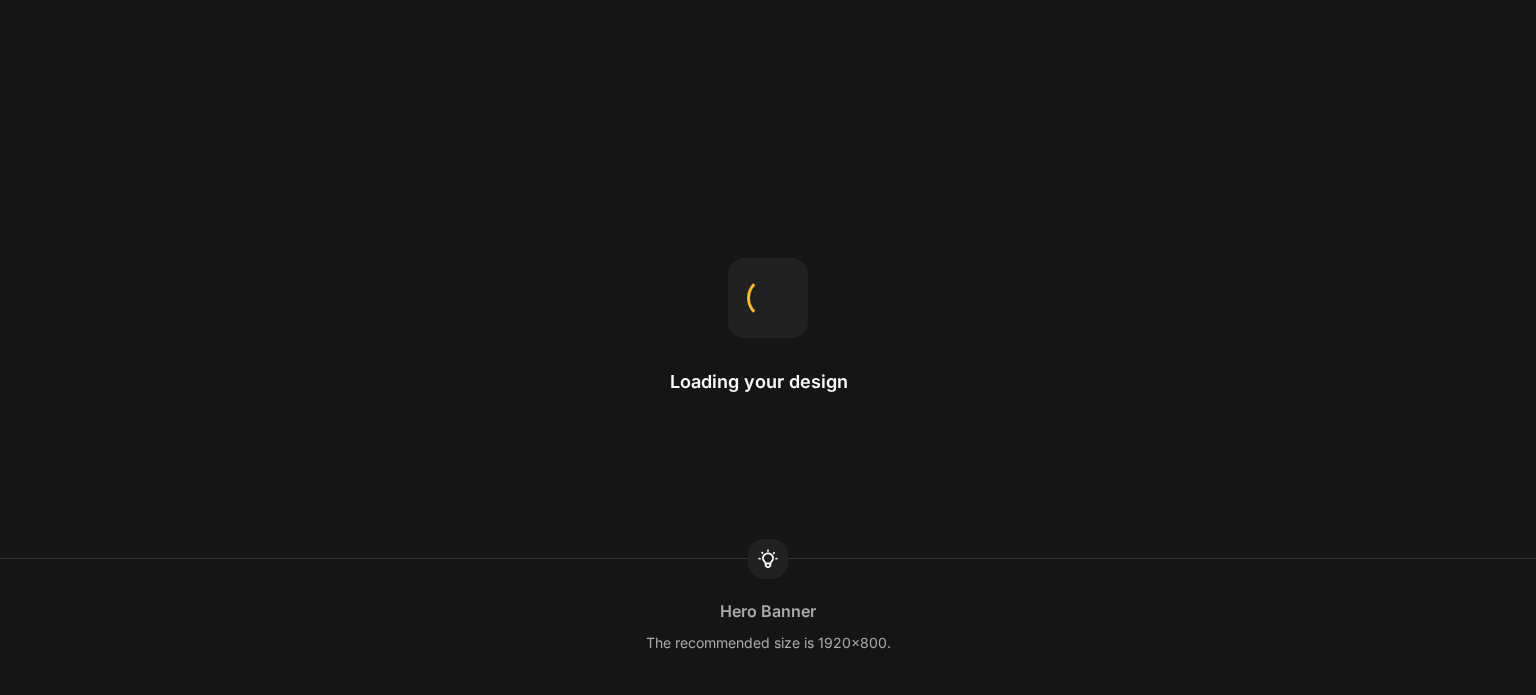 scroll, scrollTop: 0, scrollLeft: 0, axis: both 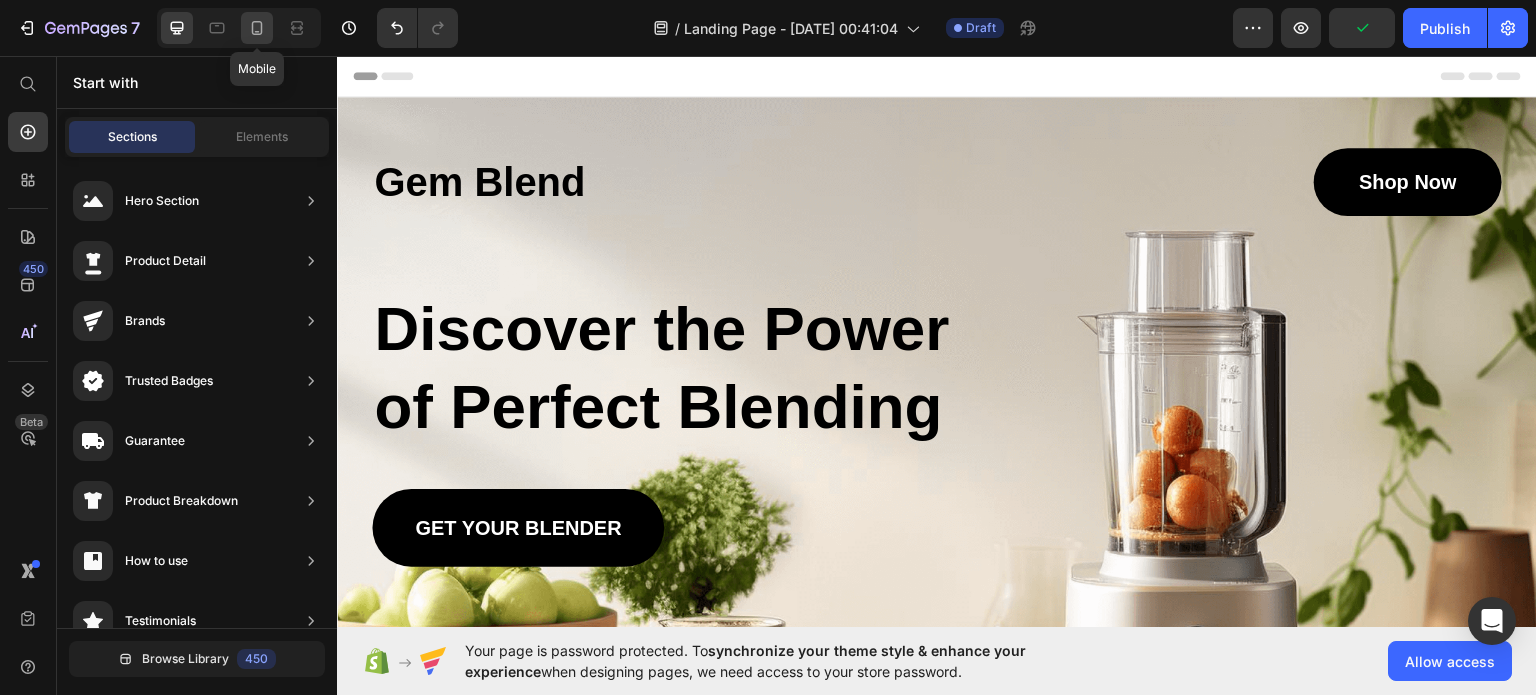 click 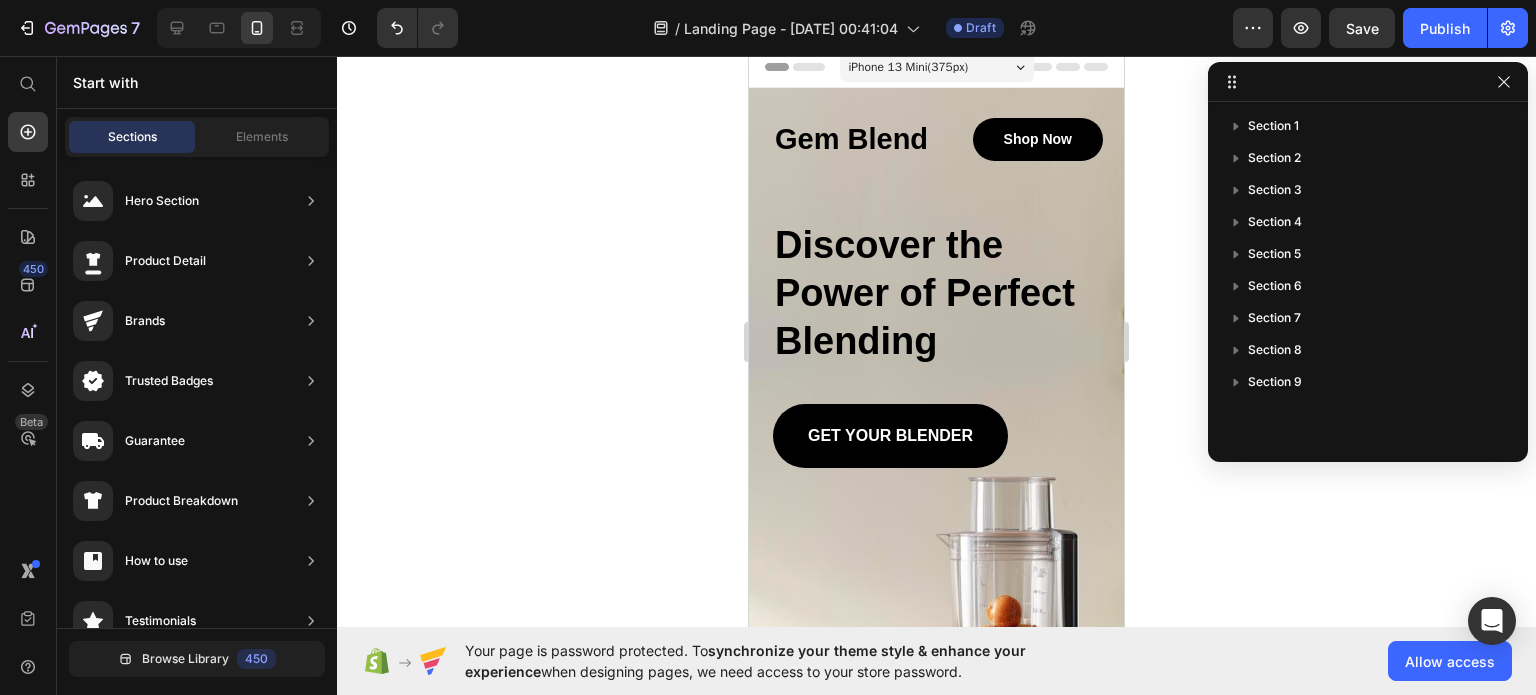scroll, scrollTop: 0, scrollLeft: 0, axis: both 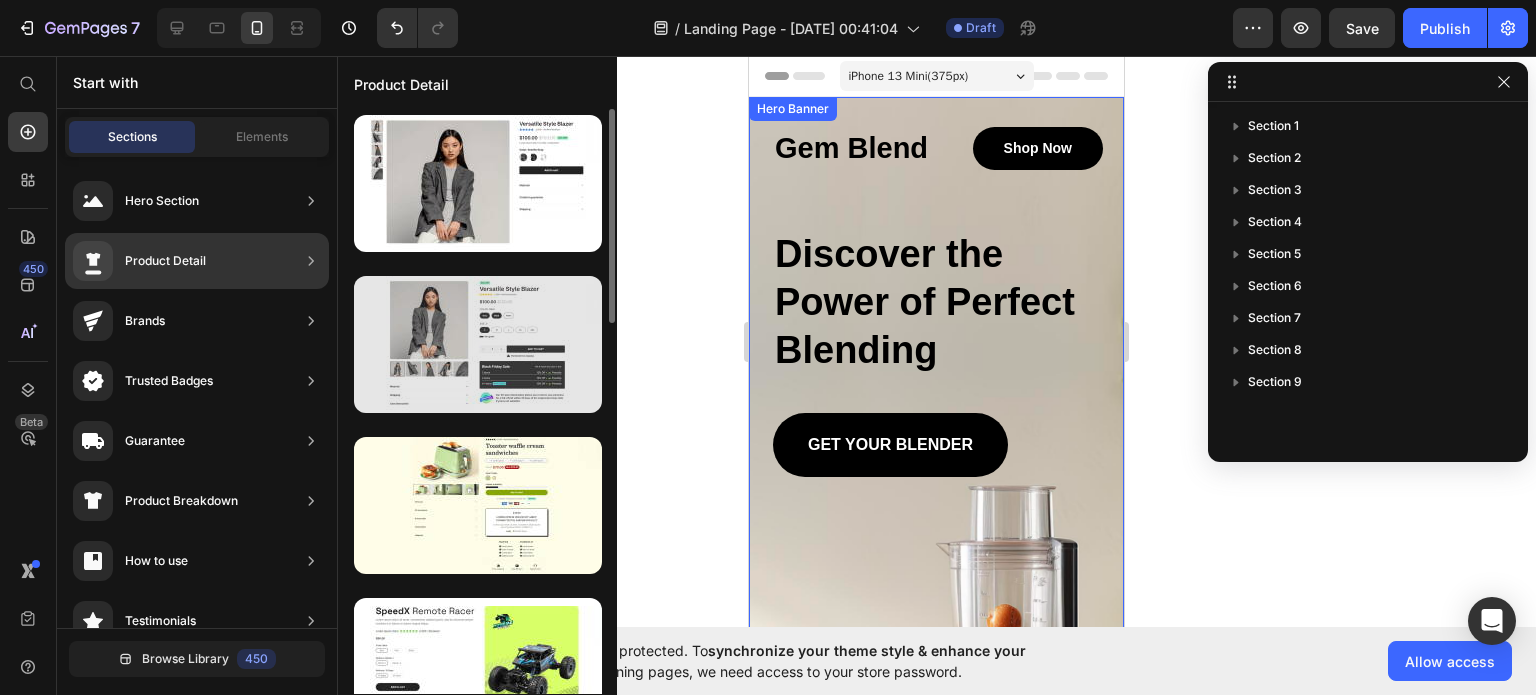 click at bounding box center (478, 344) 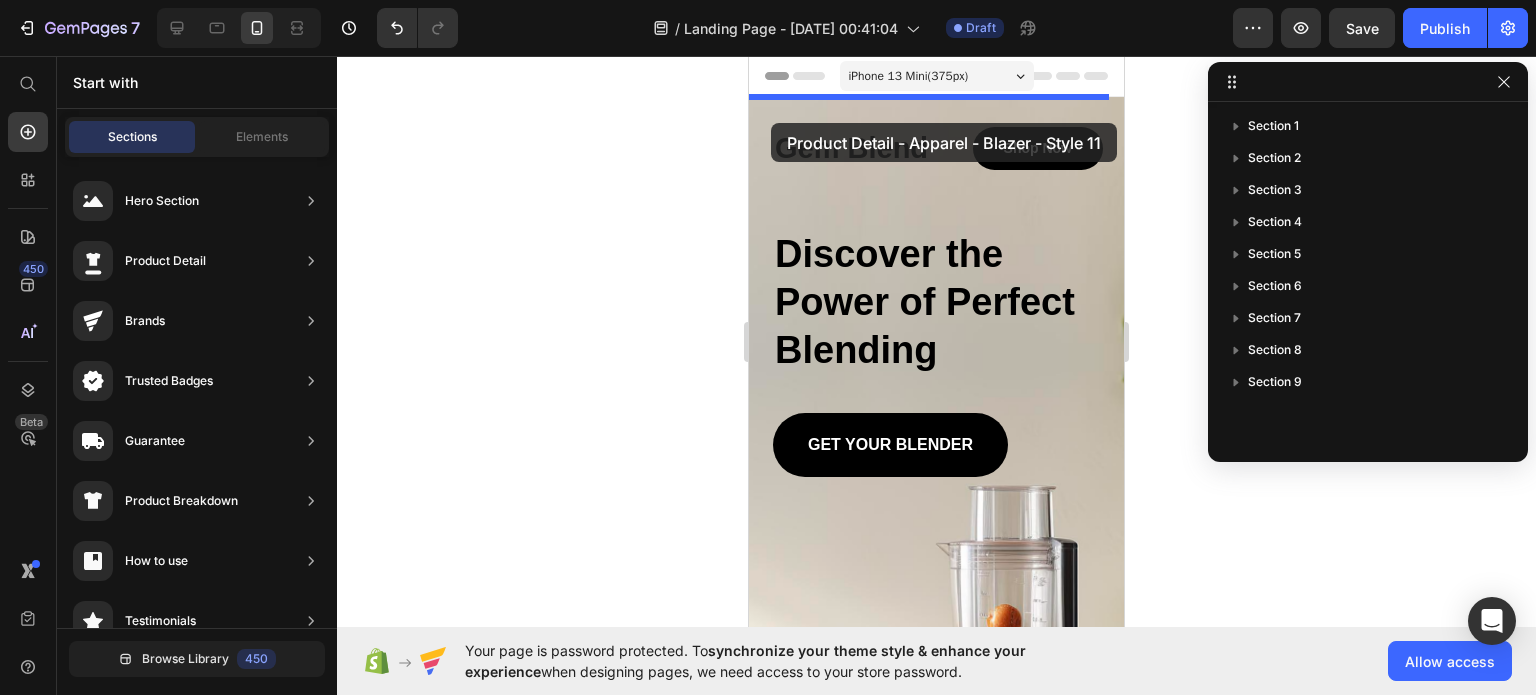 drag, startPoint x: 1274, startPoint y: 391, endPoint x: 771, endPoint y: 123, distance: 569.9412 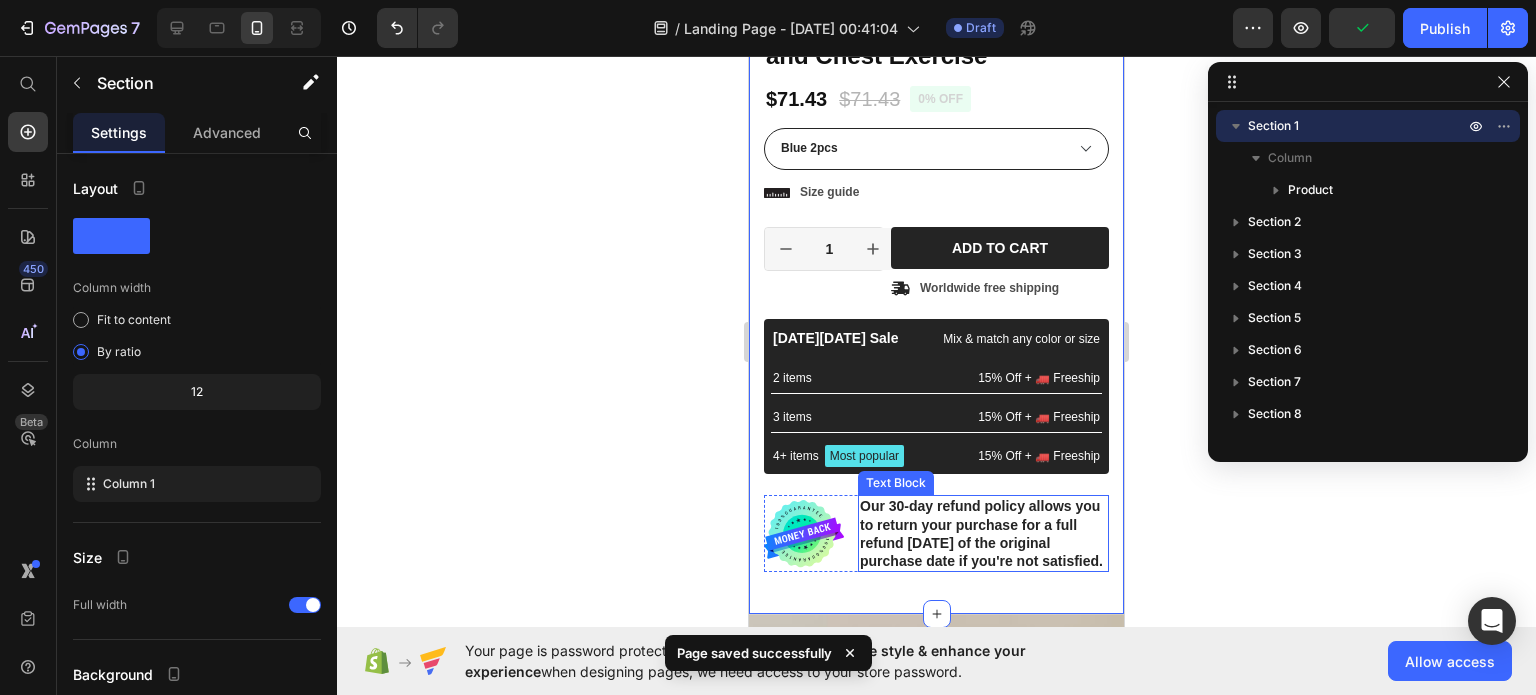scroll, scrollTop: 500, scrollLeft: 0, axis: vertical 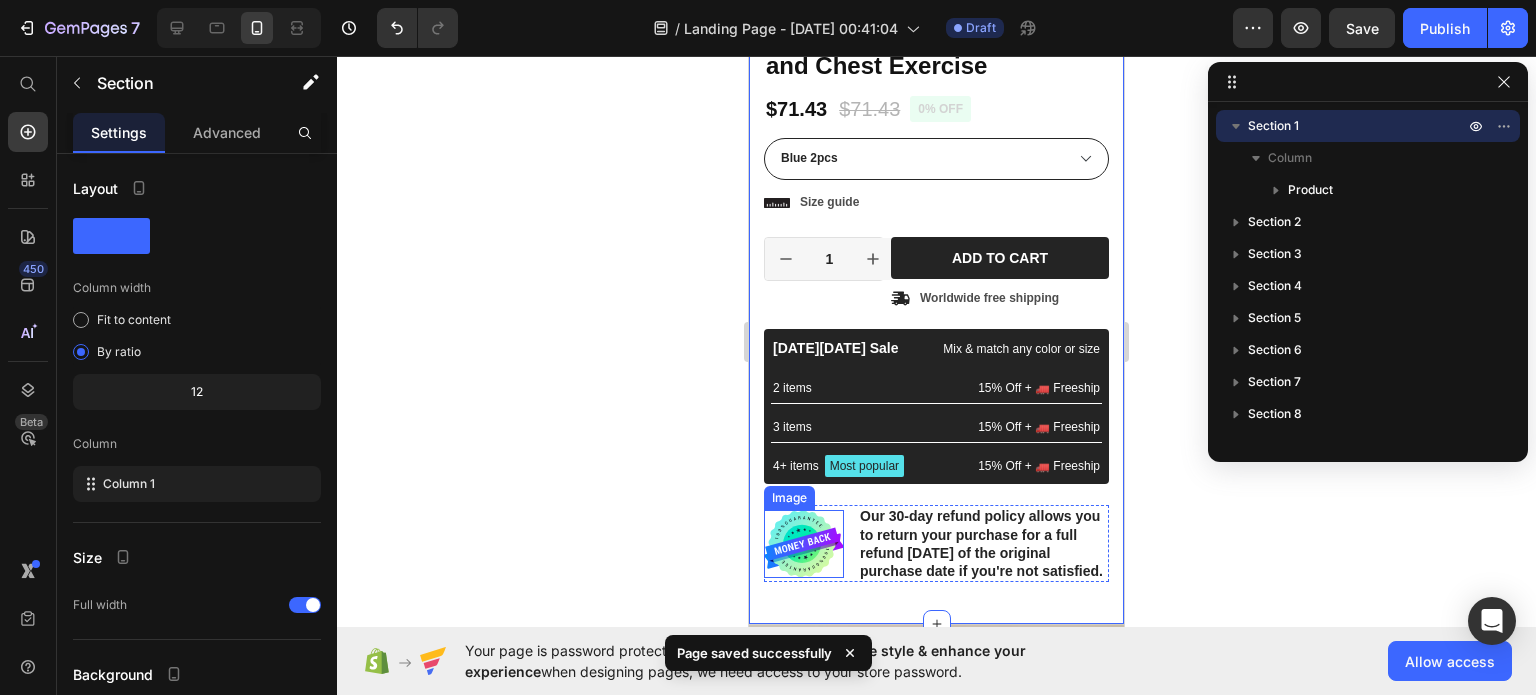 click at bounding box center [804, 544] 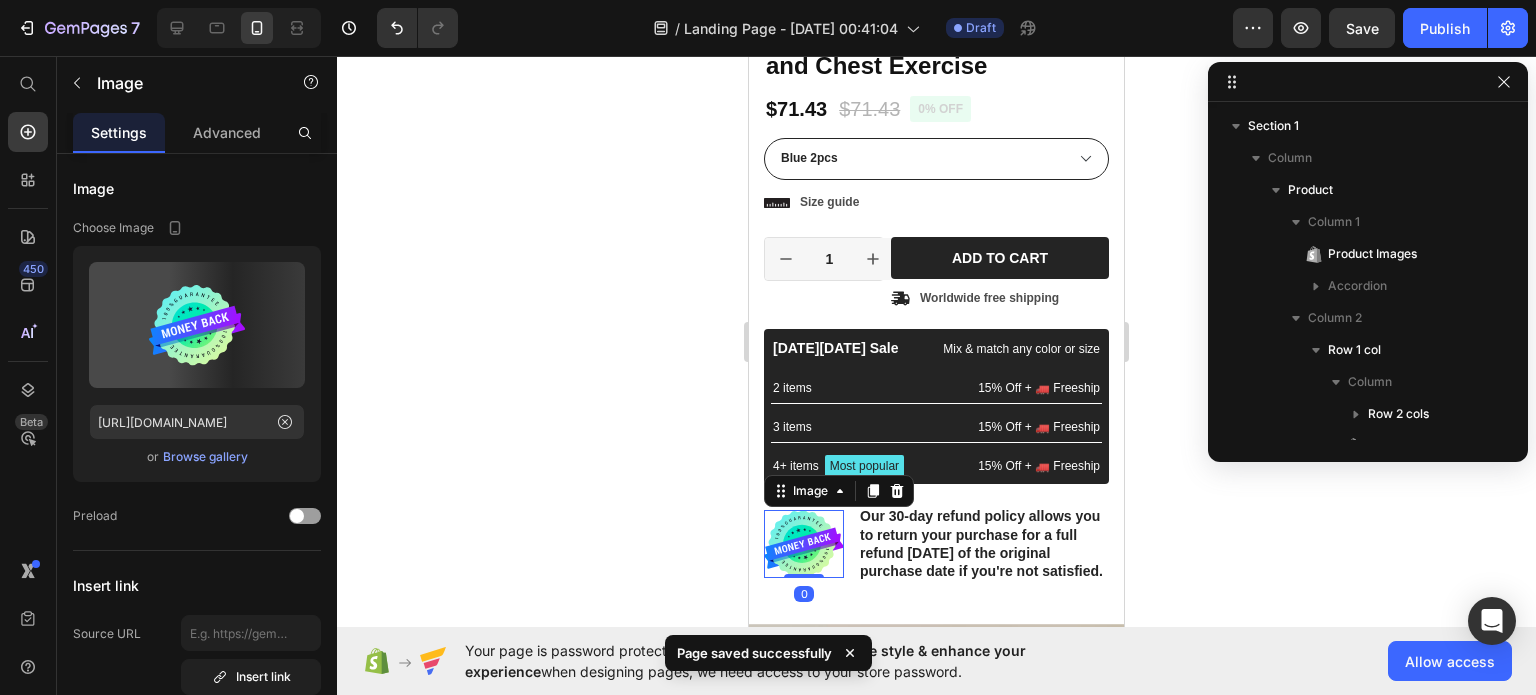scroll, scrollTop: 538, scrollLeft: 0, axis: vertical 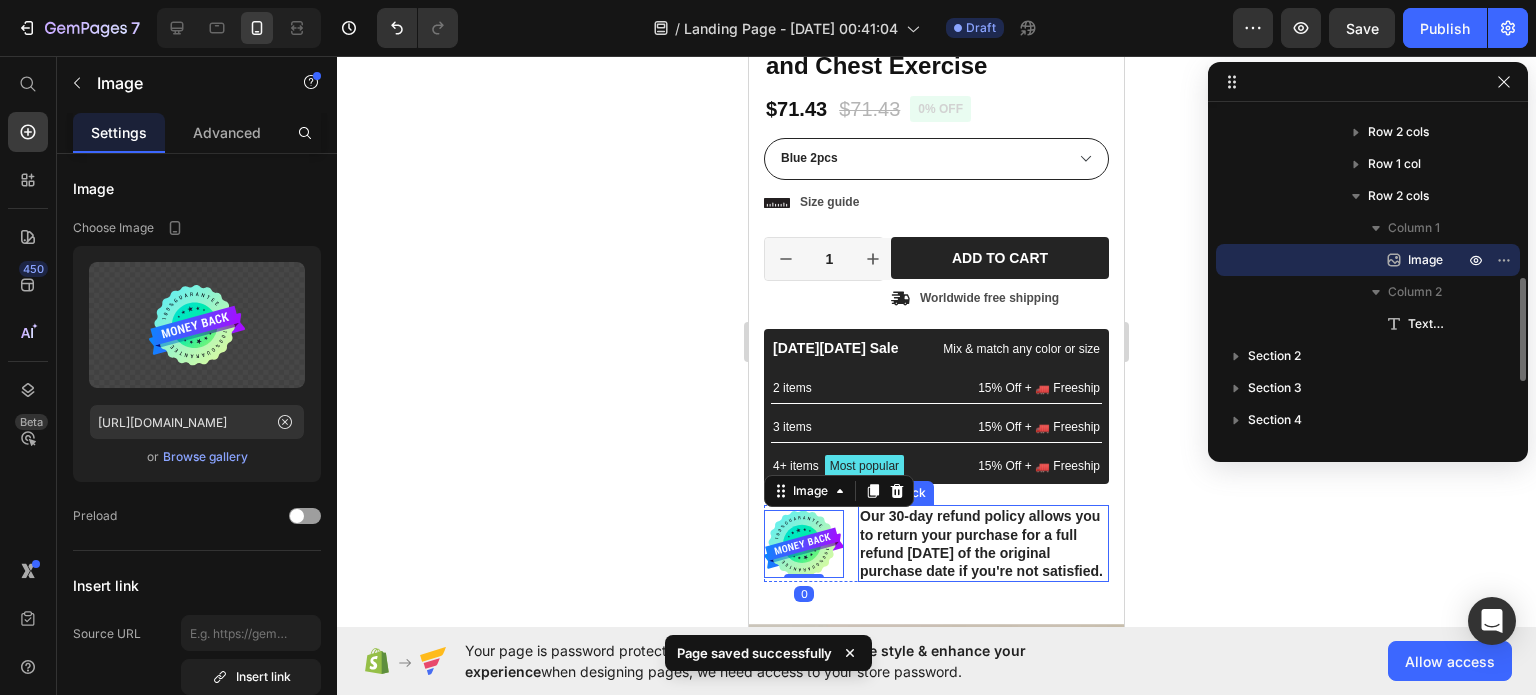 click on "Our 30-day refund policy allows you to return your purchase for a full refund within 30 days of the original purchase date if you're not satisfied." at bounding box center [983, 543] 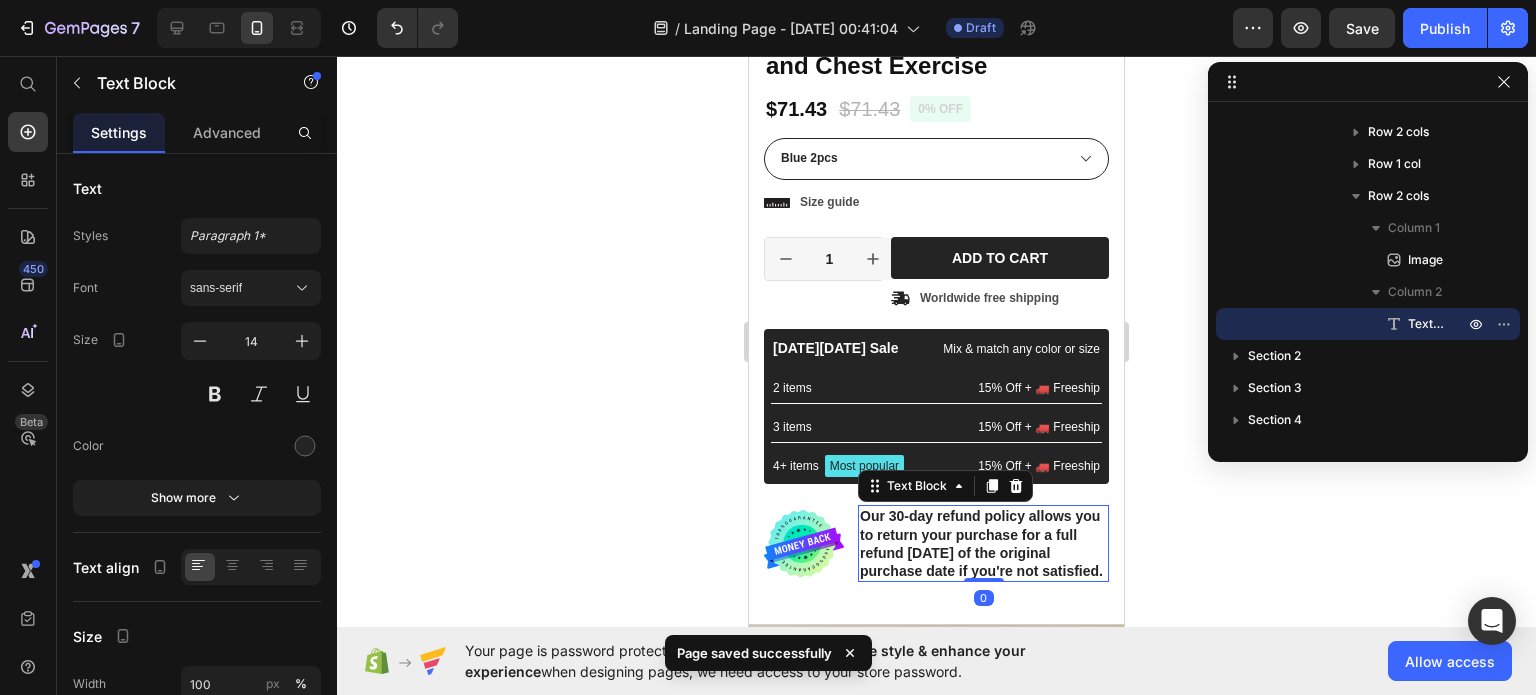 click on "Our 30-day refund policy allows you to return your purchase for a full refund within 30 days of the original purchase date if you're not satisfied." at bounding box center [983, 543] 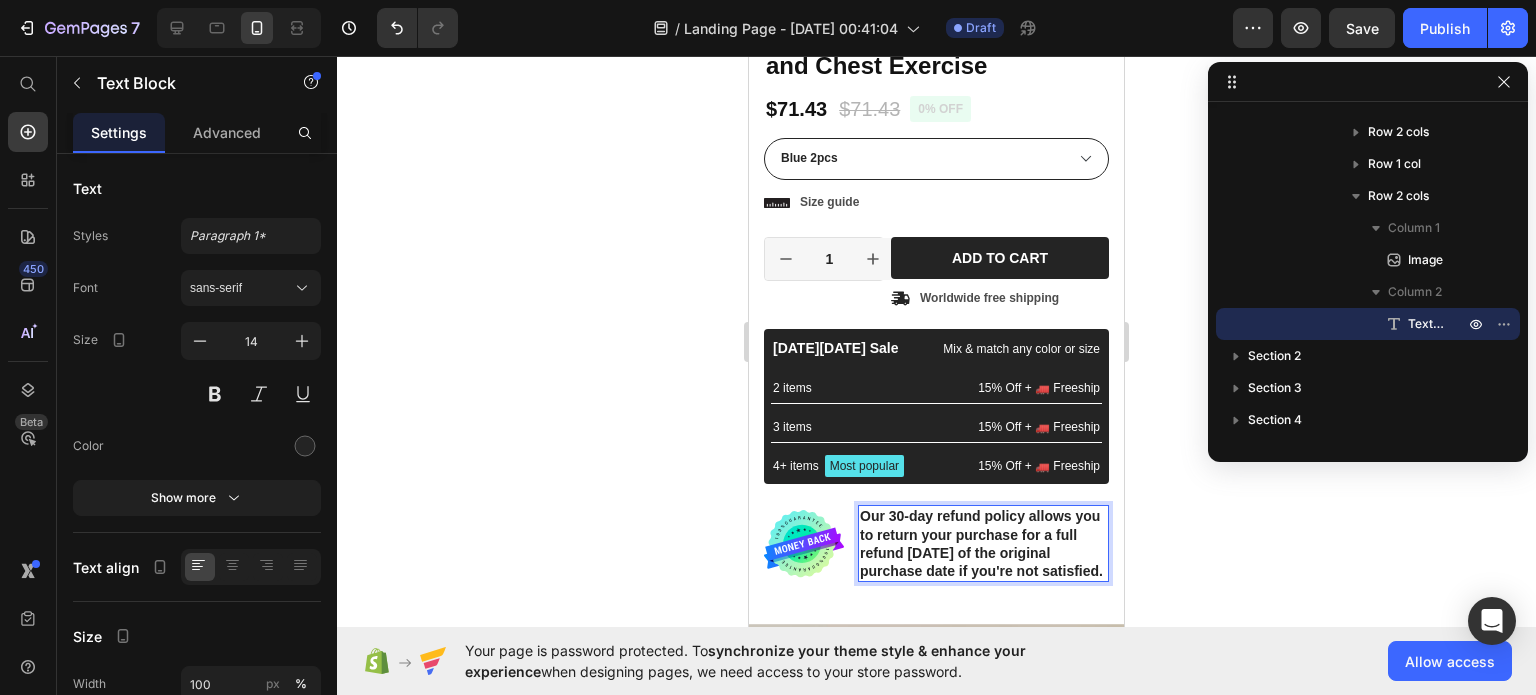 click on "Our 30-day refund policy allows you to return your purchase for a full refund within 30 days of the original purchase date if you're not satisfied." at bounding box center (983, 543) 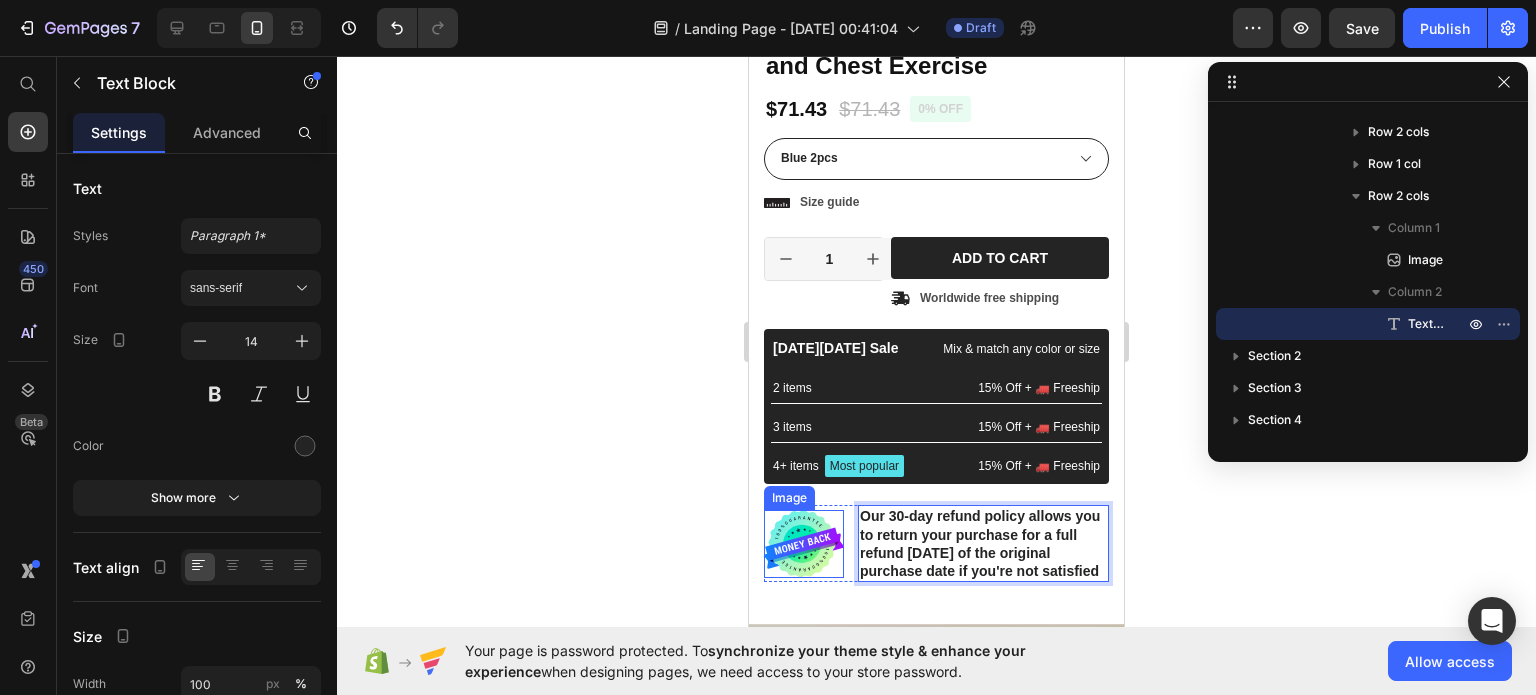 click at bounding box center (804, 544) 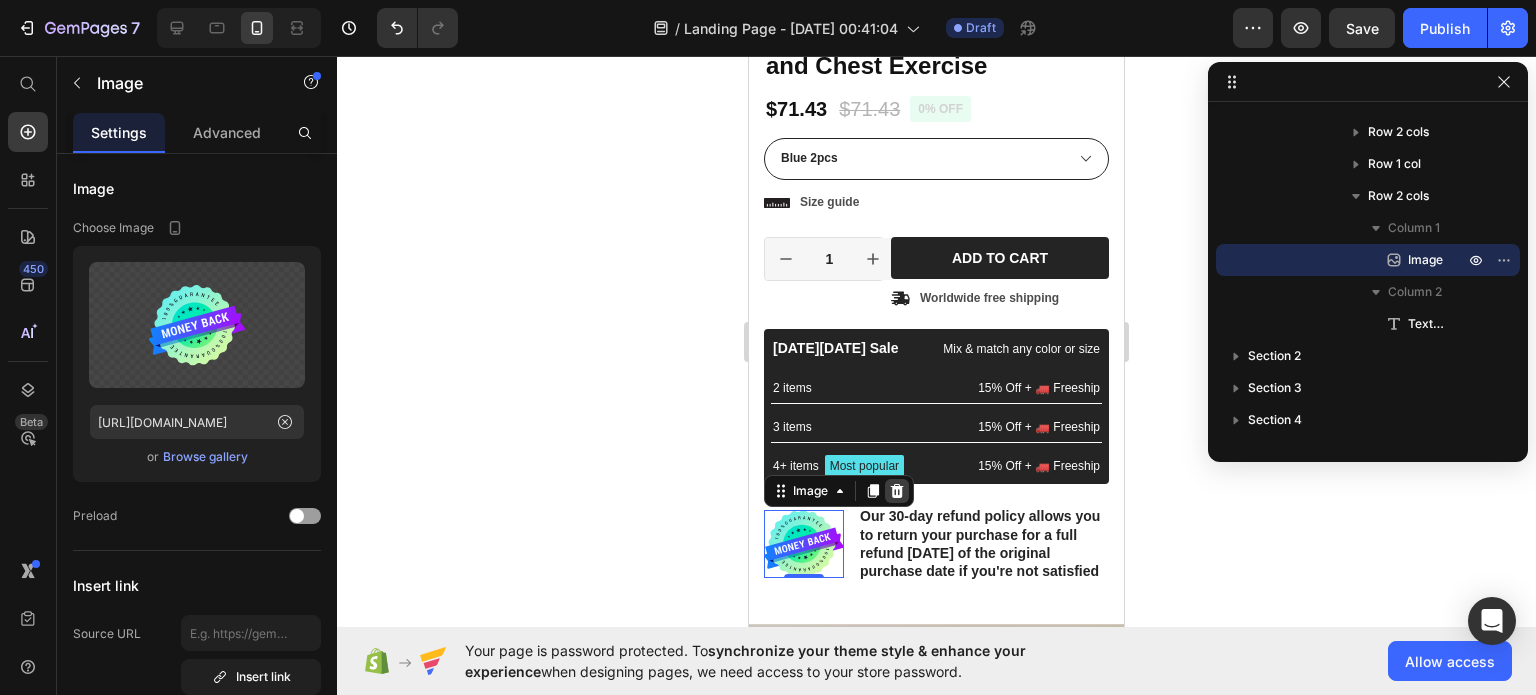 click 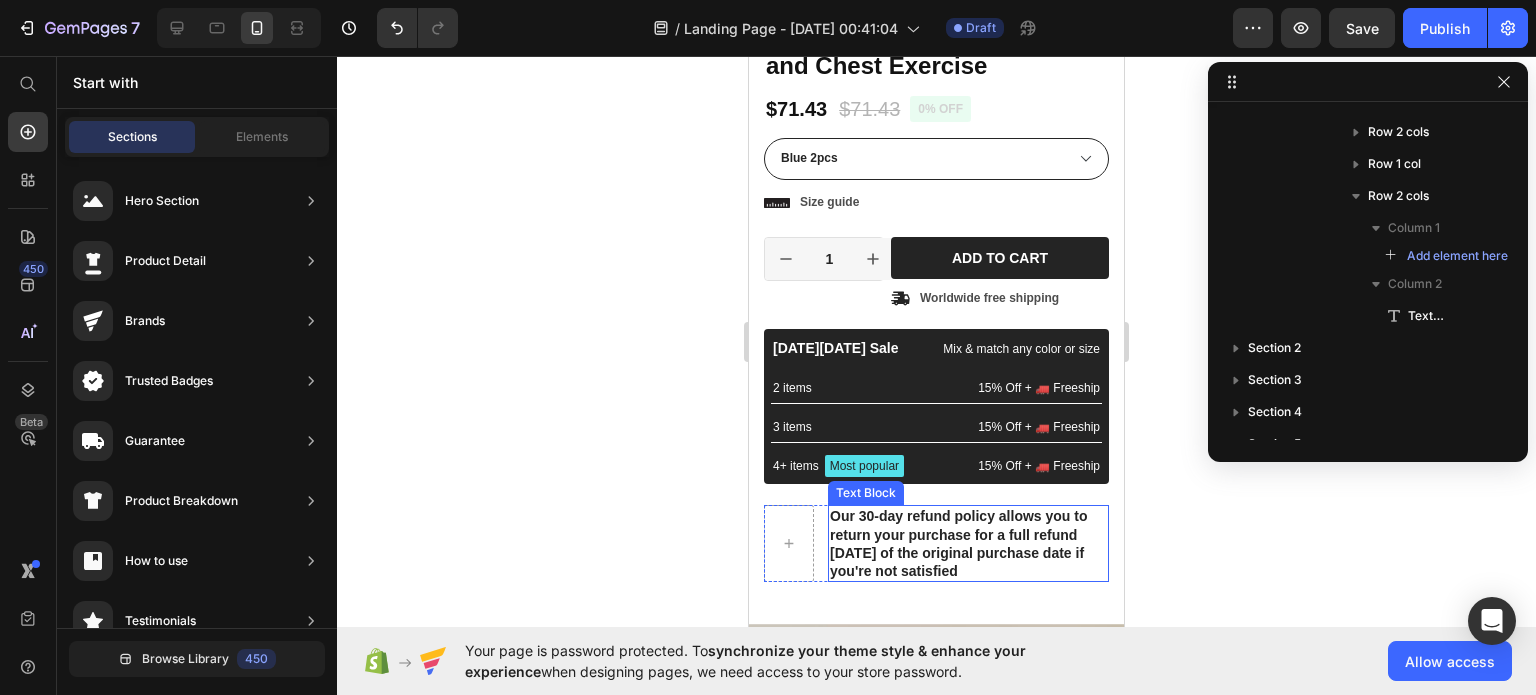 click on "Our 30-day refund policy allows you to return your purchase for a full refund within 30 days of the original purchase date if you're not satisfied" at bounding box center (968, 543) 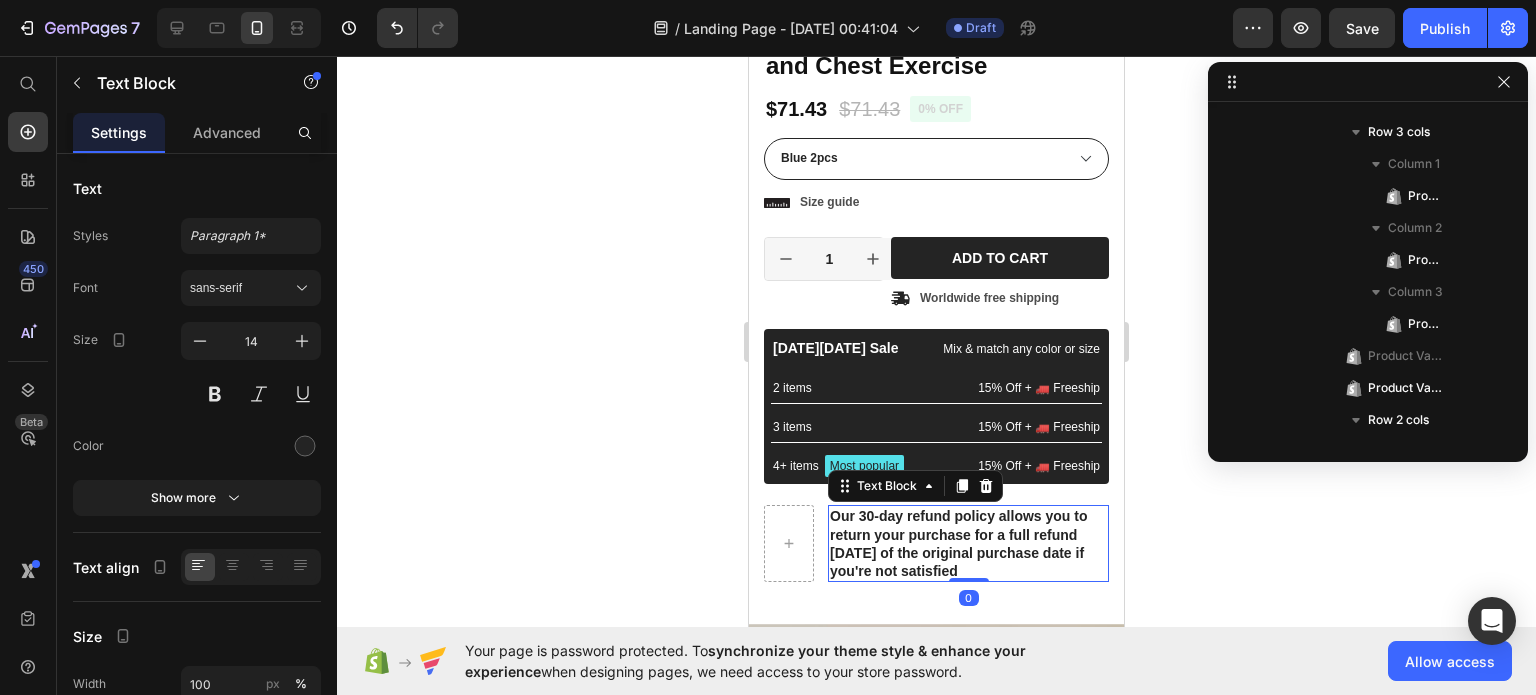 scroll, scrollTop: 1362, scrollLeft: 0, axis: vertical 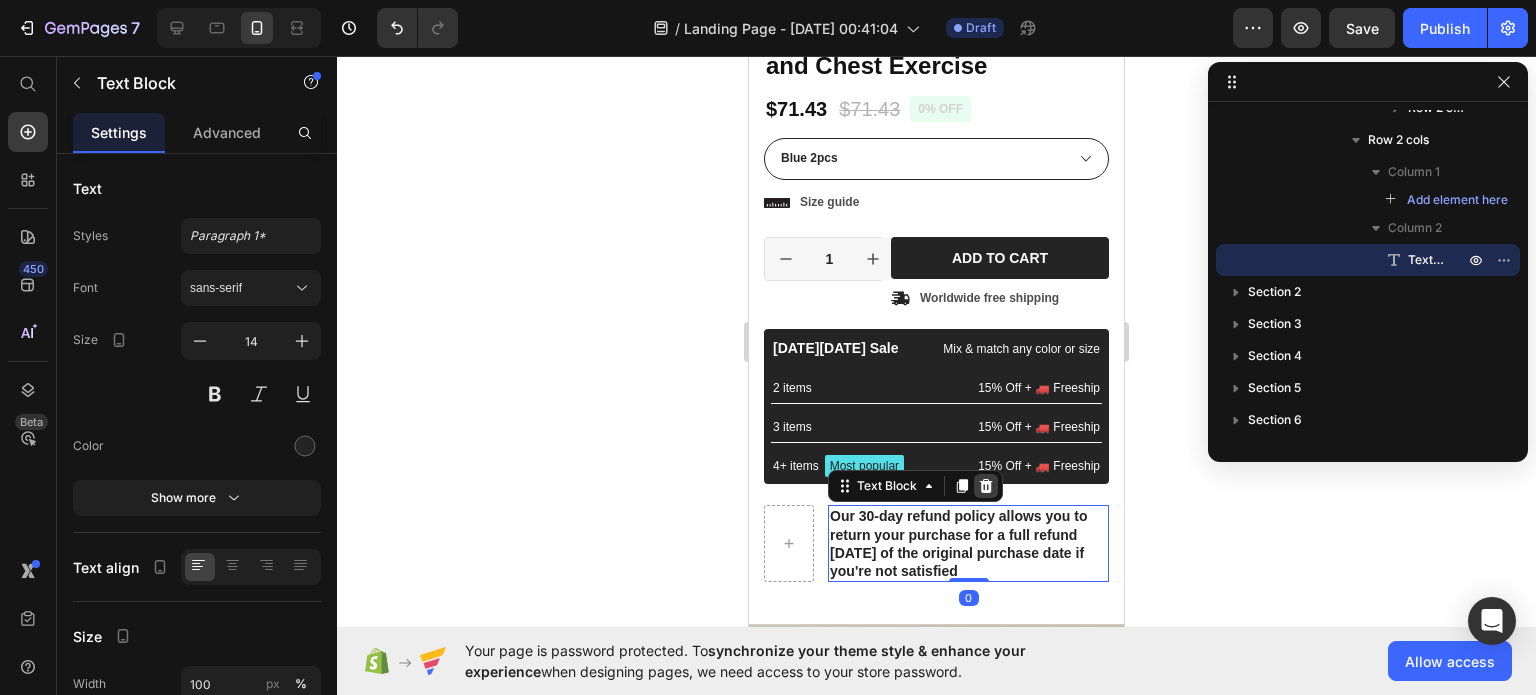 click 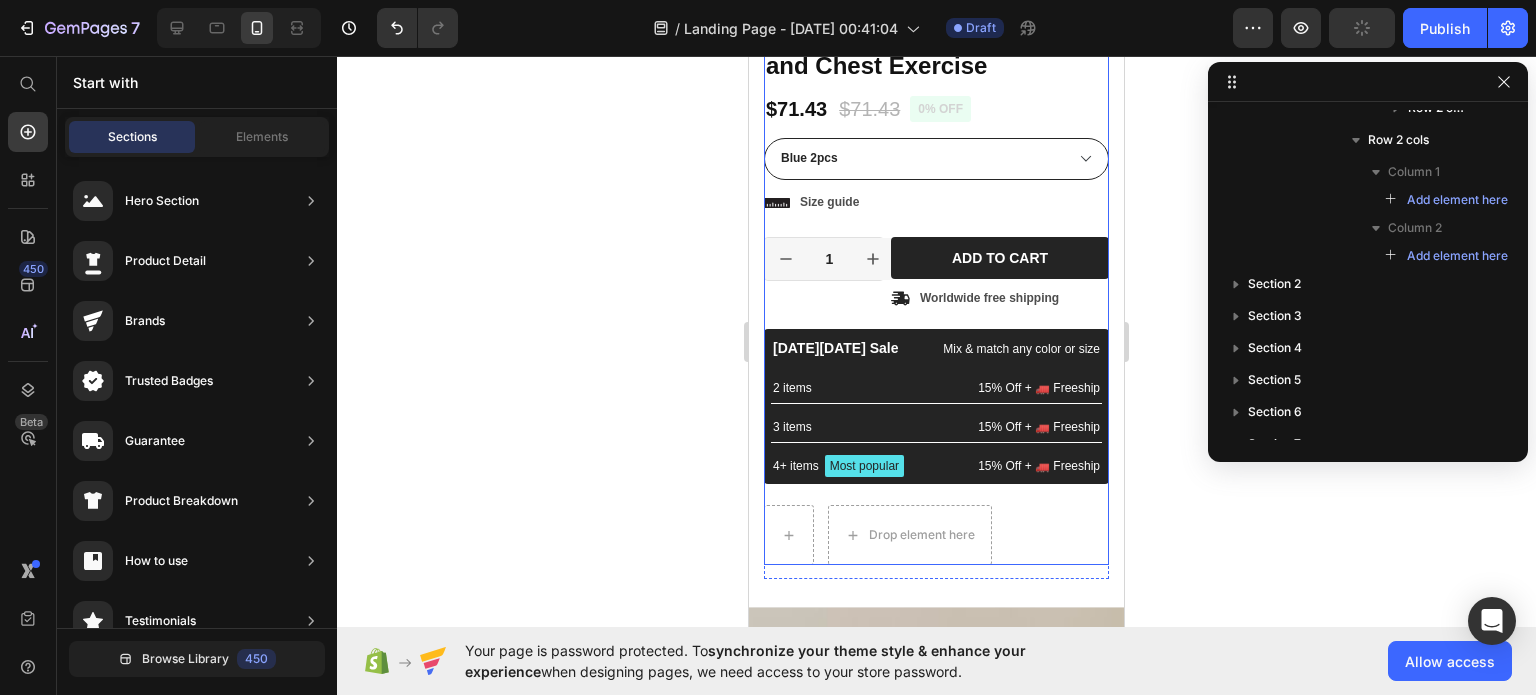 click on "Icon Icon Icon Icon Icon Icon List 2,500+ Verified Reviews! Text Block Row 0% off Product Badge Adjustable High Quality Arm Exerciser Wrist Strength Trainer Home Chest Expander For Shoulder Arm and Chest Exercise Product Title Icon Icon Icon Icon Icon Icon List 2,500+ Verified Reviews! Text Block Row $71.43 Product Price $71.43 Product Price 0% off Product Badge Row Color: Blue 2pcs Blue 2pcs Blue 2pcs Blue 2pcs Red 2pcs Red 2pcs Red 2pcs Blue Blue Blue Red Red Red Product Variants & Swatches Blue 2pcs Red 2pcs Blue Red Product Variants & Swatches
Icon Size guide Text Block Row 1 Product Quantity Row Add to cart Add to Cart
Icon Worldwide free shipping Text Block Row Row Black Friday Sale Text Block Mix & match any color or size Text Block Row 2 items Text Block 15% Off + 🚛 Freeship Text Block Row 3 items Text Block 15% Off + 🚛 Freeship Text Block Row 4+ items Text Block Most popular Text Block Row 15% Off + 🚛 Freeship Text Block Row Row
Drop element here" at bounding box center [936, 232] 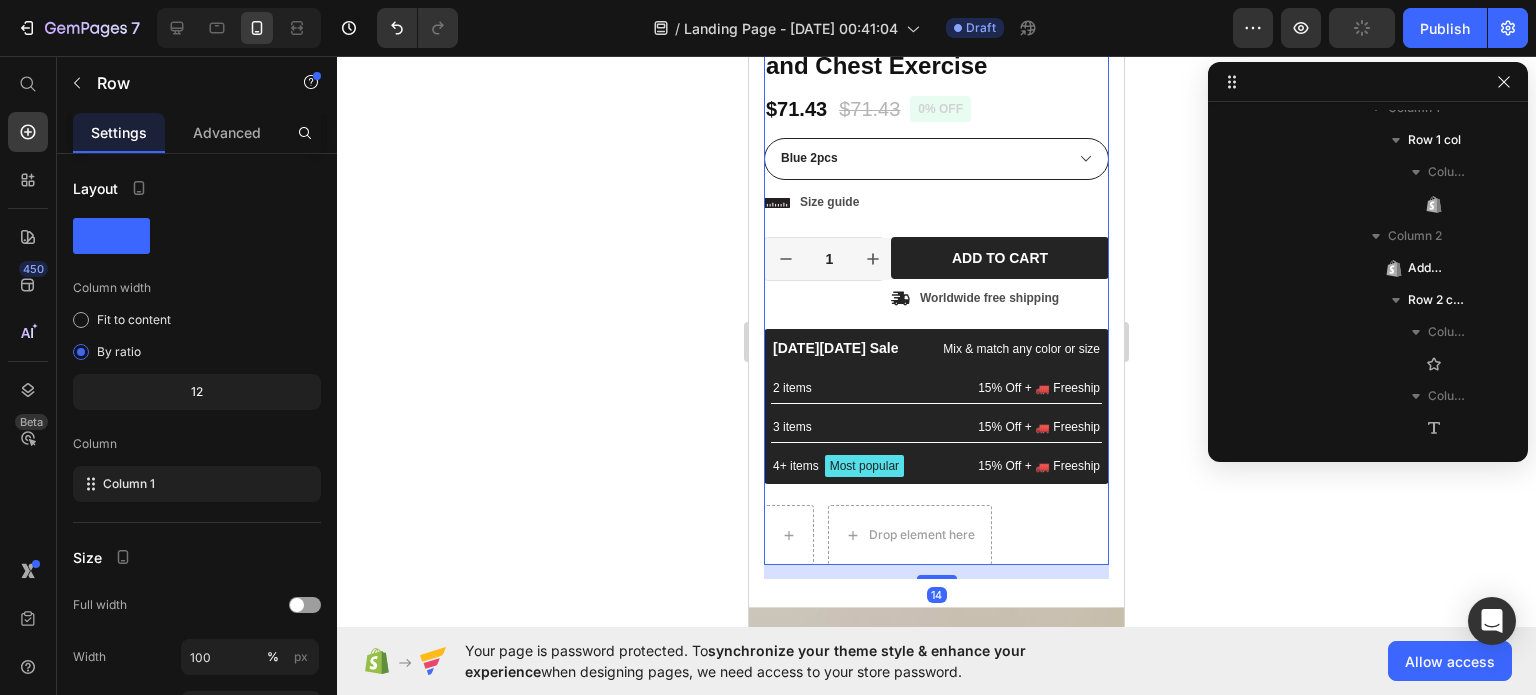 scroll, scrollTop: 90, scrollLeft: 0, axis: vertical 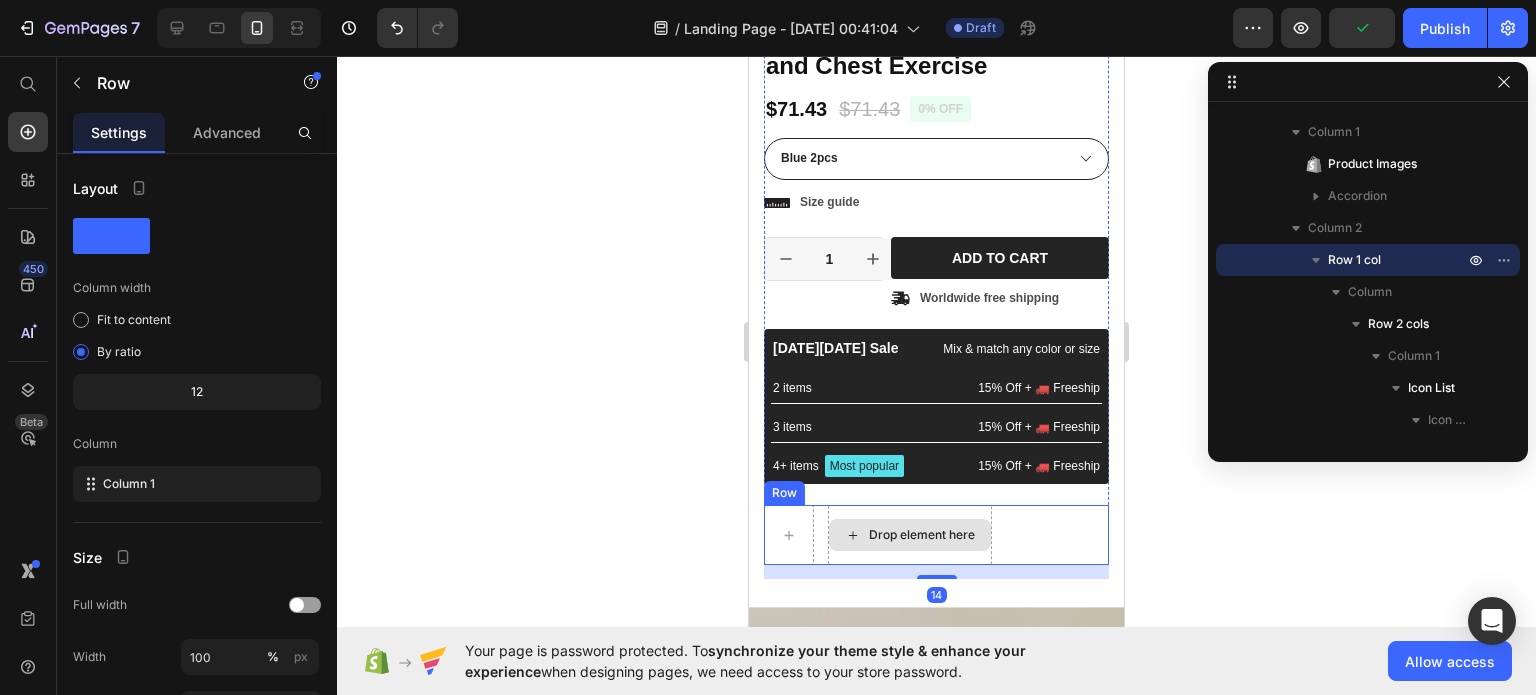 click on "Drop element here" at bounding box center [910, 535] 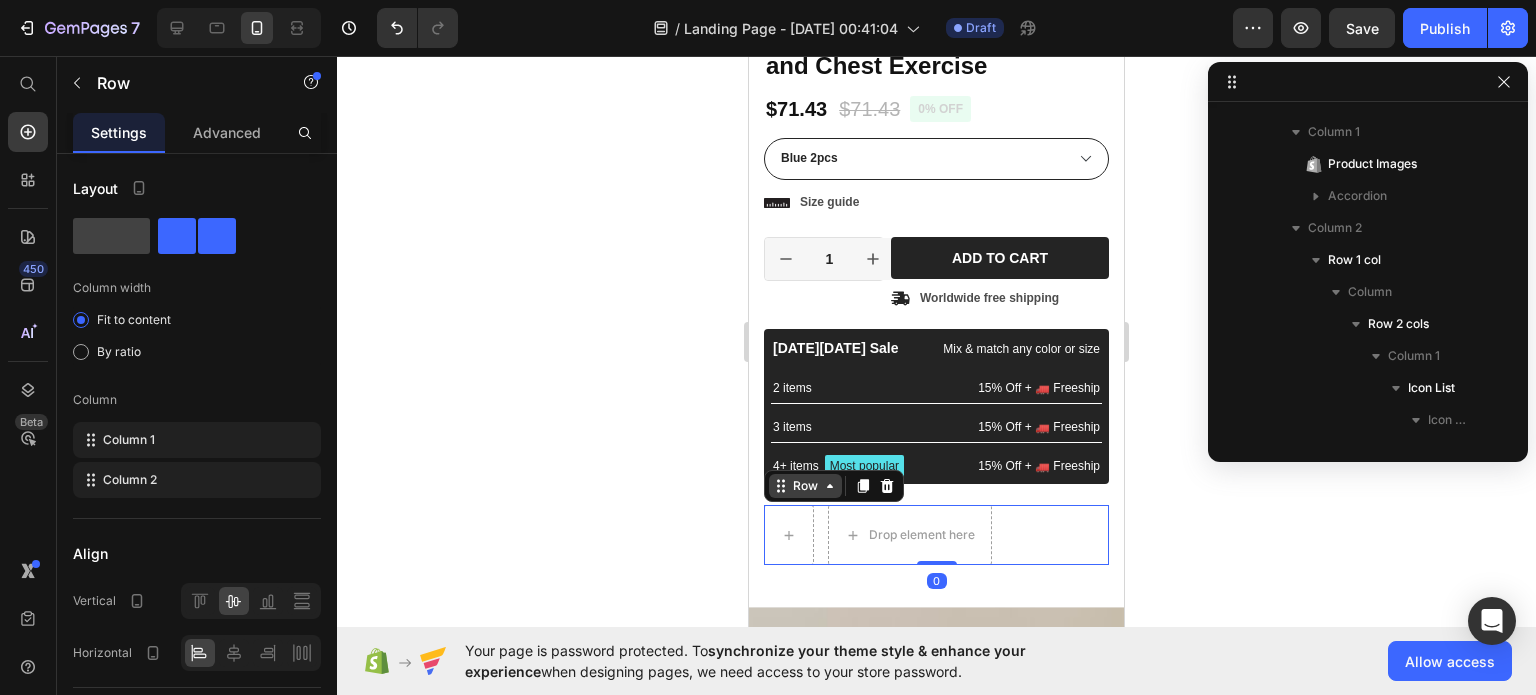 click on "Row" at bounding box center (834, 486) 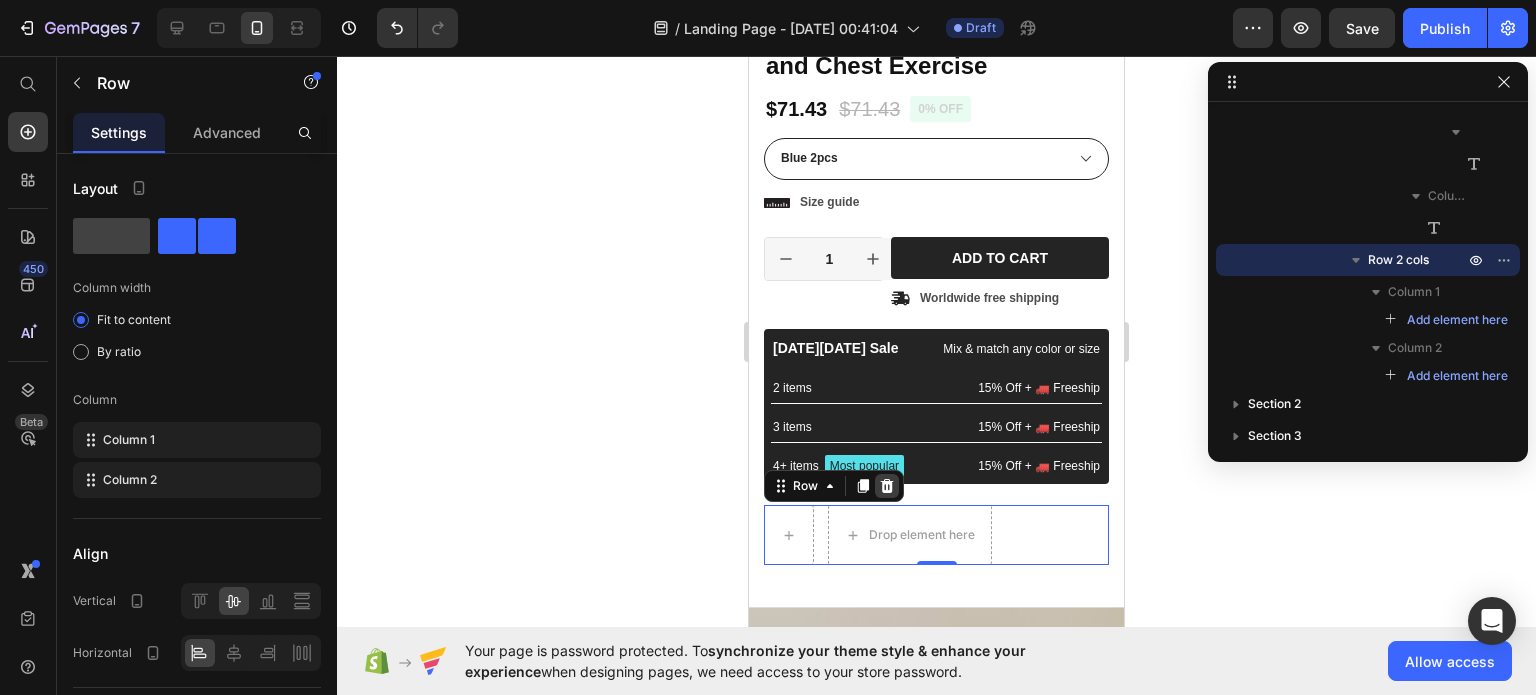 click 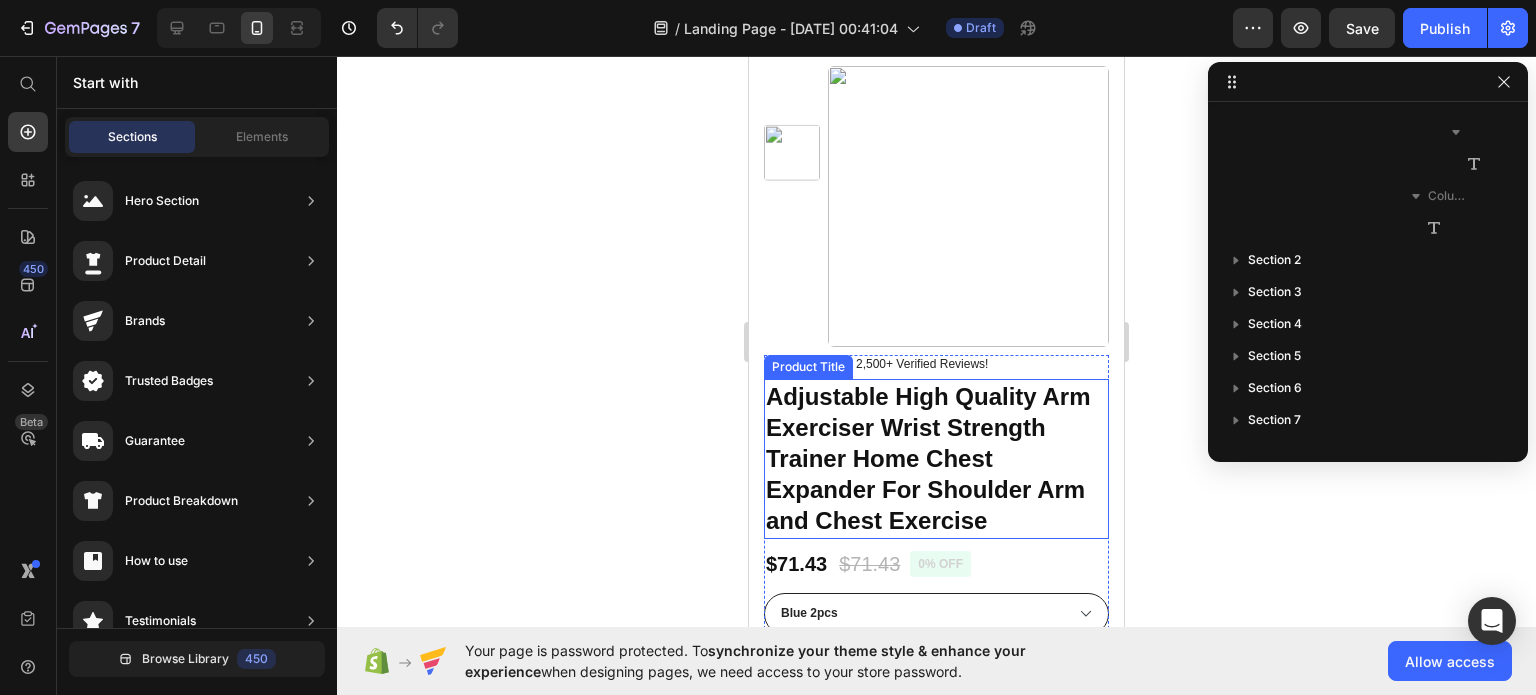 scroll, scrollTop: 0, scrollLeft: 0, axis: both 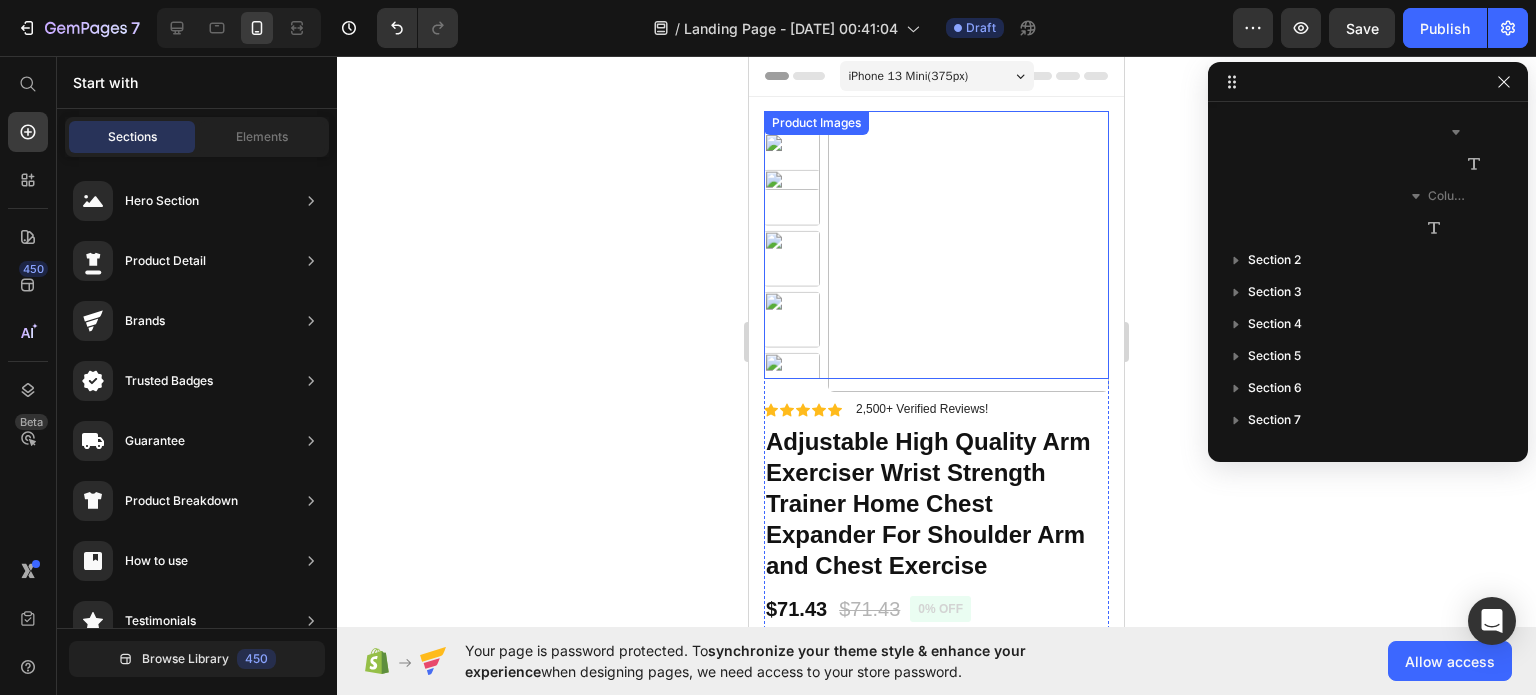 click at bounding box center (968, 251) 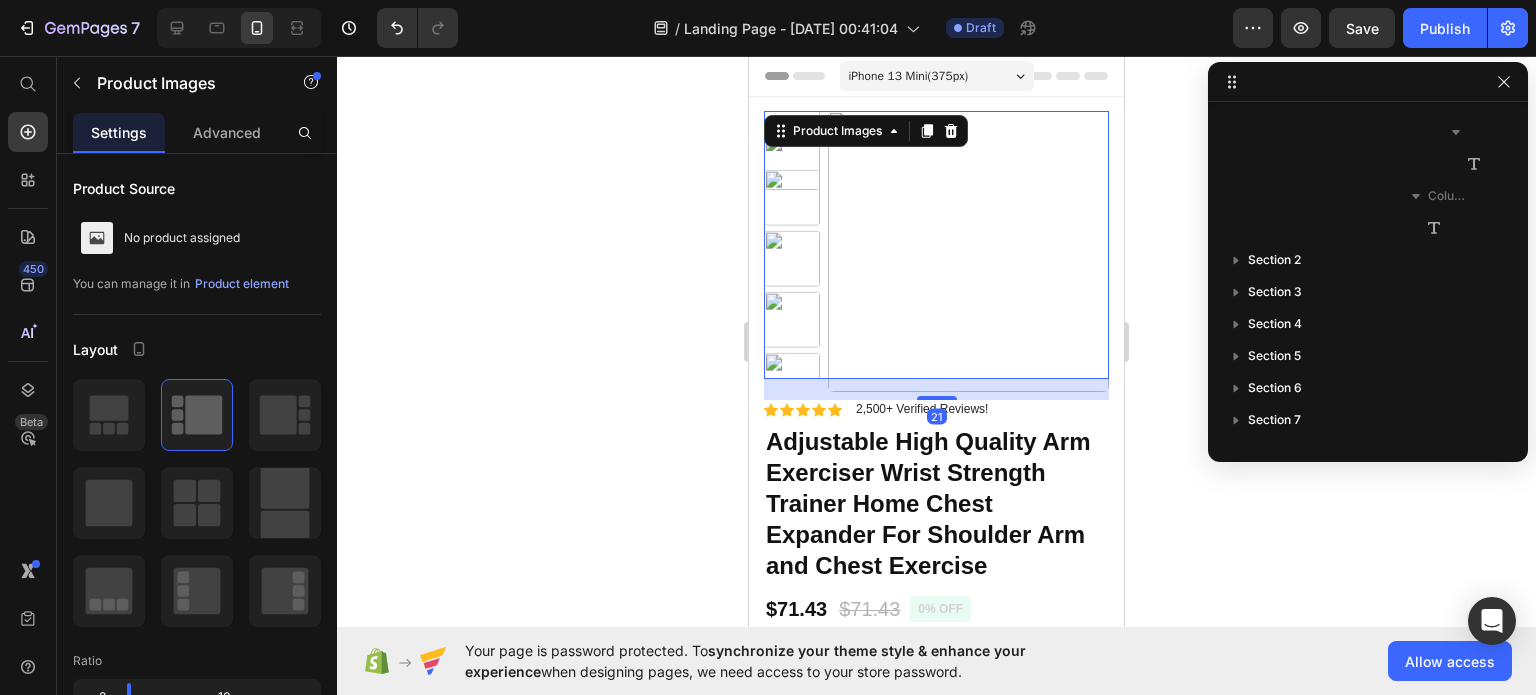 scroll, scrollTop: 0, scrollLeft: 0, axis: both 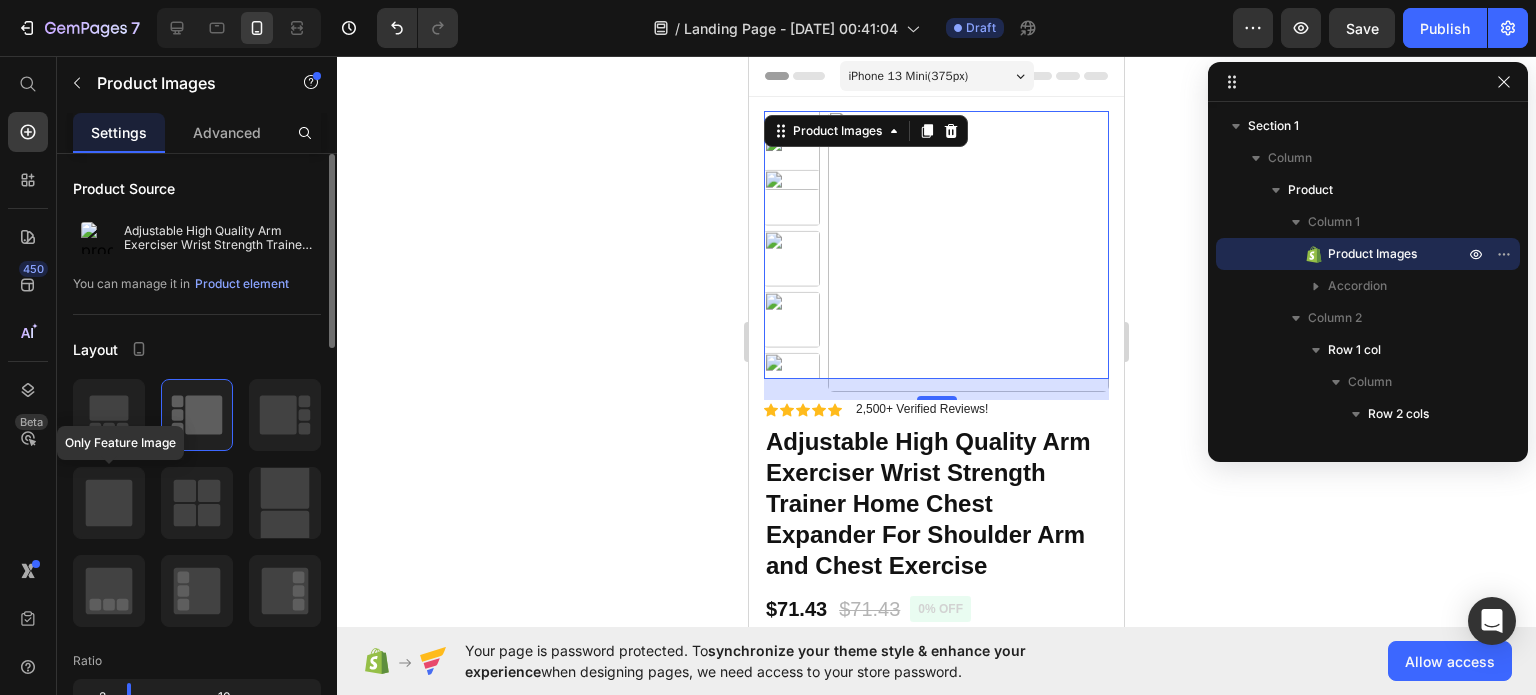 click 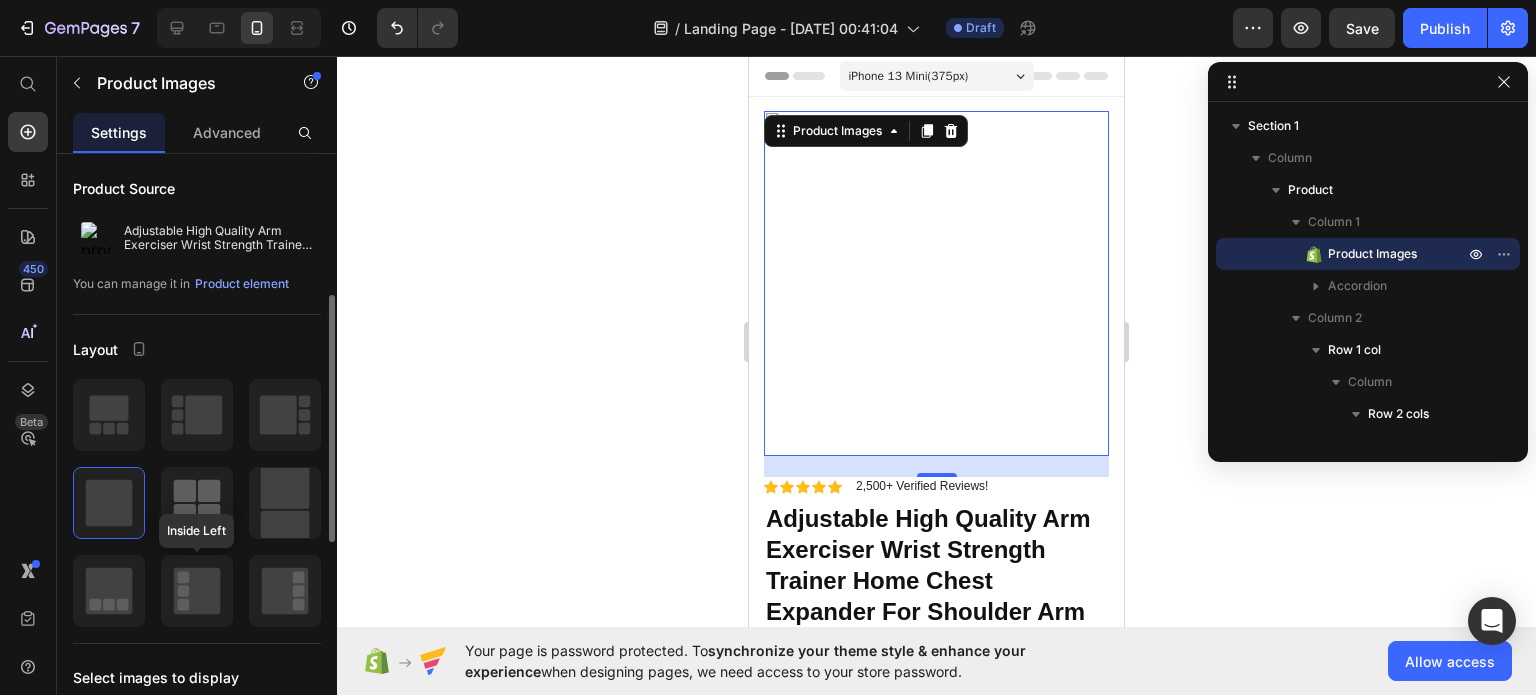 scroll, scrollTop: 100, scrollLeft: 0, axis: vertical 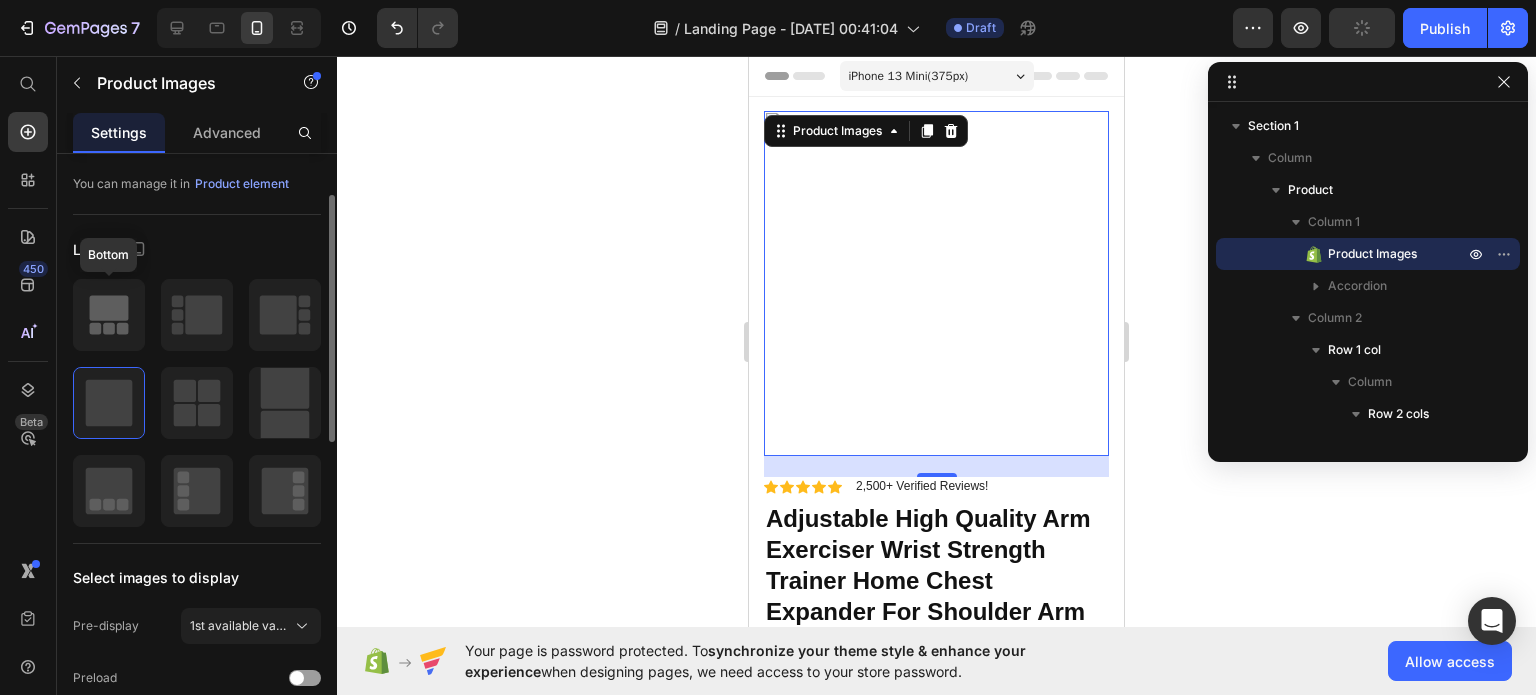 click 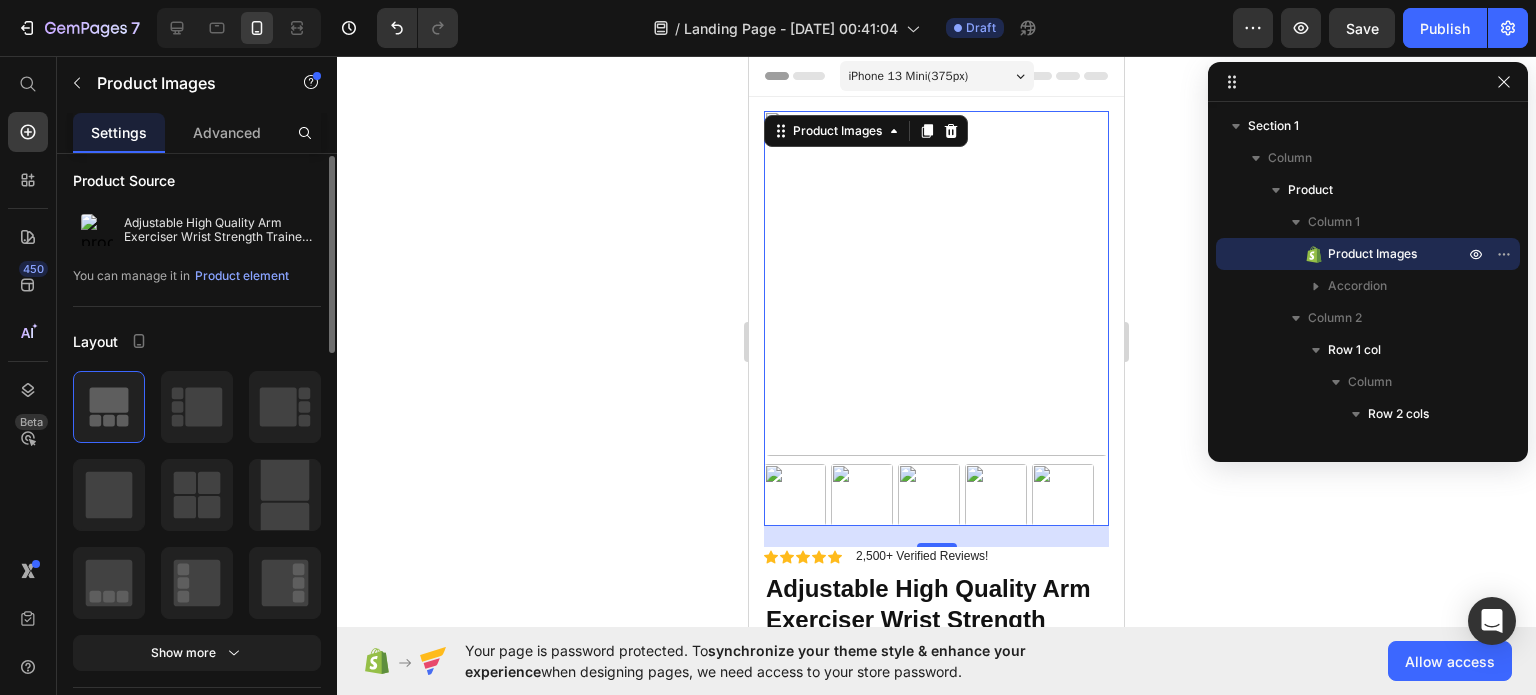 scroll, scrollTop: 0, scrollLeft: 0, axis: both 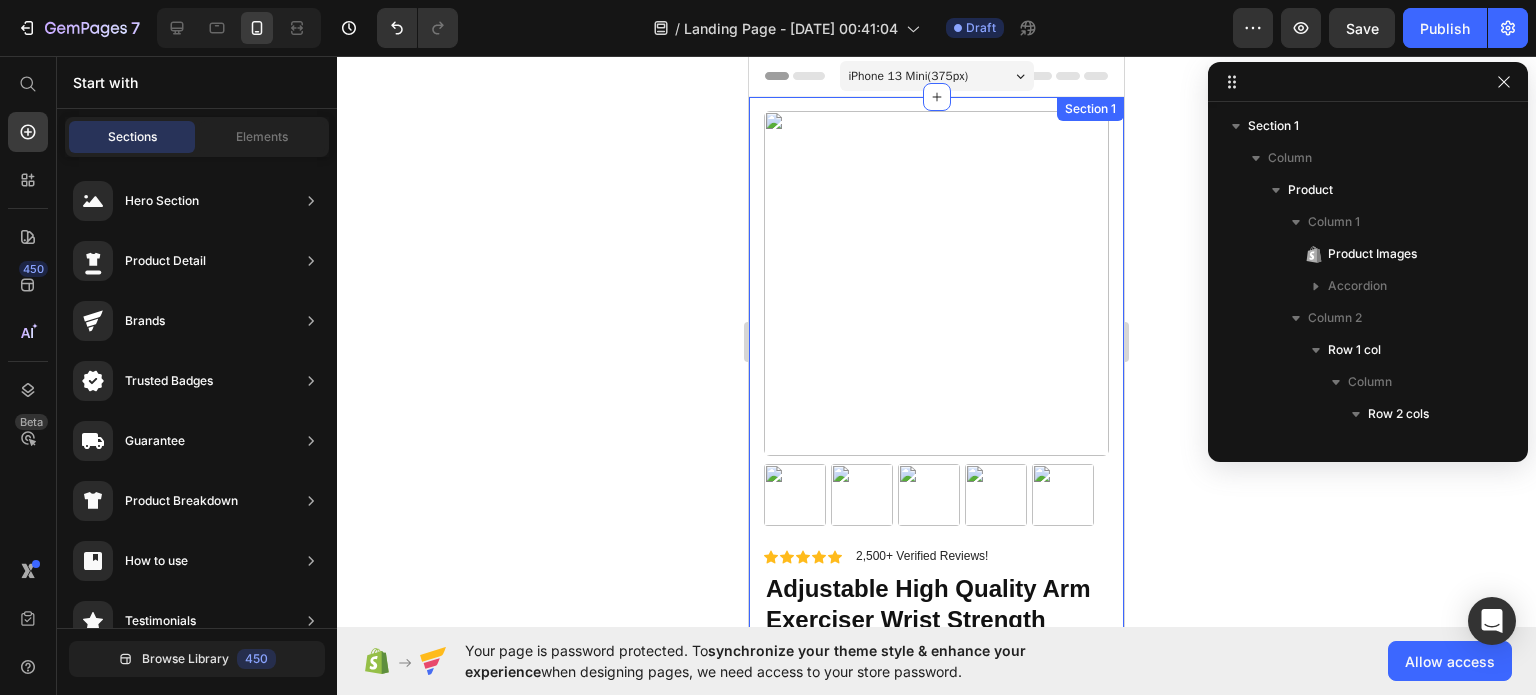 click on "Product Images
Material
Shipping
Care instruction Accordion Icon Icon Icon Icon Icon Icon List 2,500+ Verified Reviews! Text Block Row 0% off Product Badge Adjustable High Quality Arm Exerciser Wrist Strength Trainer Home Chest Expander For Shoulder Arm and Chest Exercise Product Title Icon Icon Icon Icon Icon Icon List 2,500+ Verified Reviews! Text Block Row $71.43 Product Price $71.43 Product Price 0% off Product Badge Row Color: Blue 2pcs Blue 2pcs Blue 2pcs Blue 2pcs Red 2pcs Red 2pcs Red 2pcs Blue Blue Blue Red Red Red Product Variants & Swatches Blue 2pcs Red 2pcs Blue Red Product Variants & Swatches
Icon Size guide Text Block Row 1 Product Quantity Row Add to cart Add to Cart
Icon Worldwide free shipping Text Block Row Row Black Friday Sale Text Block Mix & match any color or size Text Block Row 2 items Text Block 15% Off + 🚛 Freeship Text Block Row 3 items Text Block 15% Off + 🚛 Freeship Text Block Row 4+ items Text Block Most popular Row" at bounding box center (936, 645) 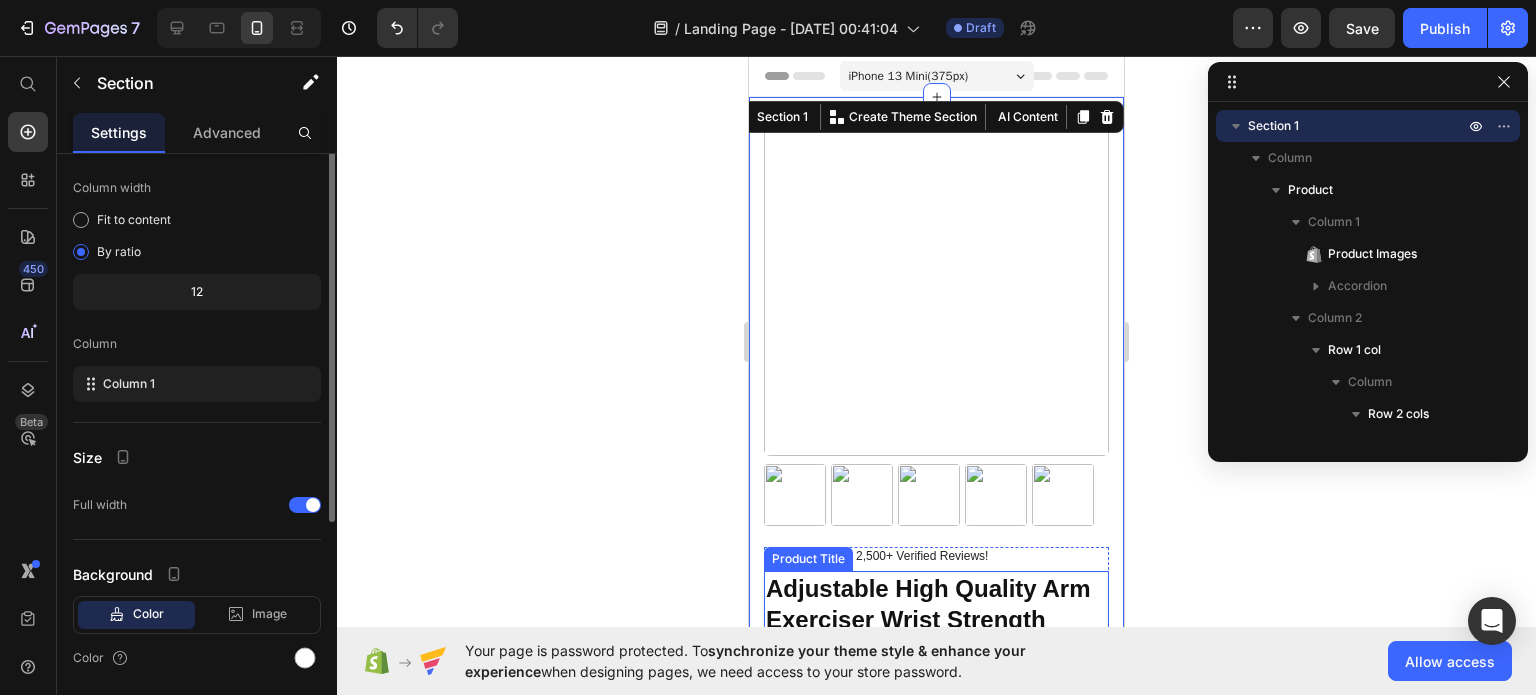 scroll, scrollTop: 164, scrollLeft: 0, axis: vertical 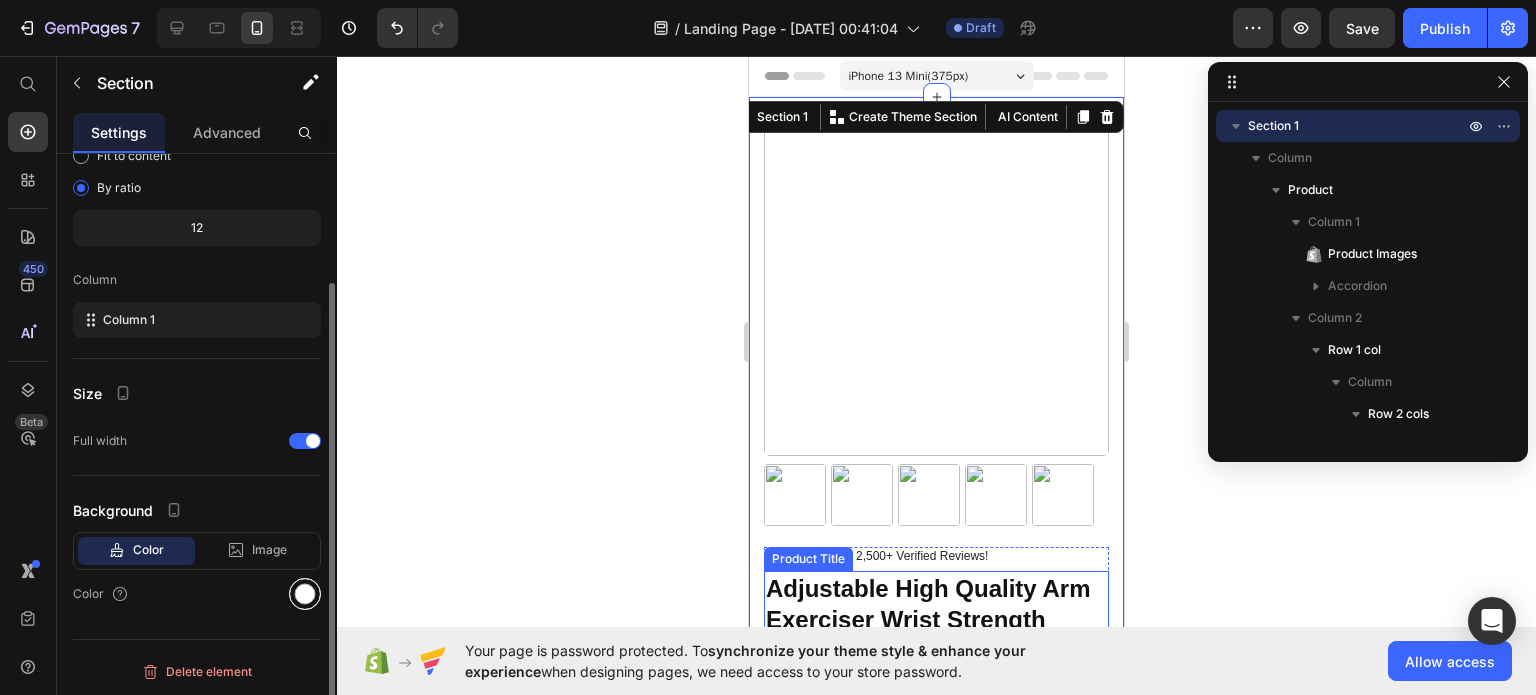 click at bounding box center (305, 594) 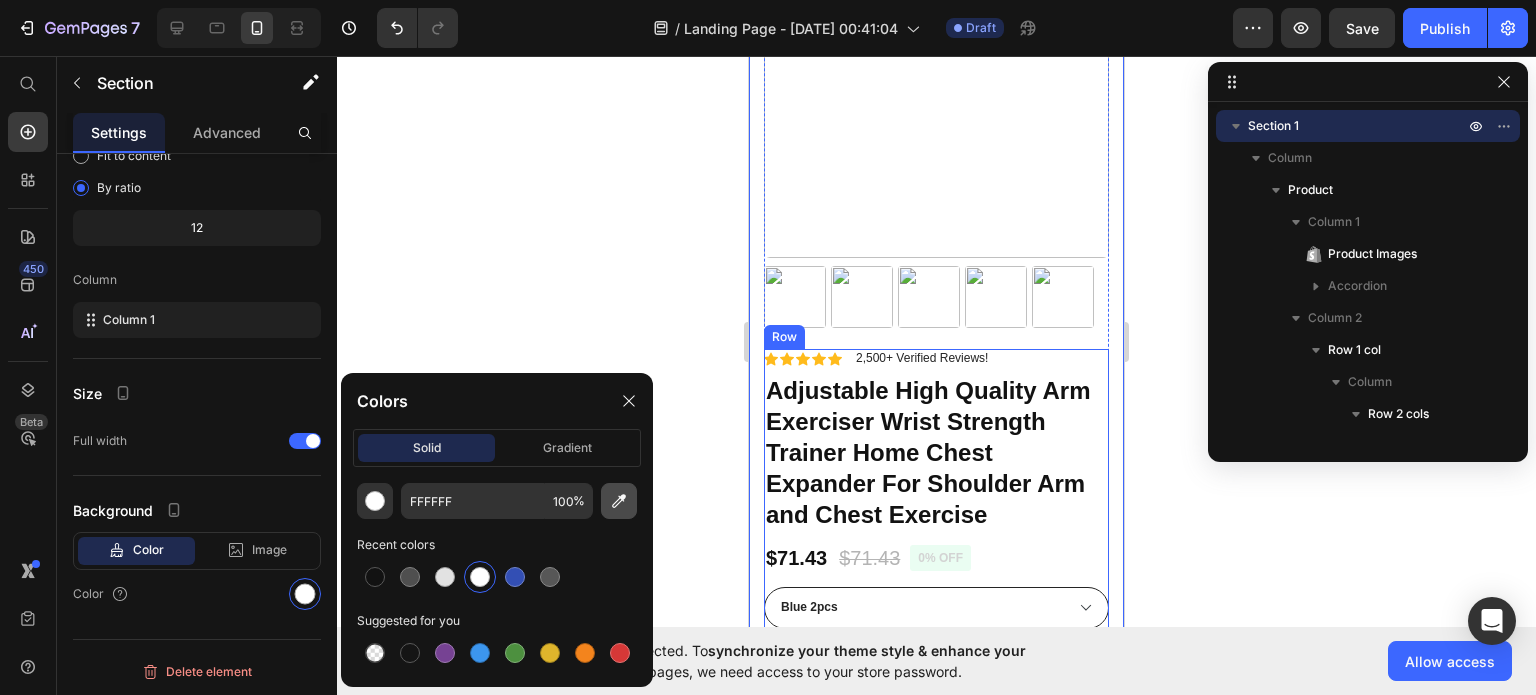 scroll, scrollTop: 200, scrollLeft: 0, axis: vertical 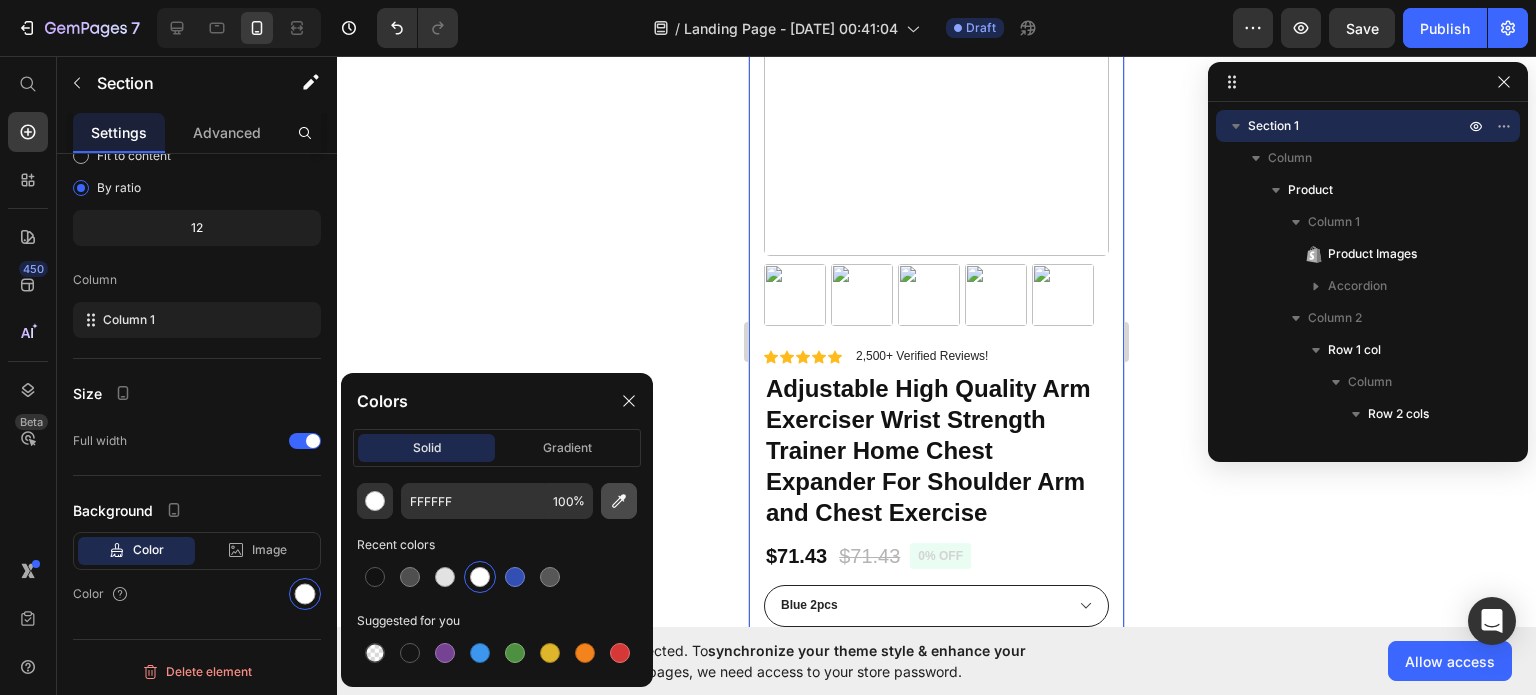 click 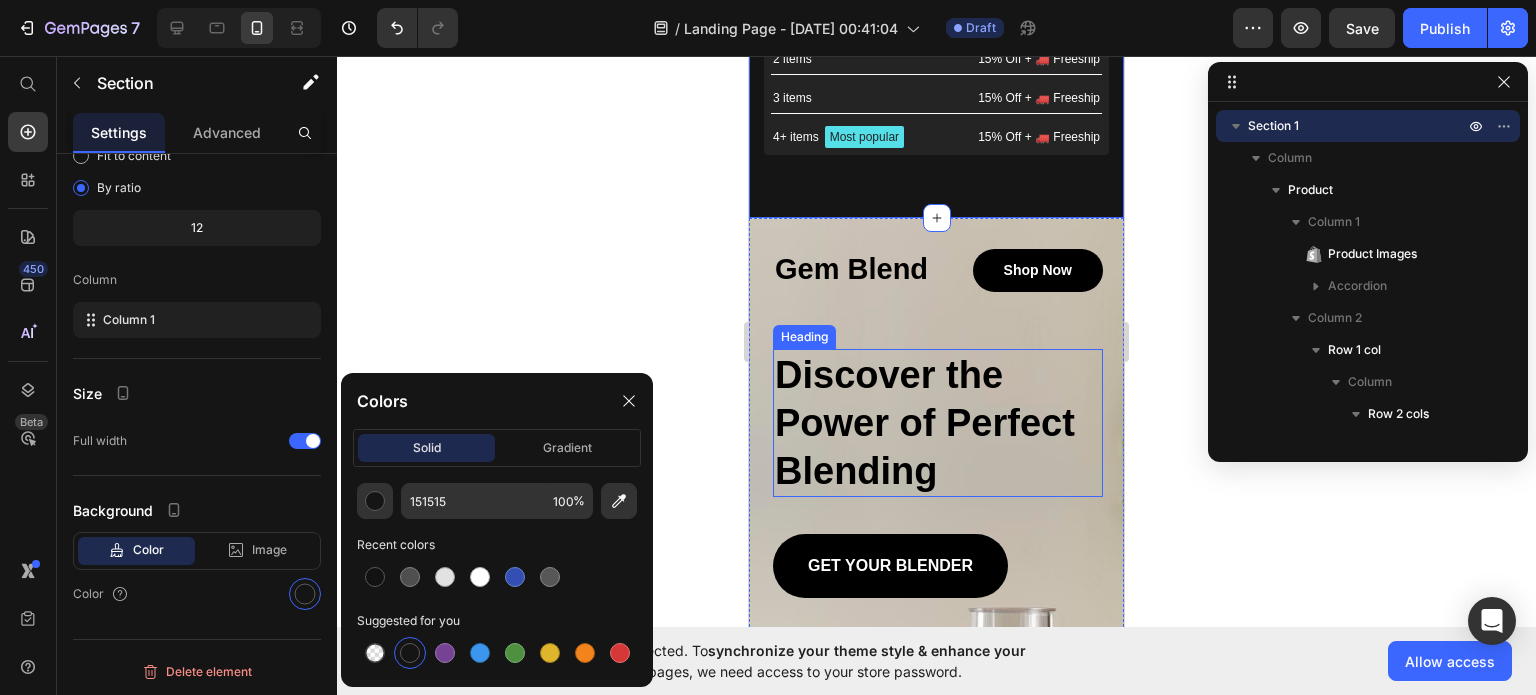 scroll, scrollTop: 1000, scrollLeft: 0, axis: vertical 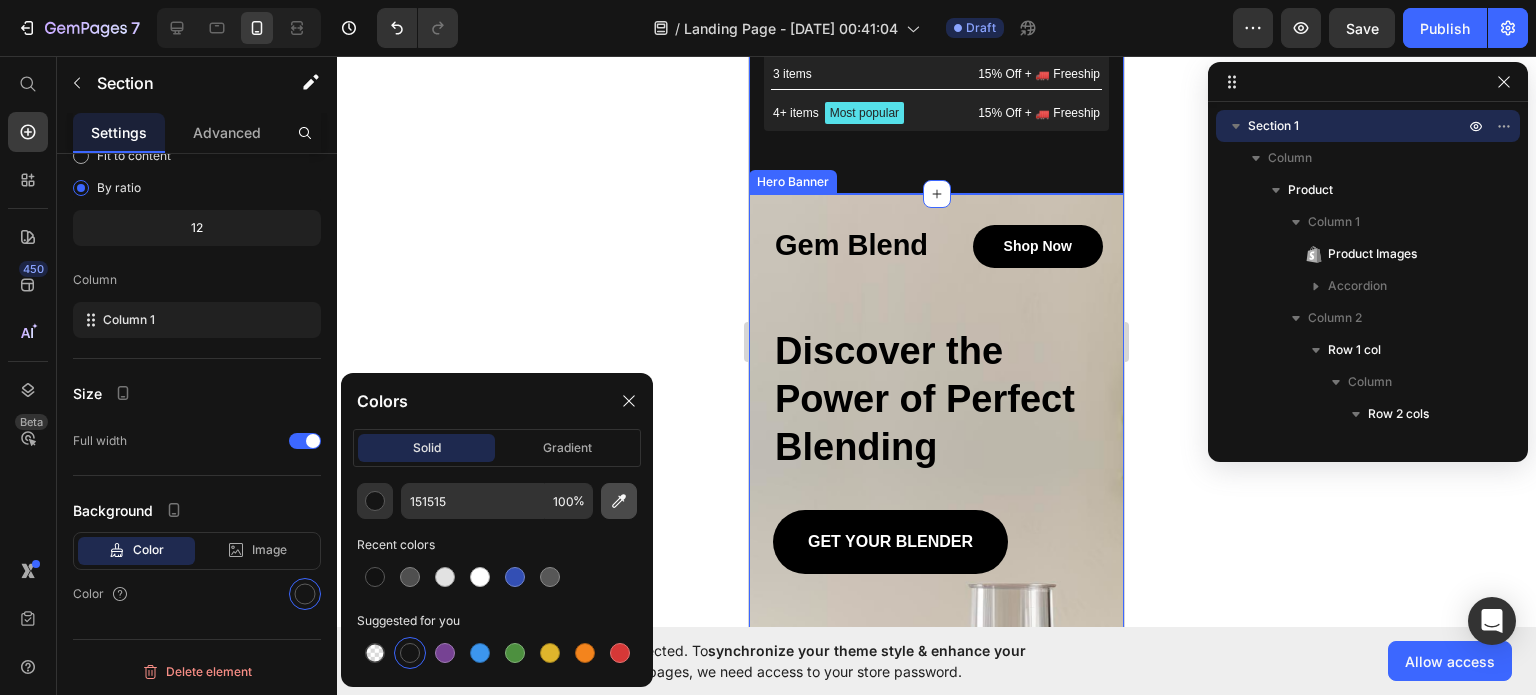 click 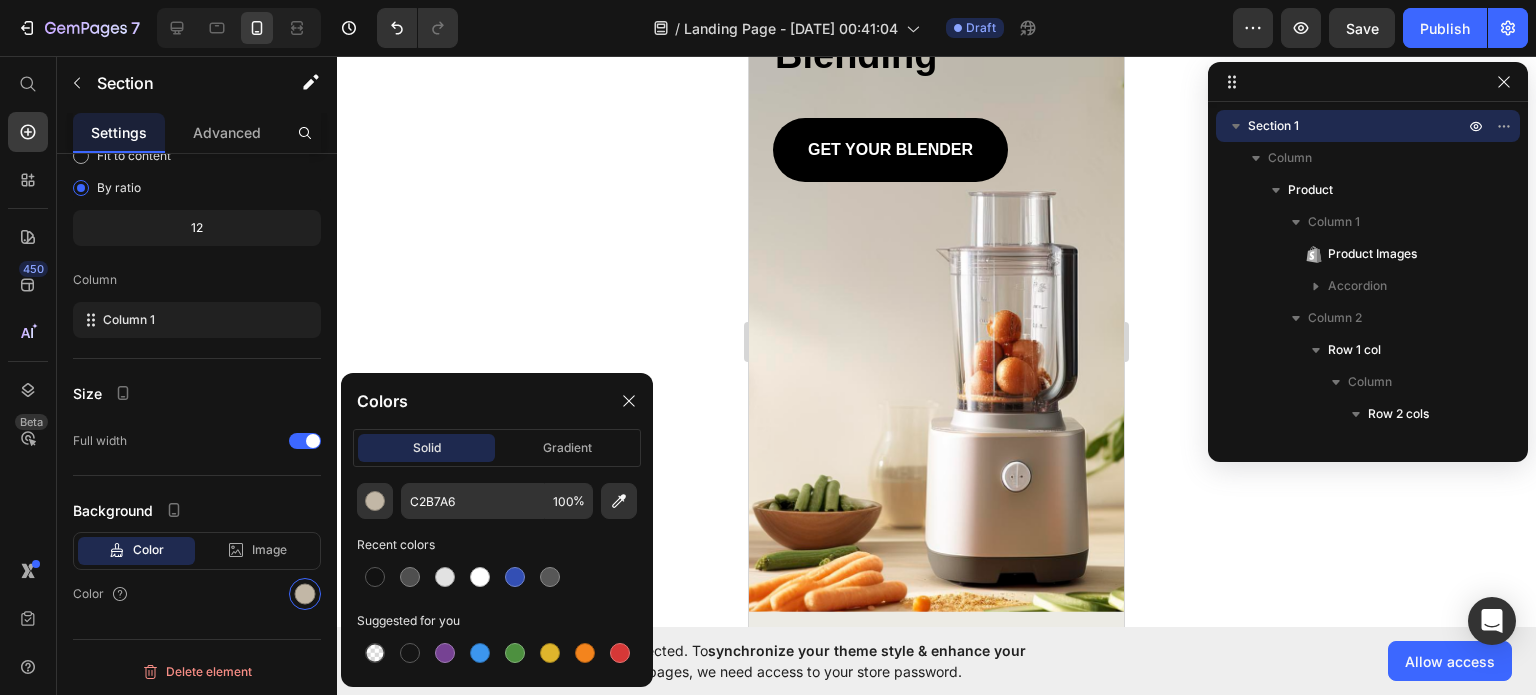 scroll, scrollTop: 1400, scrollLeft: 0, axis: vertical 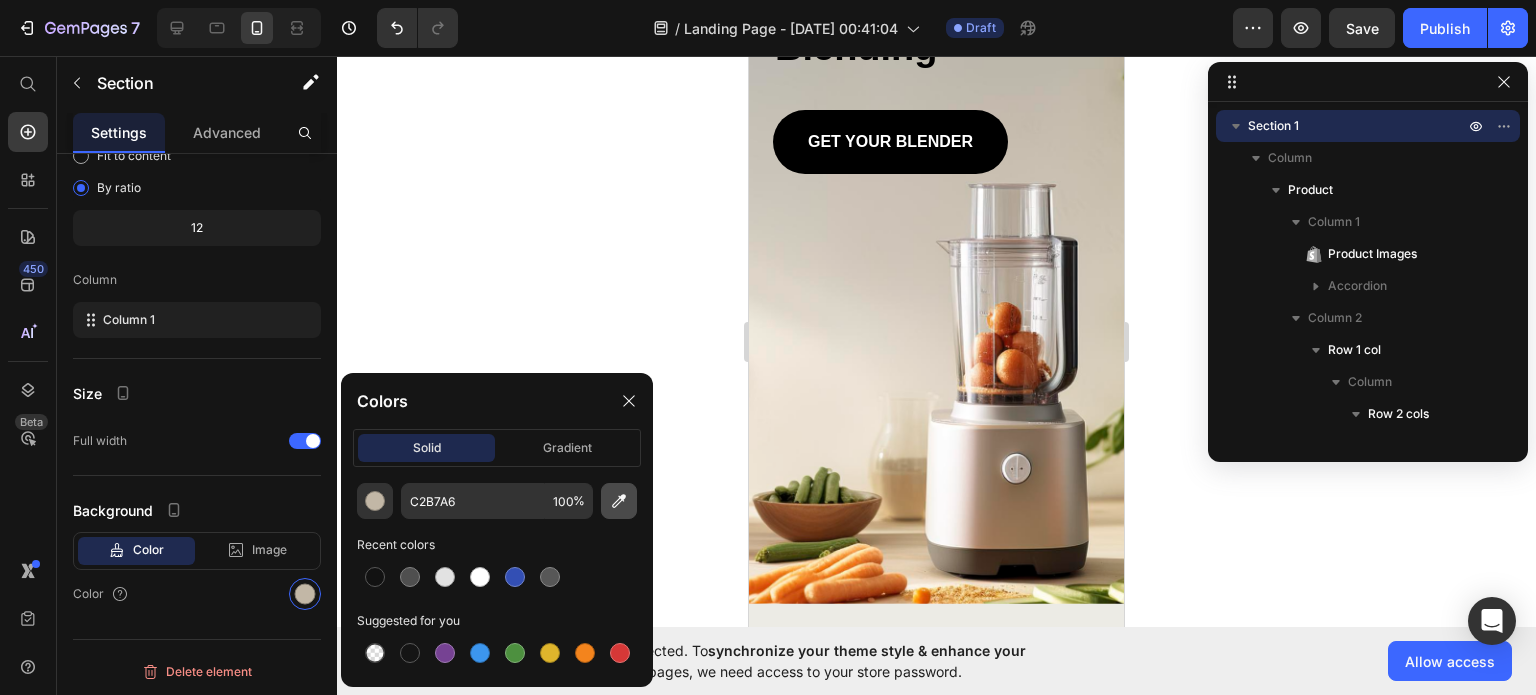 click 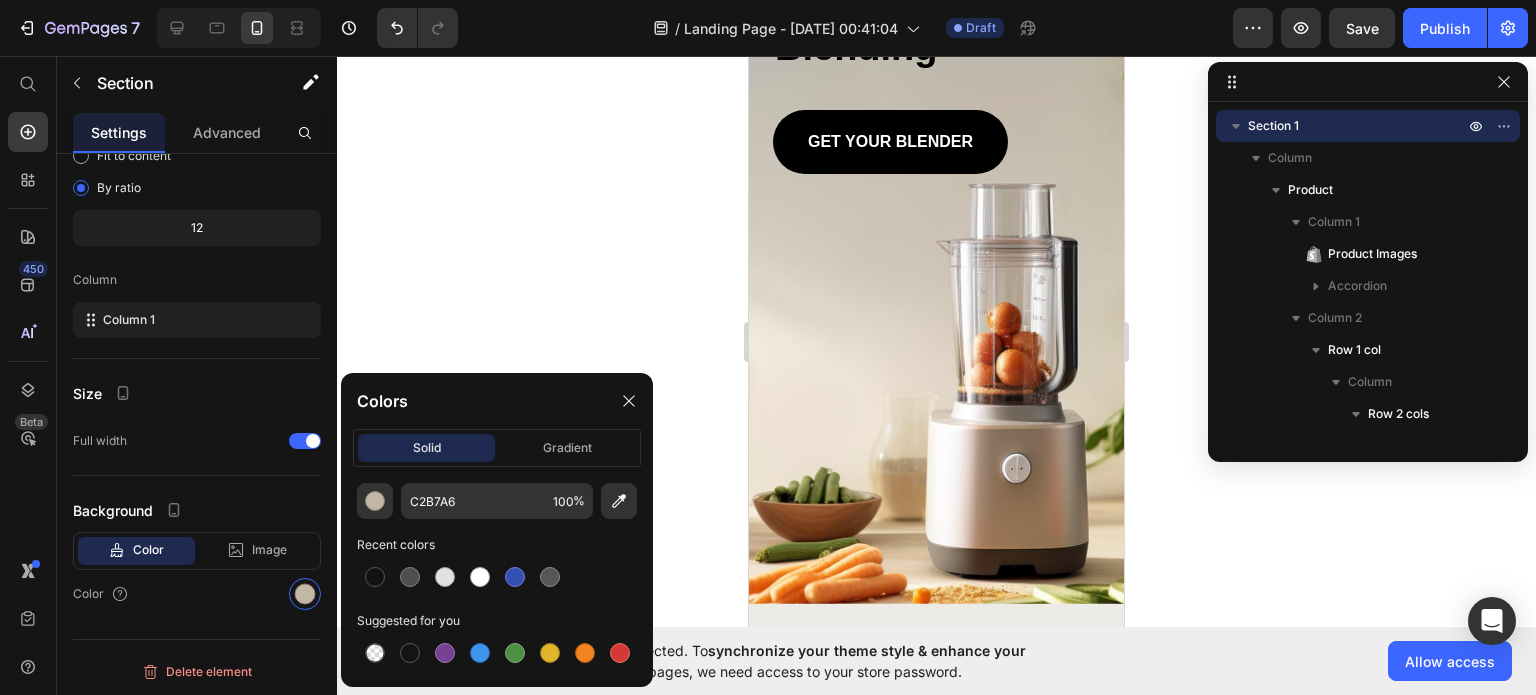 type on "ECEBE5" 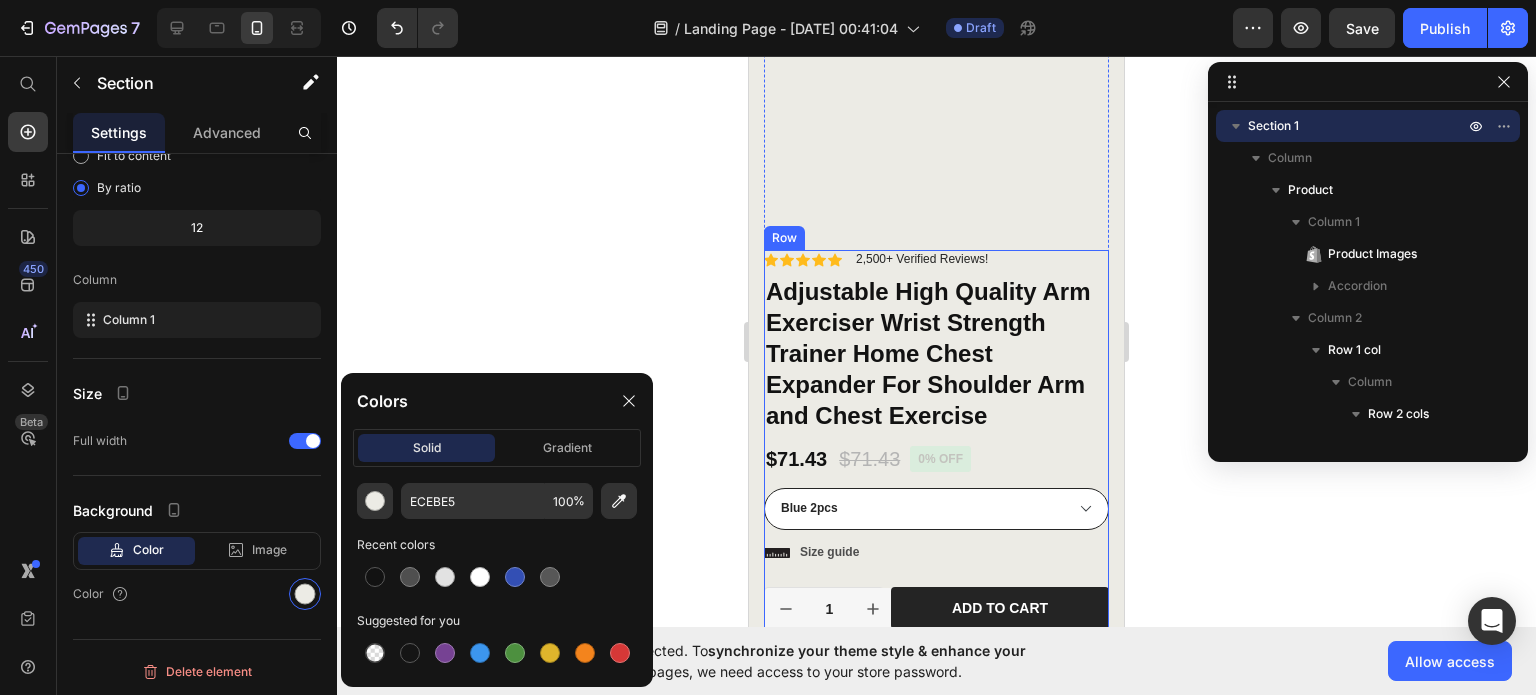 scroll, scrollTop: 300, scrollLeft: 0, axis: vertical 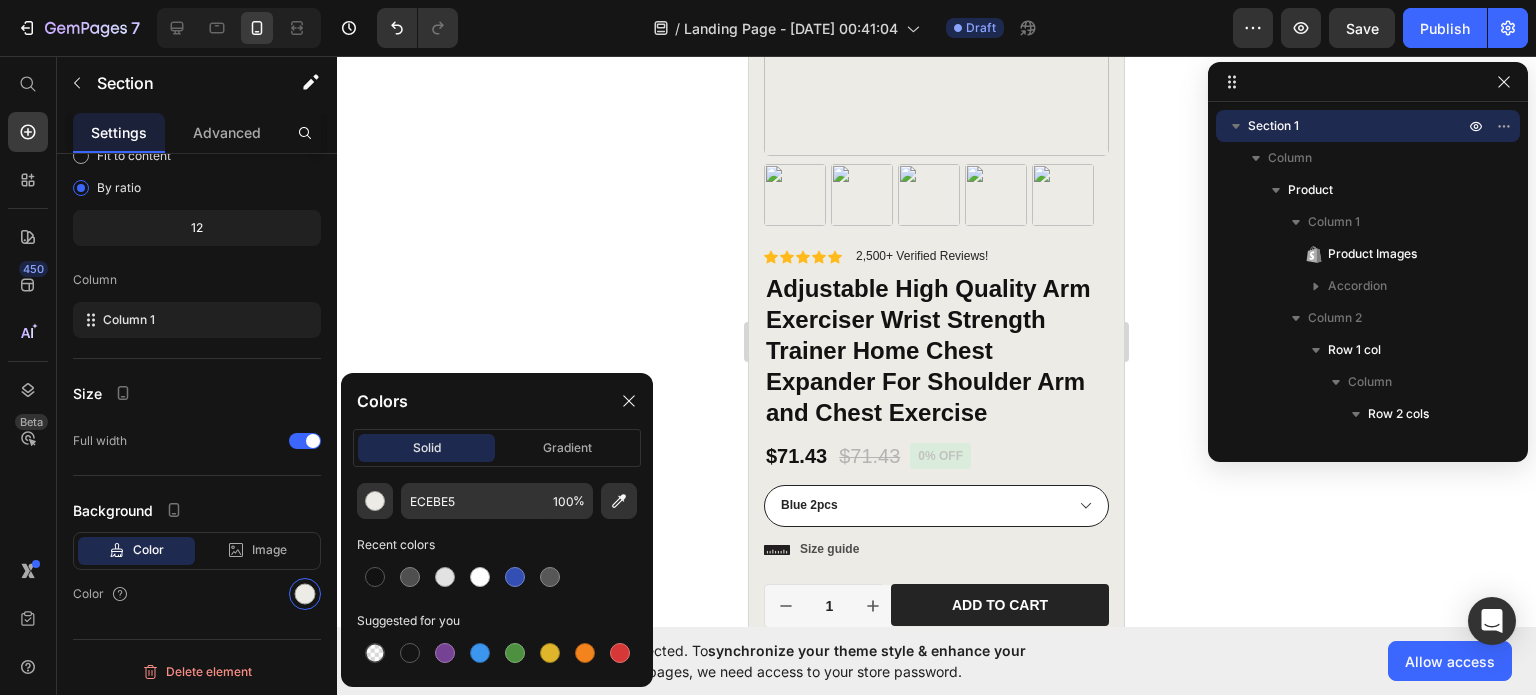 click 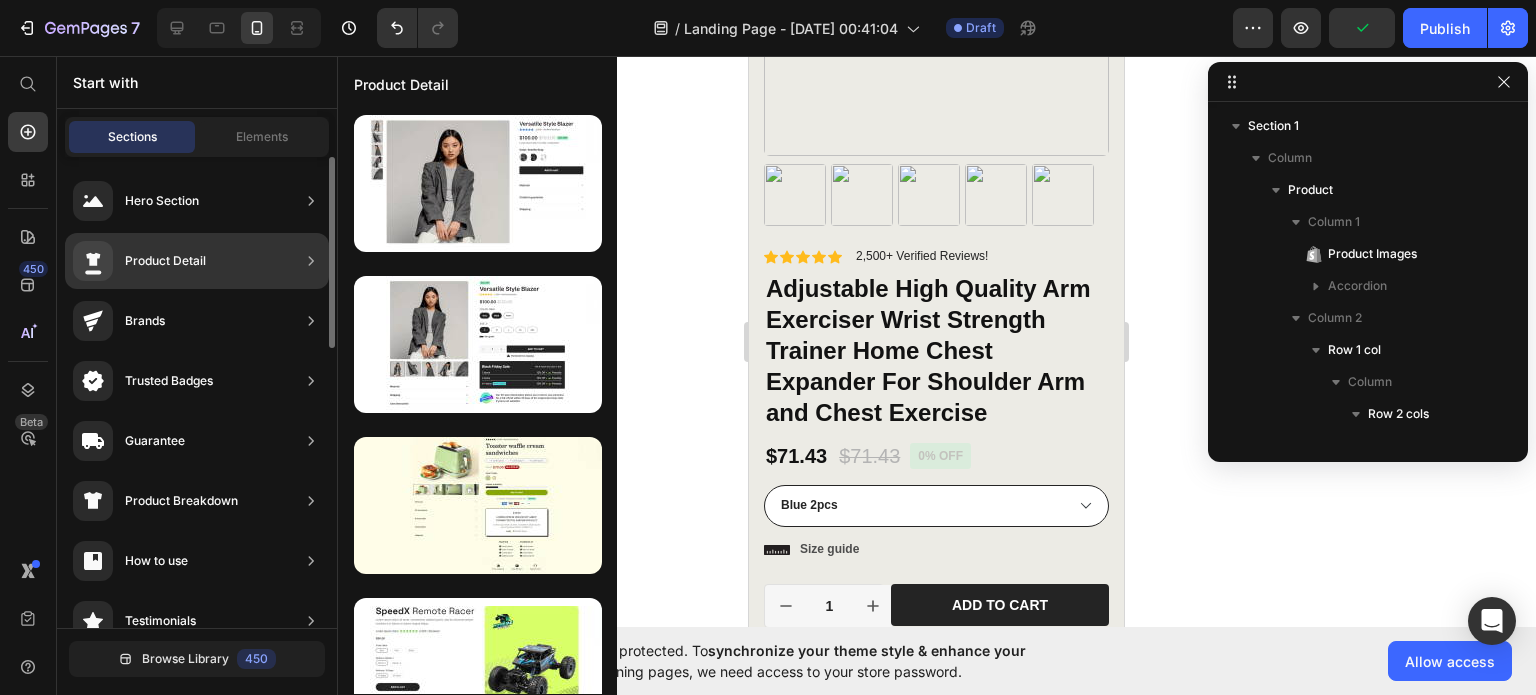 click on "Product Detail" at bounding box center (165, 261) 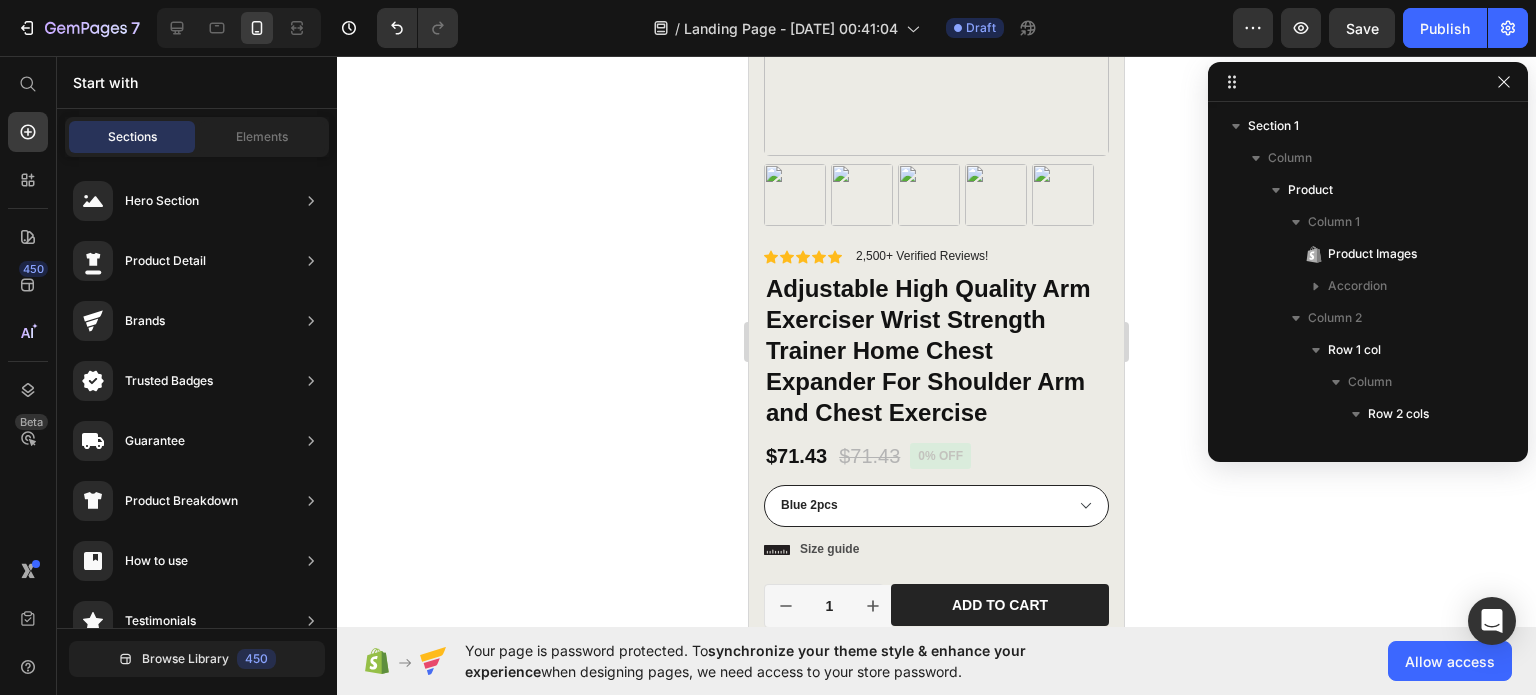 click 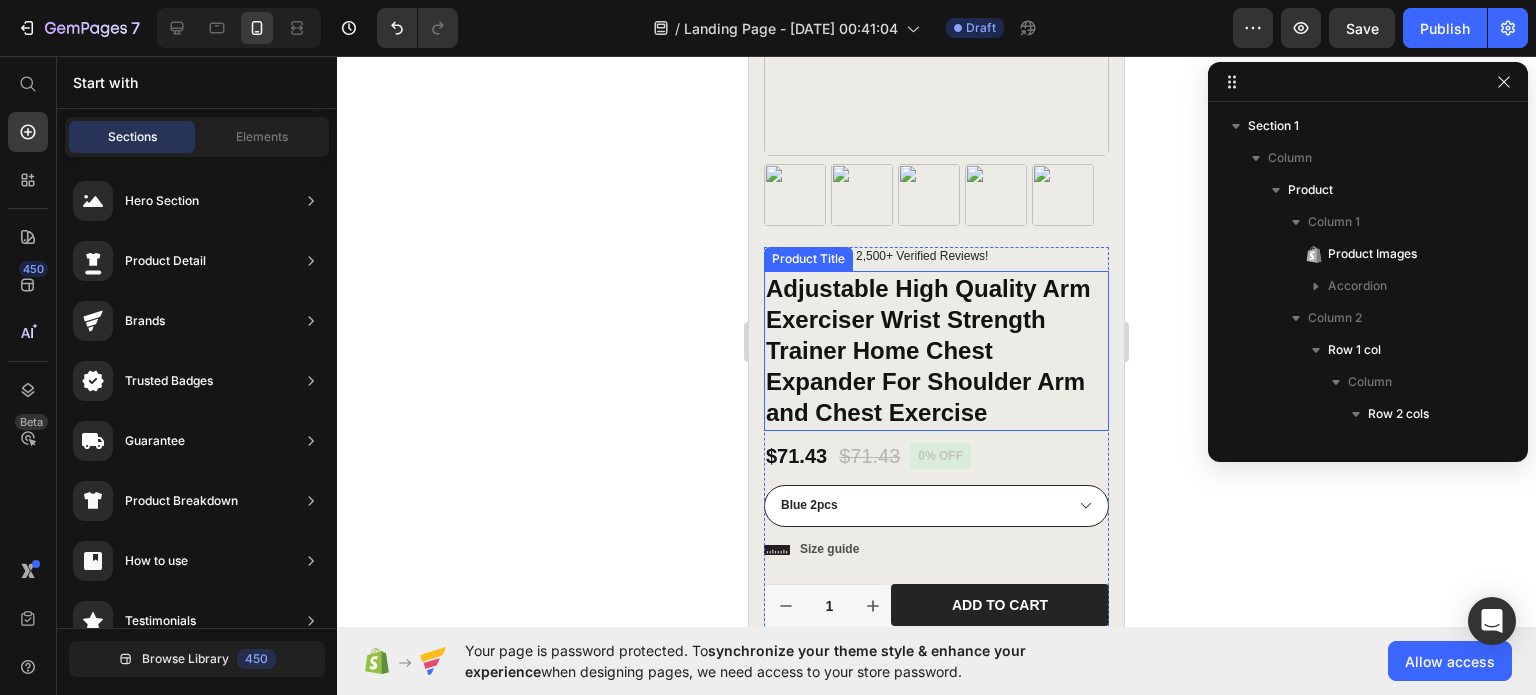 click on "Adjustable High Quality Arm Exerciser Wrist Strength Trainer Home Chest Expander For Shoulder Arm and Chest Exercise" at bounding box center (936, 351) 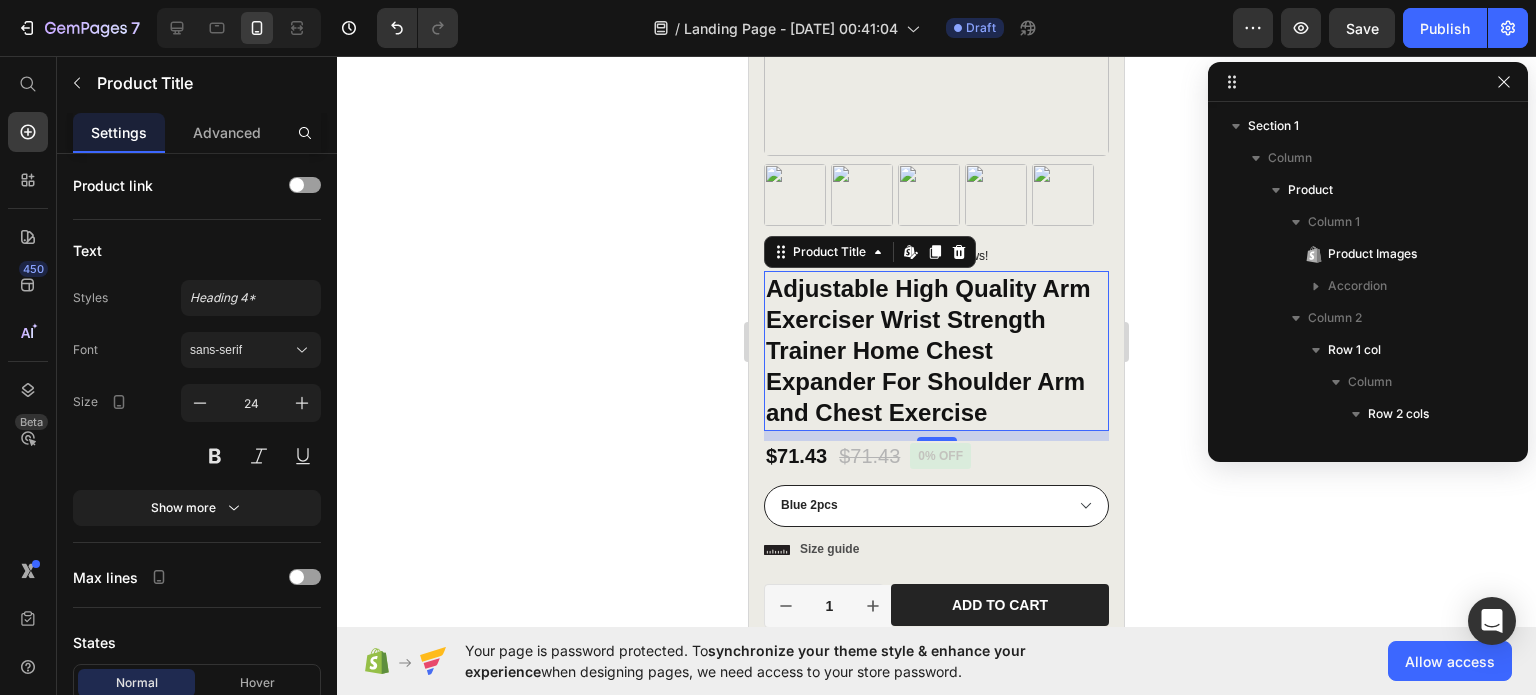 scroll, scrollTop: 666, scrollLeft: 0, axis: vertical 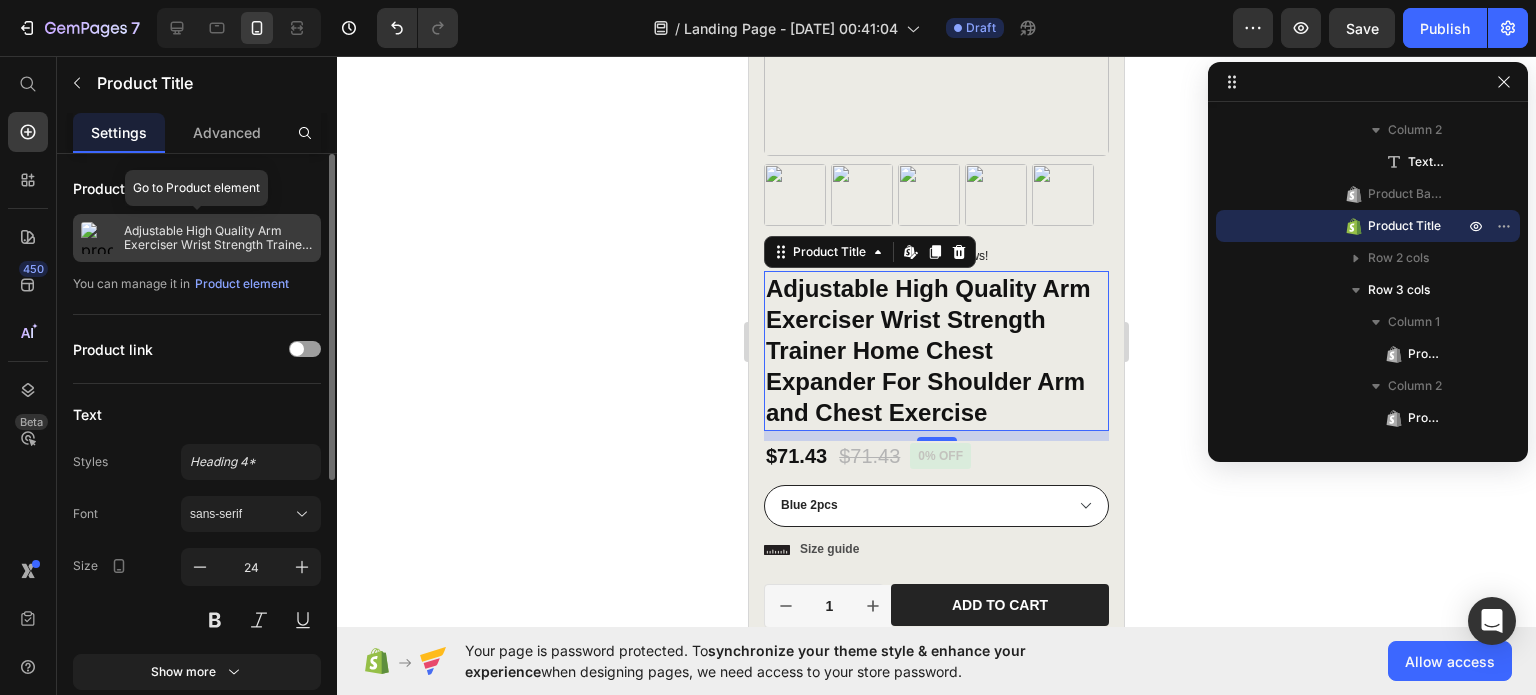 click on "Adjustable High Quality Arm Exerciser Wrist Strength Trainer Home Chest Expander For Shoulder Arm and Chest Exercise" at bounding box center (218, 238) 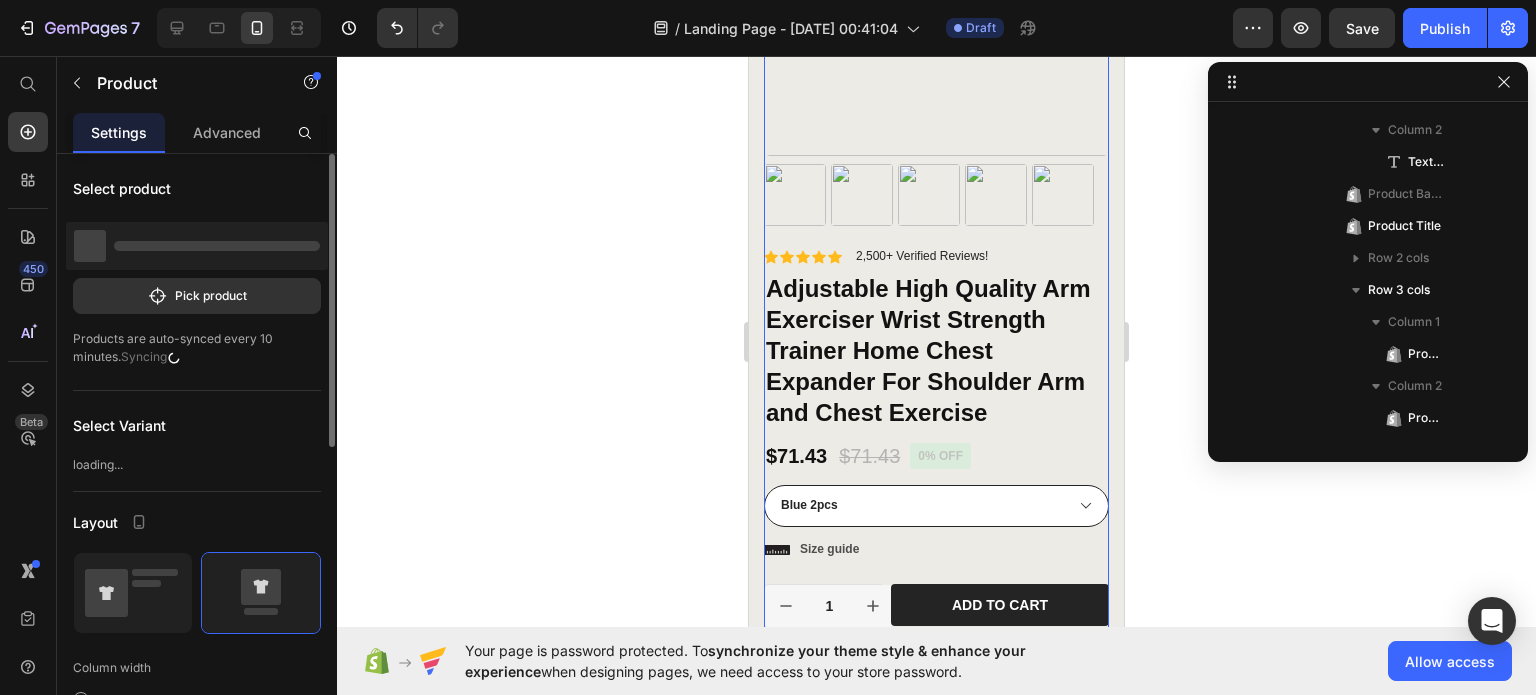 scroll, scrollTop: 0, scrollLeft: 0, axis: both 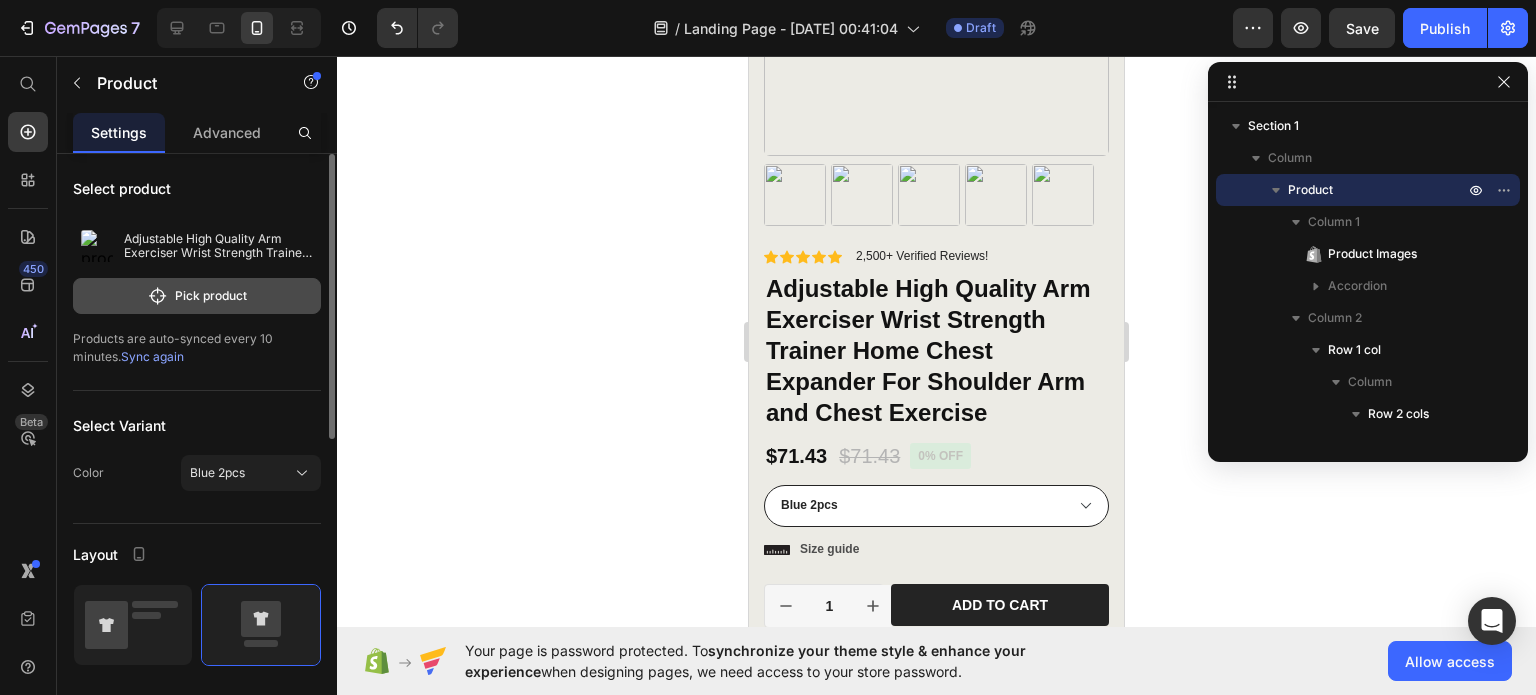 click on "Pick product" at bounding box center (197, 296) 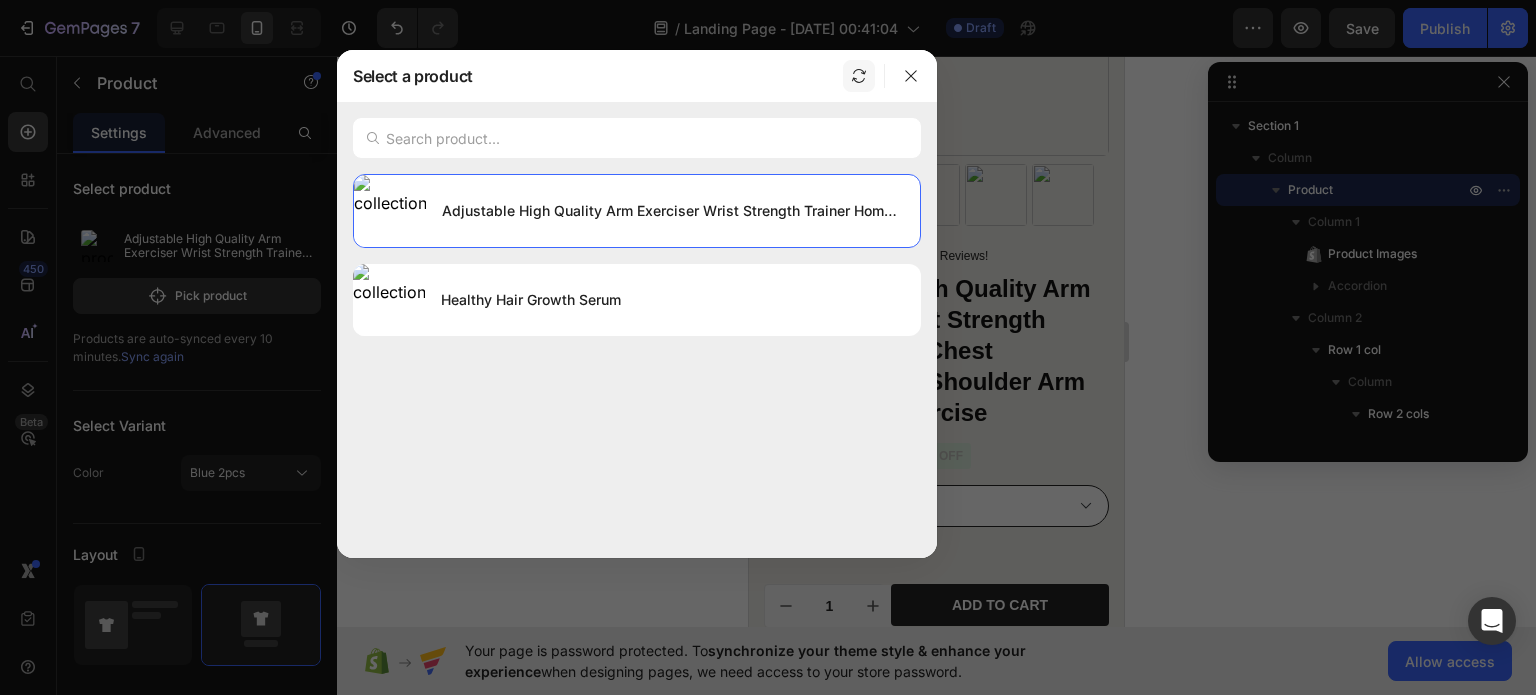 click 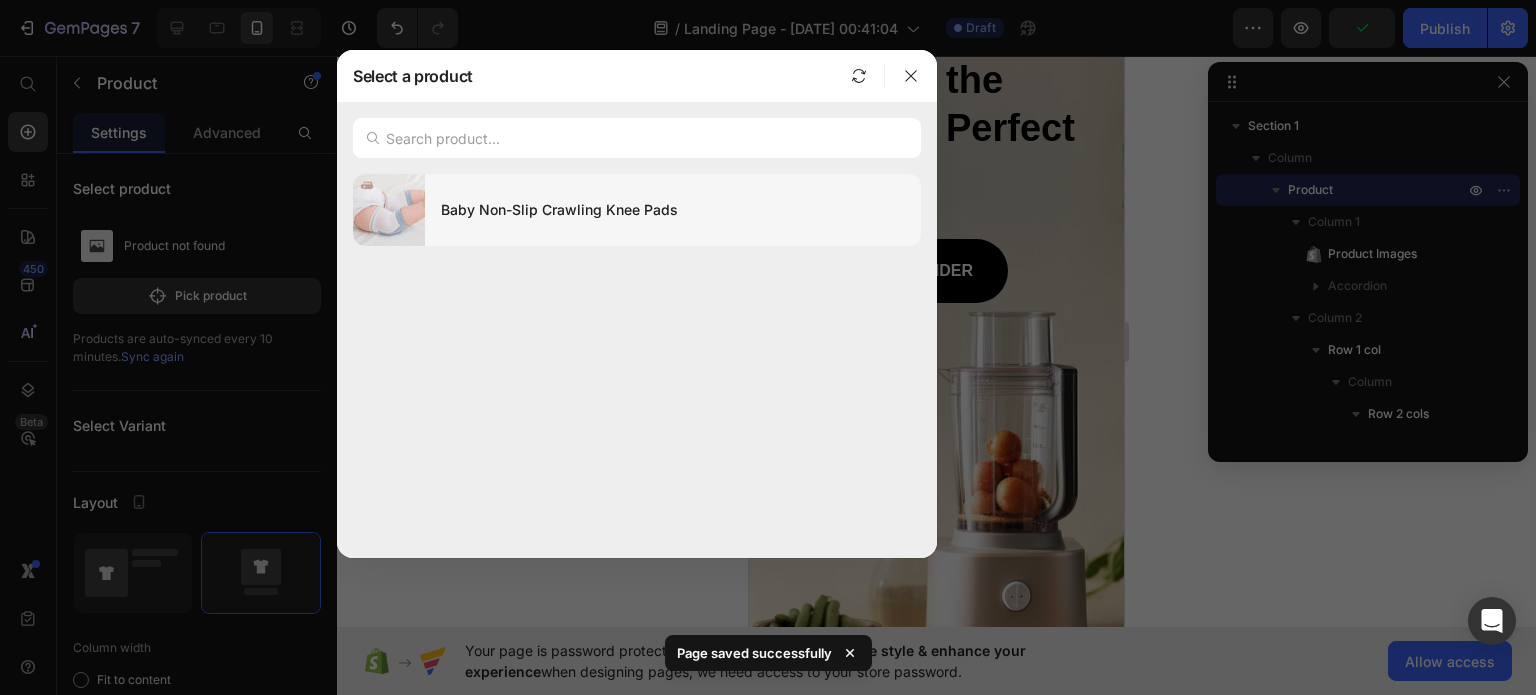 click on "Baby Non-Slip Crawling Knee Pads" at bounding box center [673, 210] 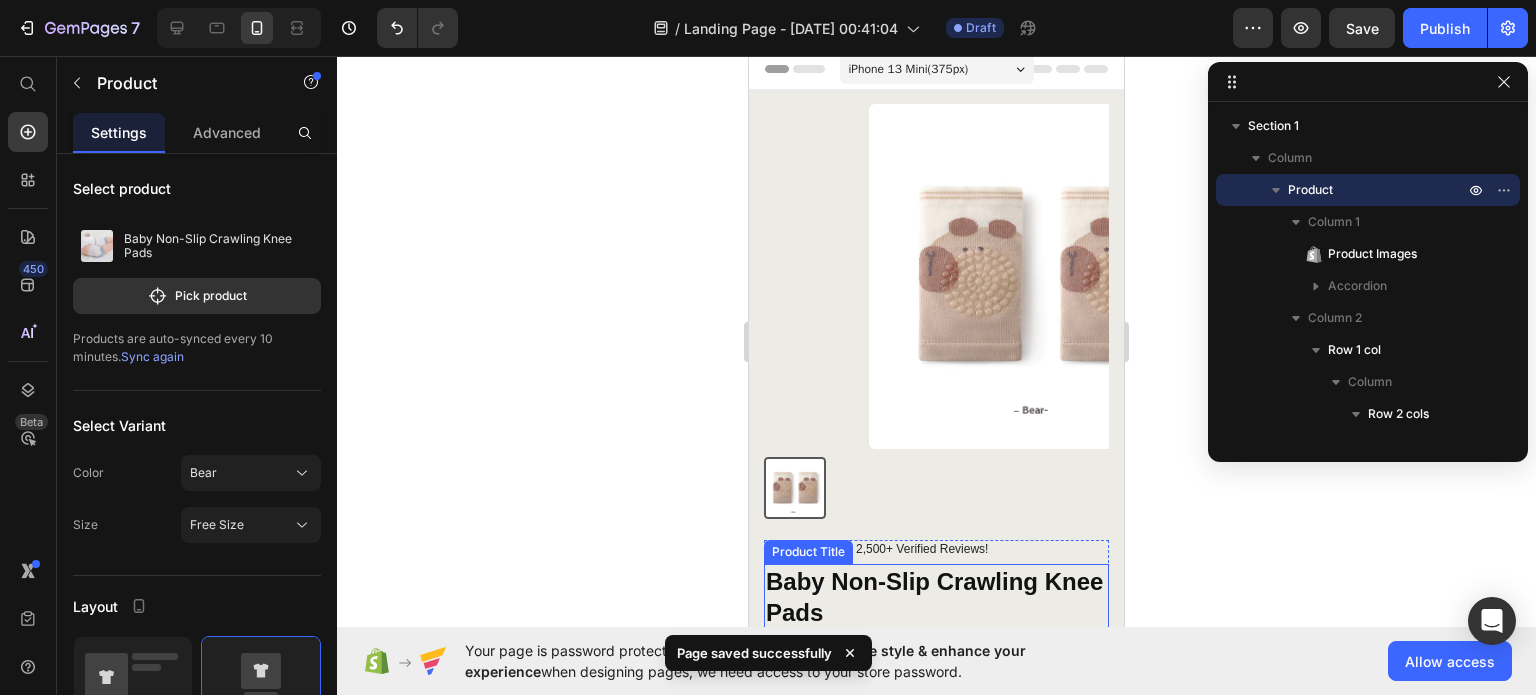 scroll, scrollTop: 0, scrollLeft: 0, axis: both 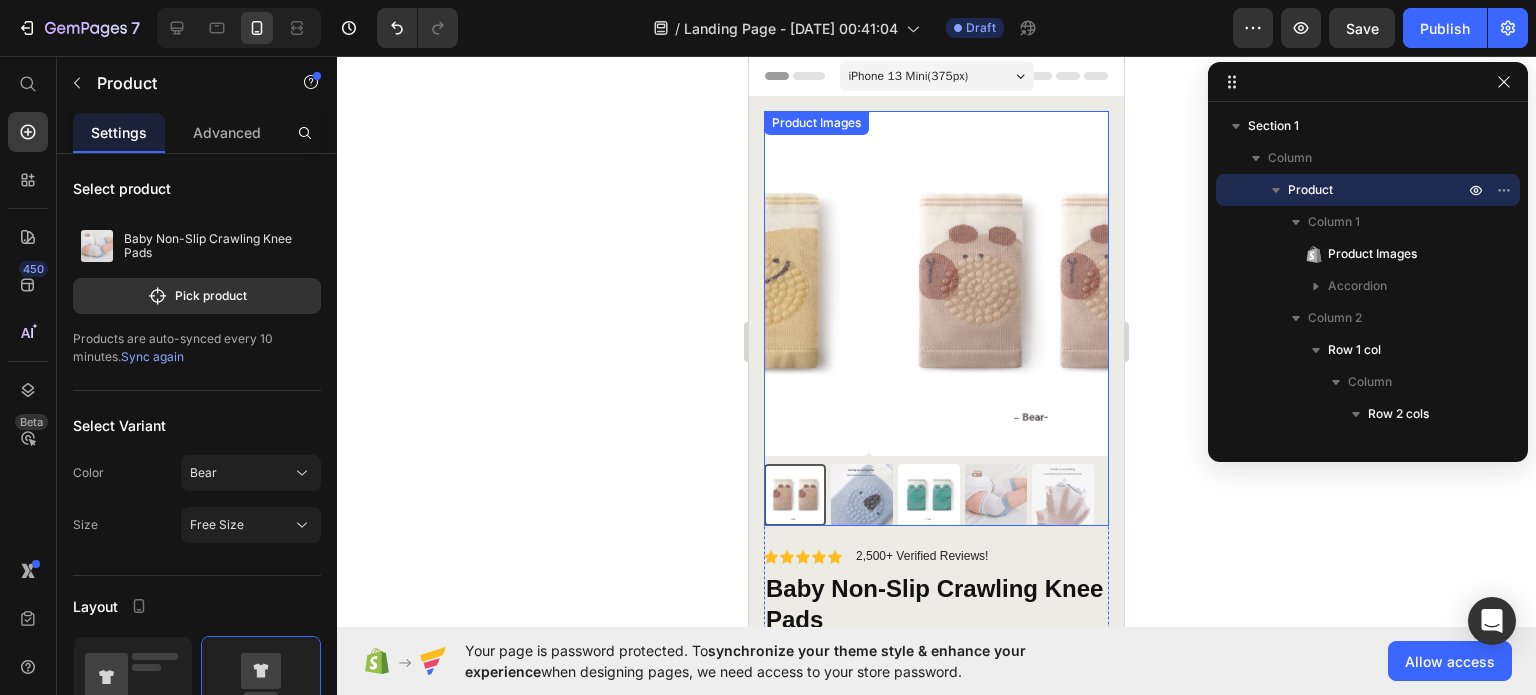 click at bounding box center [862, 495] 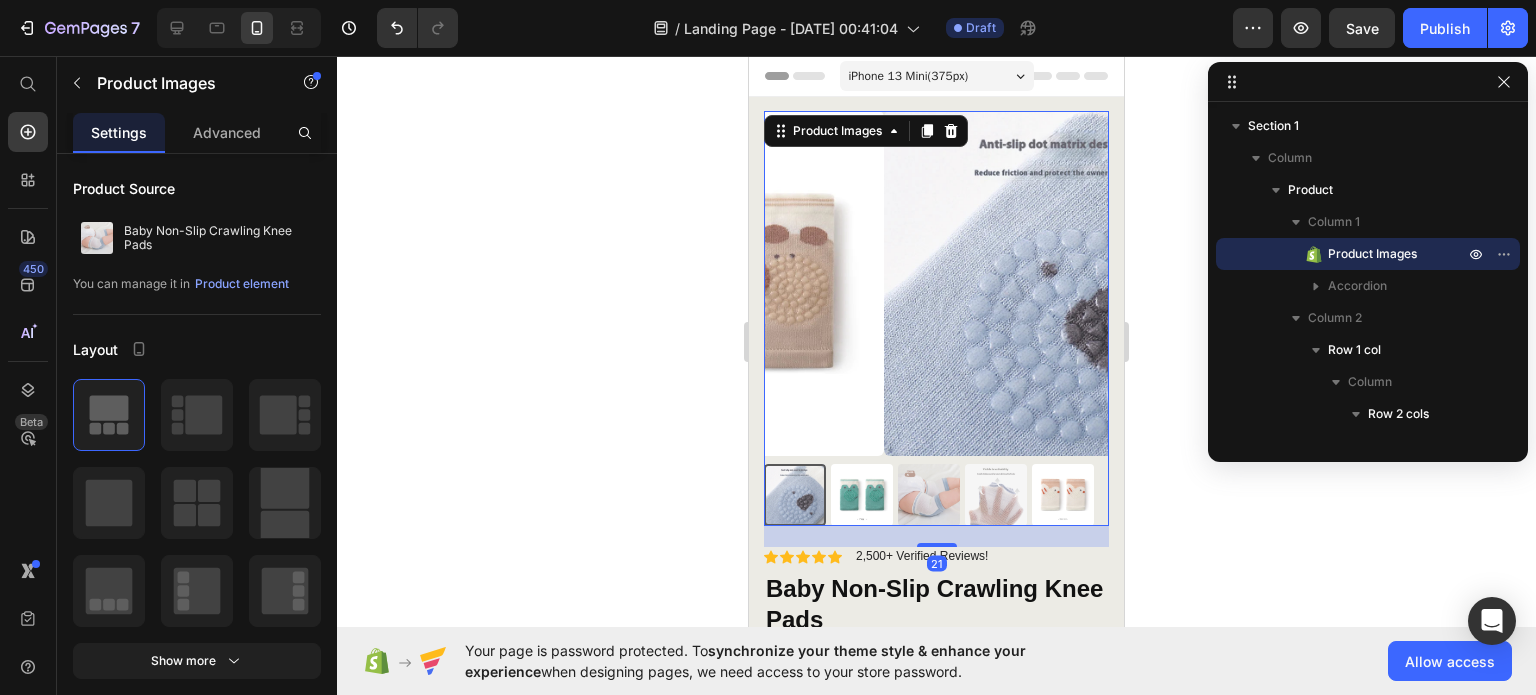 click at bounding box center (936, 495) 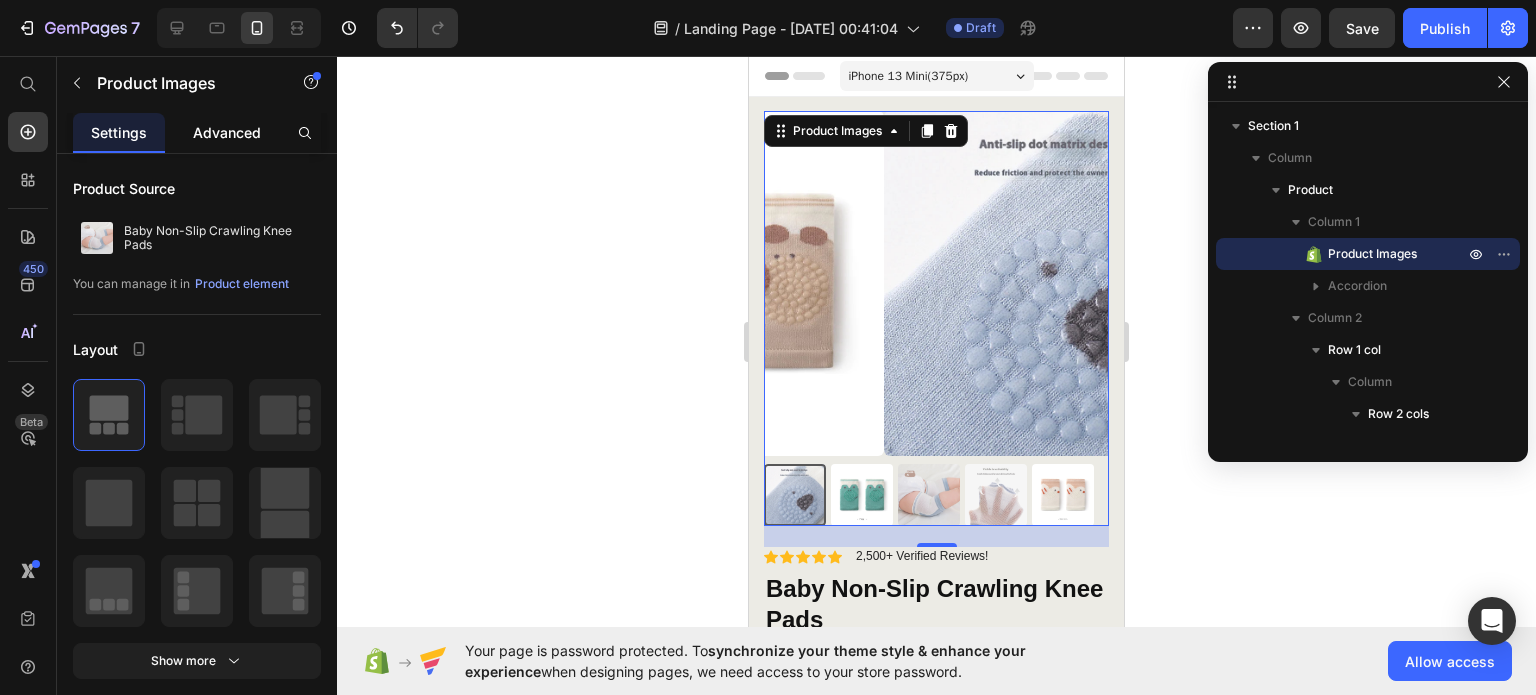 click on "Advanced" at bounding box center (227, 132) 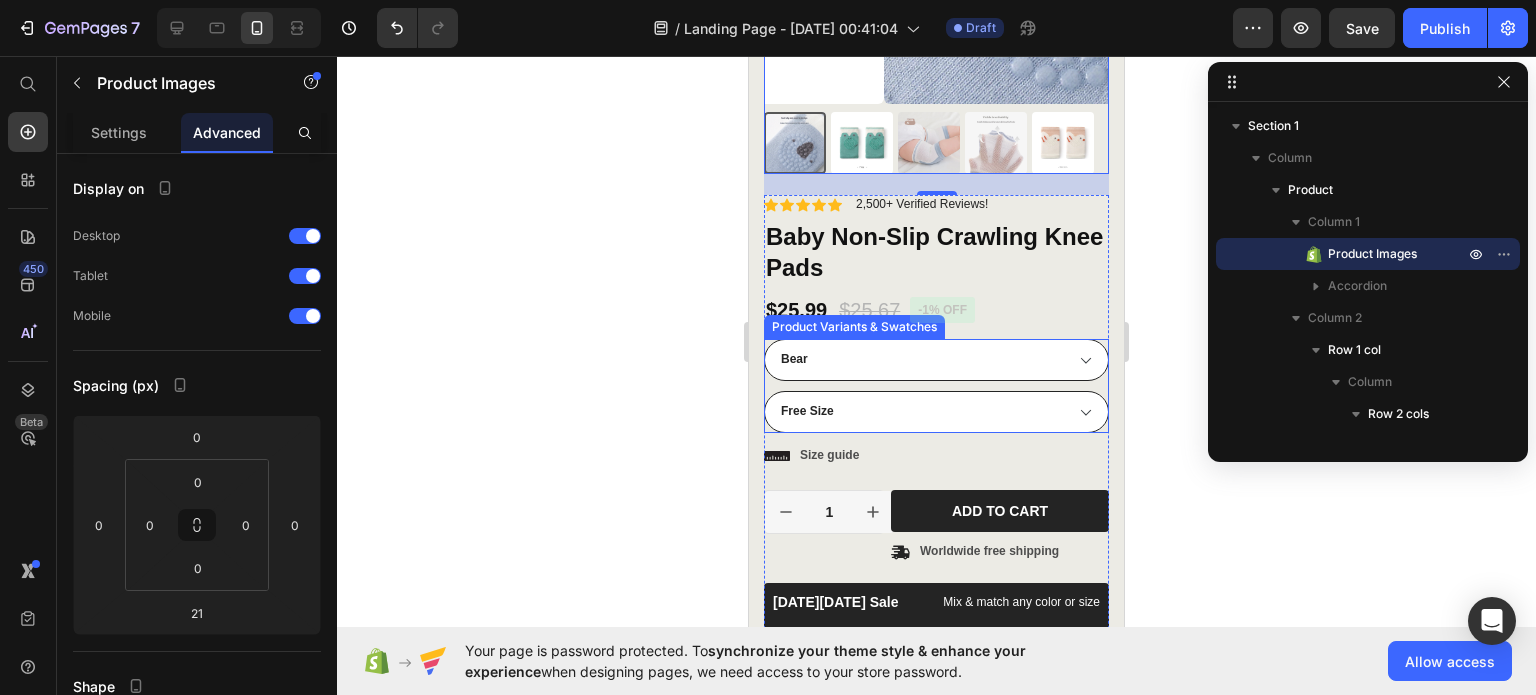 scroll, scrollTop: 400, scrollLeft: 0, axis: vertical 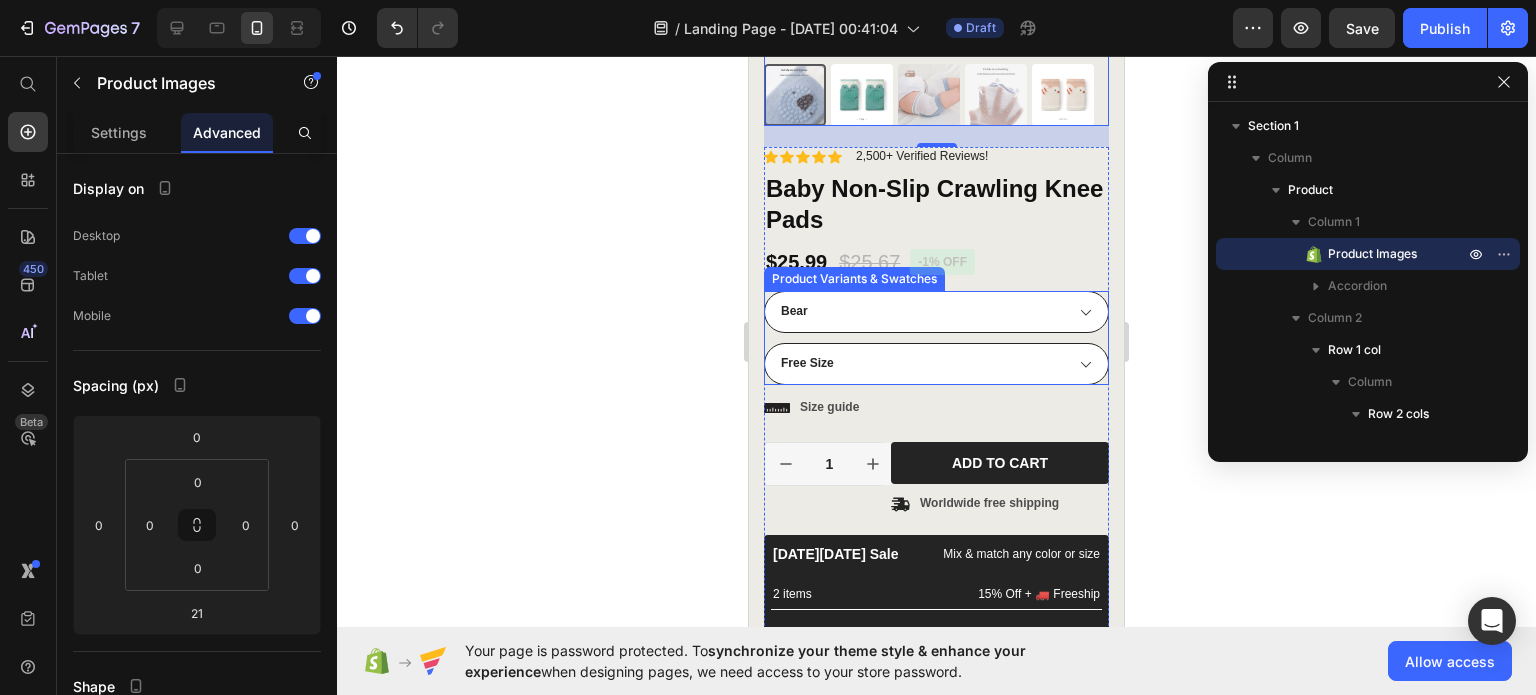 click on "Free Size" at bounding box center (936, 364) 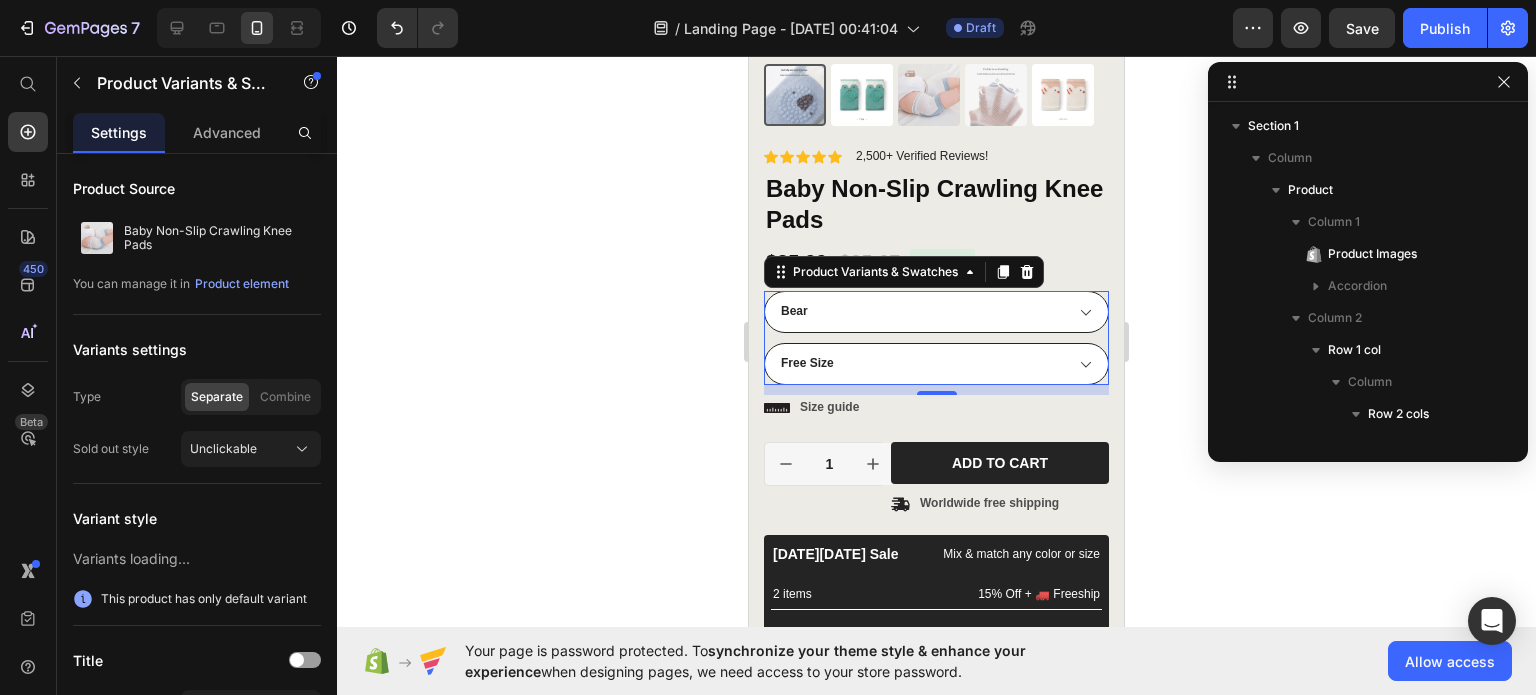 scroll, scrollTop: 986, scrollLeft: 0, axis: vertical 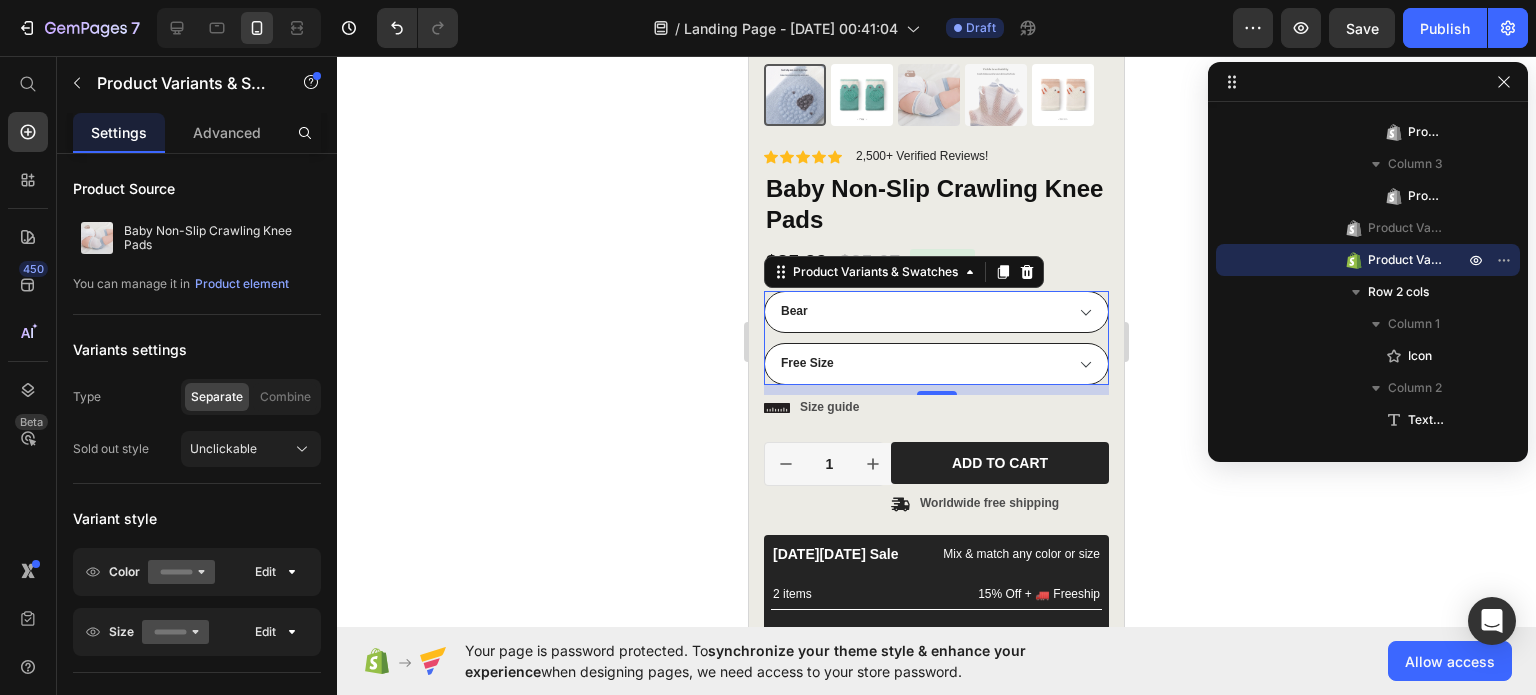click on "Bear White Dove Smiling Face Frog Koala" at bounding box center (936, 312) 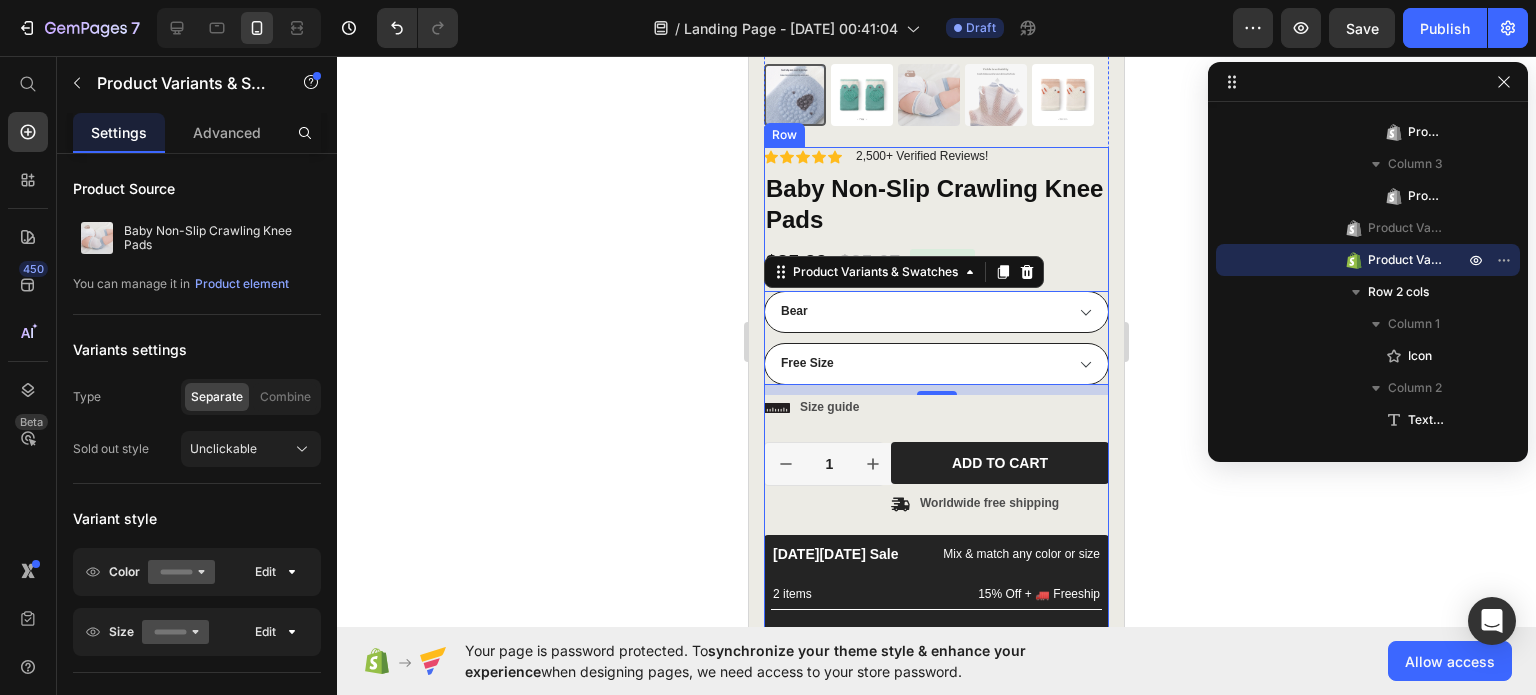 click on "Baby Non-Slip Crawling Knee Pads" at bounding box center [936, 204] 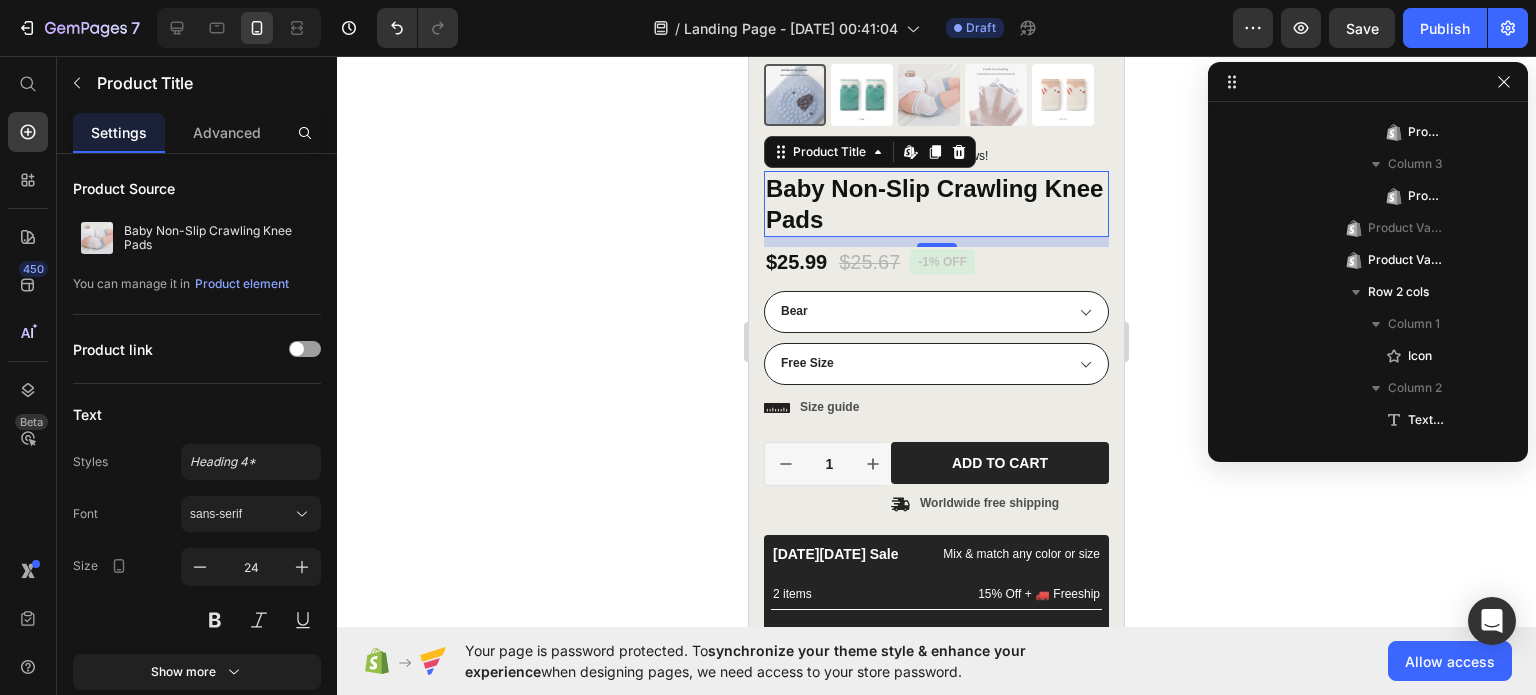 scroll, scrollTop: 666, scrollLeft: 0, axis: vertical 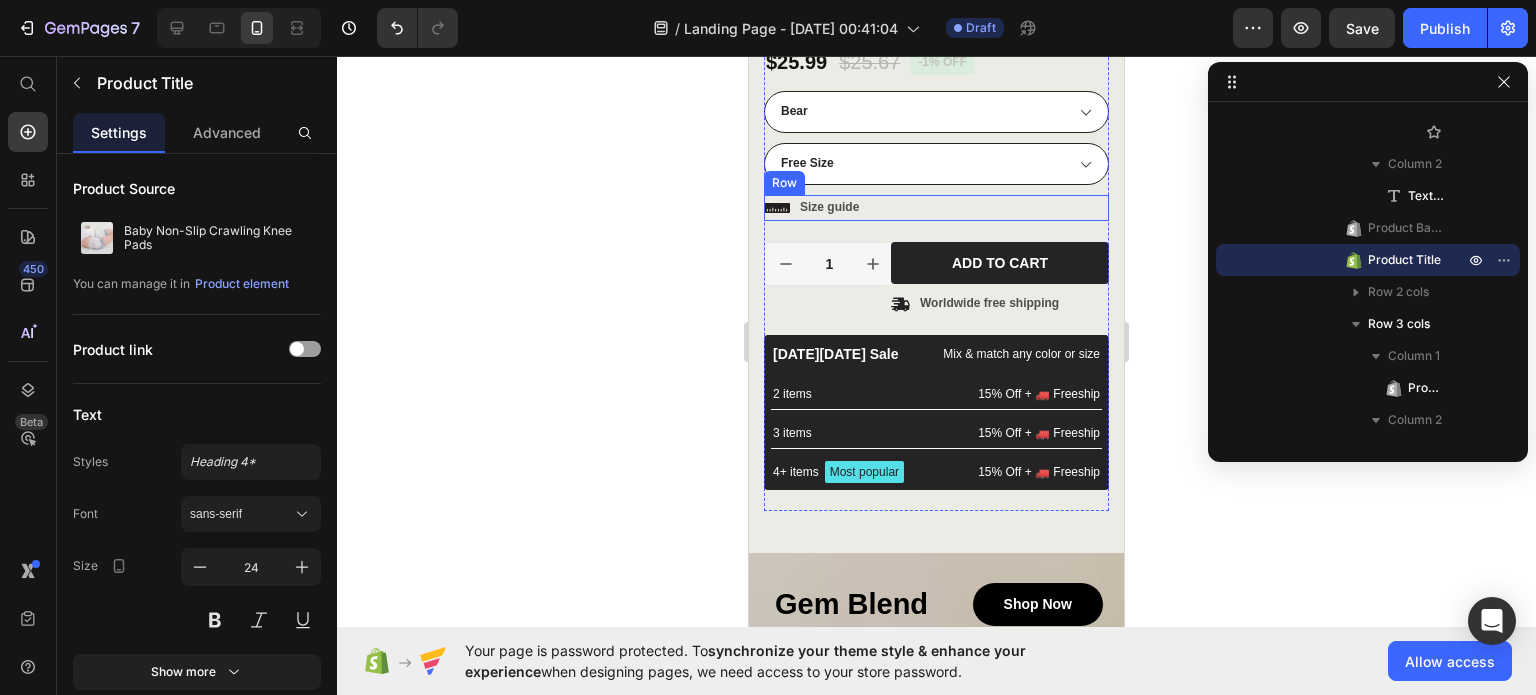 click on "Icon Size guide Text Block Row" at bounding box center (936, 208) 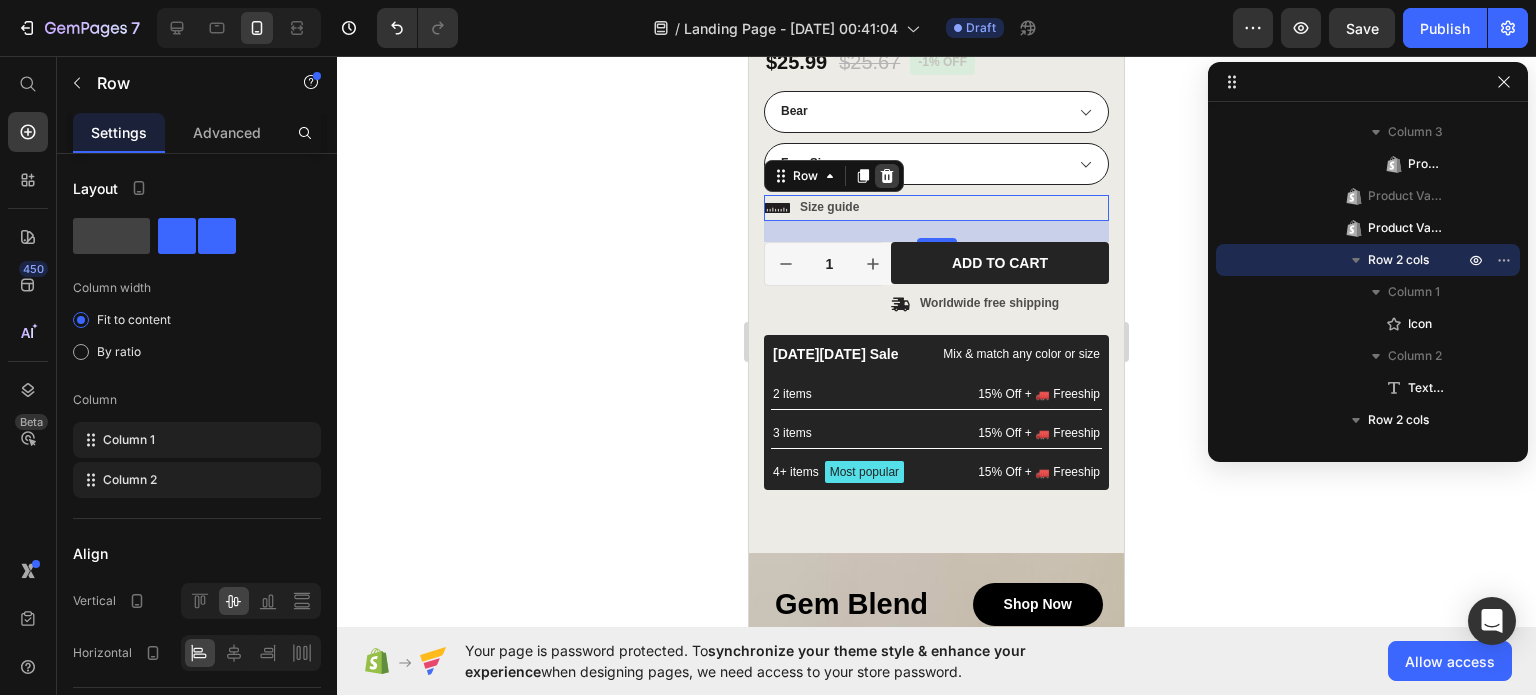 click 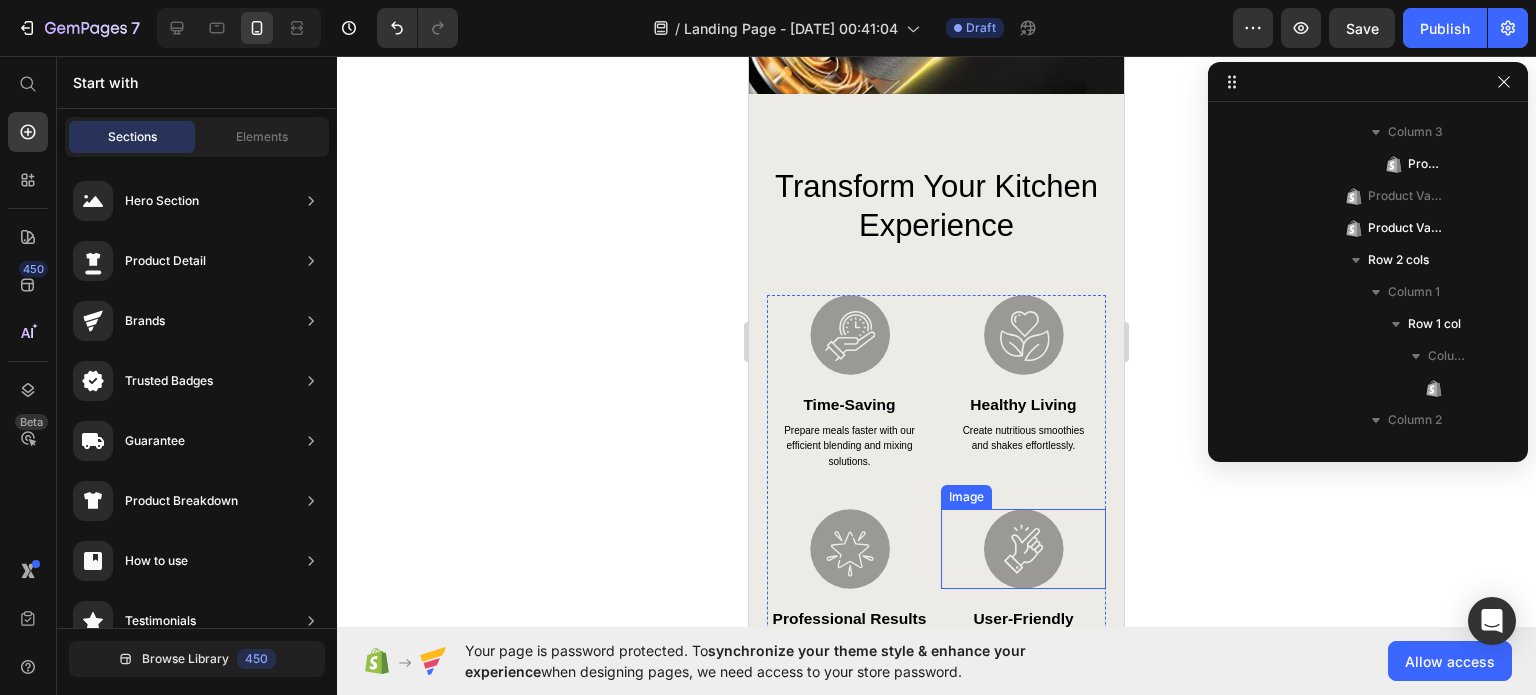 scroll, scrollTop: 4900, scrollLeft: 0, axis: vertical 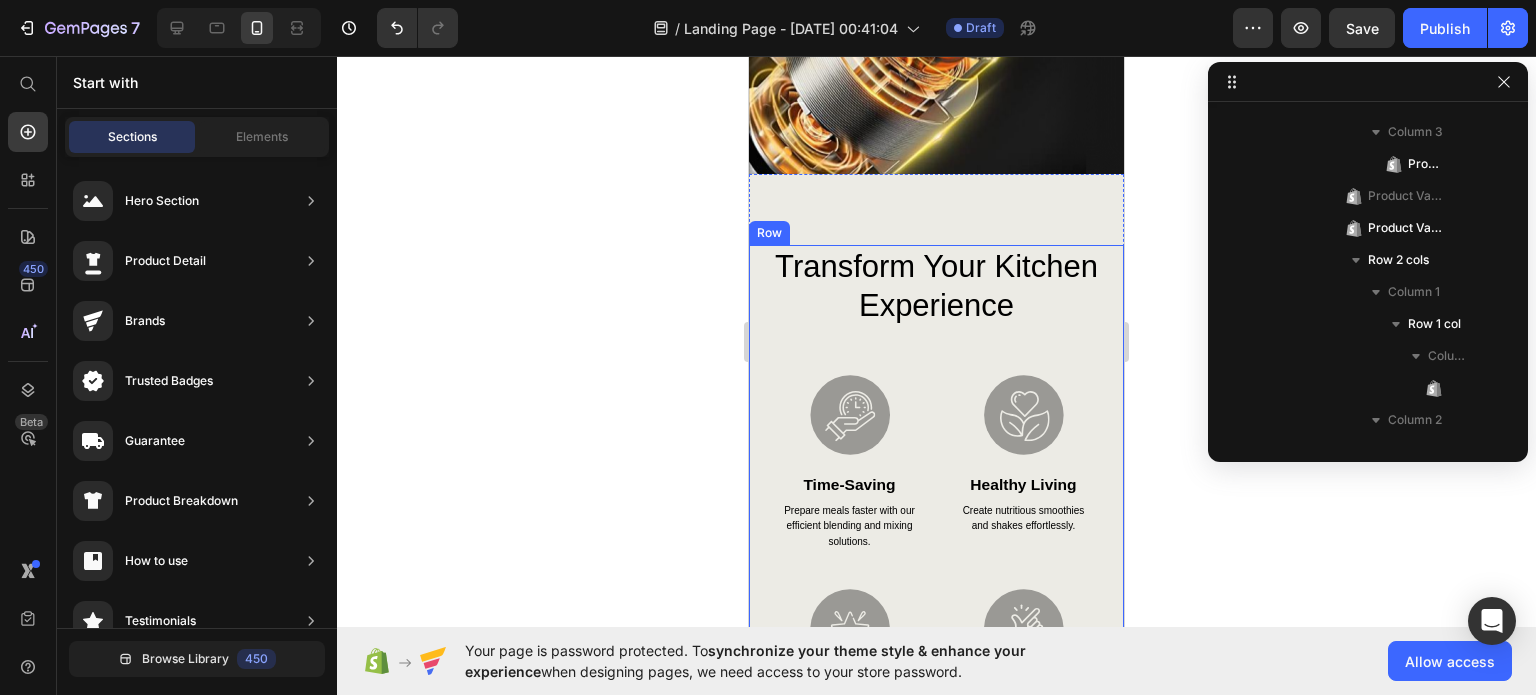 click on "transform your kitchen experience Heading Image Time-Saving Heading Prepare meals faster with our efficient blending and mixing solutions. Text Block Image Healthy Living Heading Create nutritious smoothies and shakes effortlessly. Text Block Image Professional Results Heading Achieve restaurant-quality results at home or in your business. Text Block Image User-Friendly Heading Intuitive controls and ergonomic design ensure ease of use for everyone. Text Block Row" at bounding box center [936, 505] 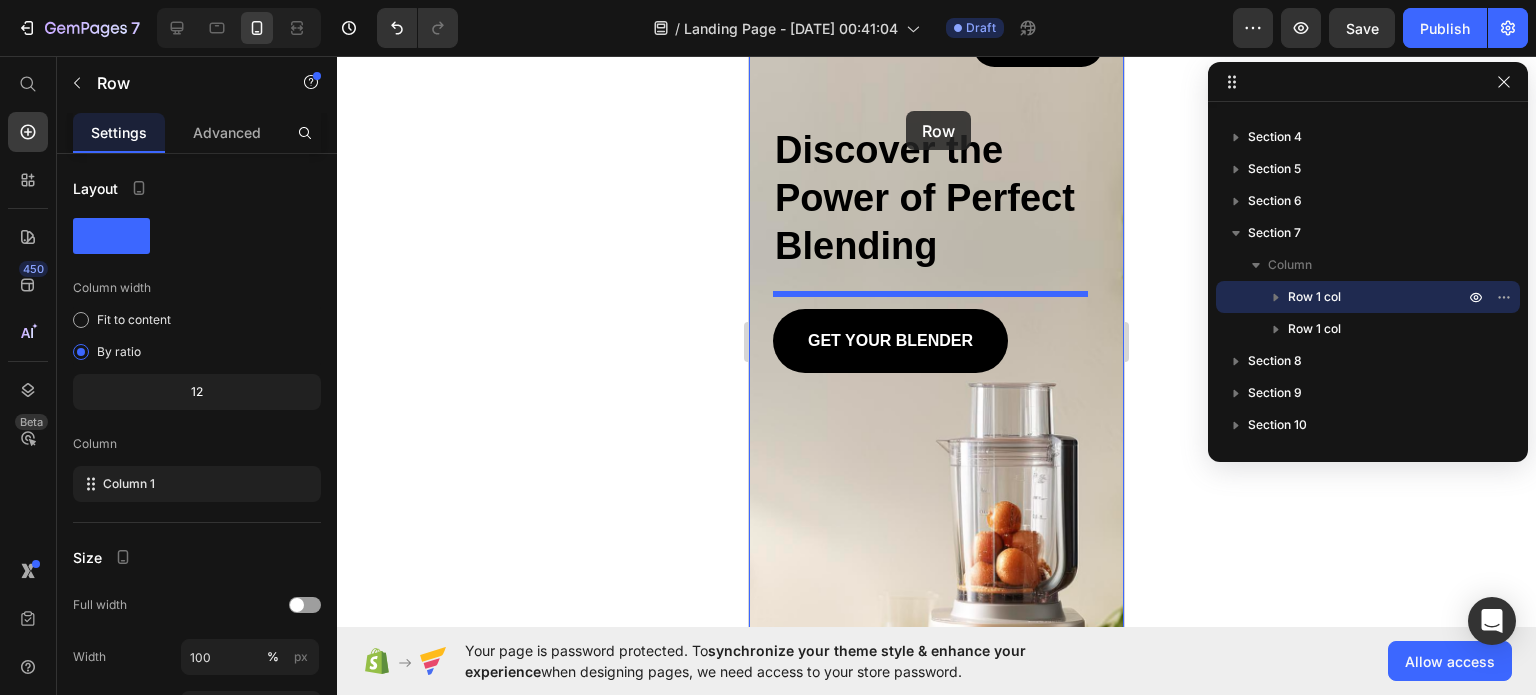 scroll, scrollTop: 968, scrollLeft: 0, axis: vertical 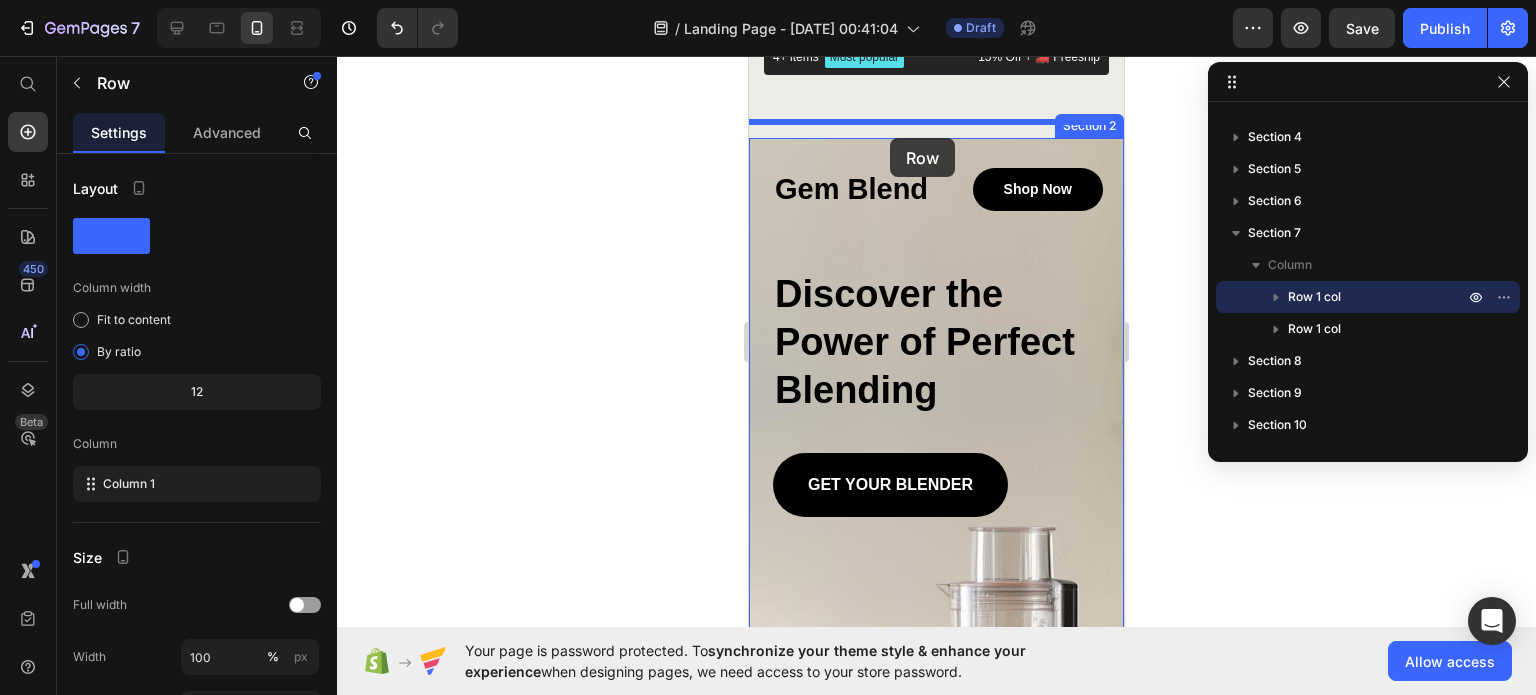 drag, startPoint x: 1078, startPoint y: 333, endPoint x: 890, endPoint y: 138, distance: 270.86713 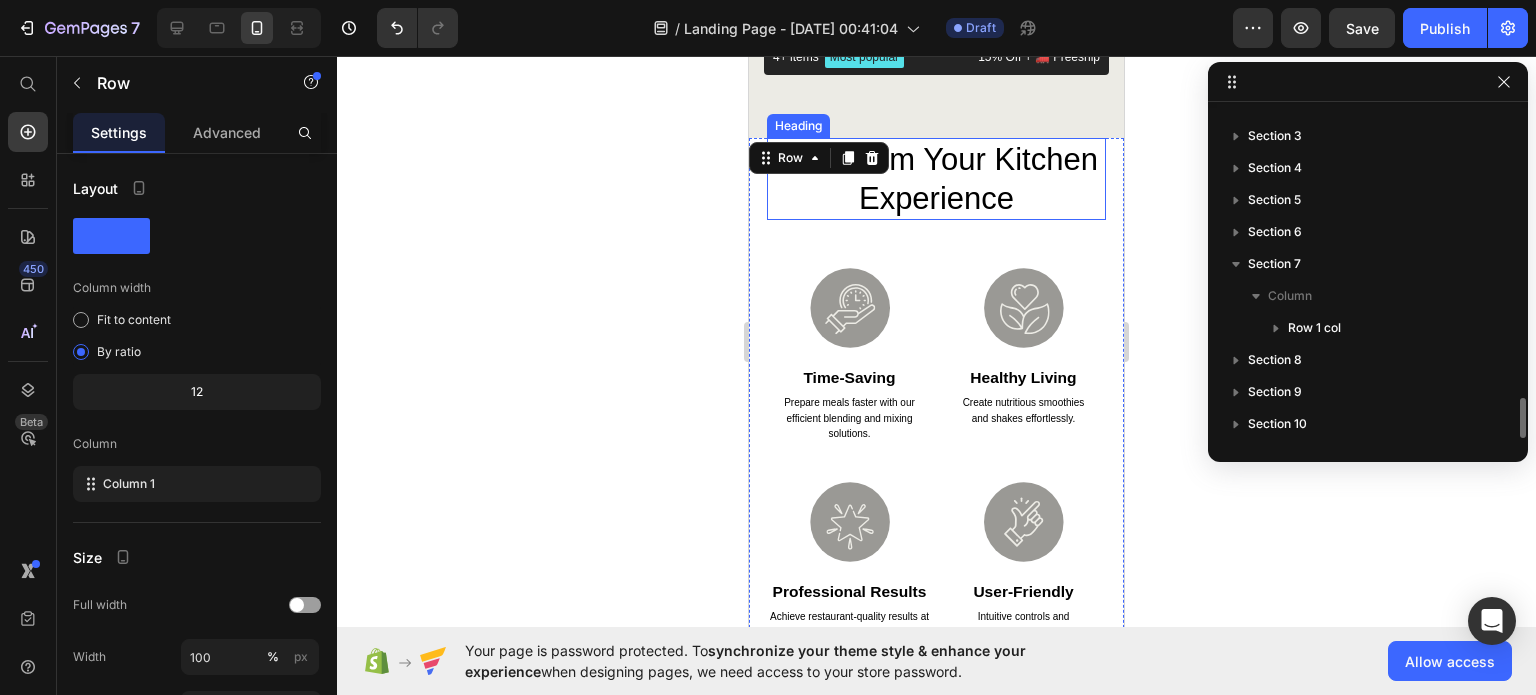 scroll, scrollTop: 2389, scrollLeft: 0, axis: vertical 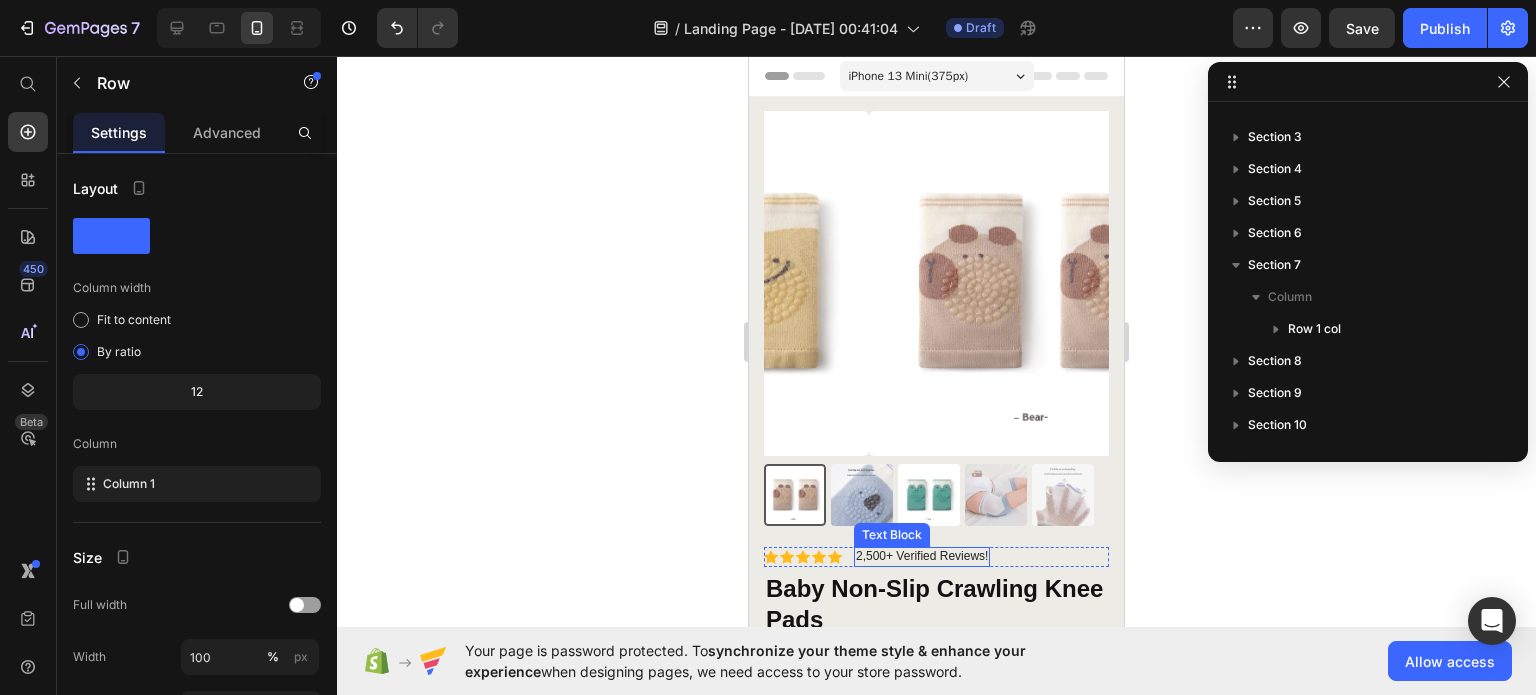 click on "2,500+ Verified Reviews!" at bounding box center [922, 557] 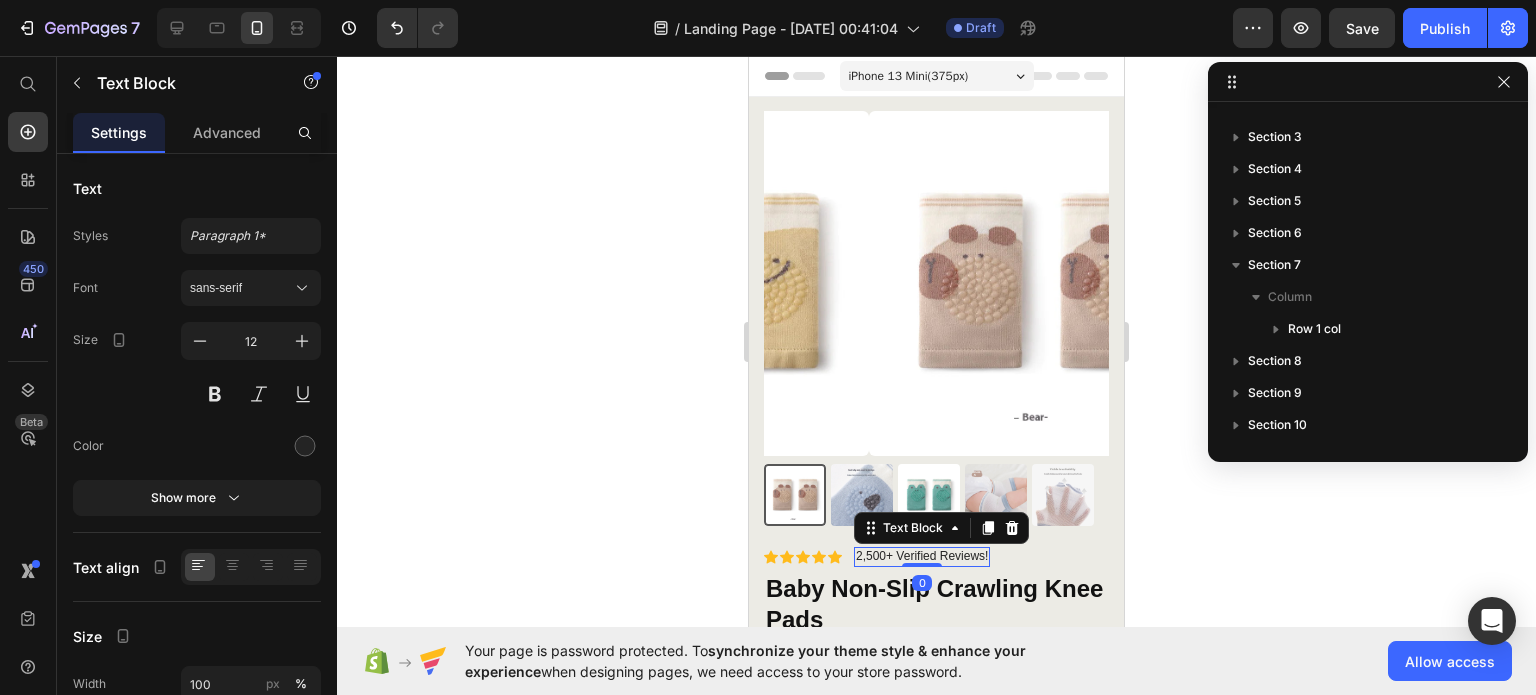 scroll, scrollTop: 602, scrollLeft: 0, axis: vertical 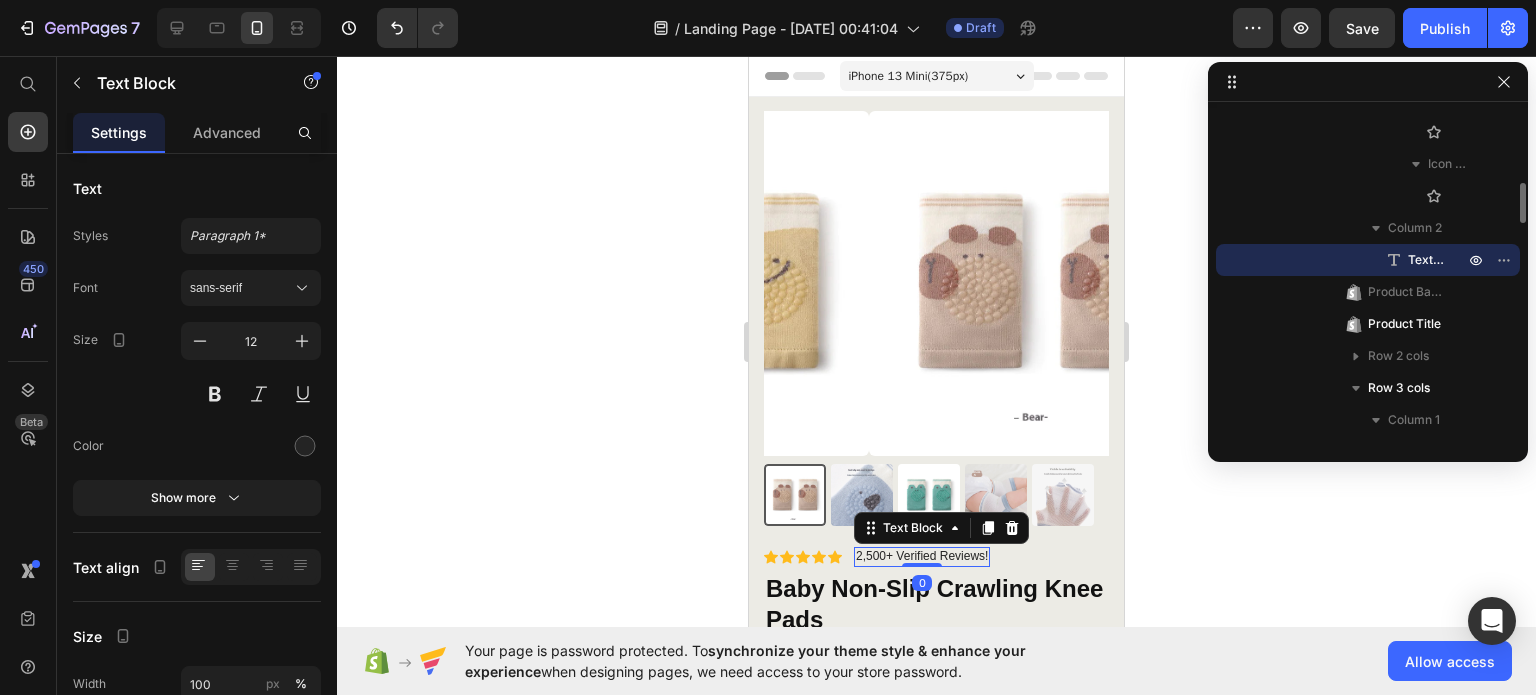 click on "2,500+ Verified Reviews!" at bounding box center (922, 557) 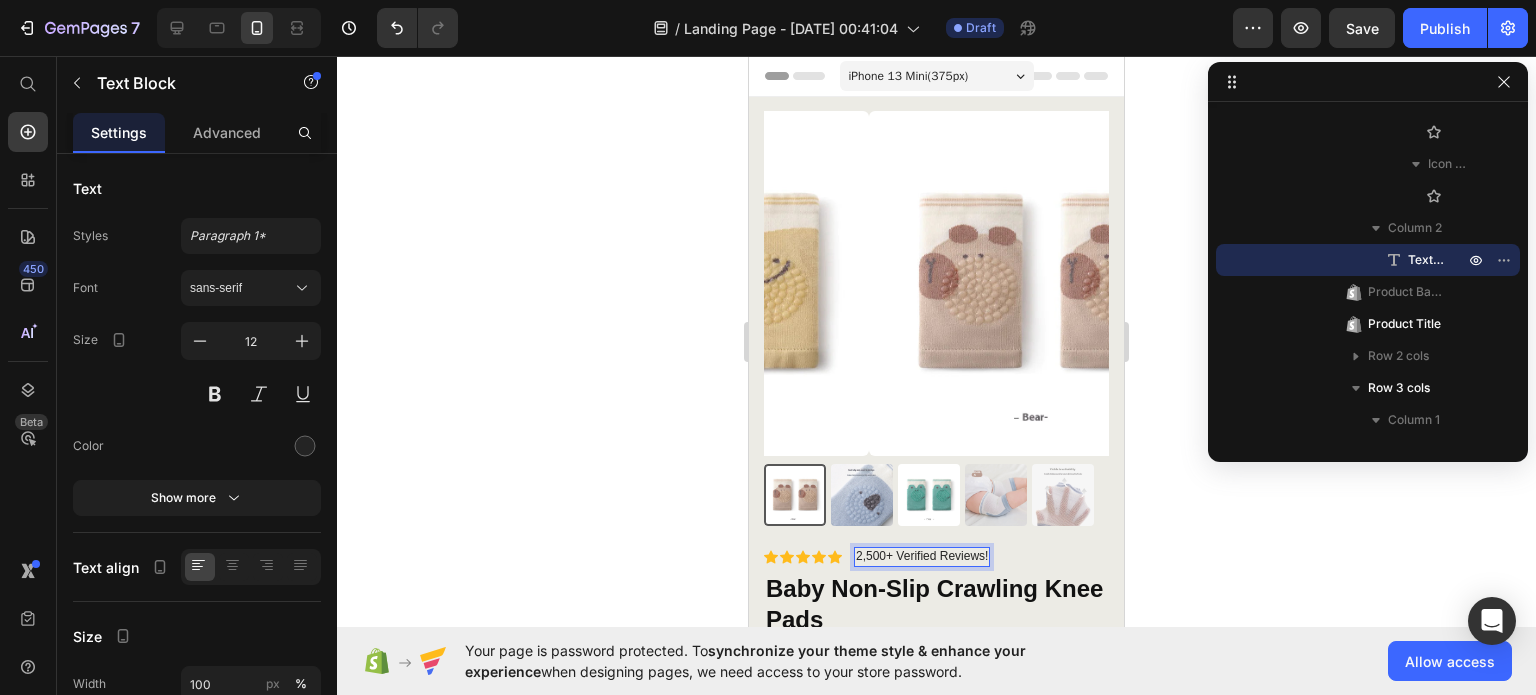 click on "2,500+ Verified Reviews!" at bounding box center (922, 557) 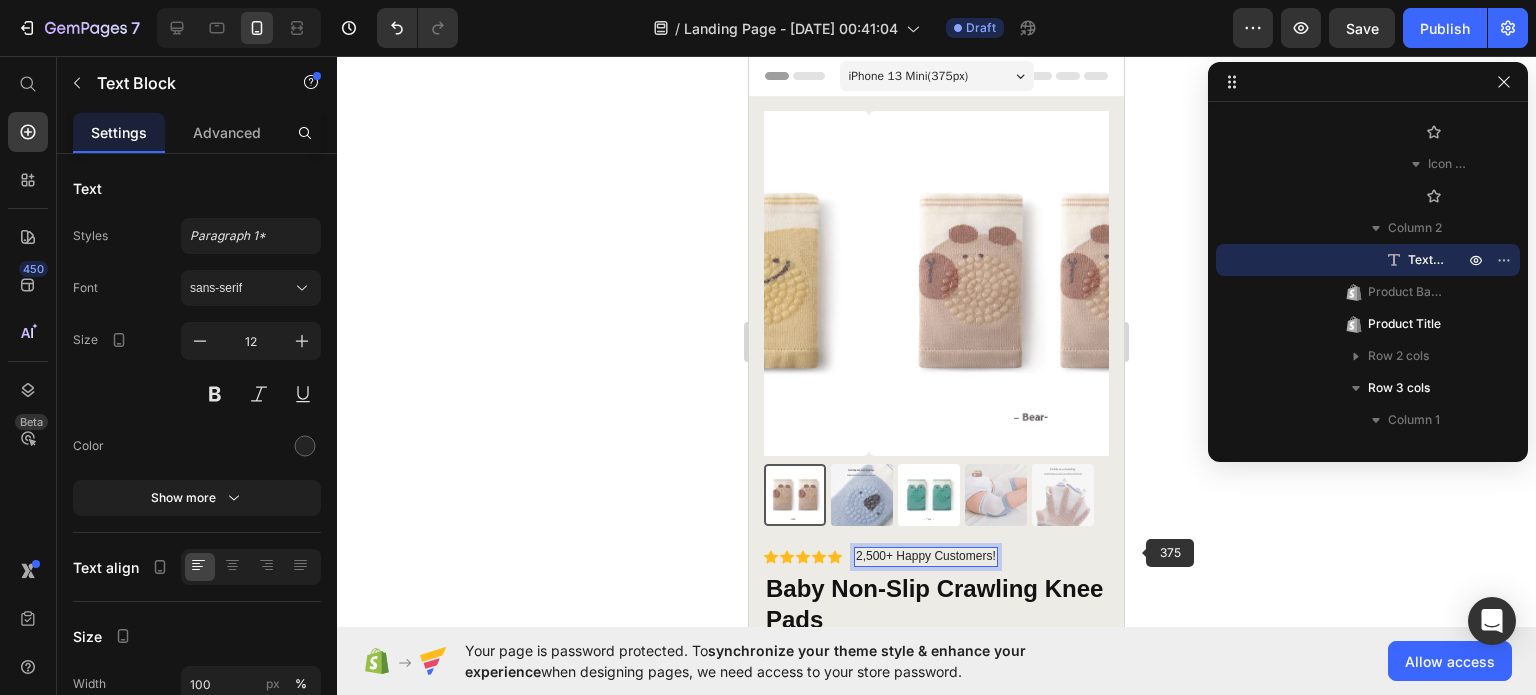 click 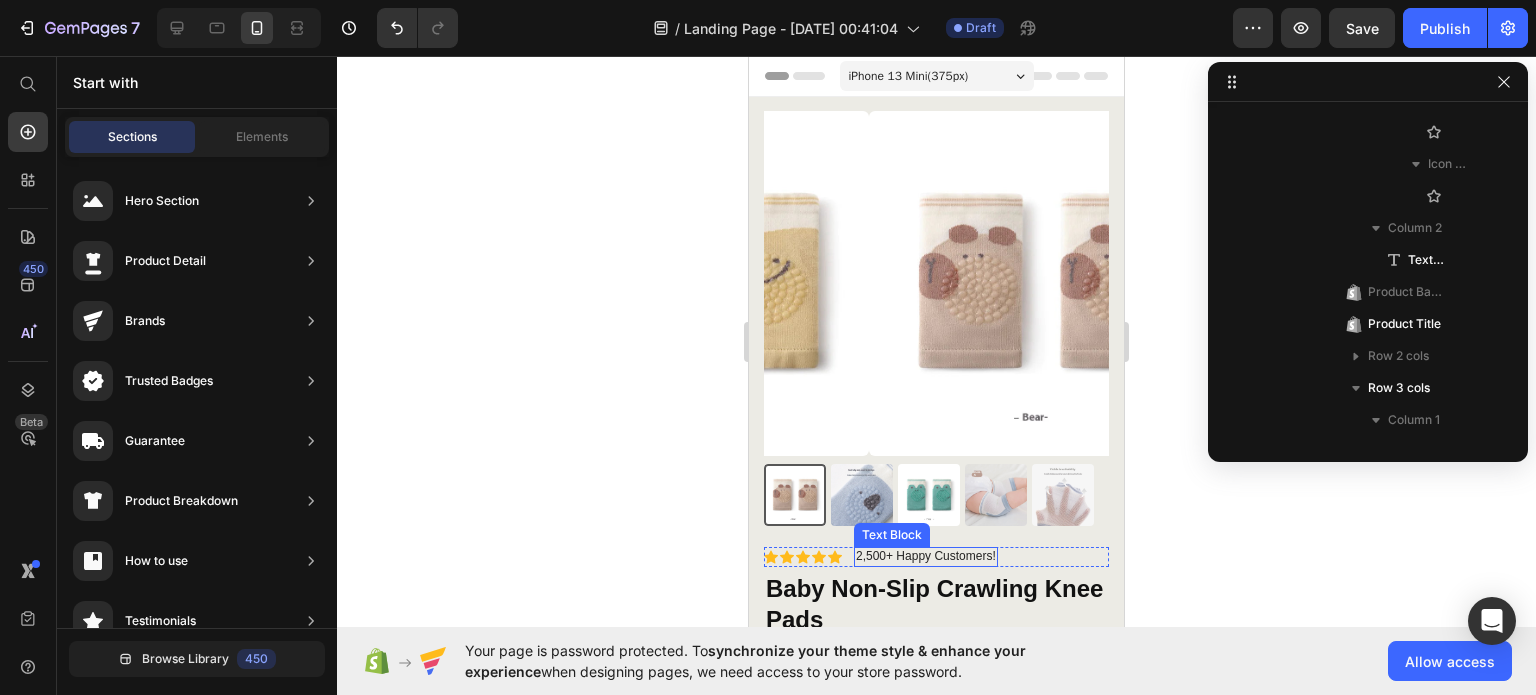click on "2,500+ Happy Customers!" at bounding box center [926, 557] 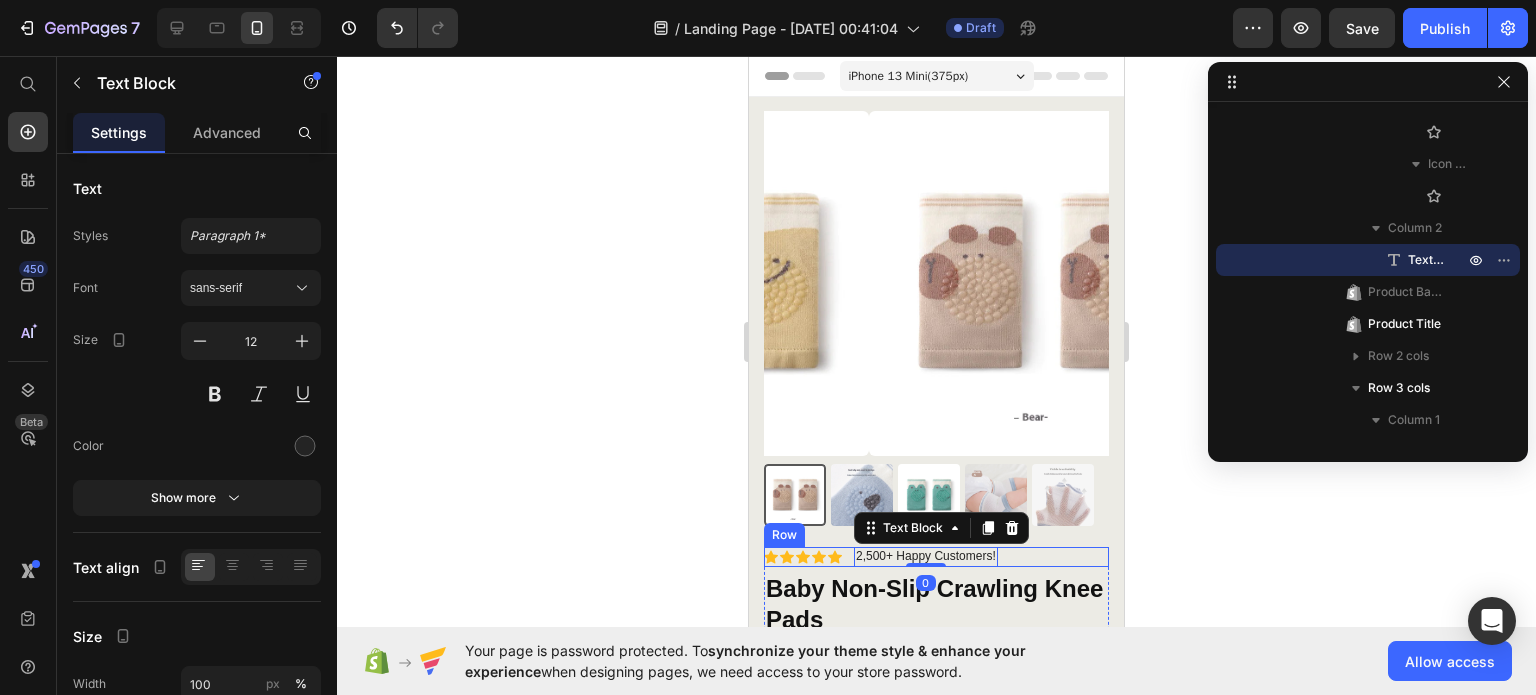 click on "Icon Icon Icon Icon Icon Icon List 2,500+ Happy Customers! Text Block   0 Row" at bounding box center (936, 557) 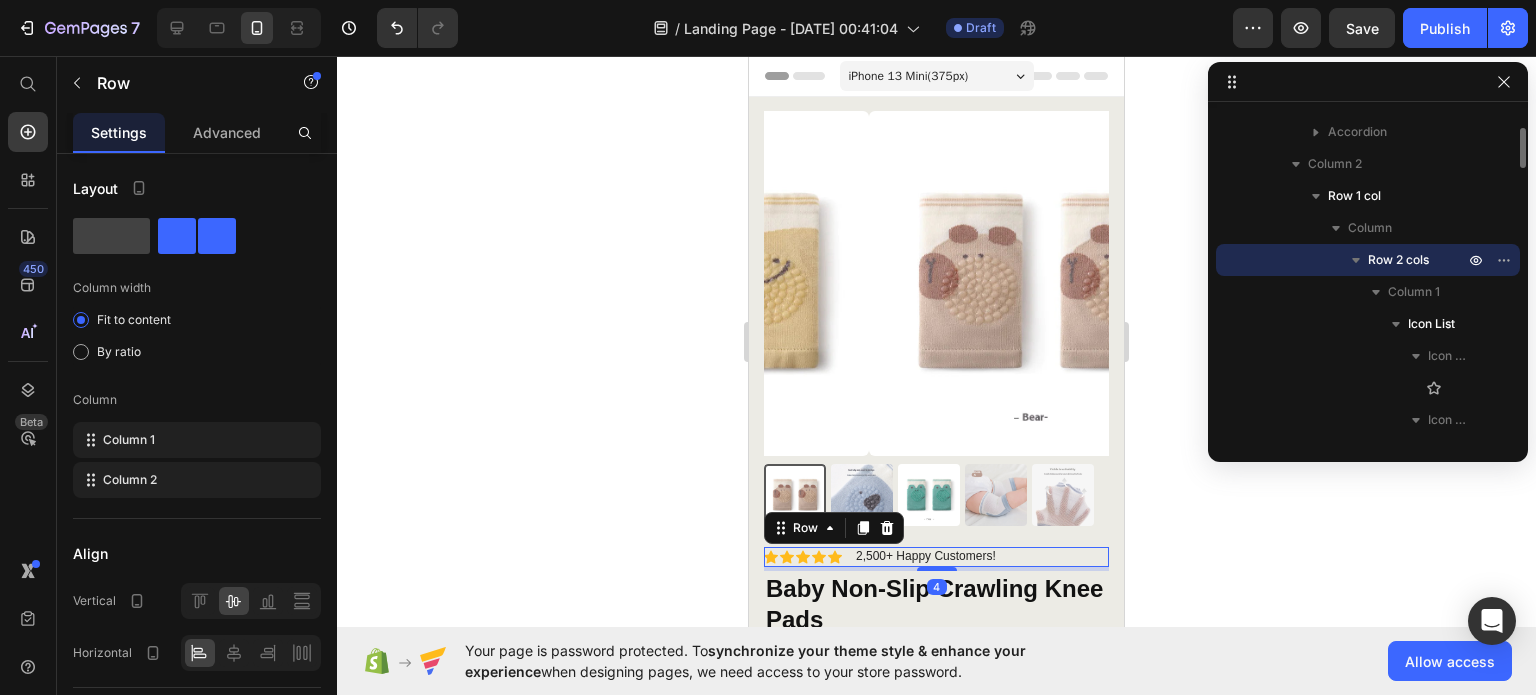 click on "Icon Icon Icon Icon Icon Icon List 2,500+ Happy Customers! Text Block Row   4" at bounding box center (936, 557) 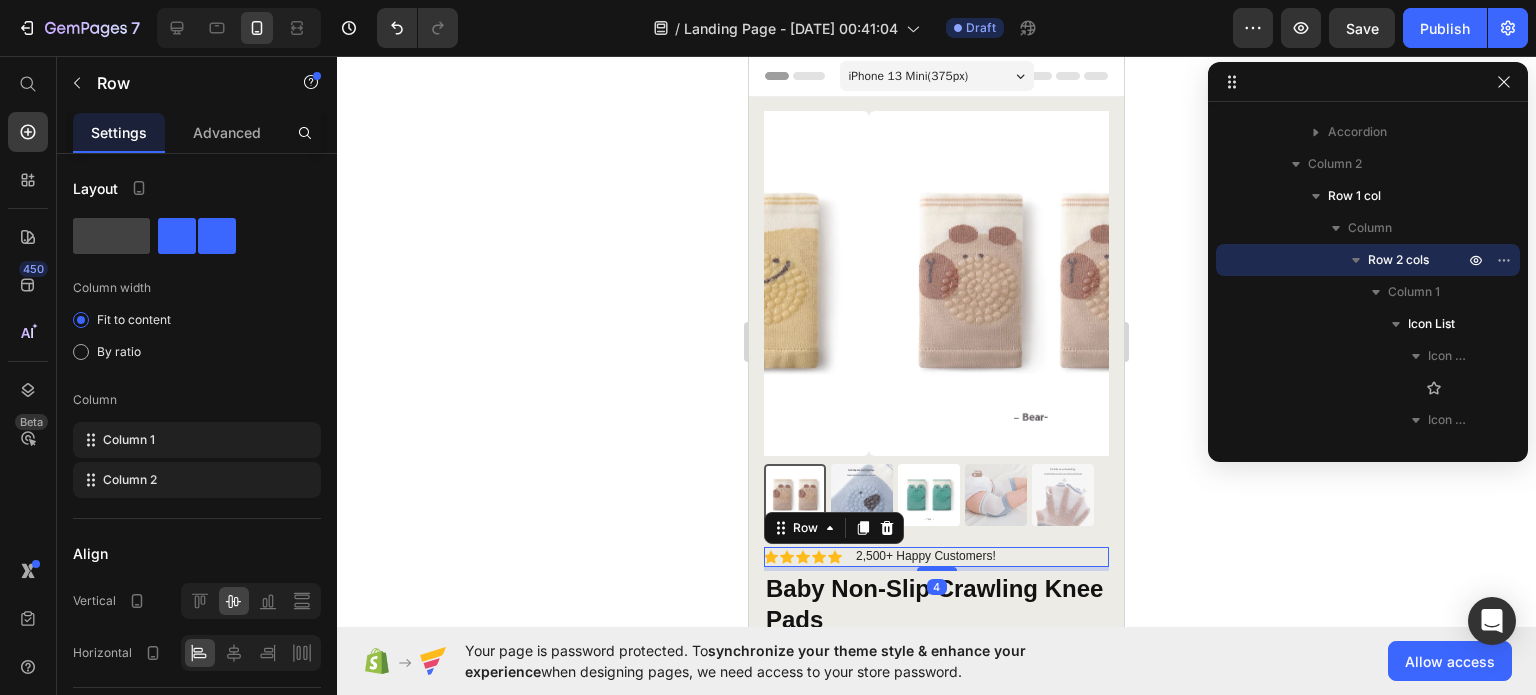click on "Icon Icon Icon Icon Icon Icon List 2,500+ Happy Customers! Text Block Row   4" at bounding box center (936, 557) 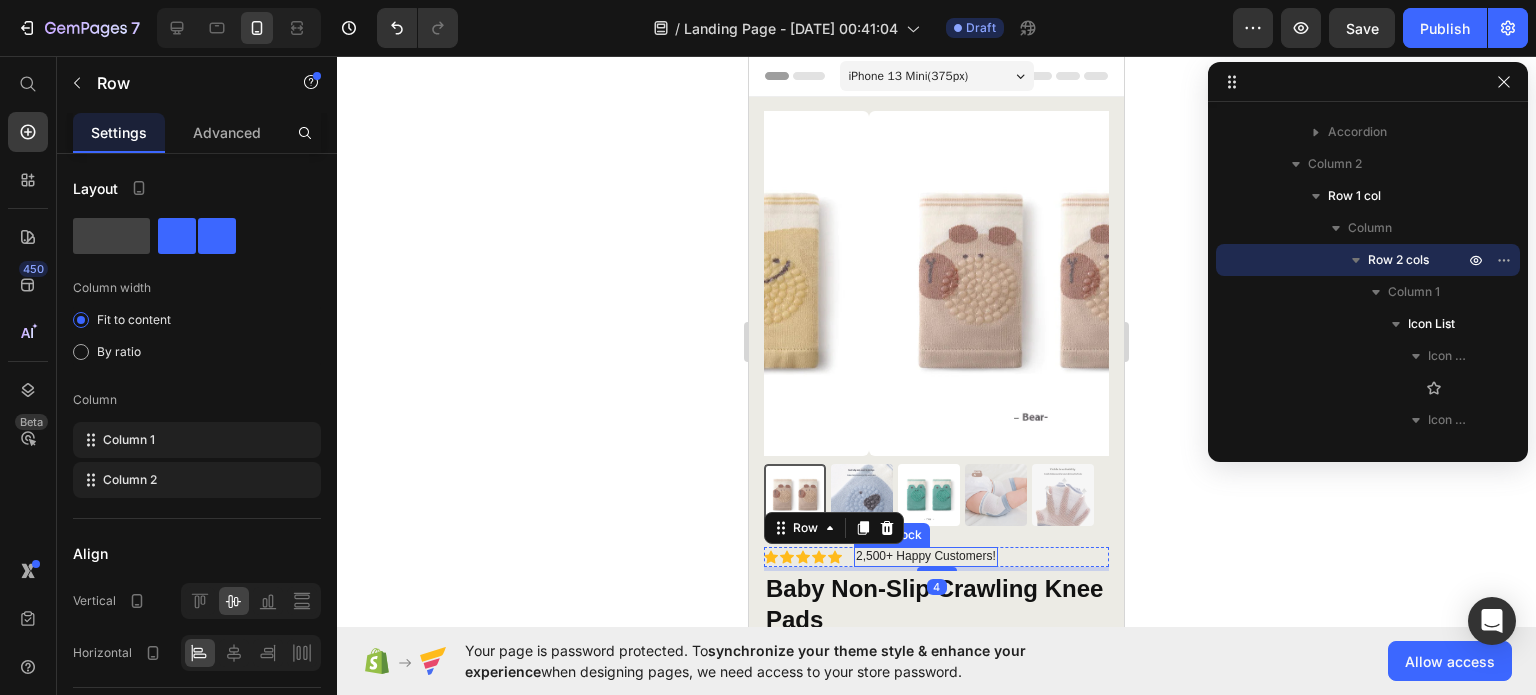 click on "2,500+ Happy Customers!" at bounding box center (926, 557) 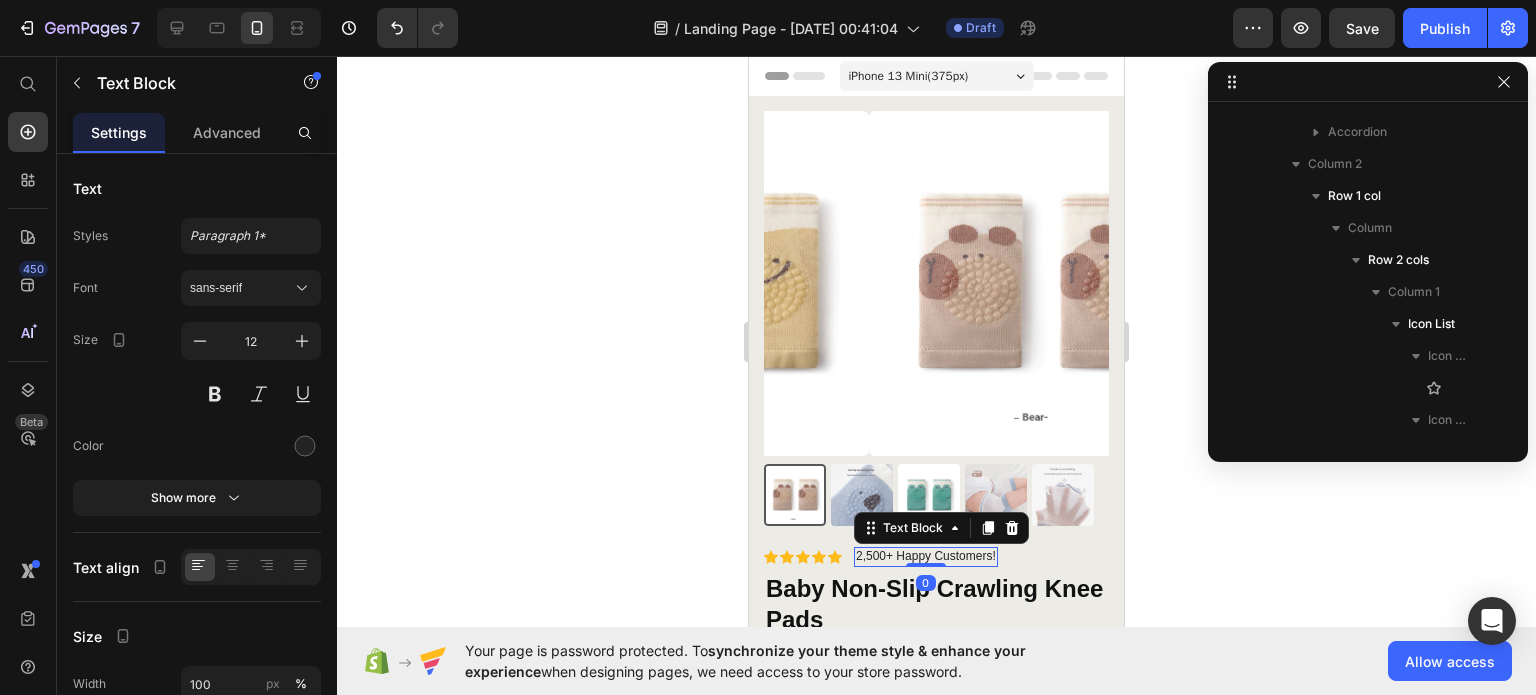 scroll, scrollTop: 602, scrollLeft: 0, axis: vertical 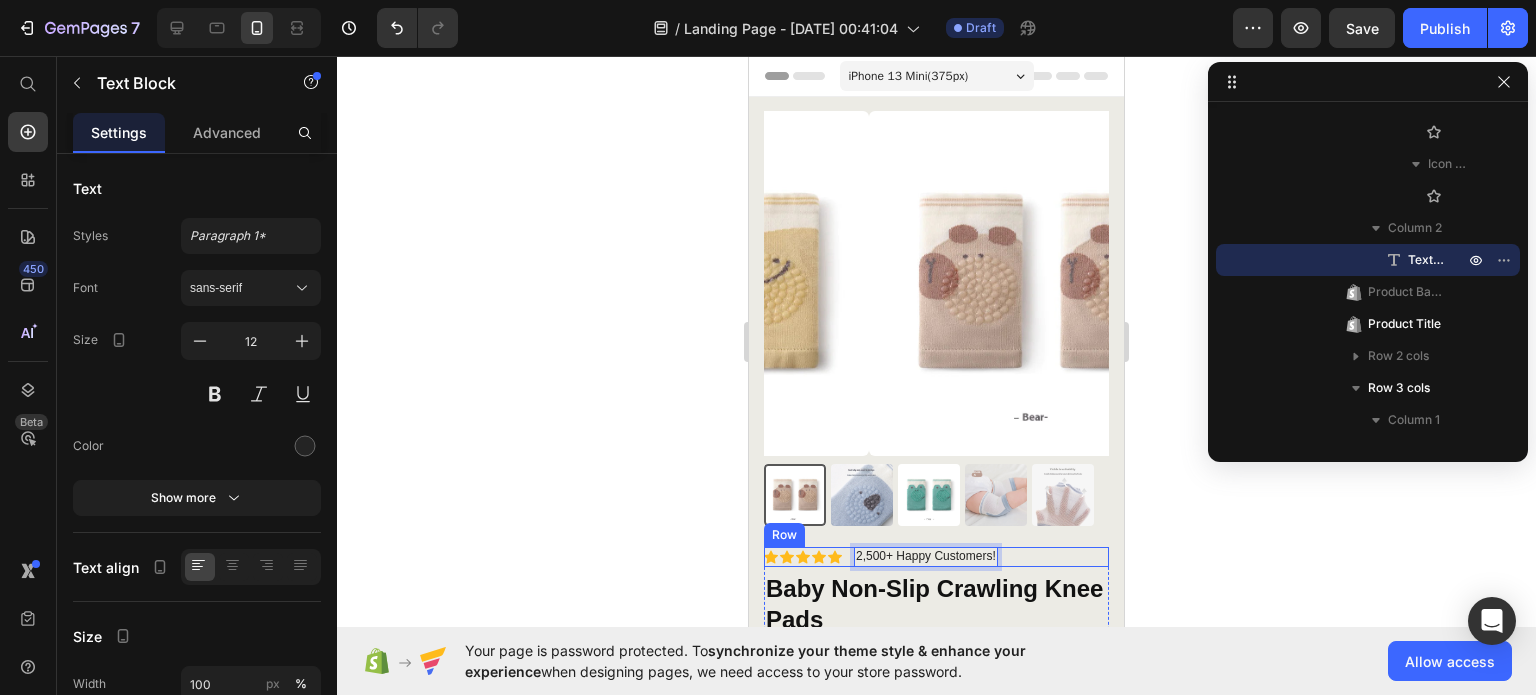 click on "Icon Icon Icon Icon Icon Icon List 2,500+ Happy Customers! Text Block   0 Row" at bounding box center (936, 557) 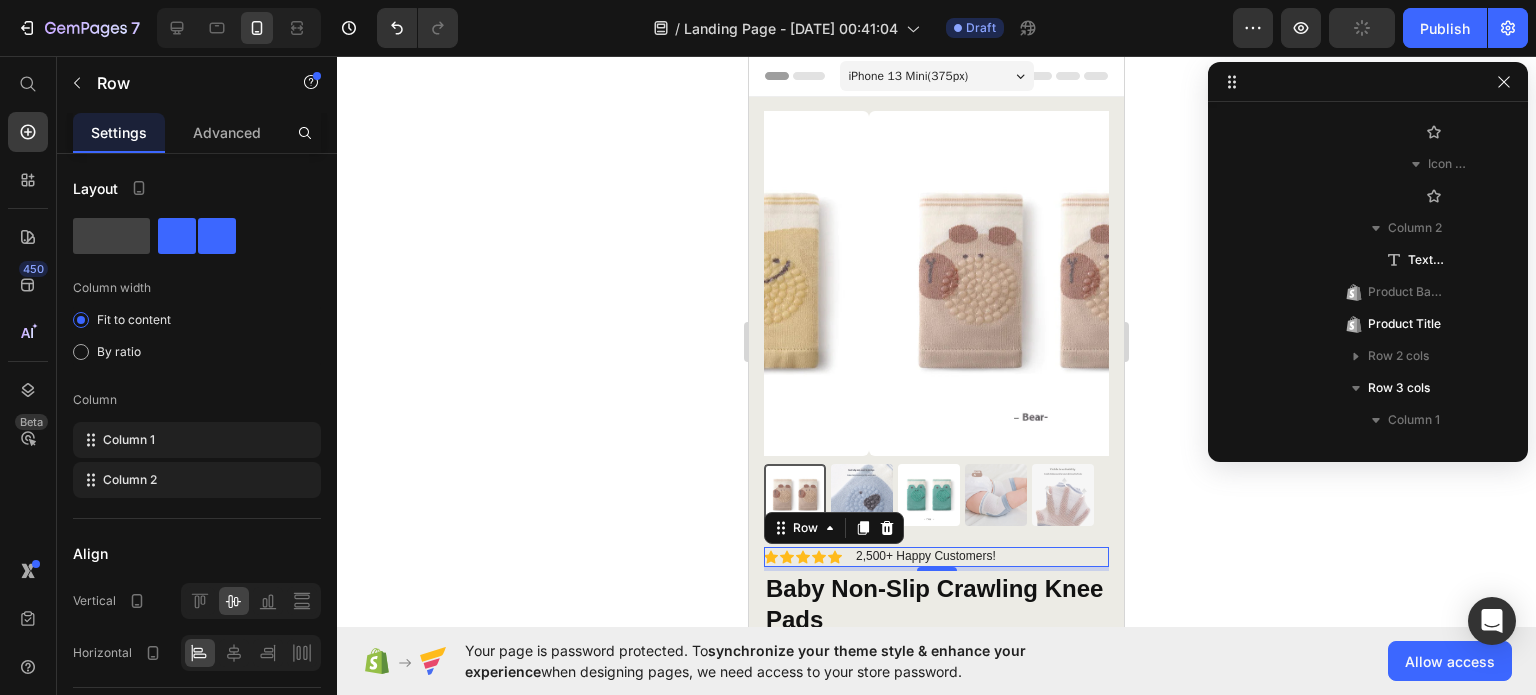 scroll, scrollTop: 154, scrollLeft: 0, axis: vertical 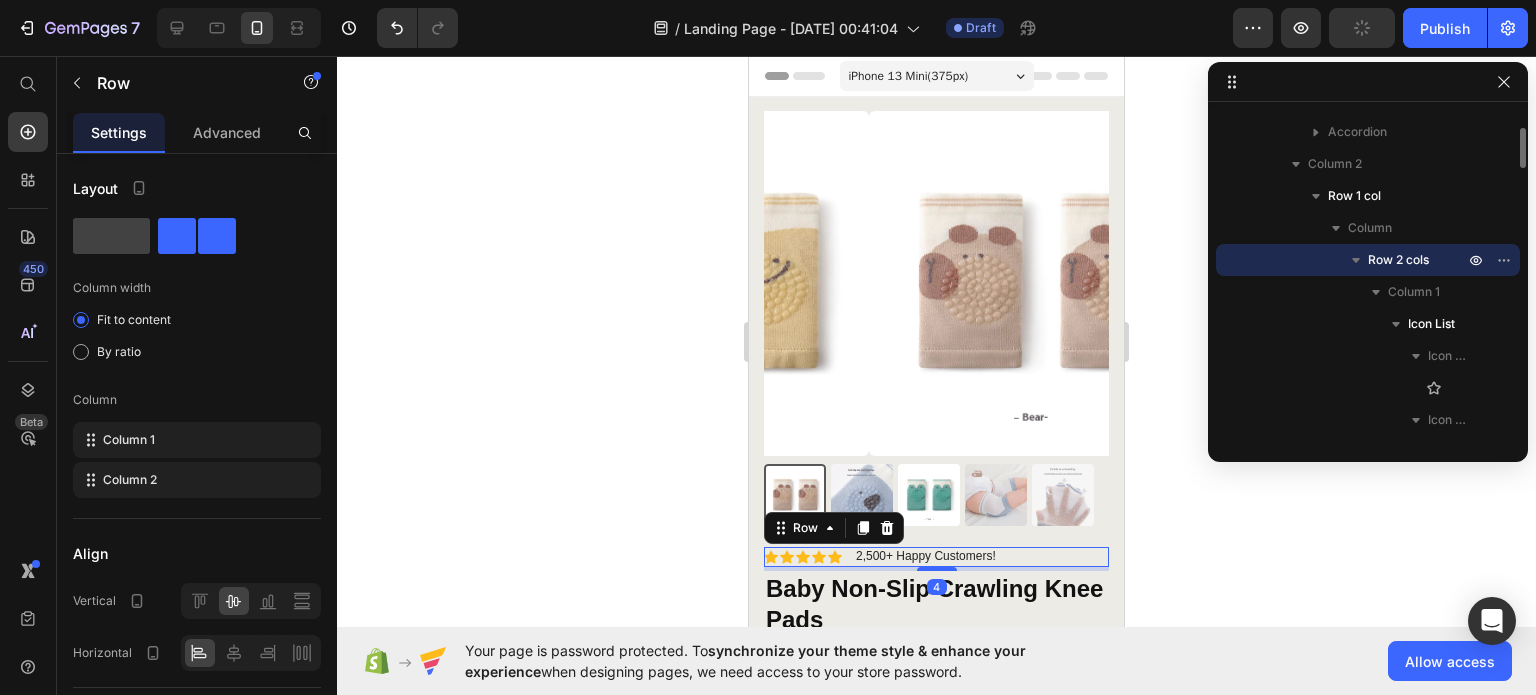 click on "Icon Icon Icon Icon Icon Icon List 2,500+ Happy Customers! Text Block Row   4" at bounding box center [936, 557] 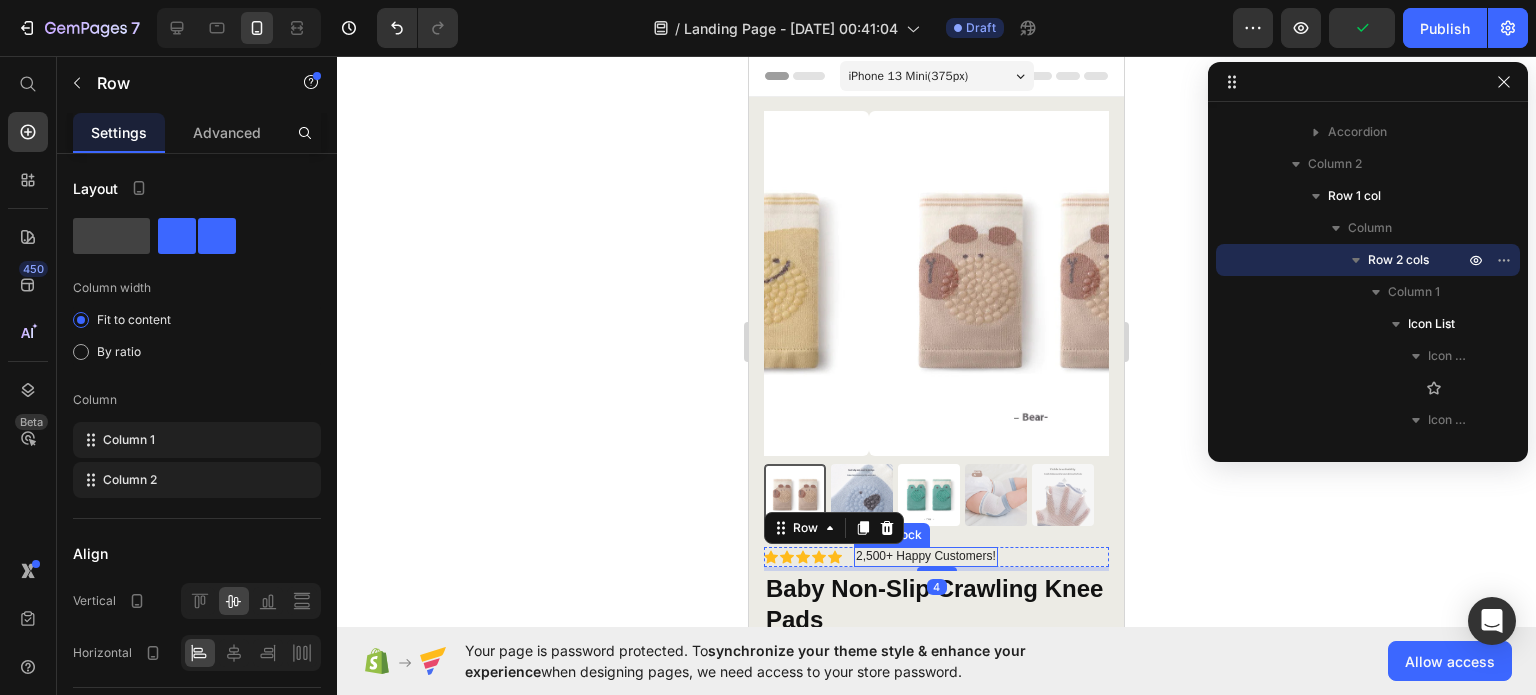 click on "2,500+ Happy Customers!" at bounding box center (926, 557) 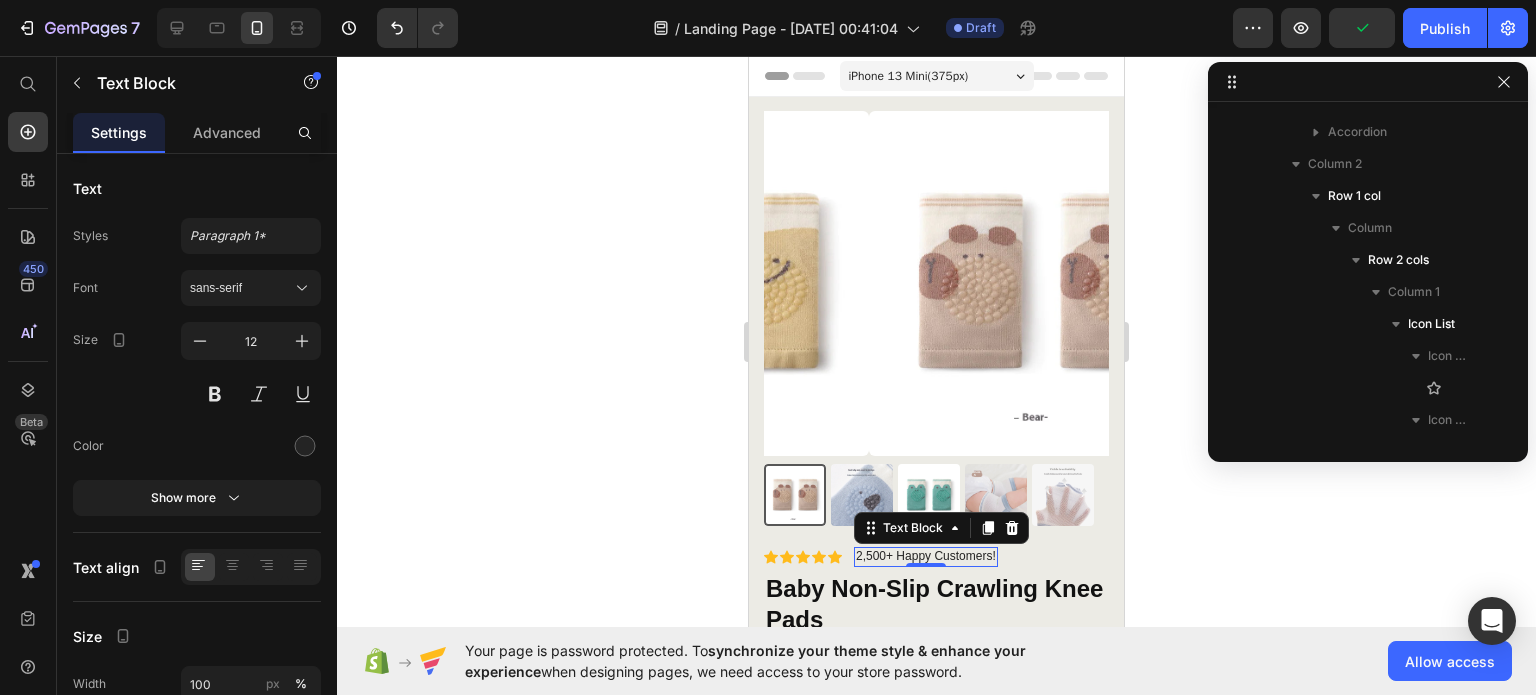 scroll, scrollTop: 602, scrollLeft: 0, axis: vertical 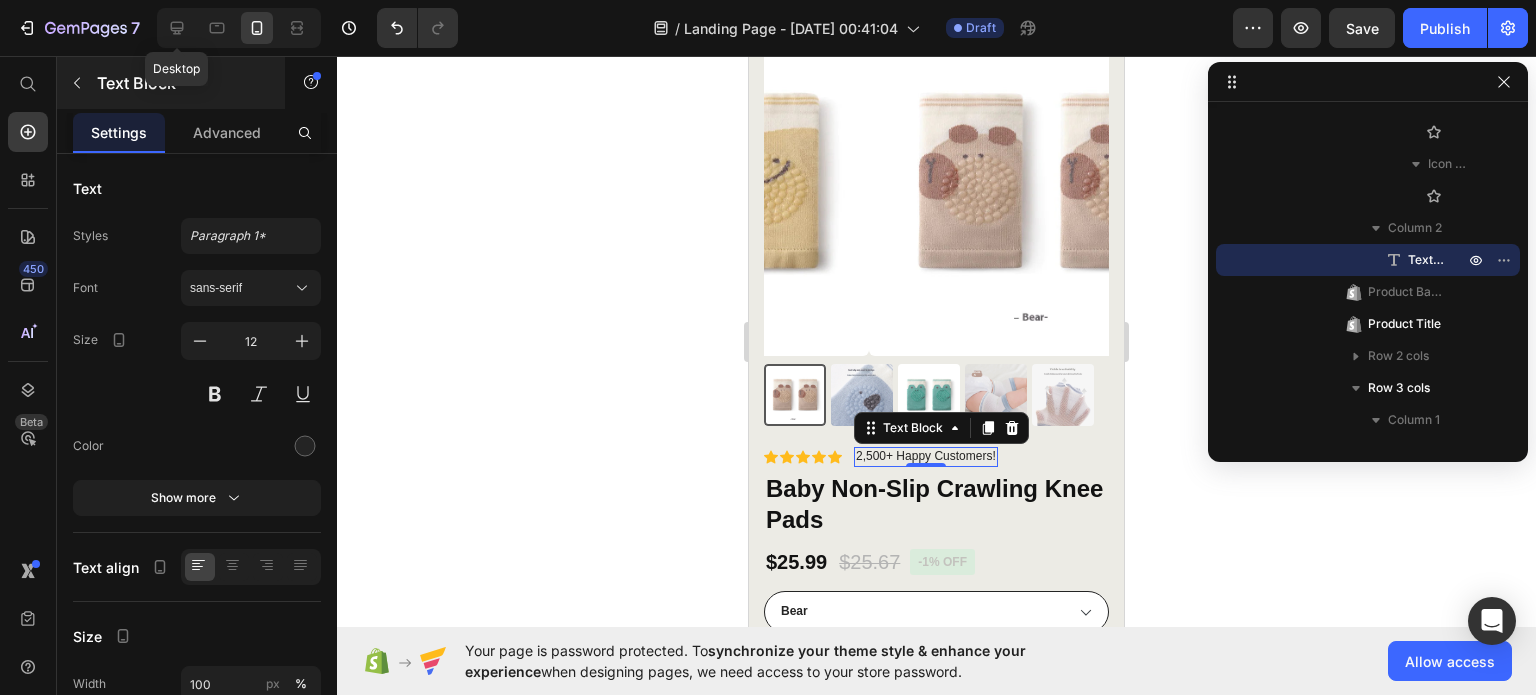 drag, startPoint x: 174, startPoint y: 27, endPoint x: 272, endPoint y: 89, distance: 115.965515 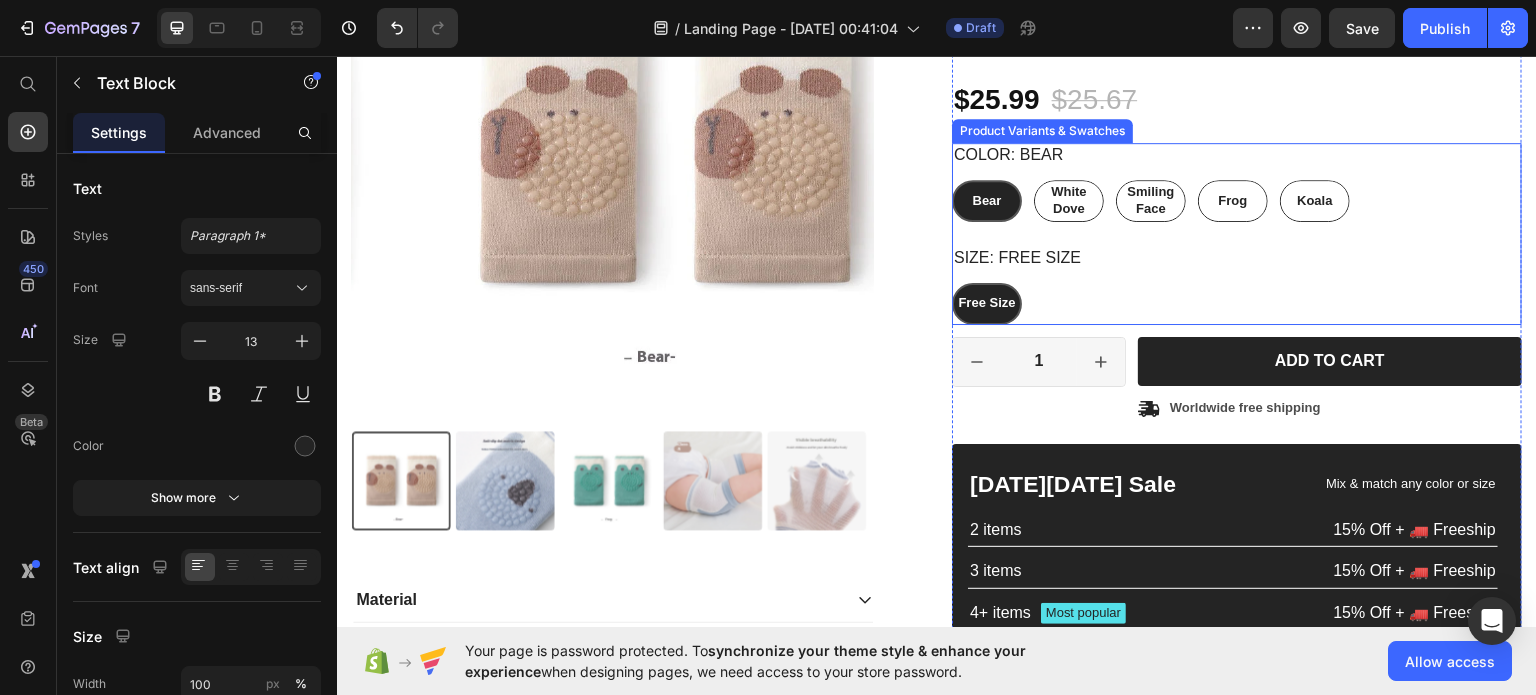 scroll, scrollTop: 0, scrollLeft: 0, axis: both 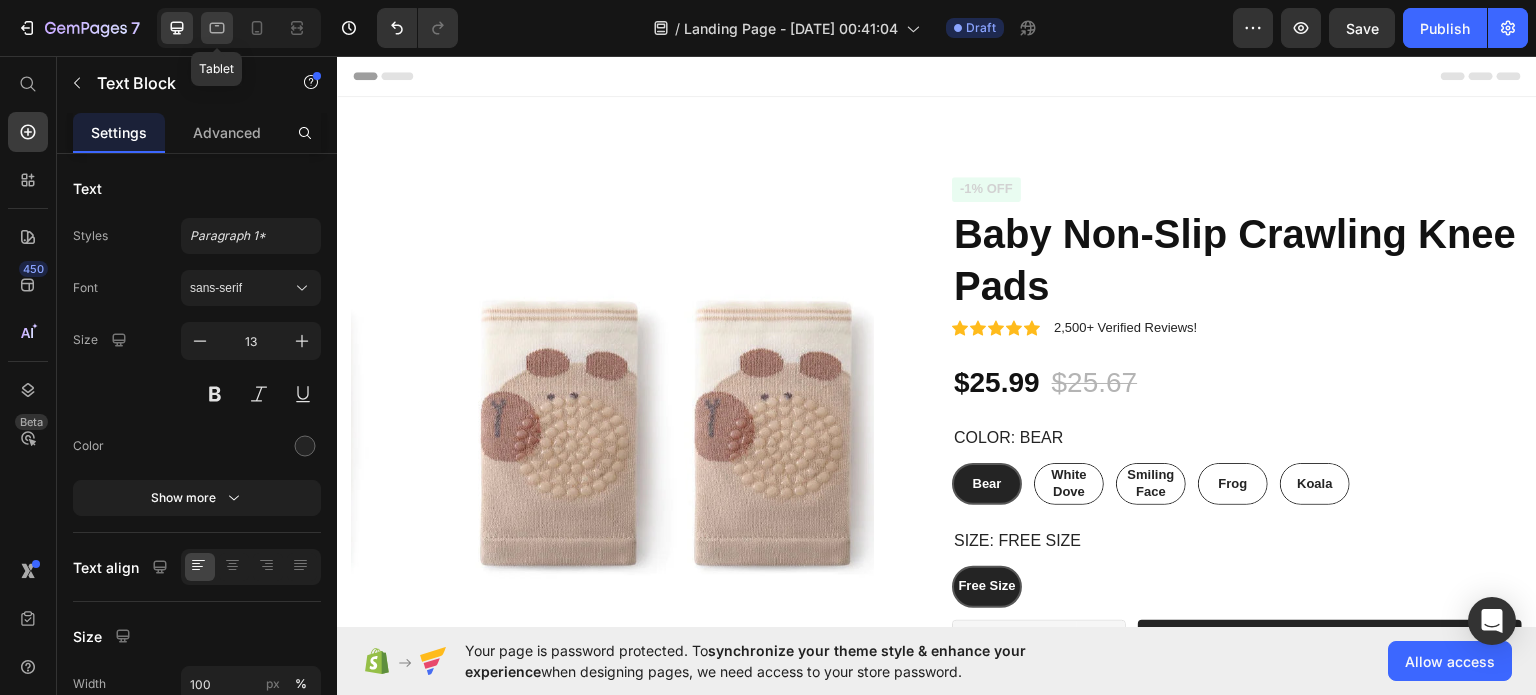click 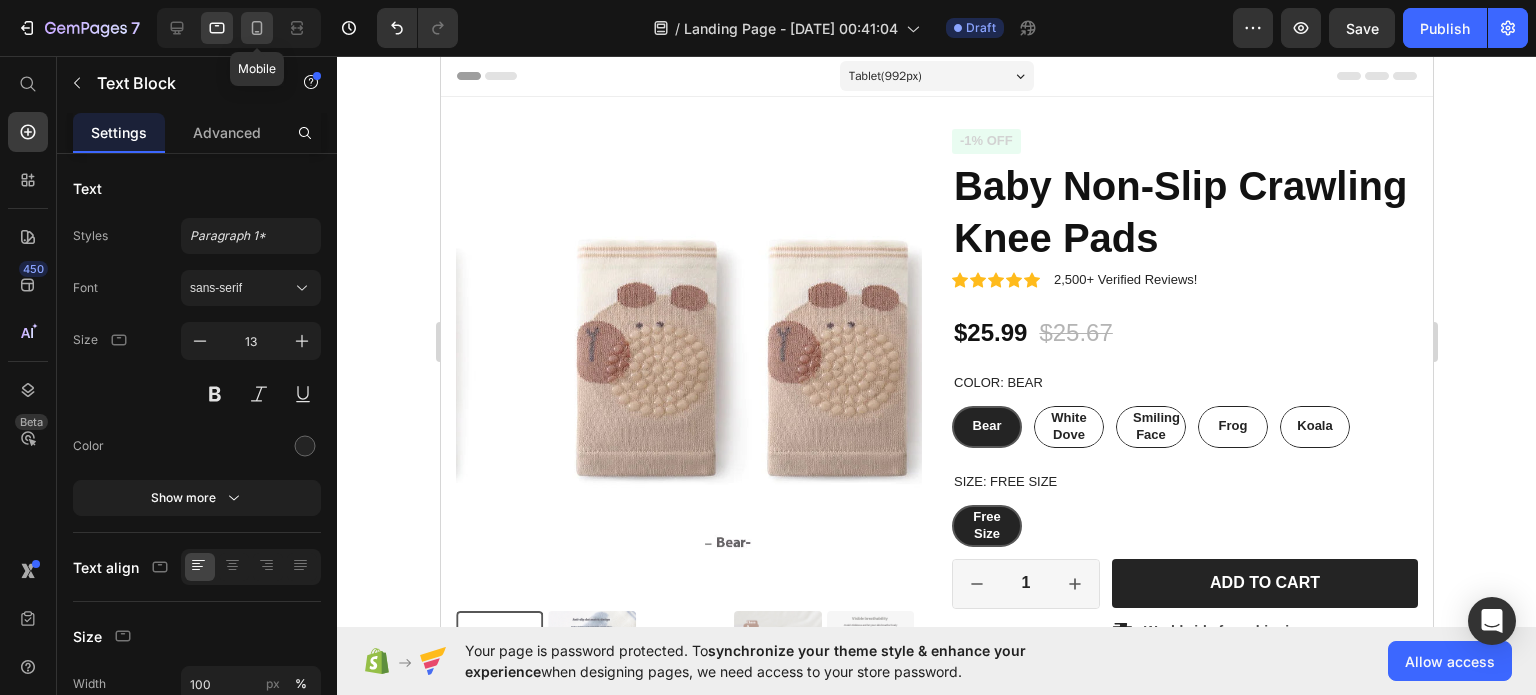 click 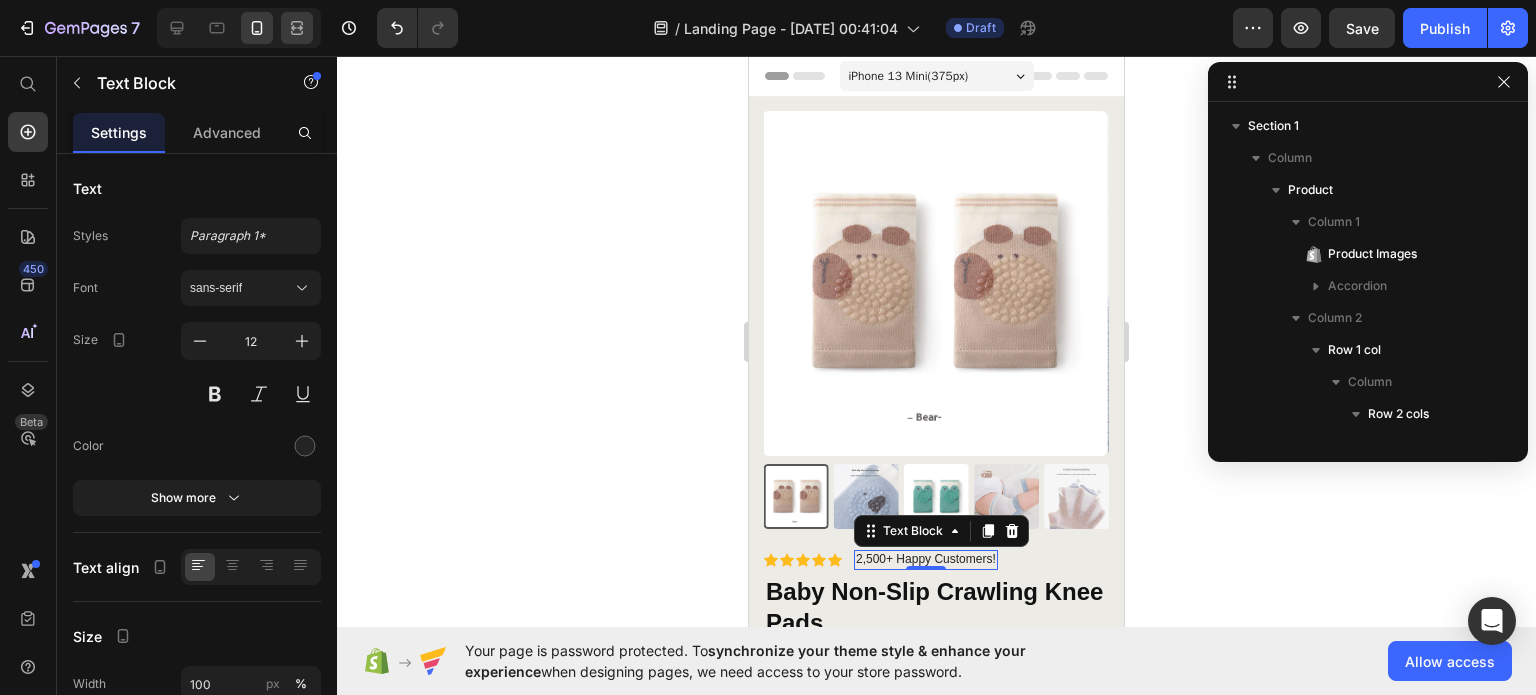 scroll, scrollTop: 282, scrollLeft: 0, axis: vertical 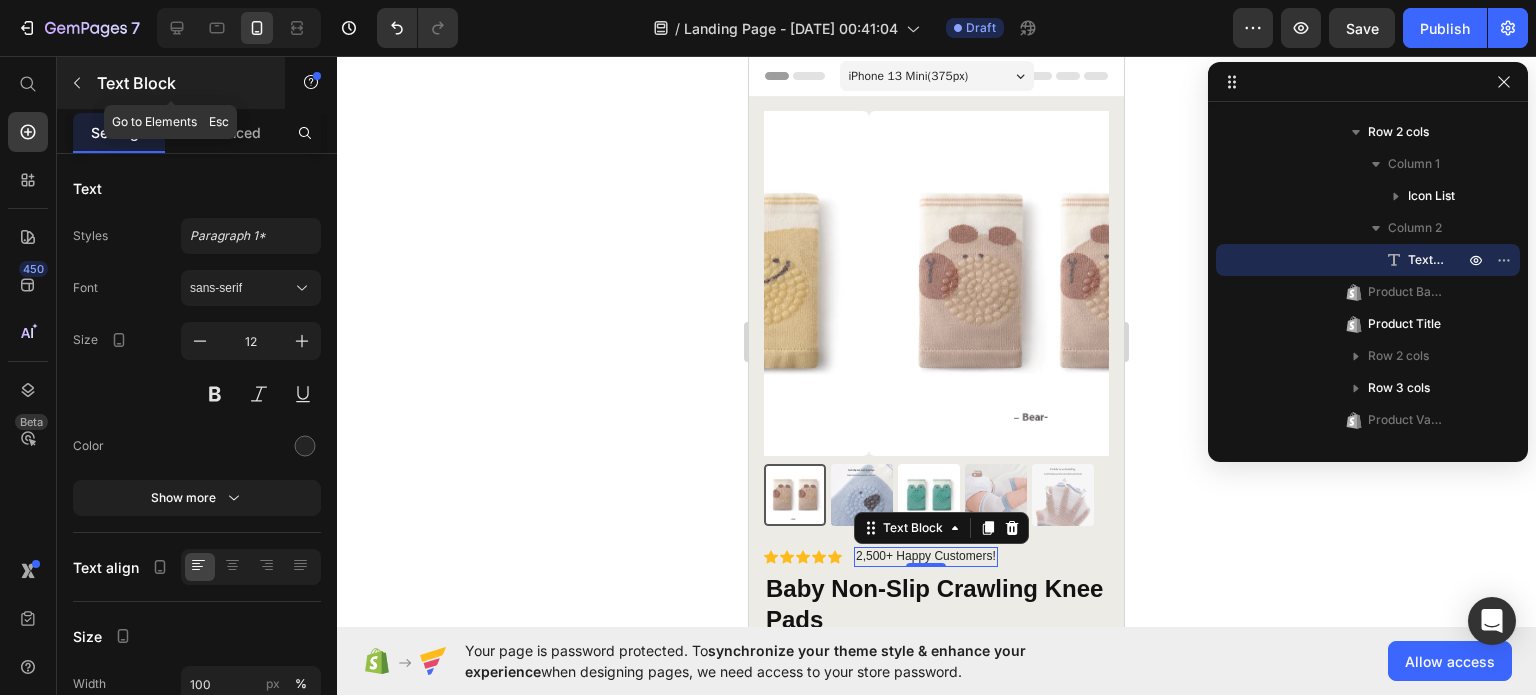 click 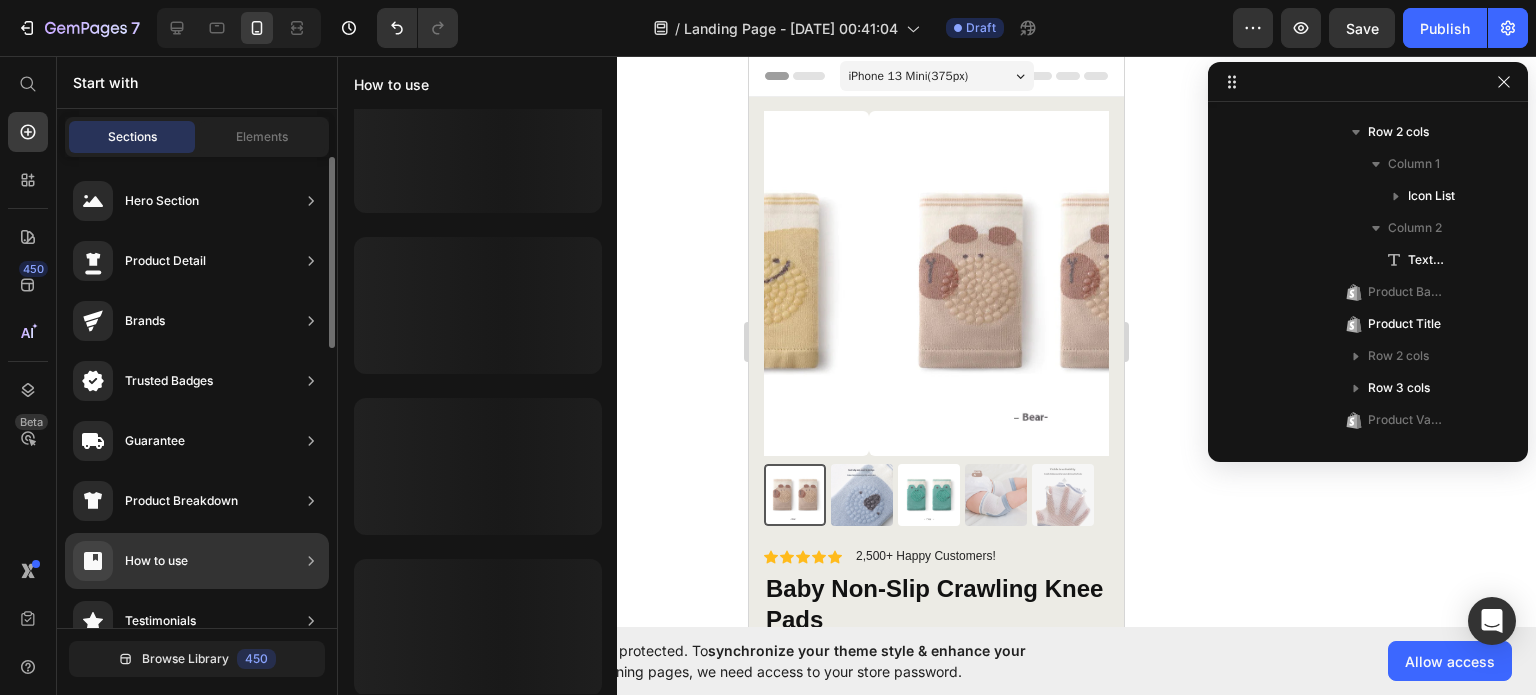 scroll, scrollTop: 46, scrollLeft: 0, axis: vertical 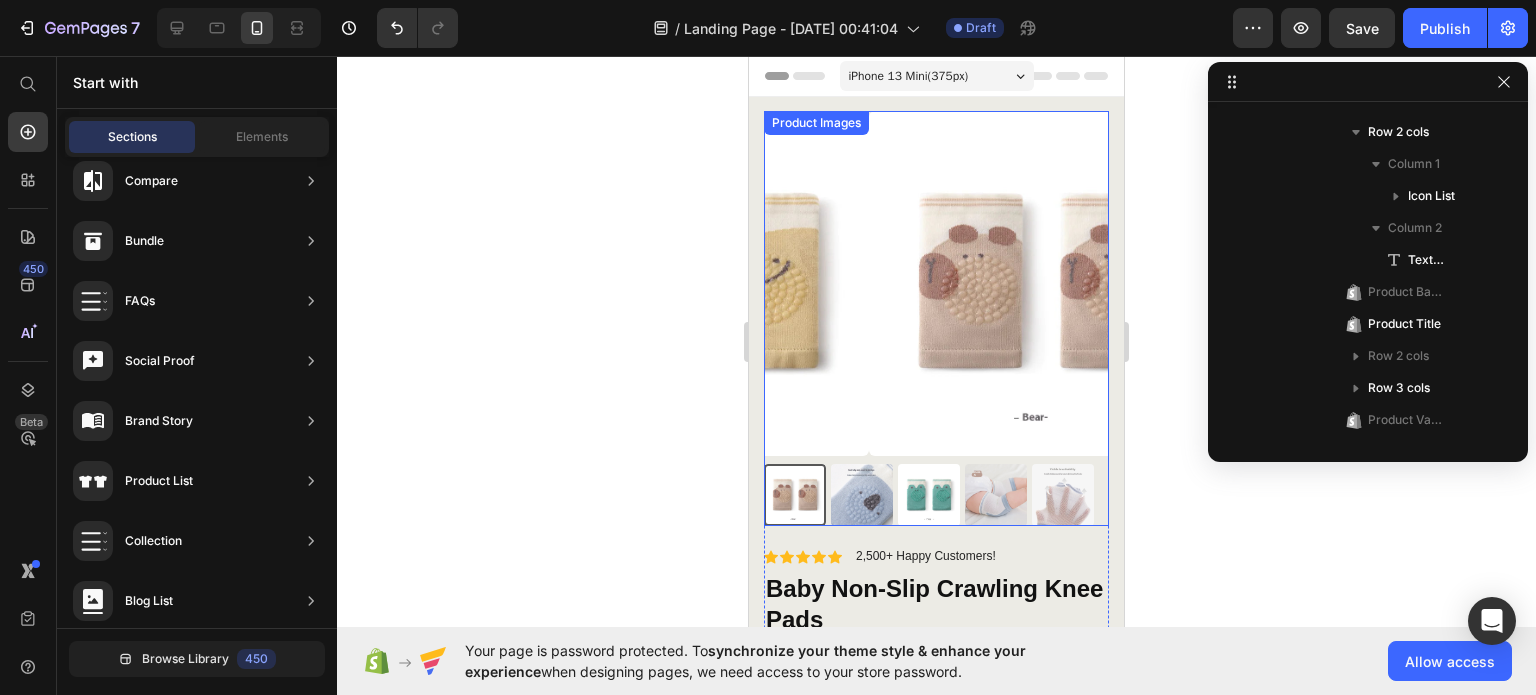 click at bounding box center [795, 495] 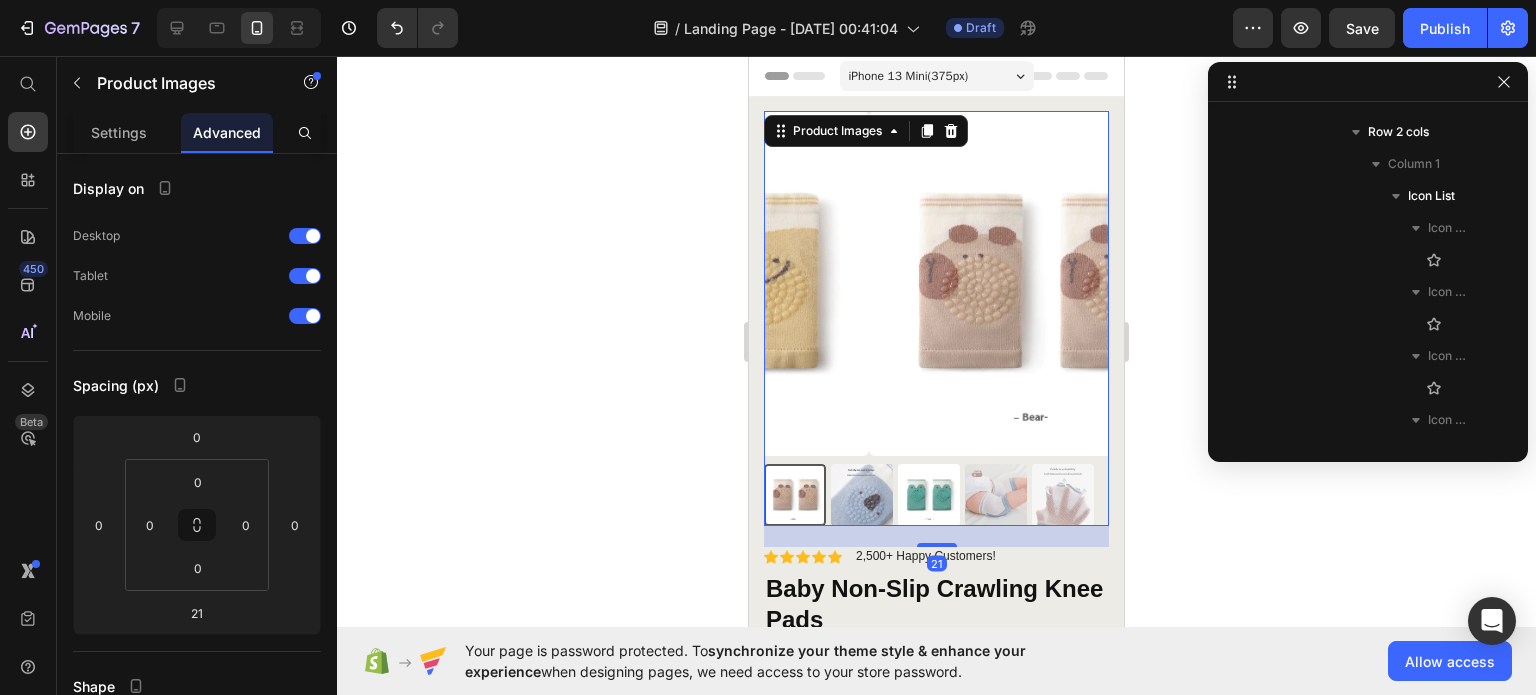 scroll, scrollTop: 0, scrollLeft: 0, axis: both 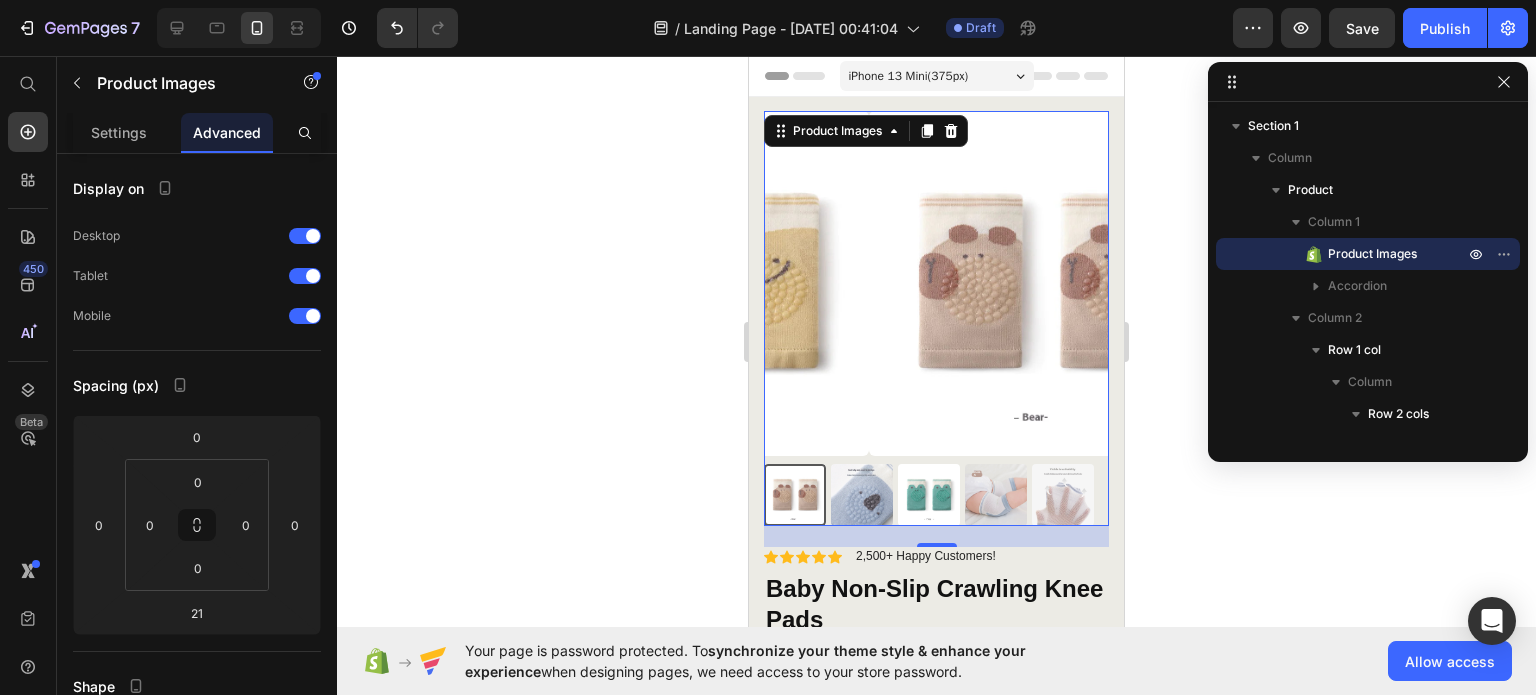click at bounding box center [862, 495] 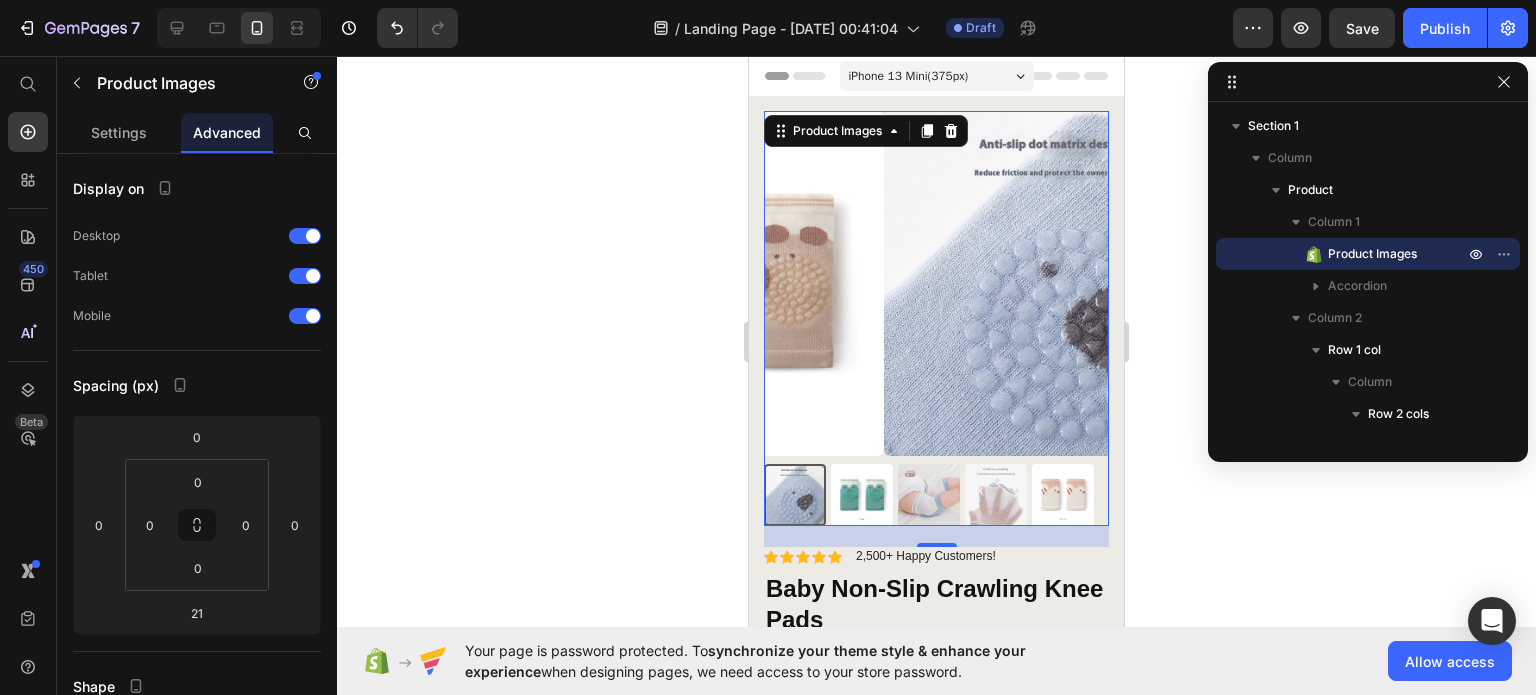 click at bounding box center [929, 495] 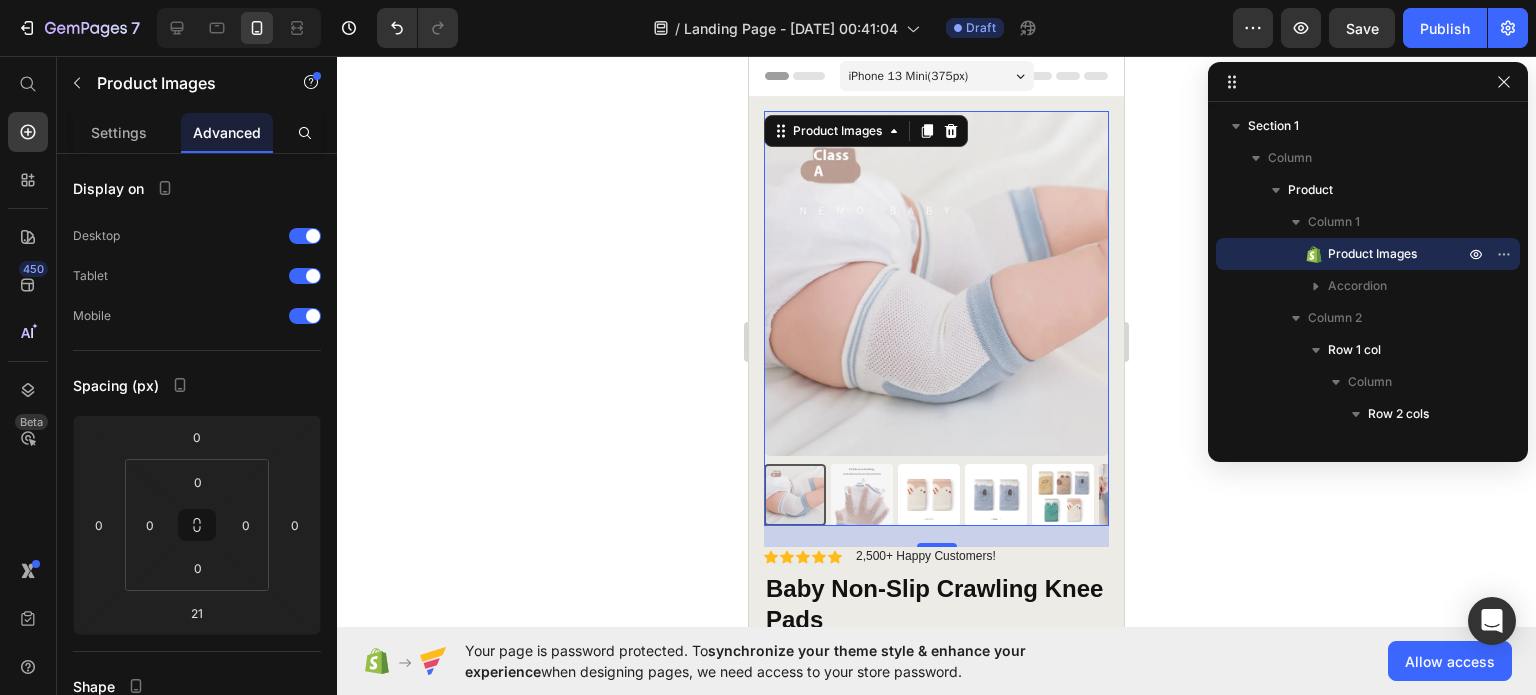 click at bounding box center (929, 495) 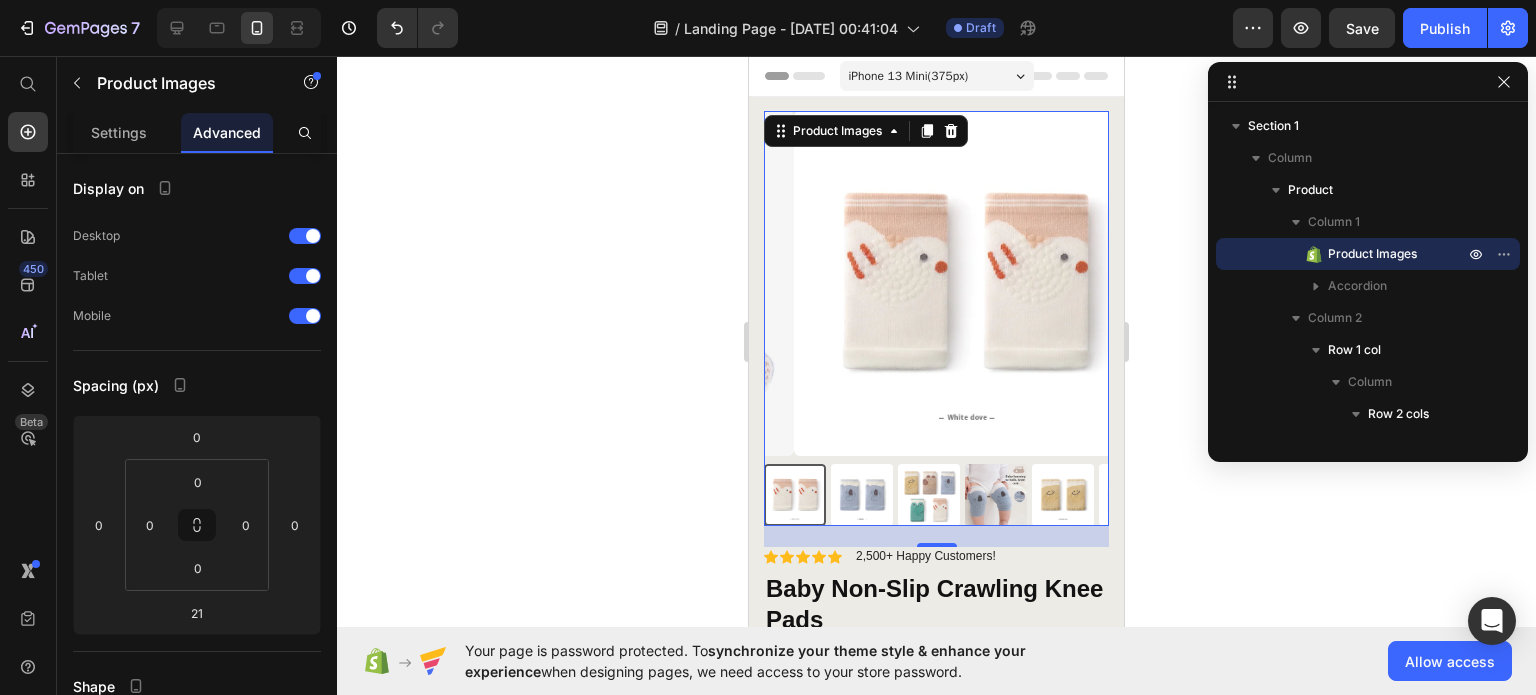 click at bounding box center [862, 495] 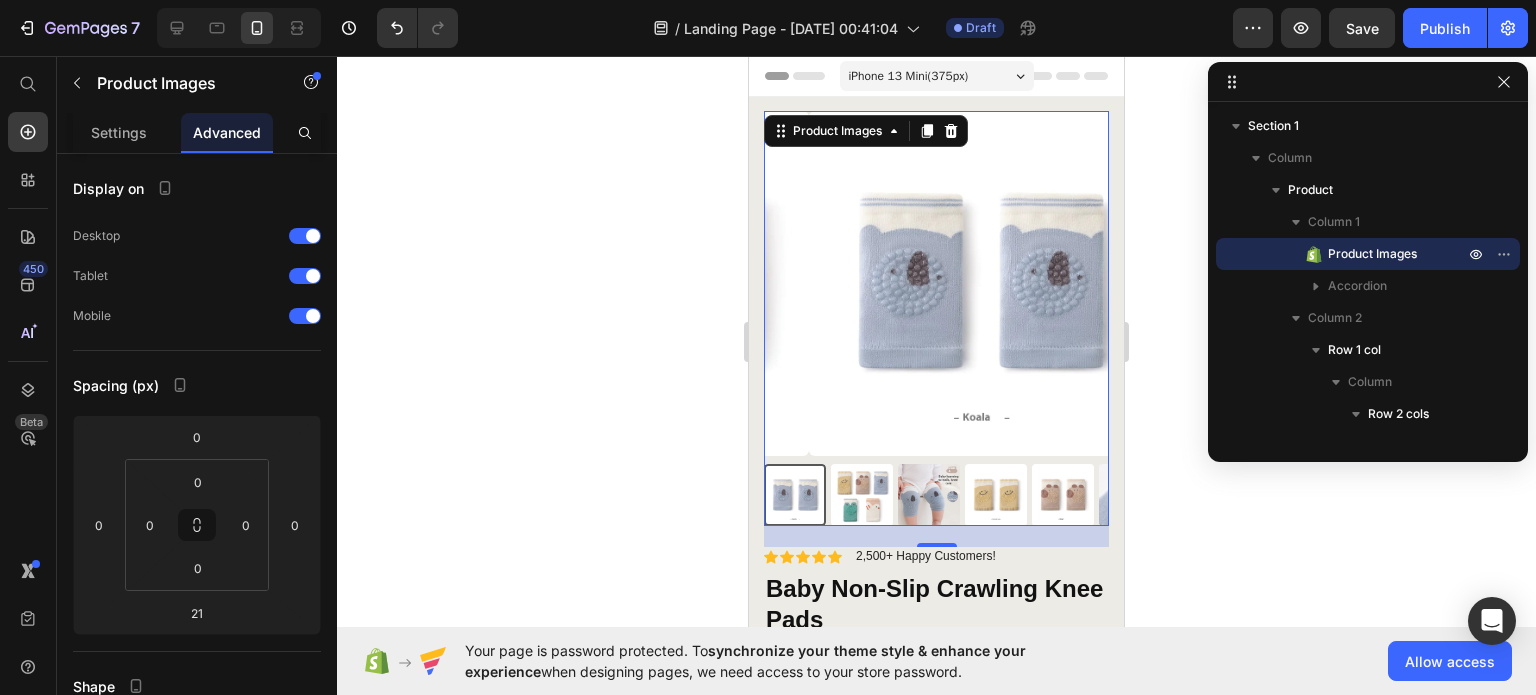 click at bounding box center [862, 495] 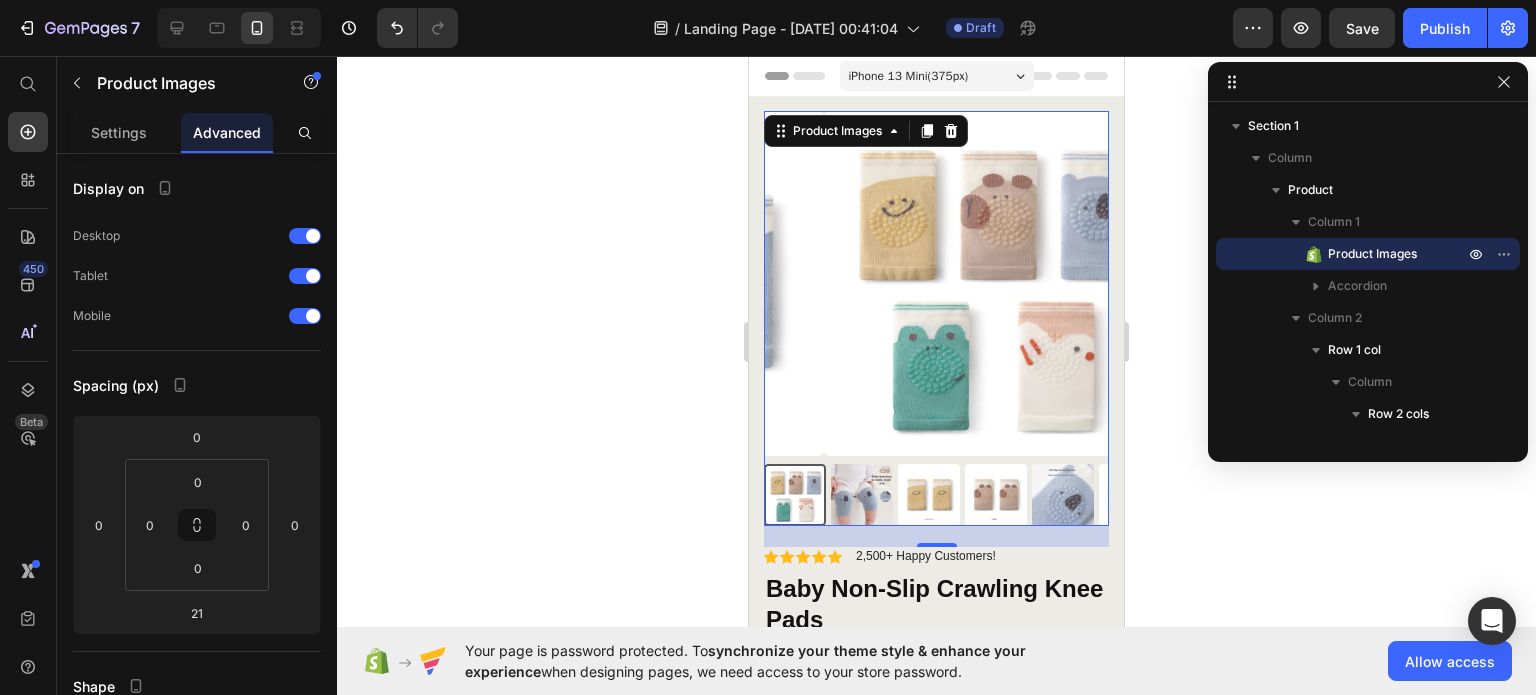 click at bounding box center [862, 495] 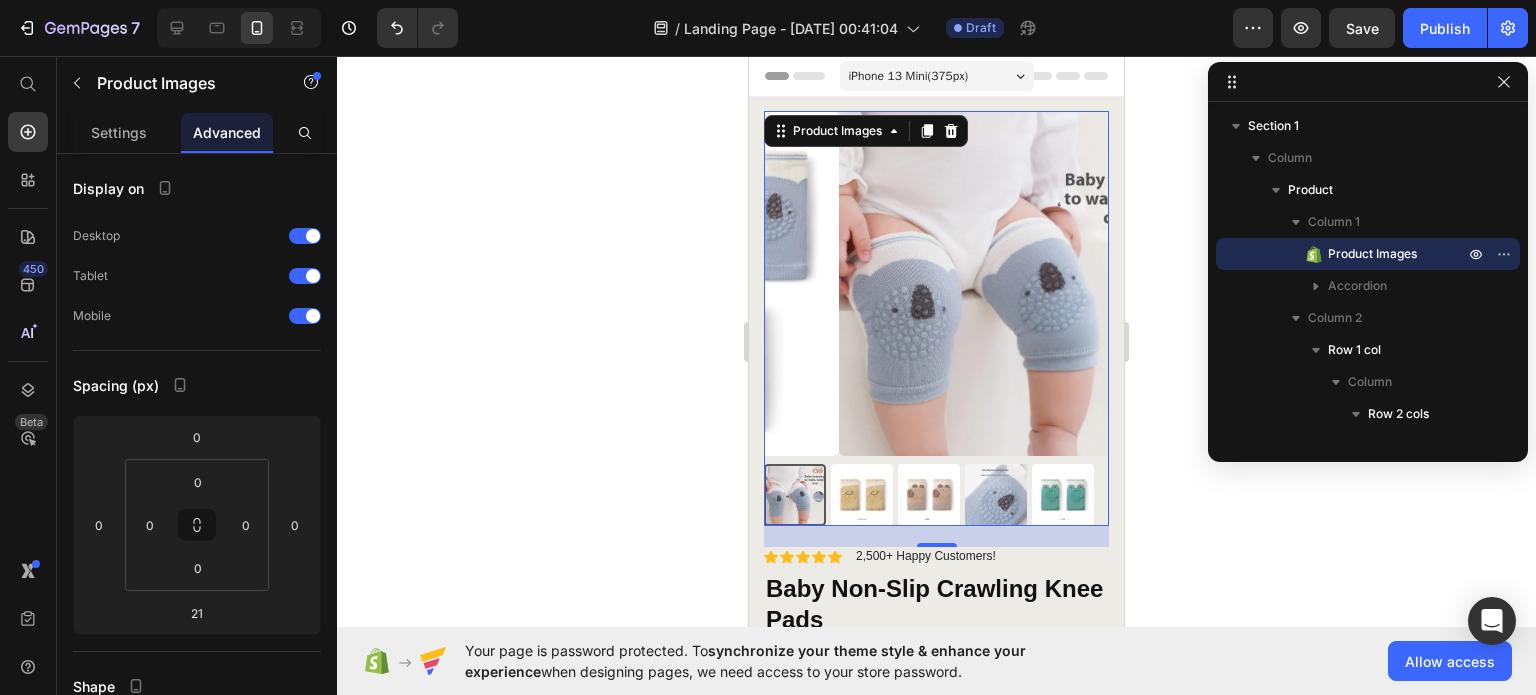 click 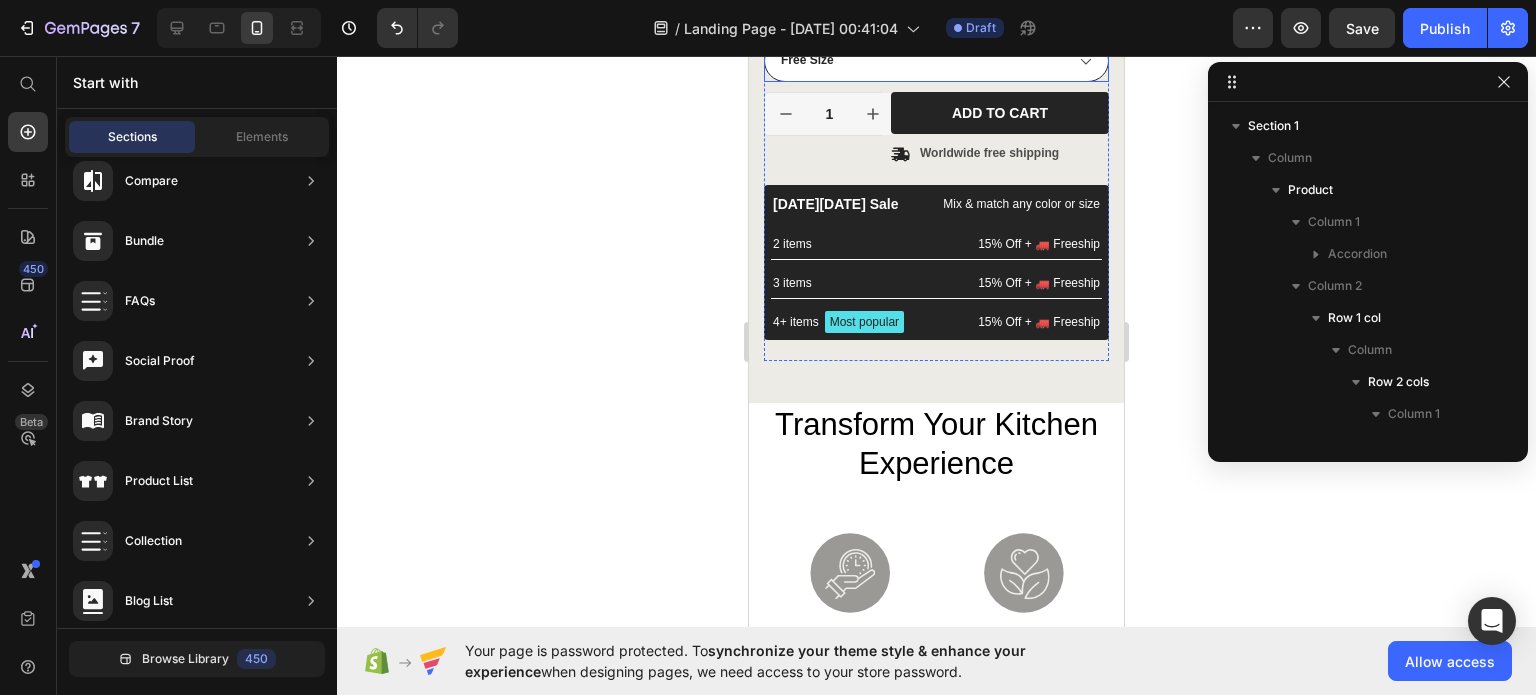 scroll, scrollTop: 0, scrollLeft: 0, axis: both 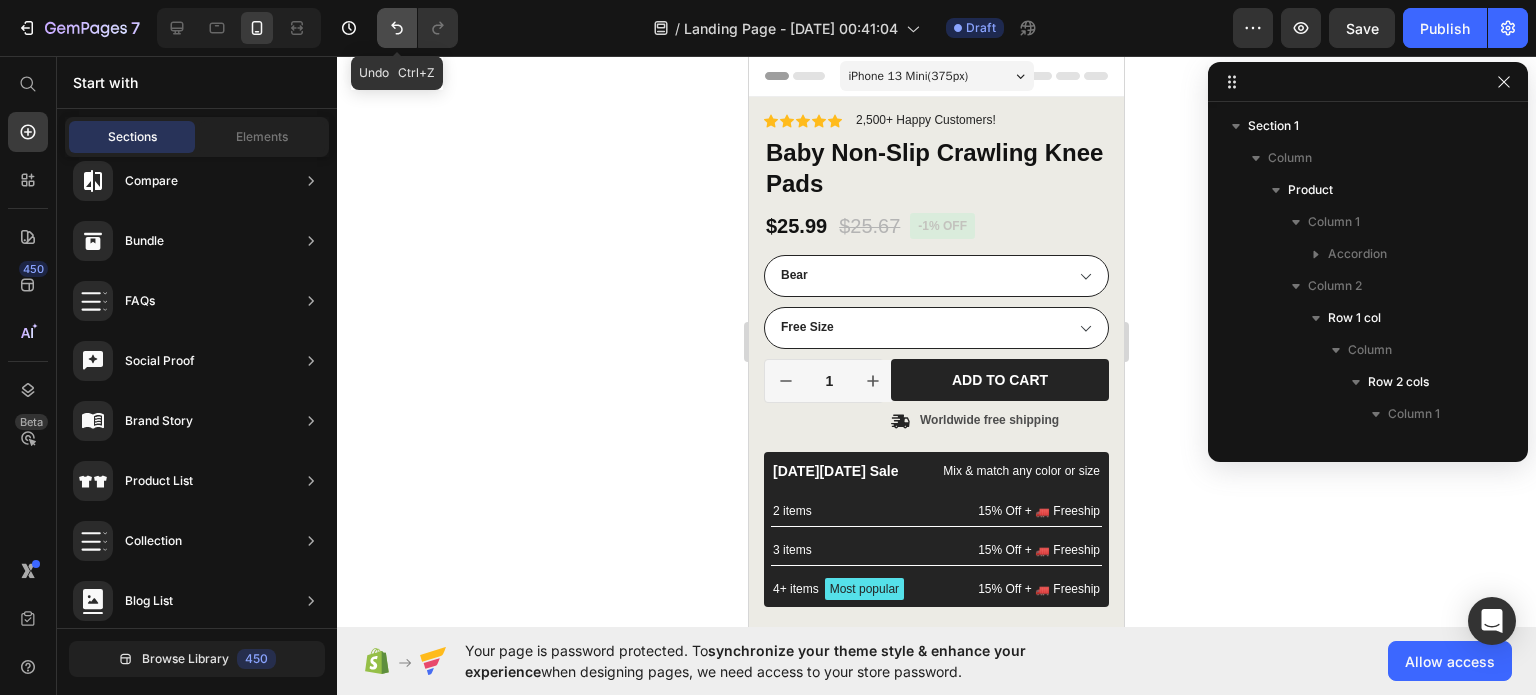 click 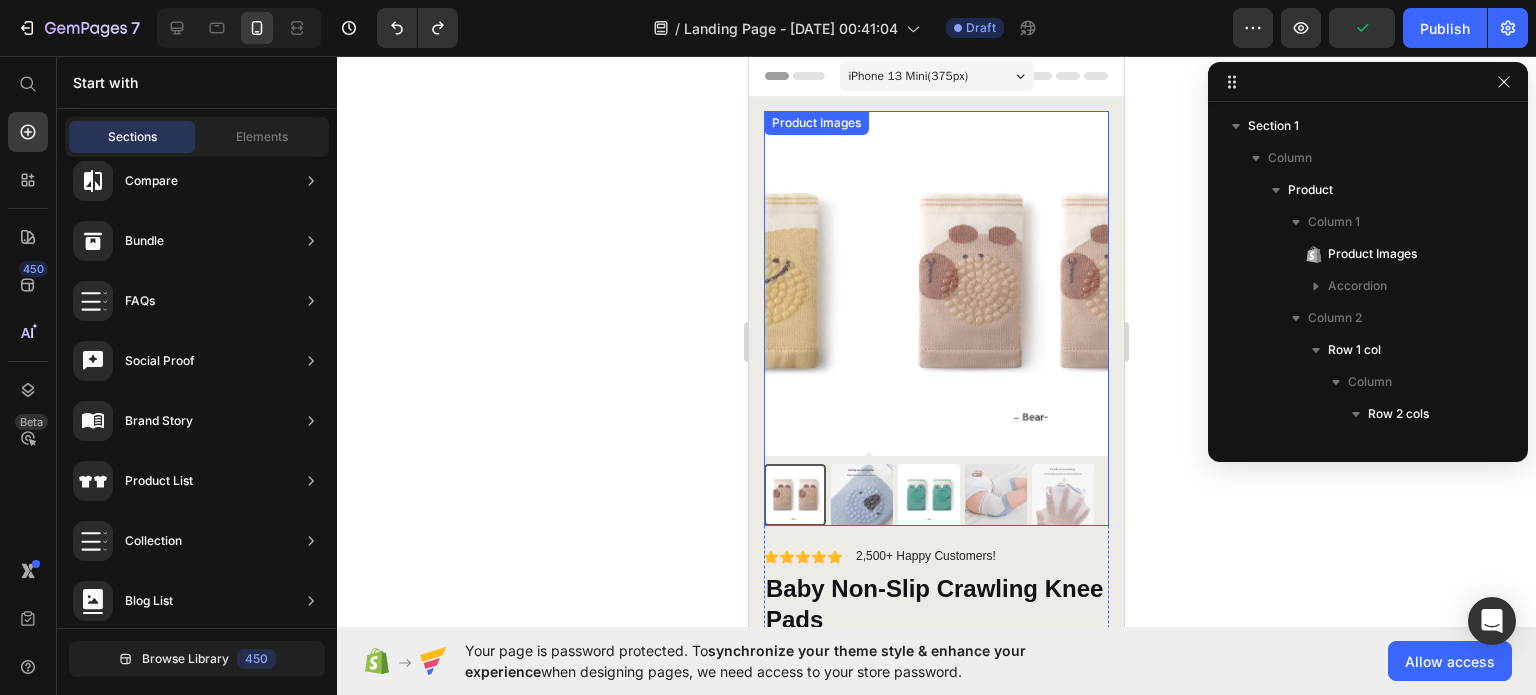 click at bounding box center (795, 495) 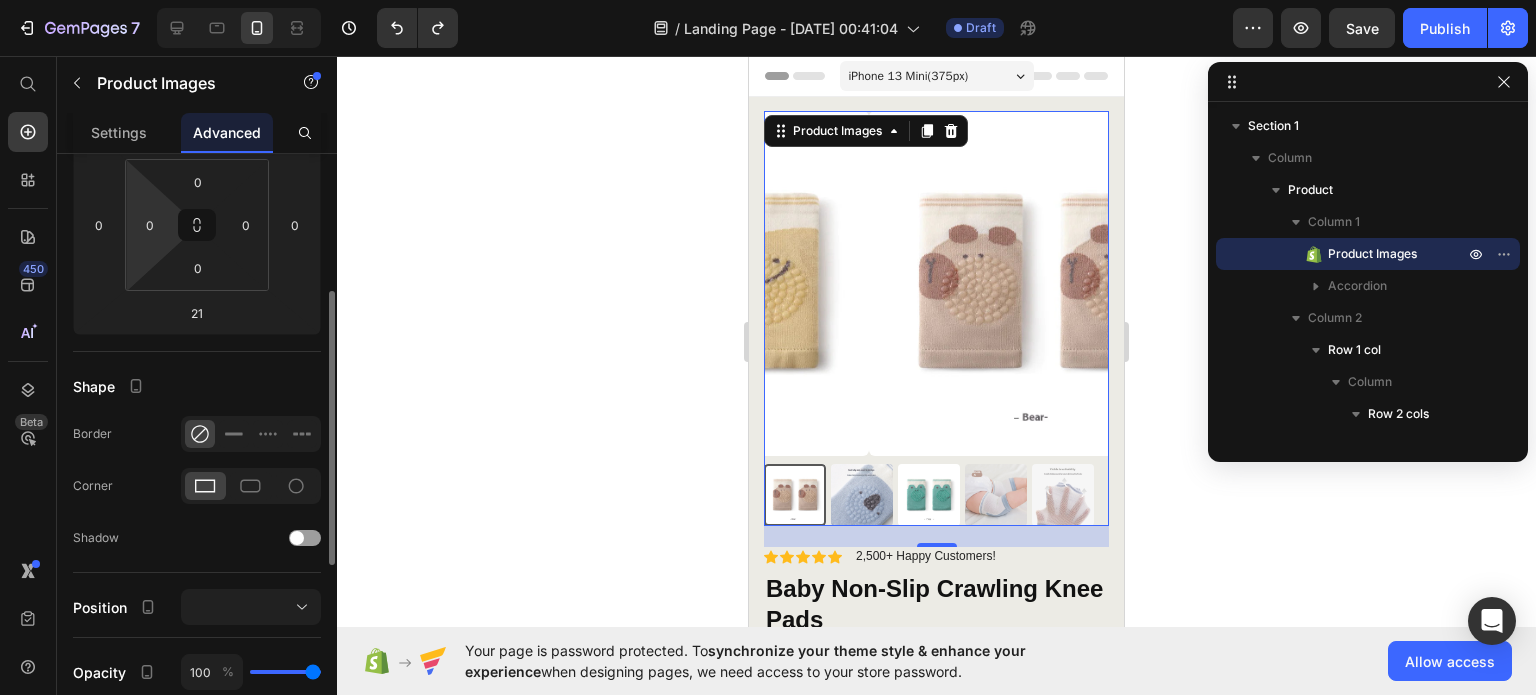 scroll, scrollTop: 0, scrollLeft: 0, axis: both 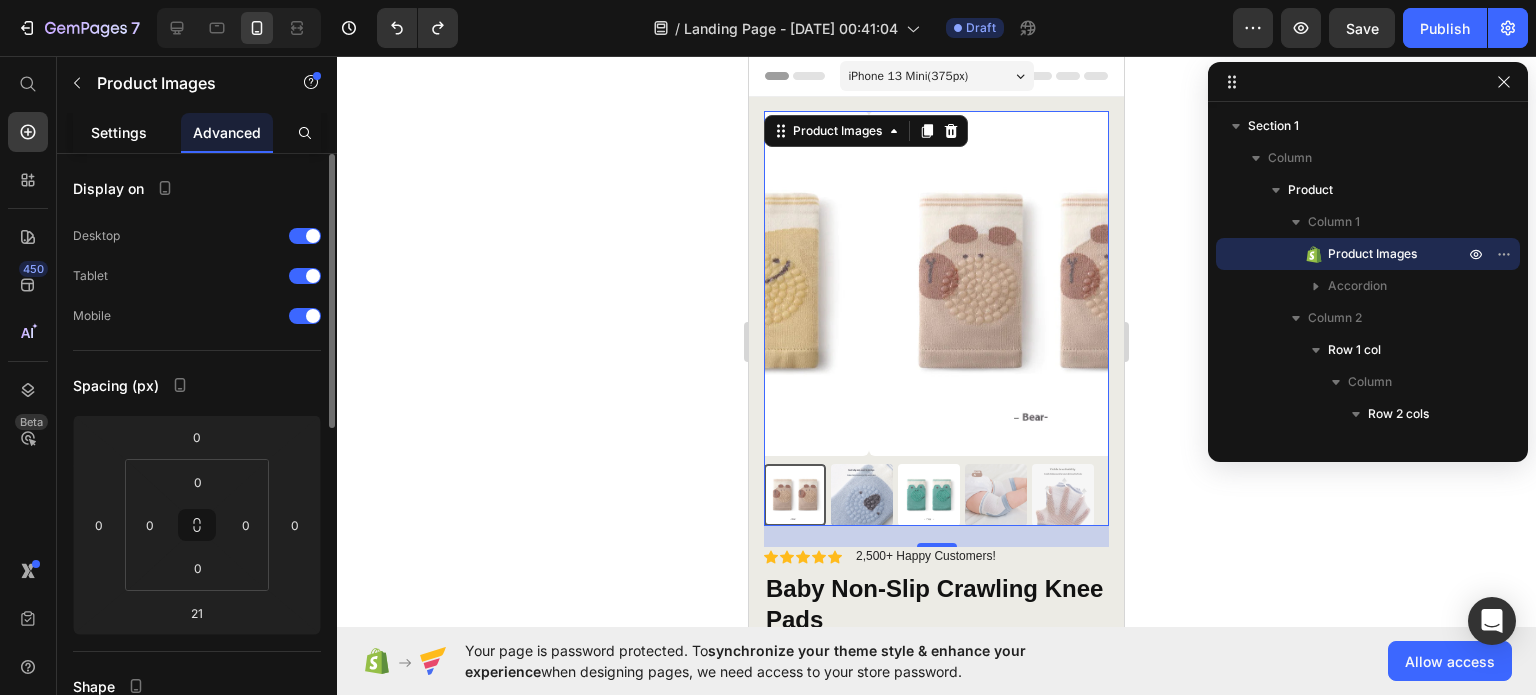 click on "Settings" at bounding box center (119, 132) 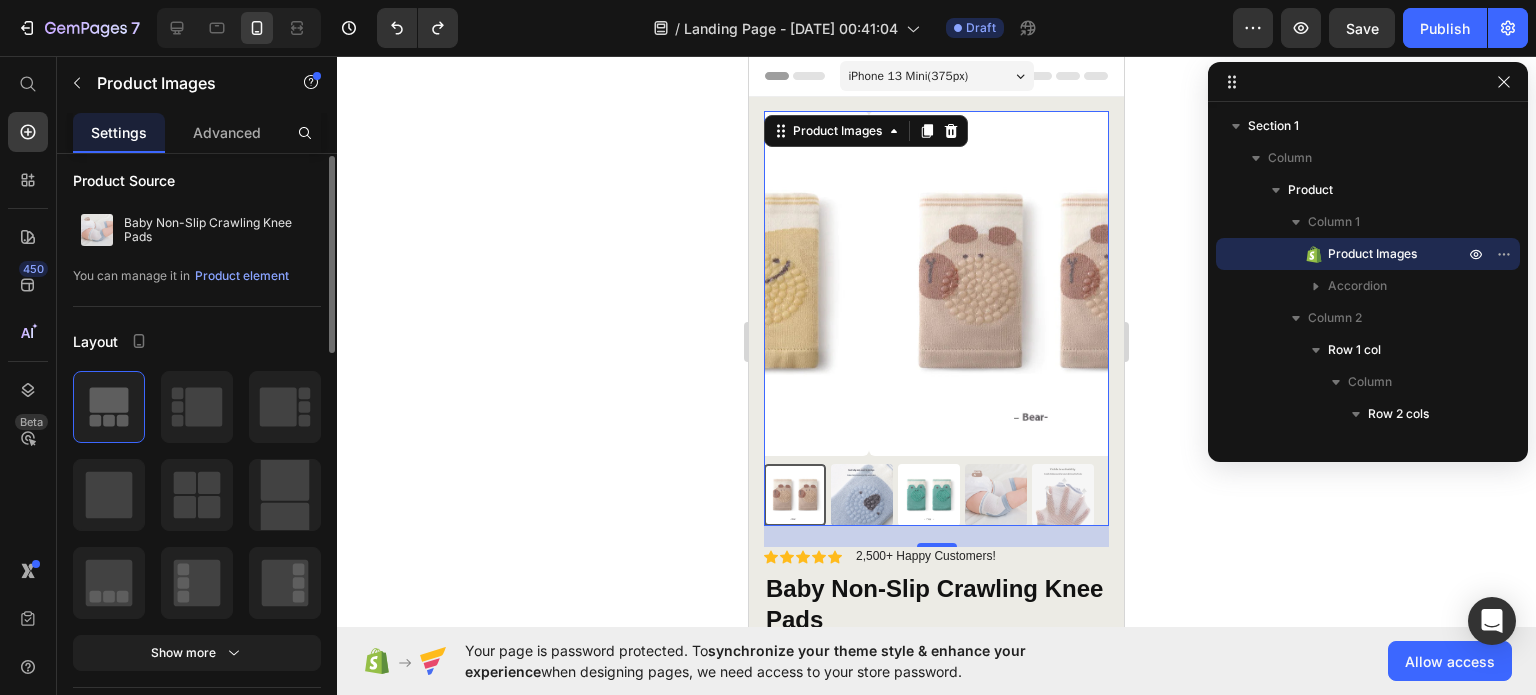 scroll, scrollTop: 0, scrollLeft: 0, axis: both 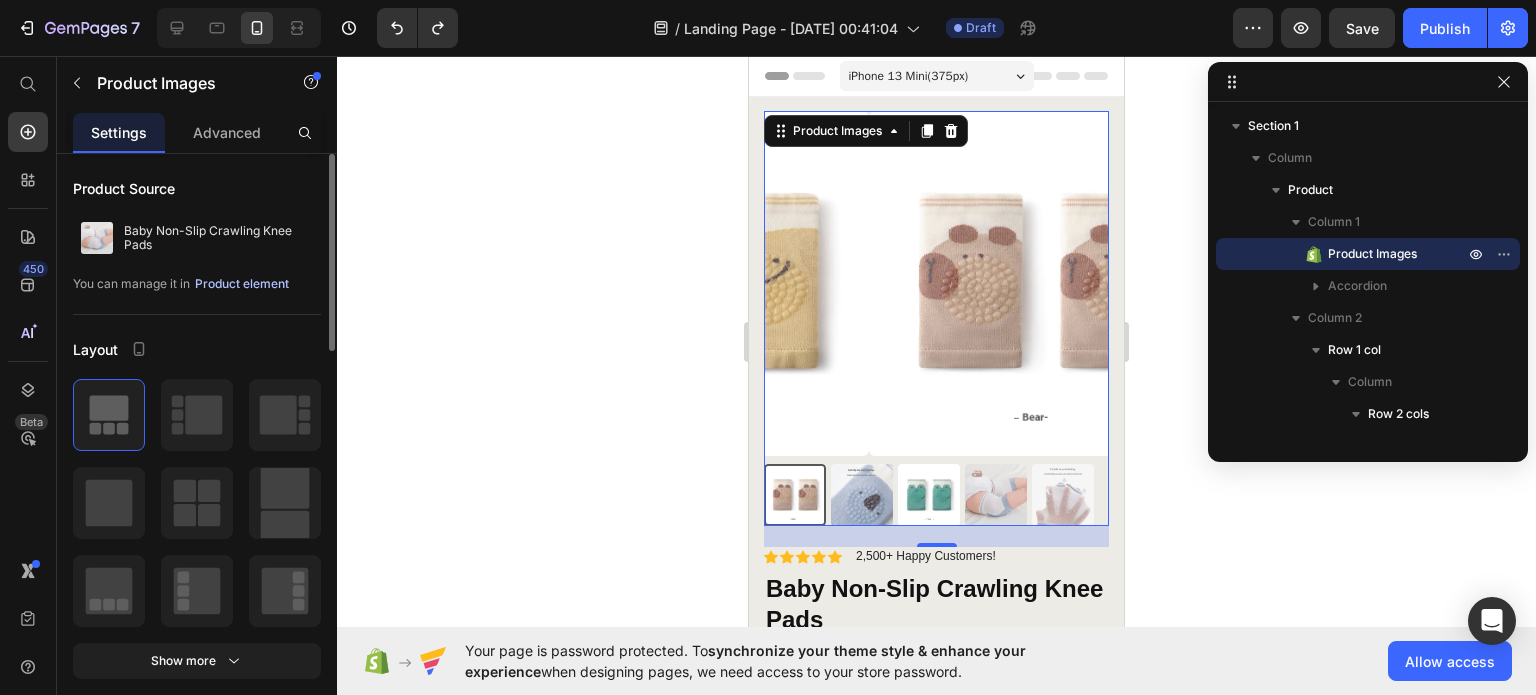 click on "Product element" at bounding box center (242, 284) 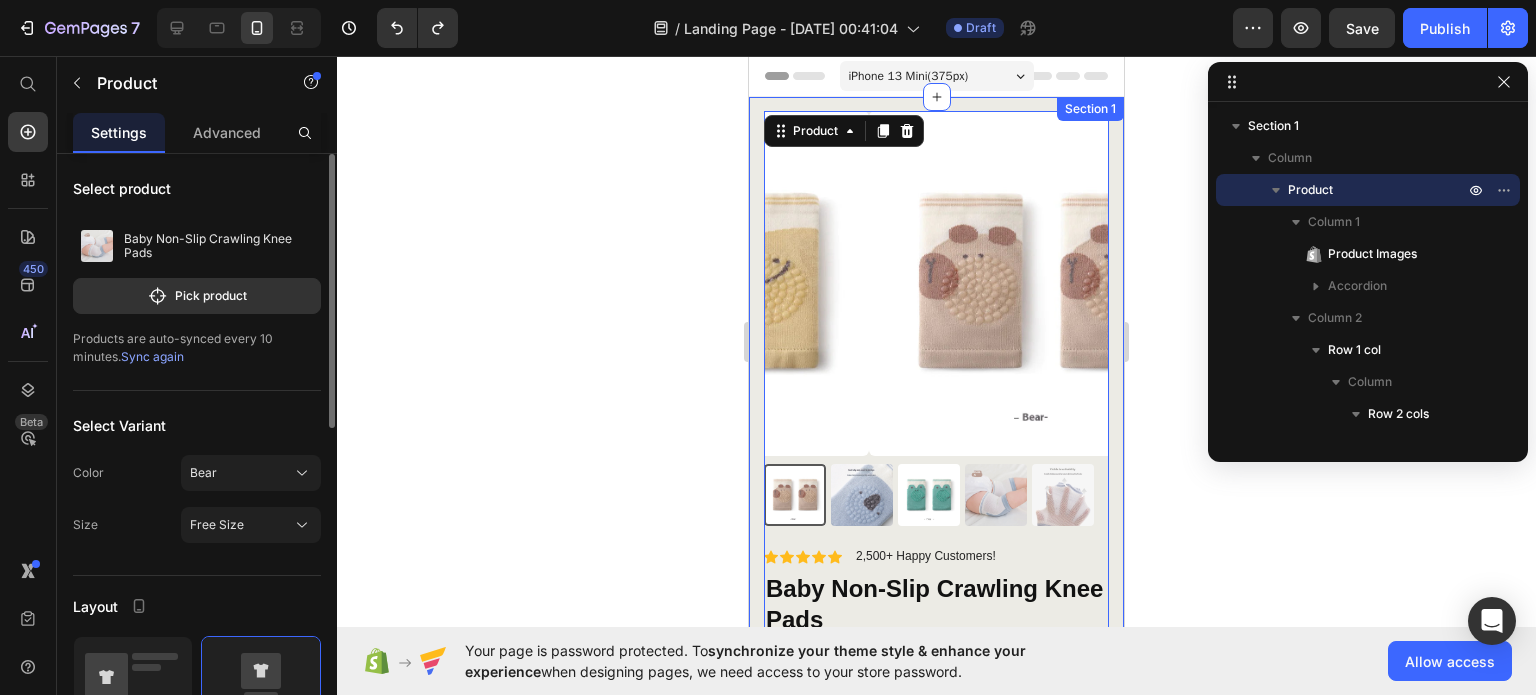 click 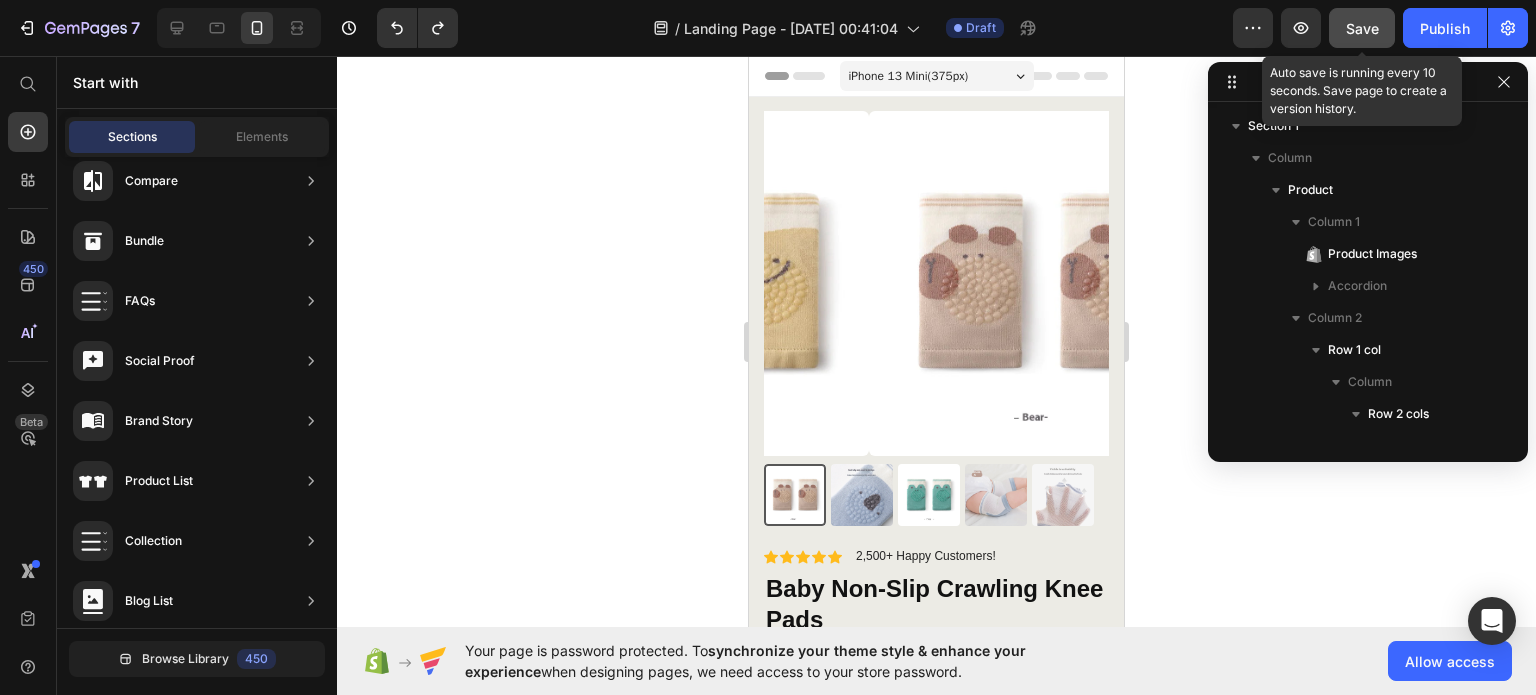 click on "Save" 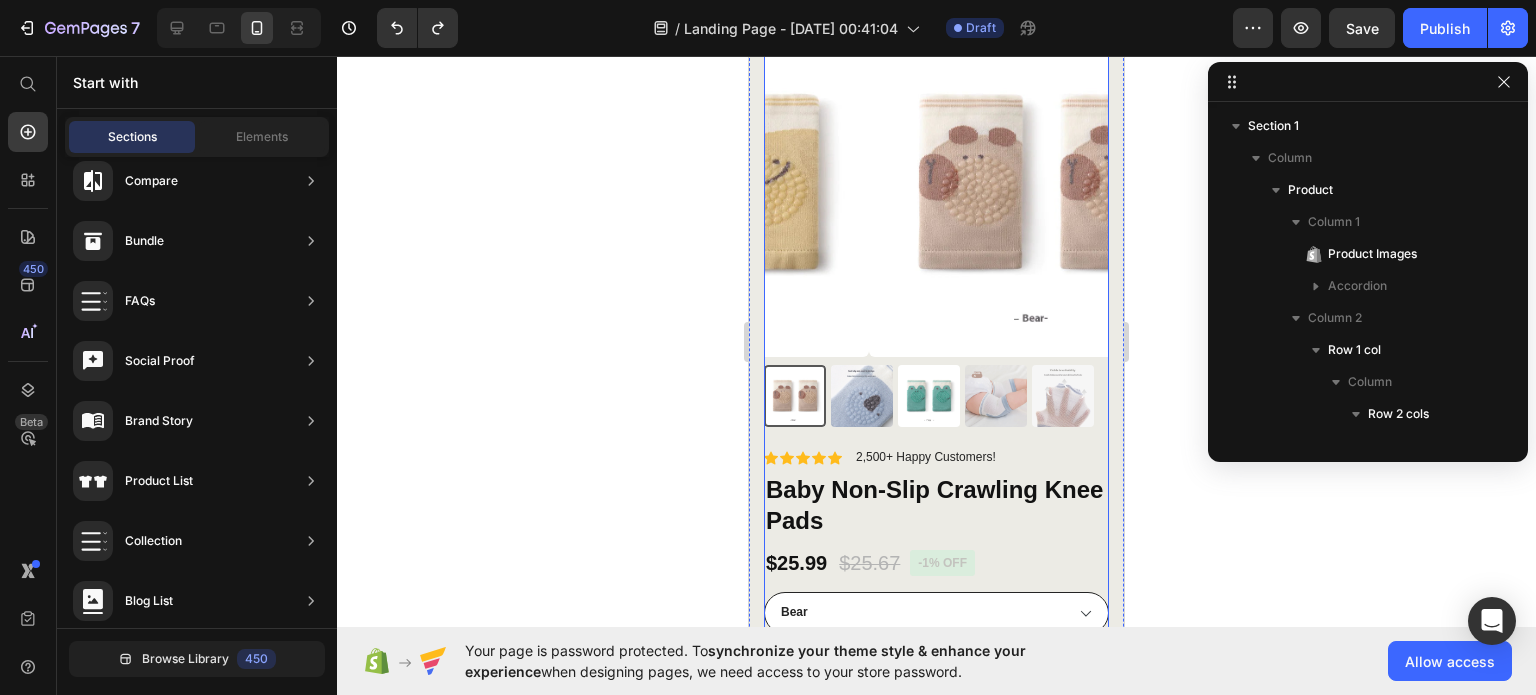 scroll, scrollTop: 0, scrollLeft: 0, axis: both 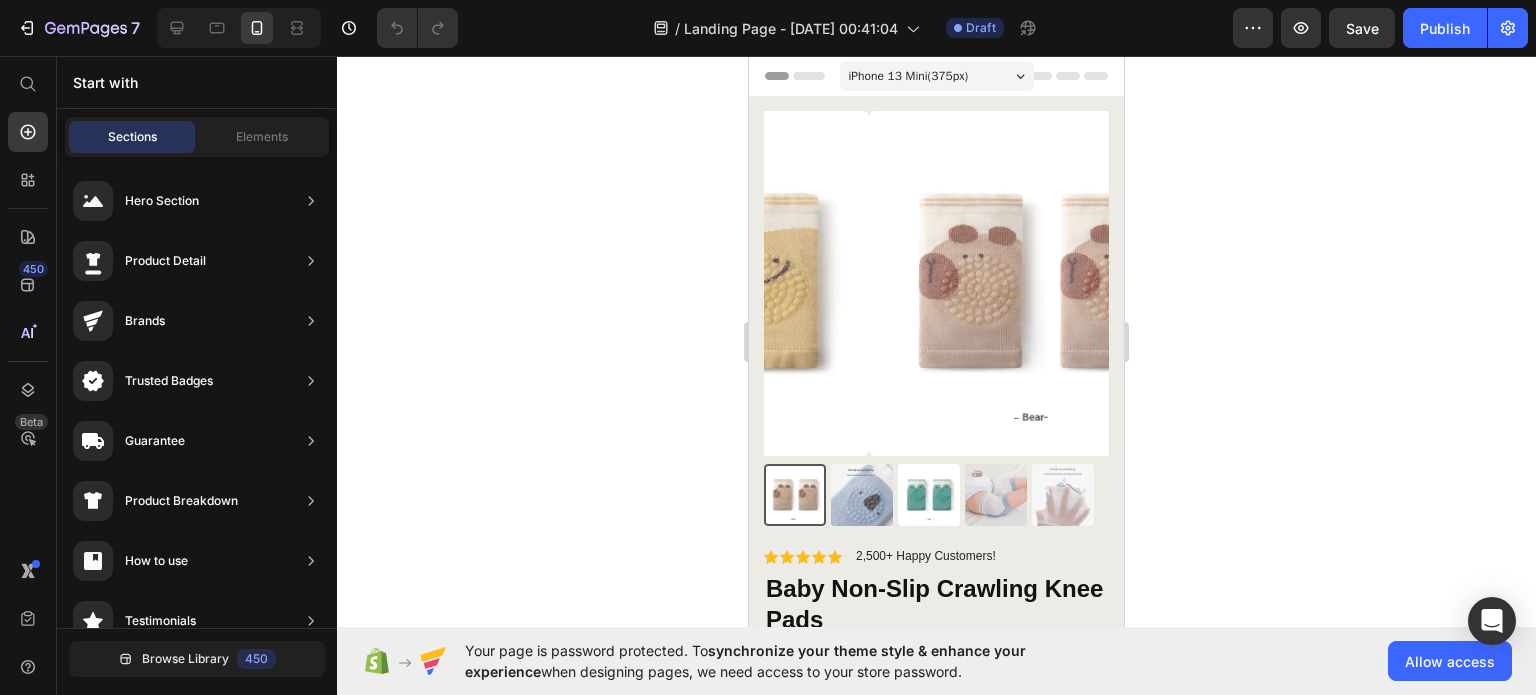 click on "iPhone 13 Mini  ( 375 px)" at bounding box center (937, 76) 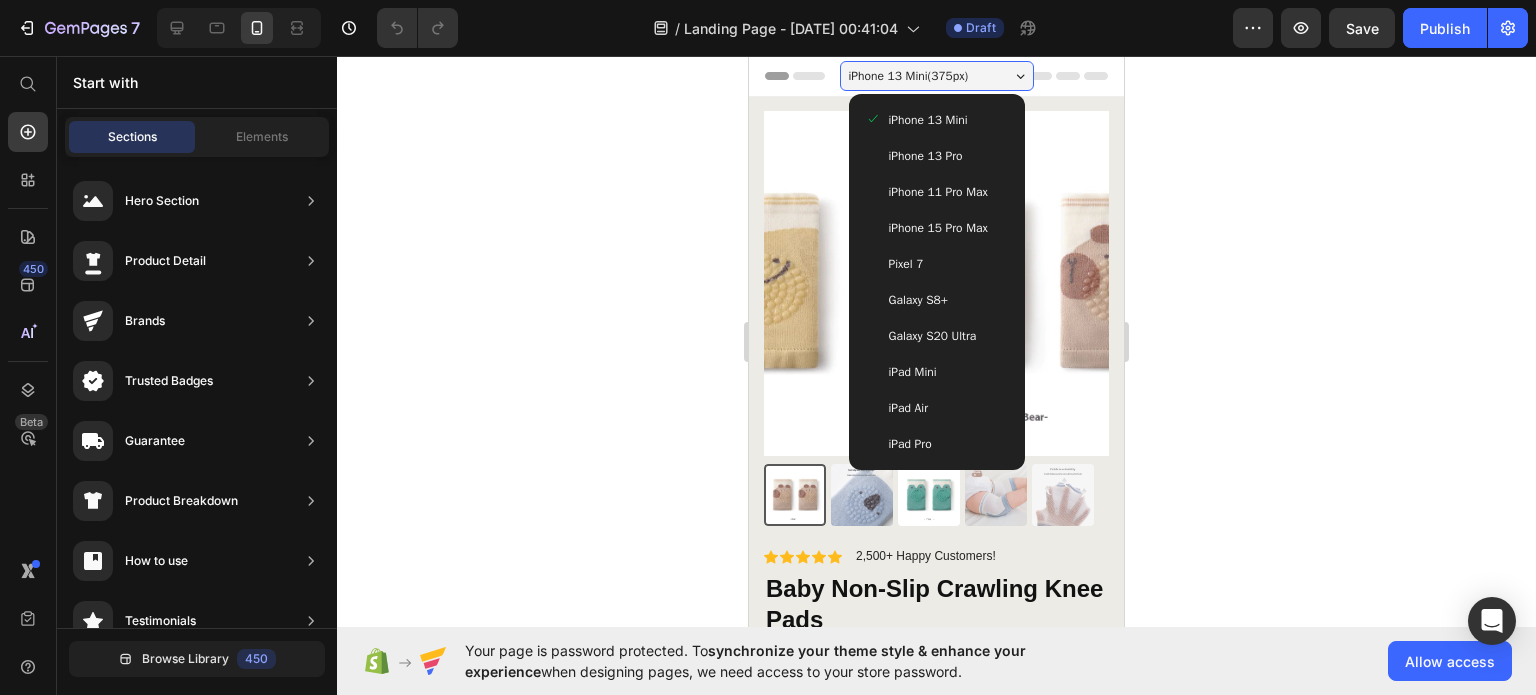 click on "iPhone 13 Pro" at bounding box center [937, 156] 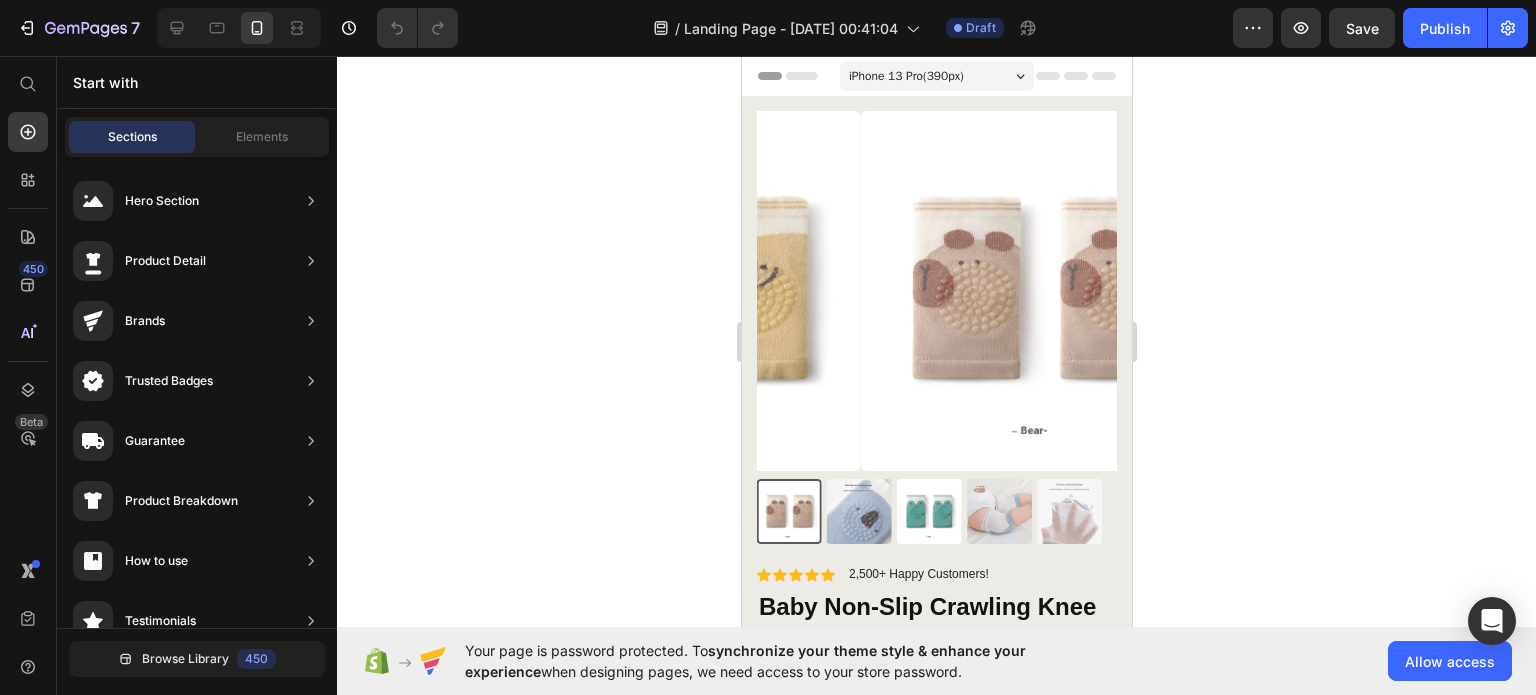 click on "iPhone 13 Pro  ( 390 px)" at bounding box center (936, 76) 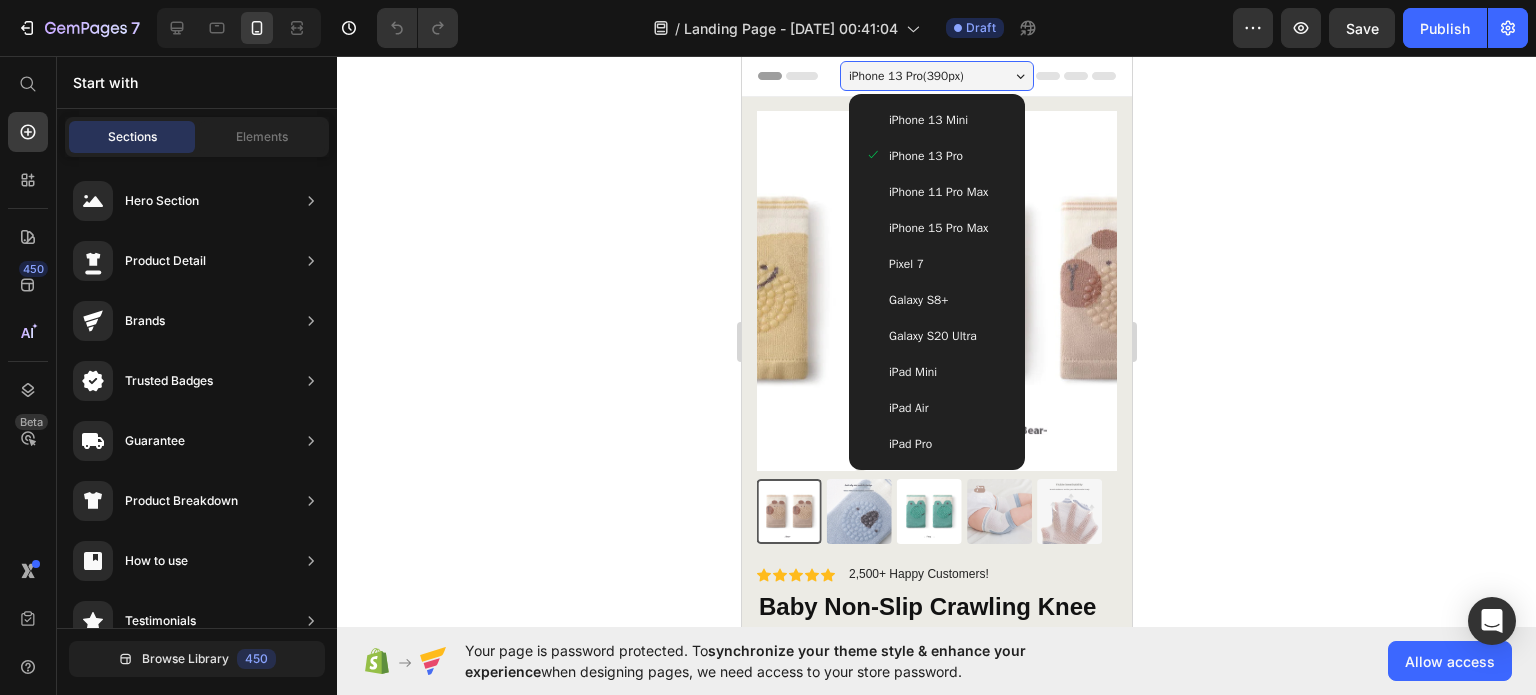 click on "iPhone 13 Mini" at bounding box center [936, 120] 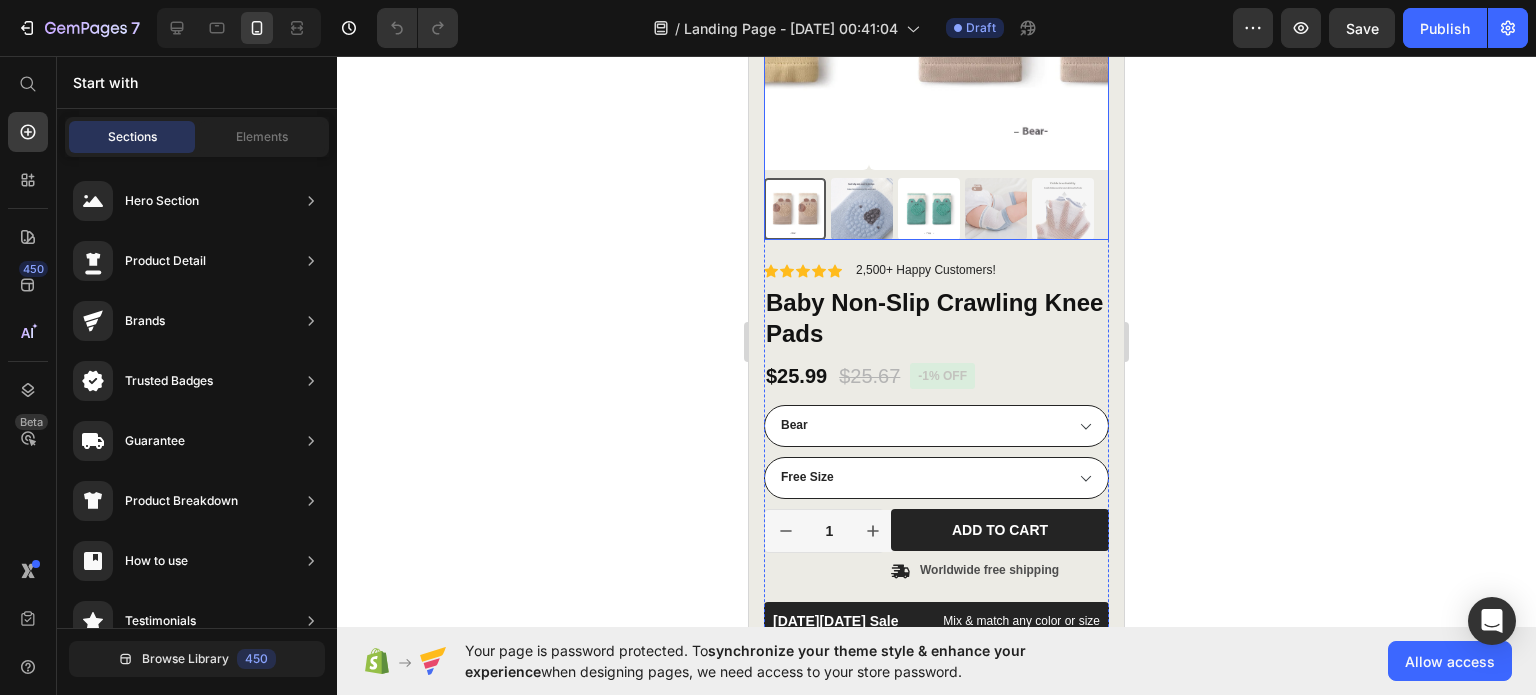 scroll, scrollTop: 200, scrollLeft: 0, axis: vertical 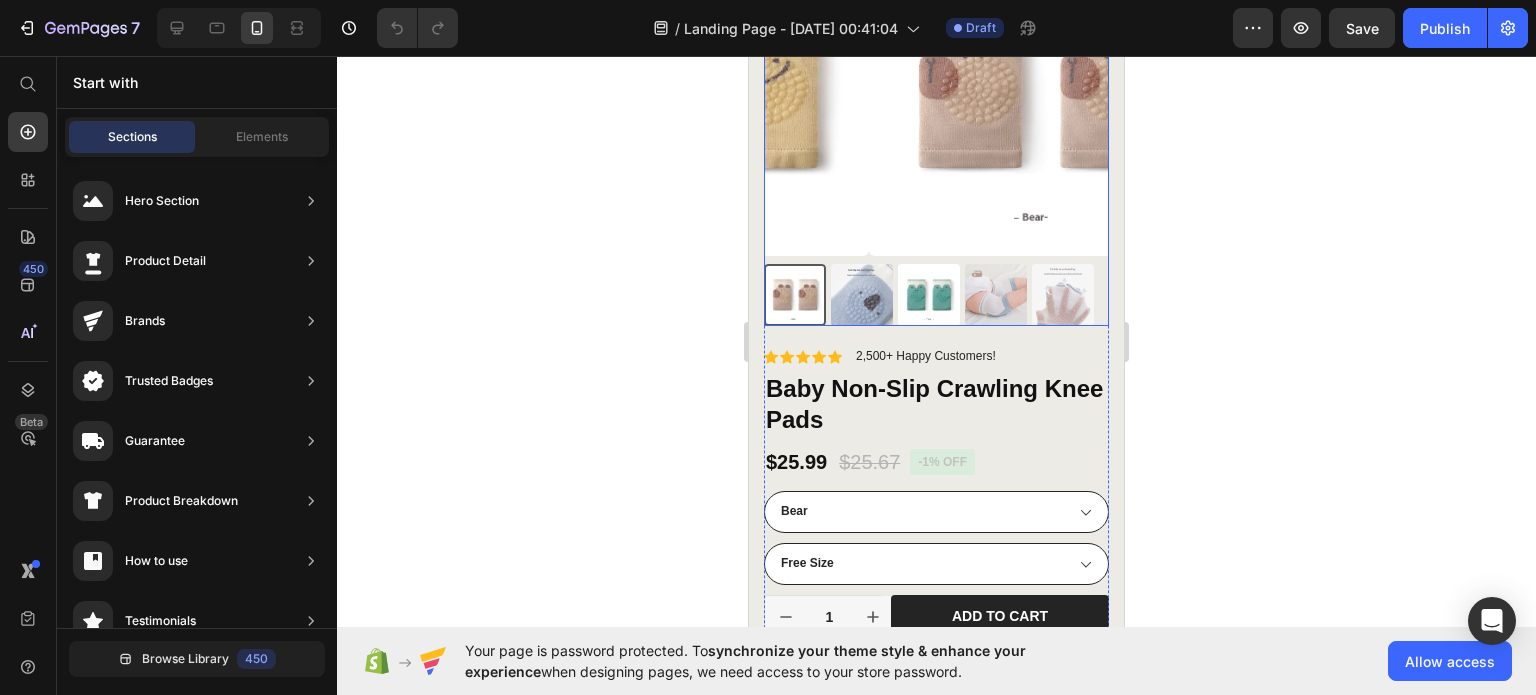 click at bounding box center (862, 295) 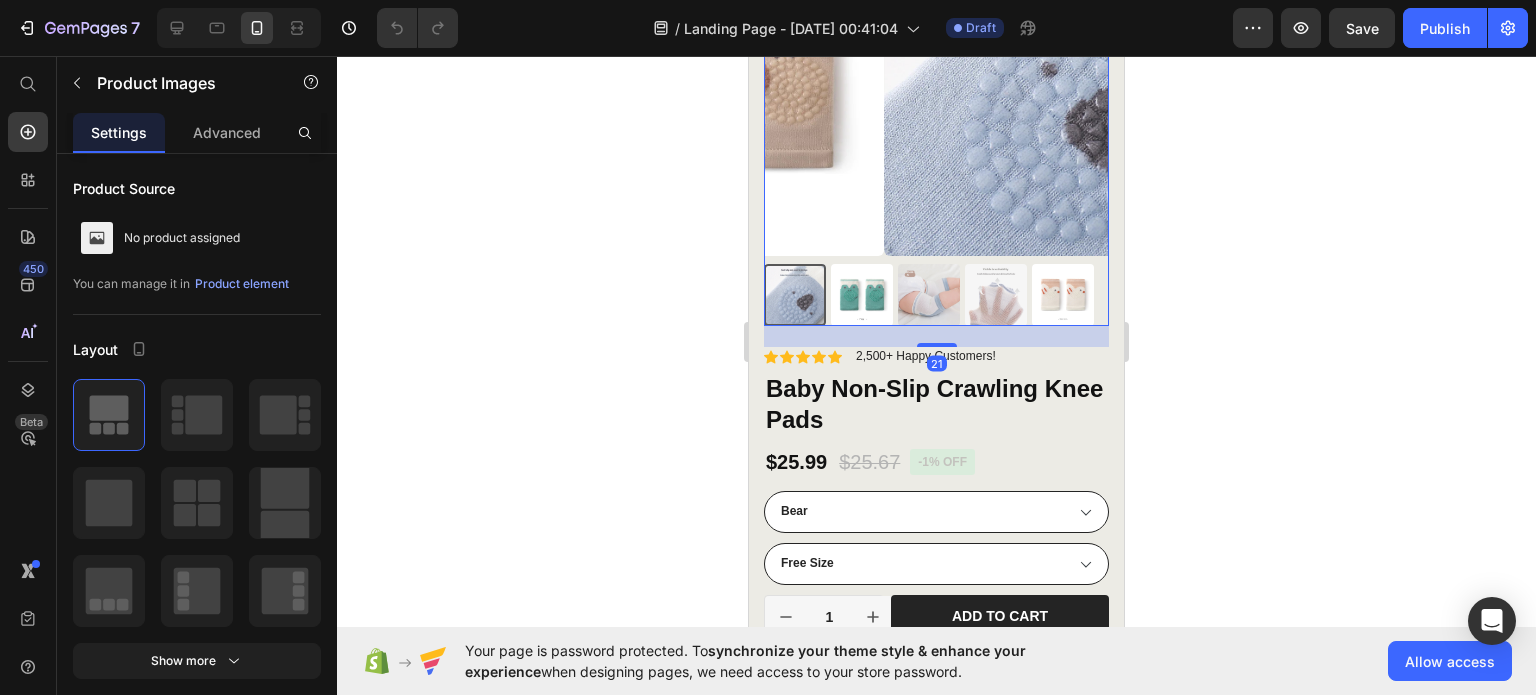 click at bounding box center (929, 295) 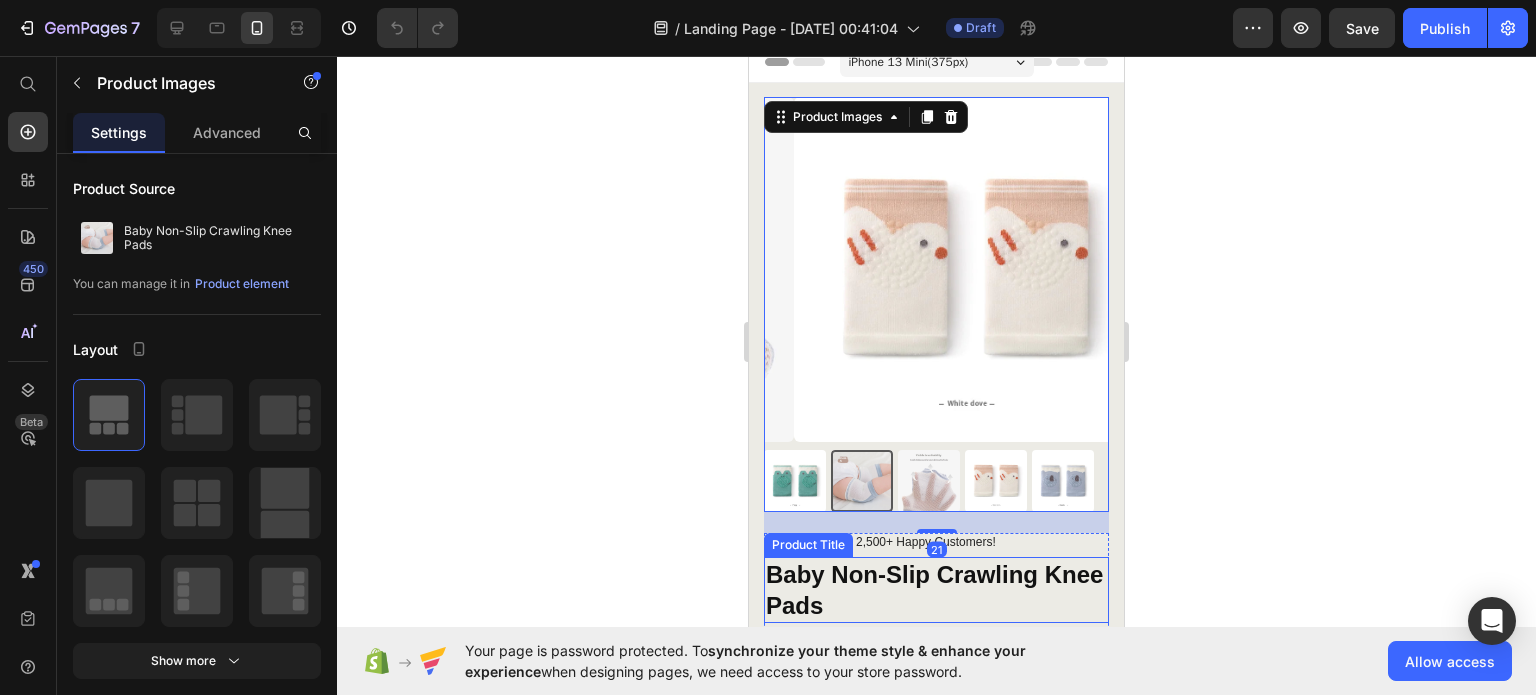 scroll, scrollTop: 0, scrollLeft: 0, axis: both 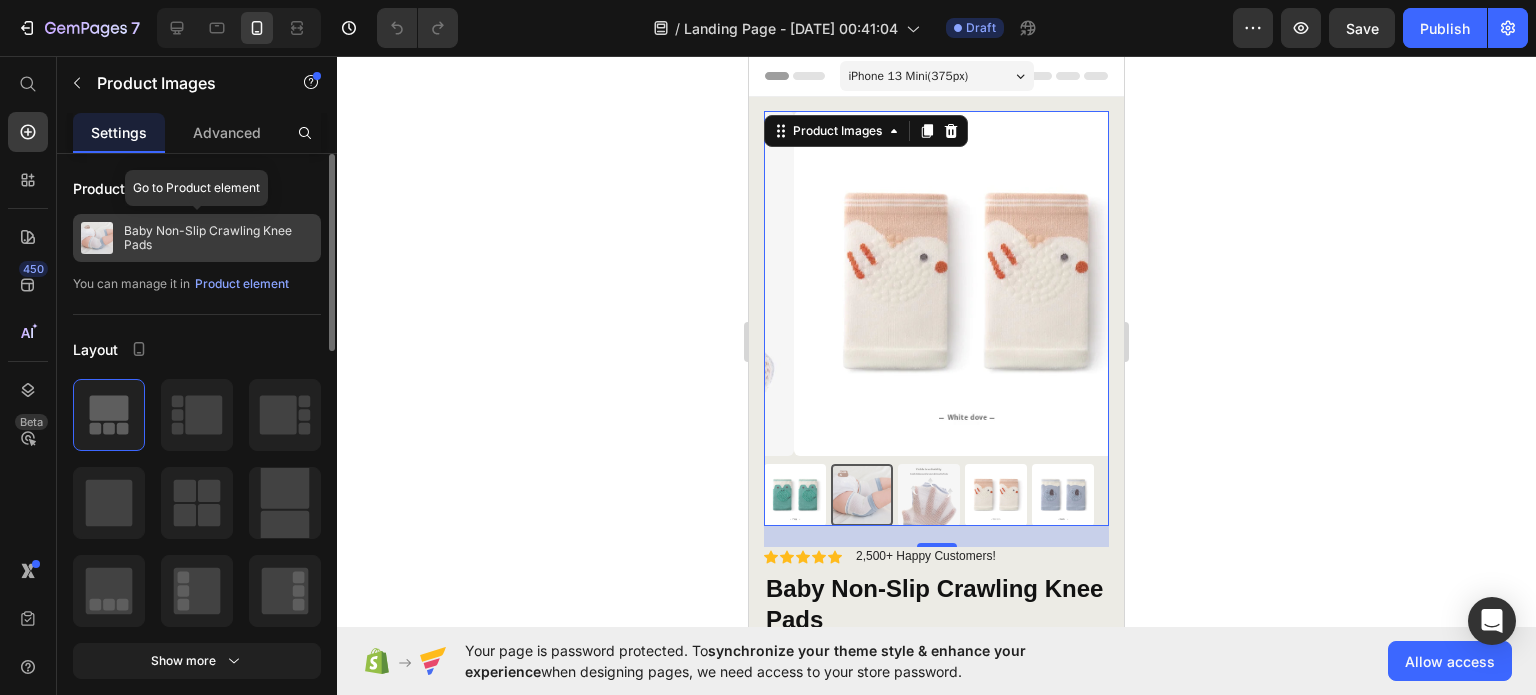 click on "Baby Non-Slip Crawling Knee Pads" at bounding box center (218, 238) 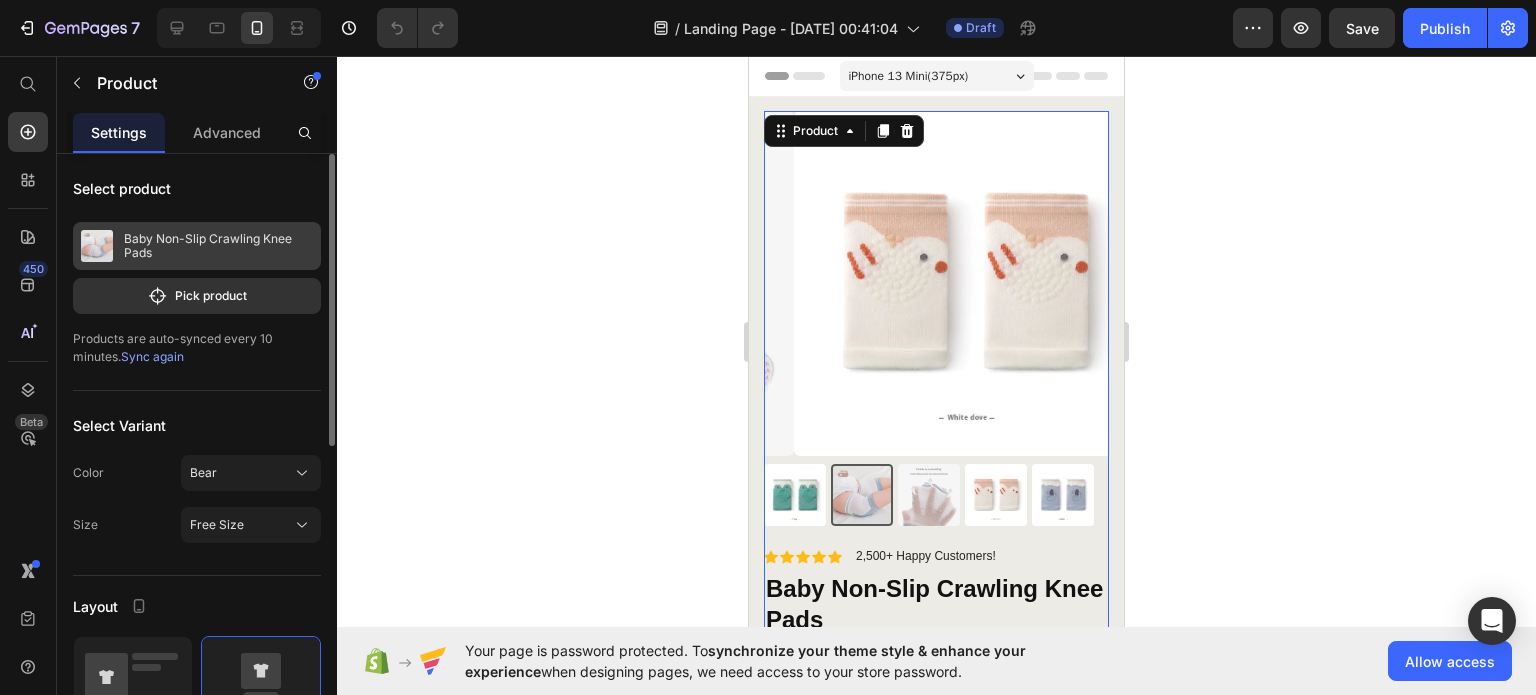 click on "Baby Non-Slip Crawling Knee Pads" at bounding box center (218, 246) 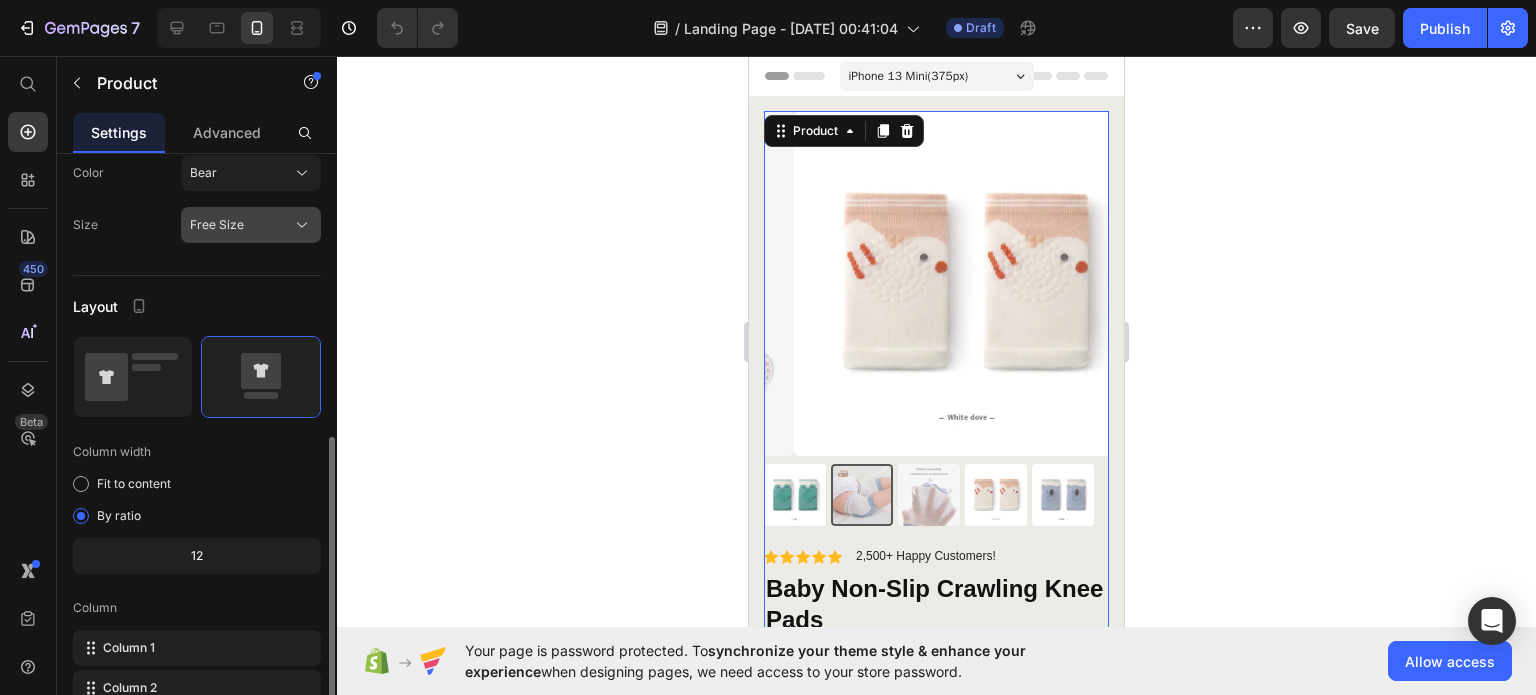 scroll, scrollTop: 400, scrollLeft: 0, axis: vertical 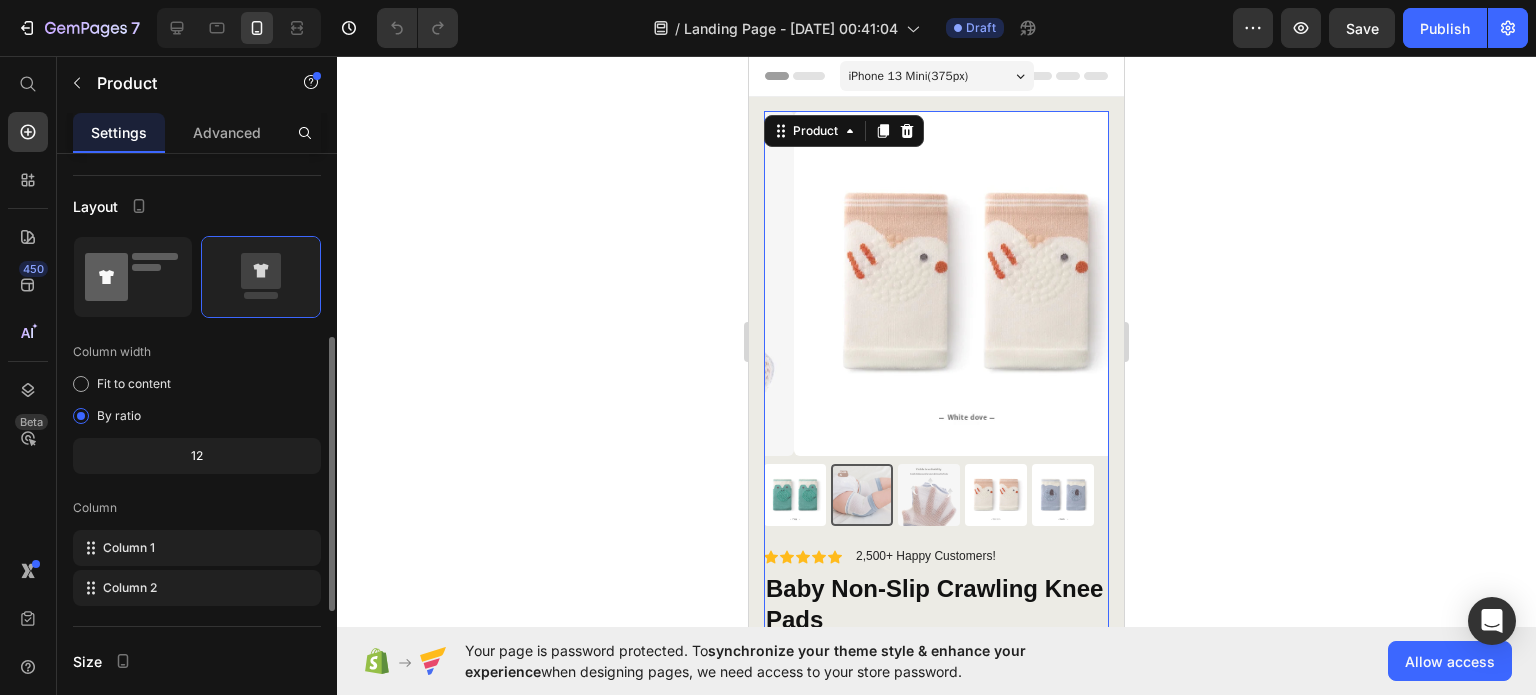 click 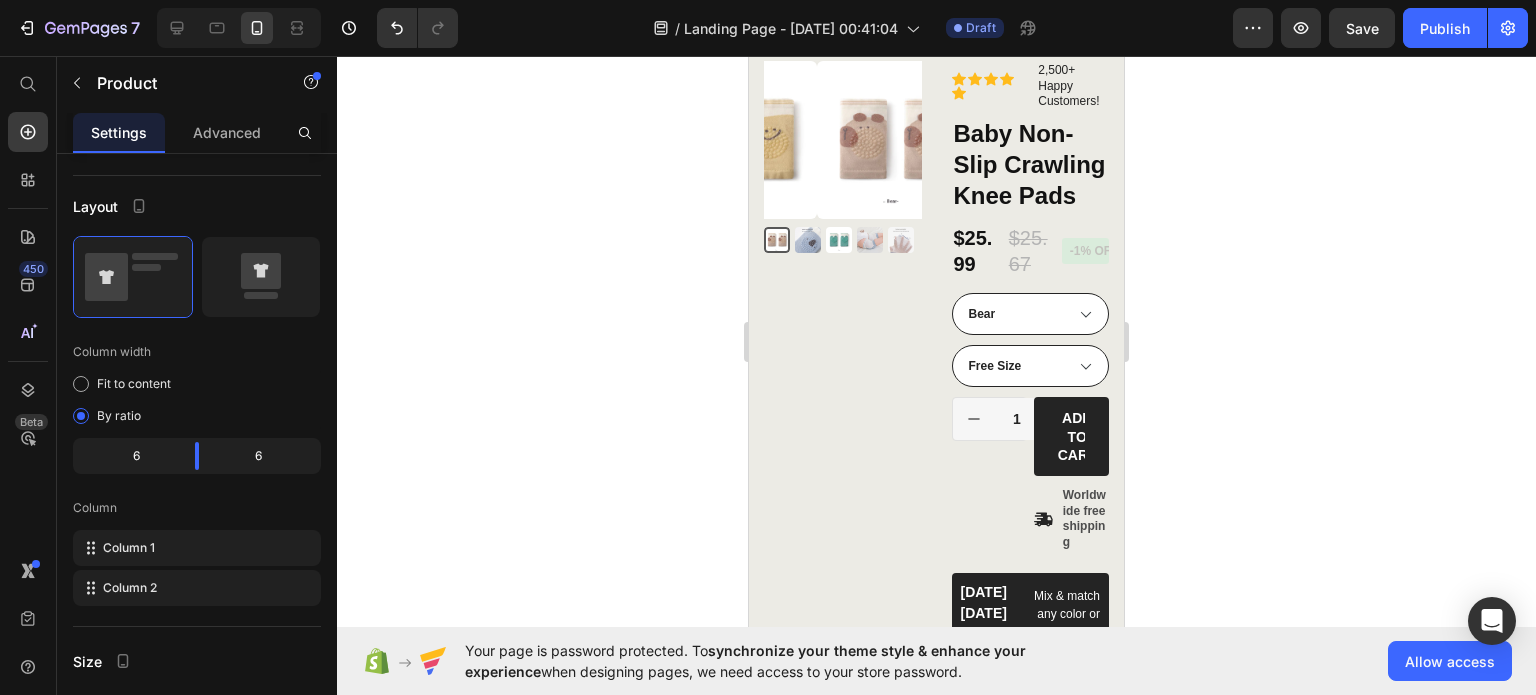 scroll, scrollTop: 0, scrollLeft: 0, axis: both 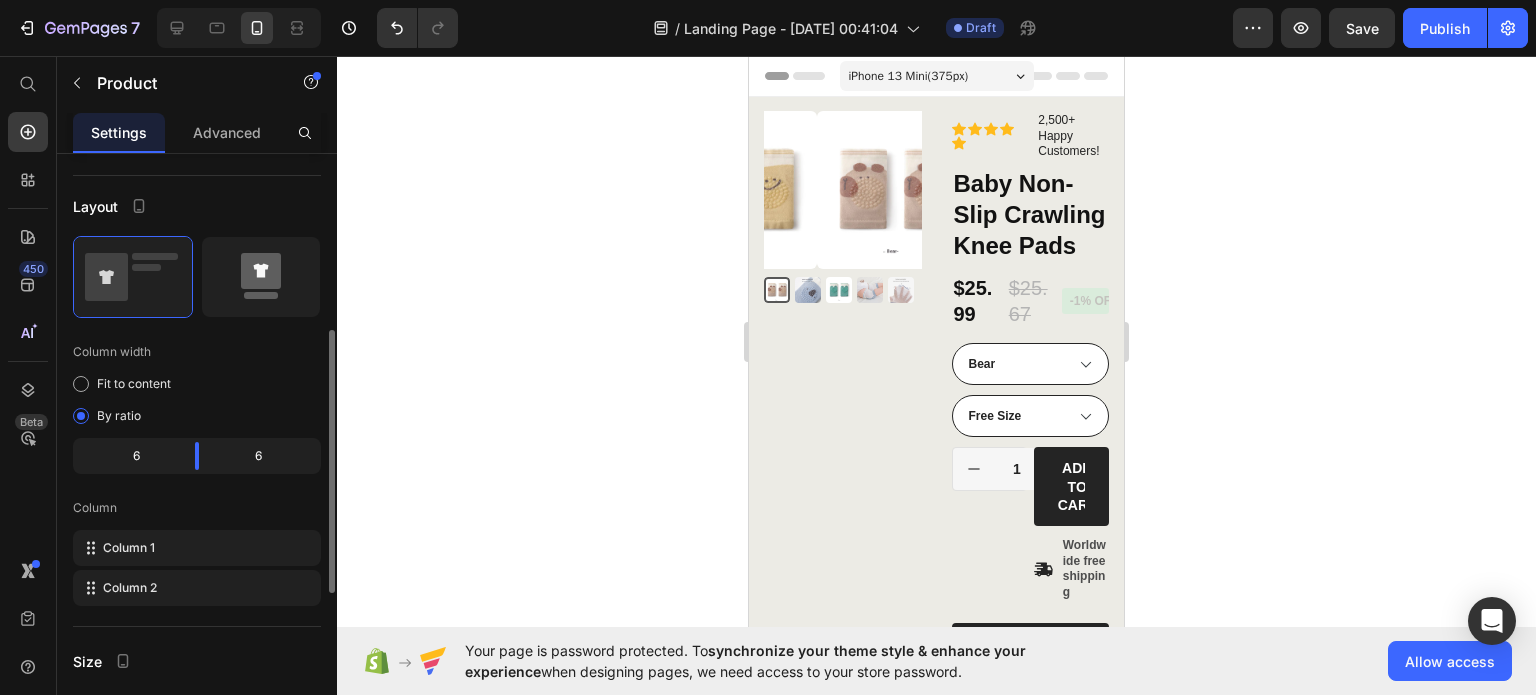 click 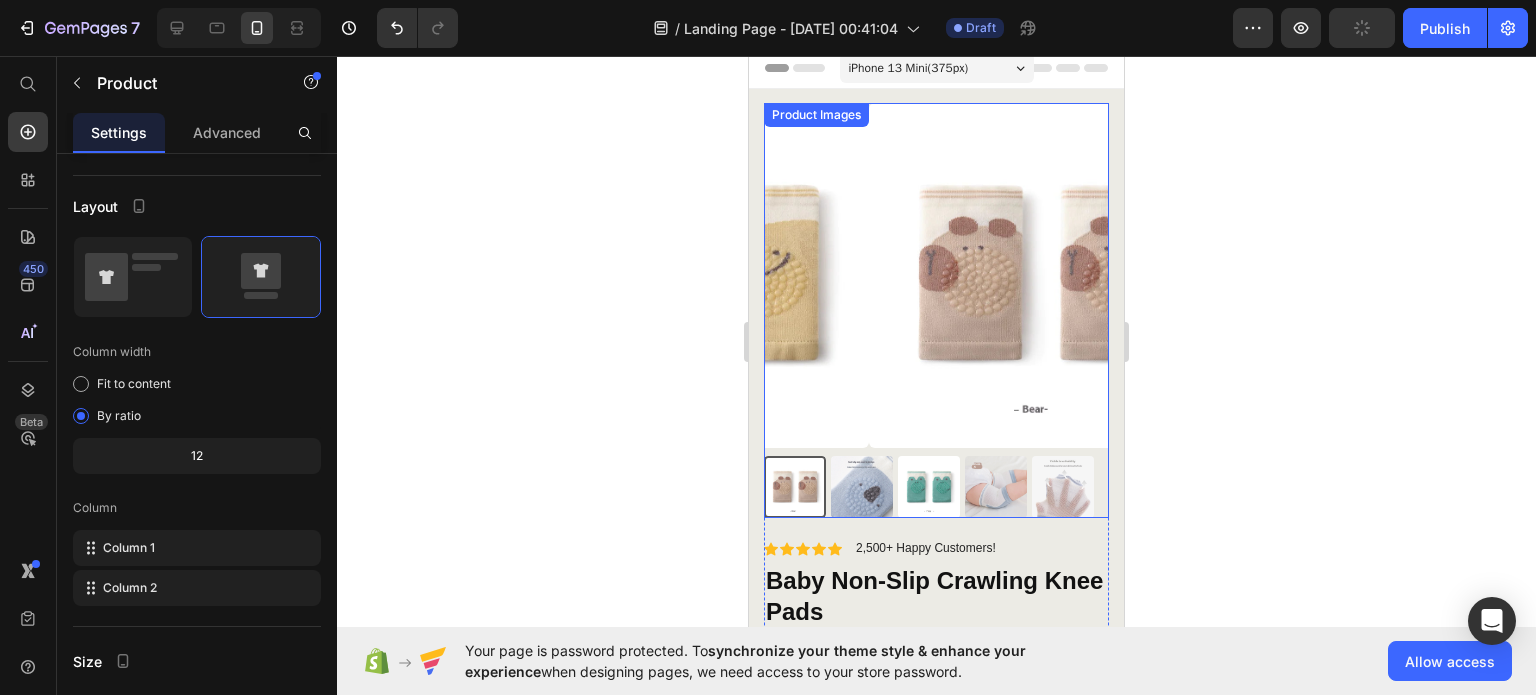 scroll, scrollTop: 0, scrollLeft: 0, axis: both 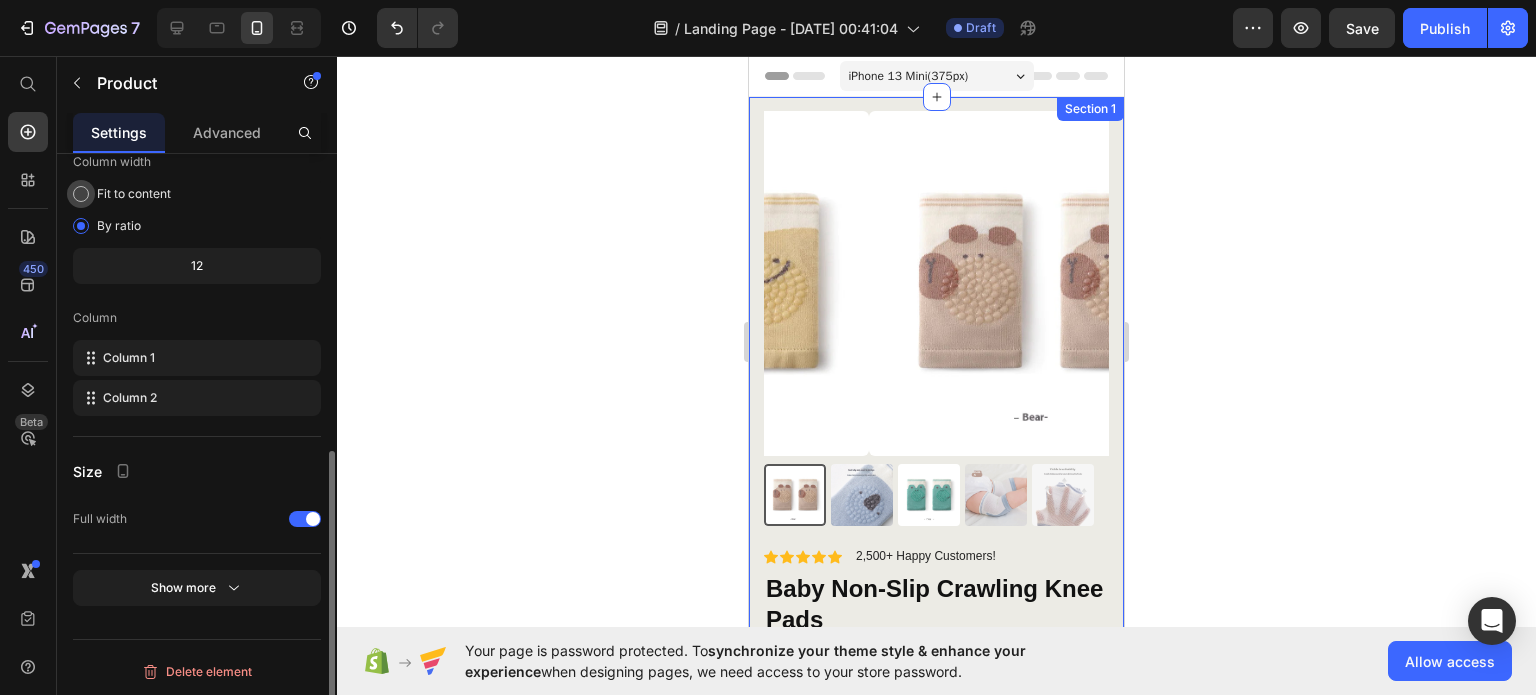 click at bounding box center [81, 194] 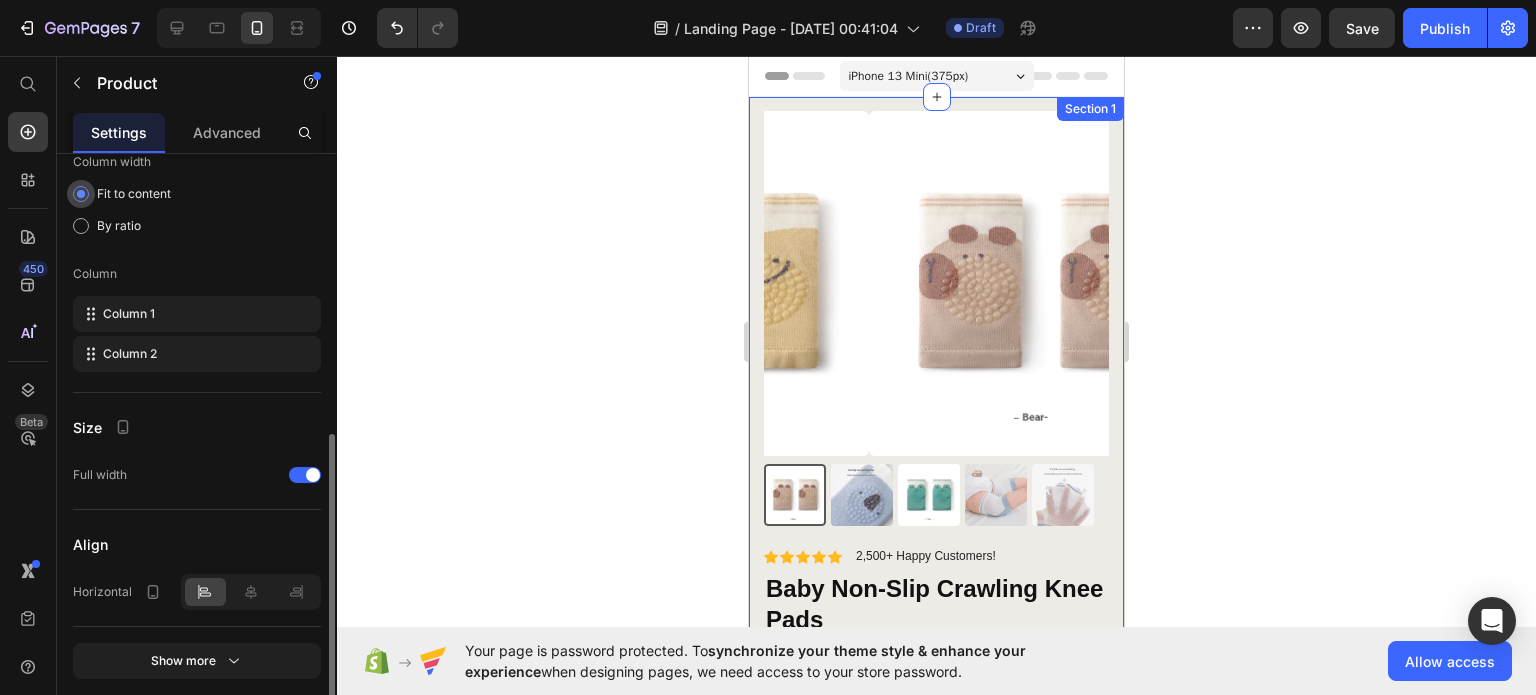 click at bounding box center (81, 194) 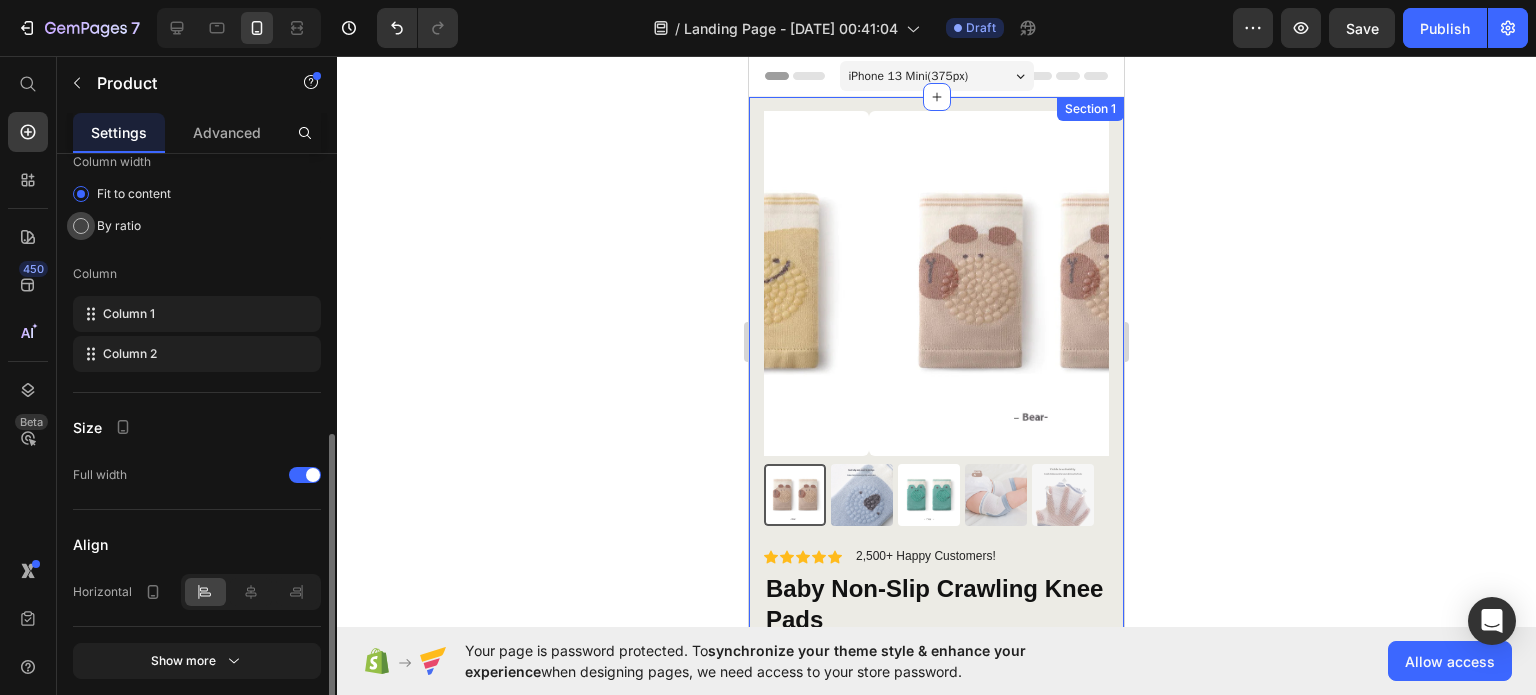 click at bounding box center (81, 226) 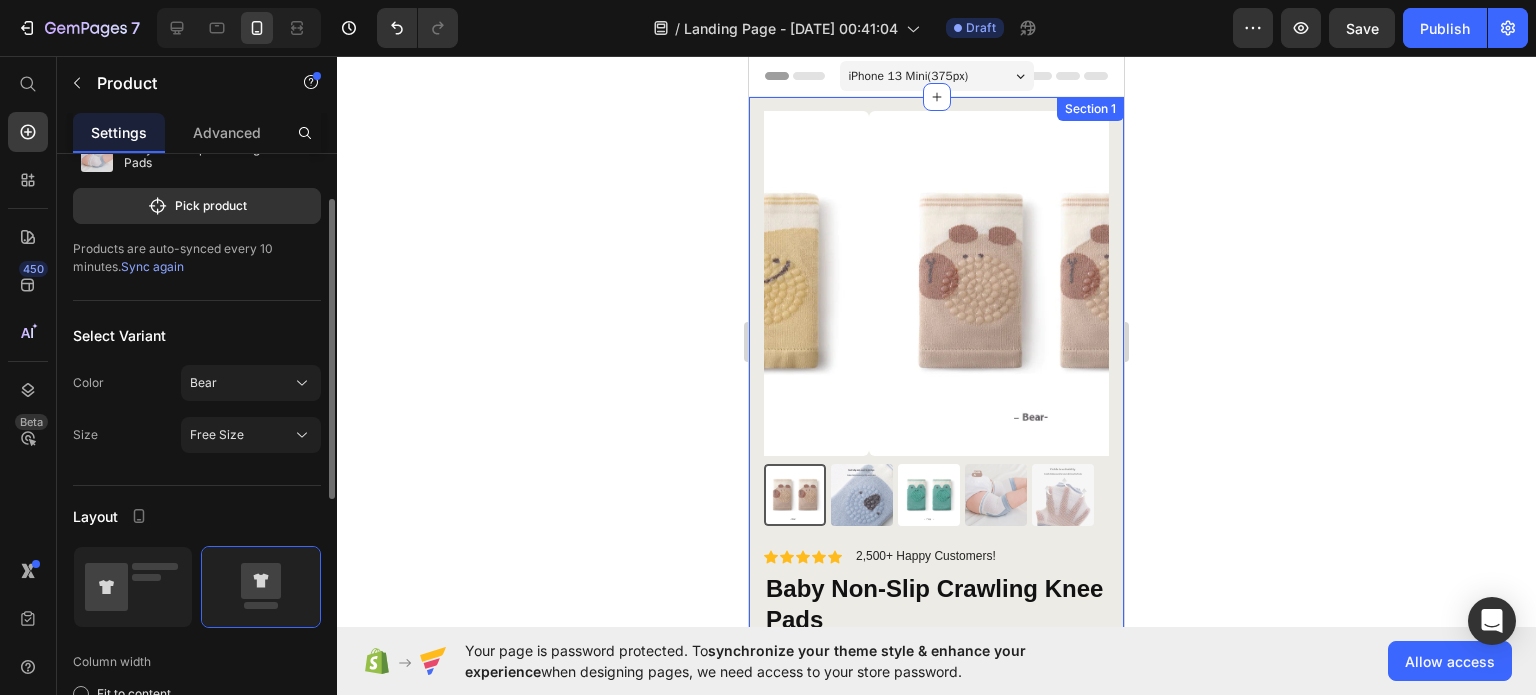 scroll, scrollTop: 0, scrollLeft: 0, axis: both 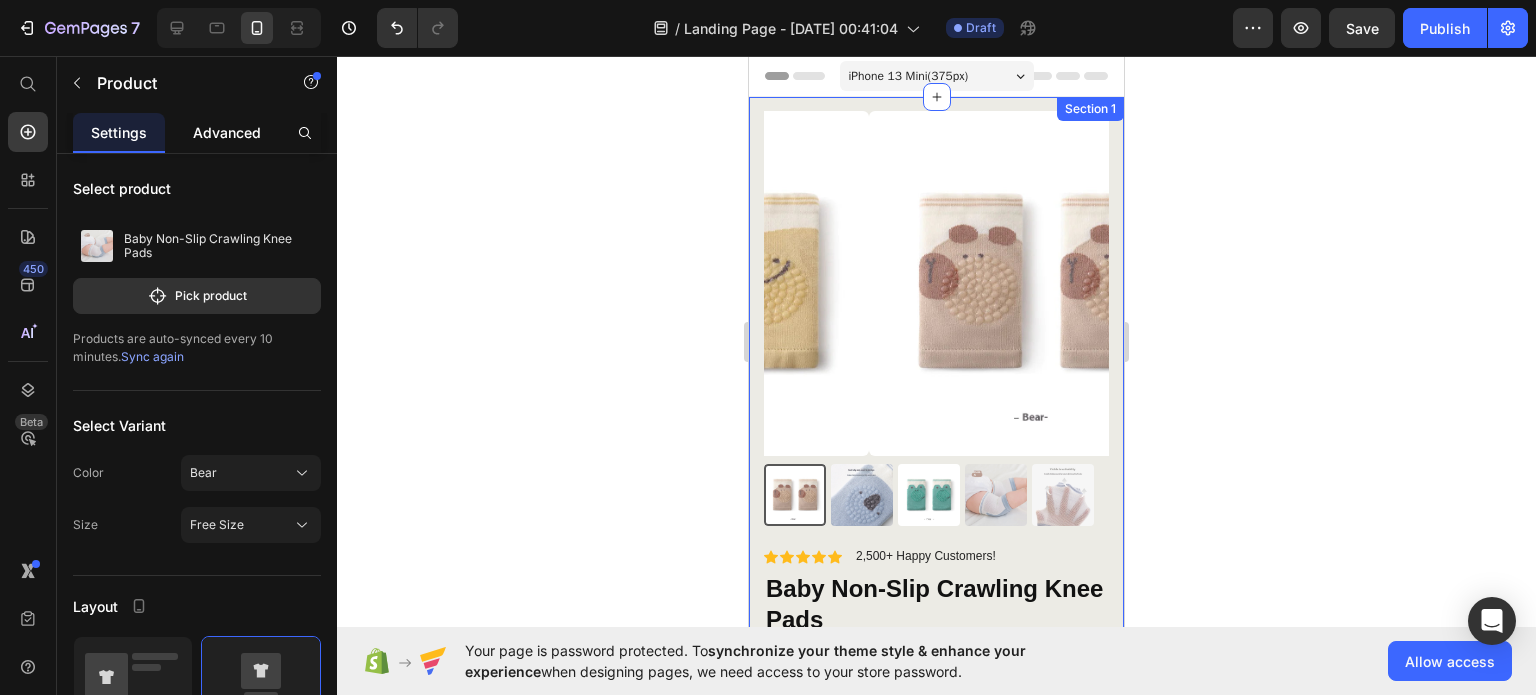 click on "Advanced" at bounding box center (227, 132) 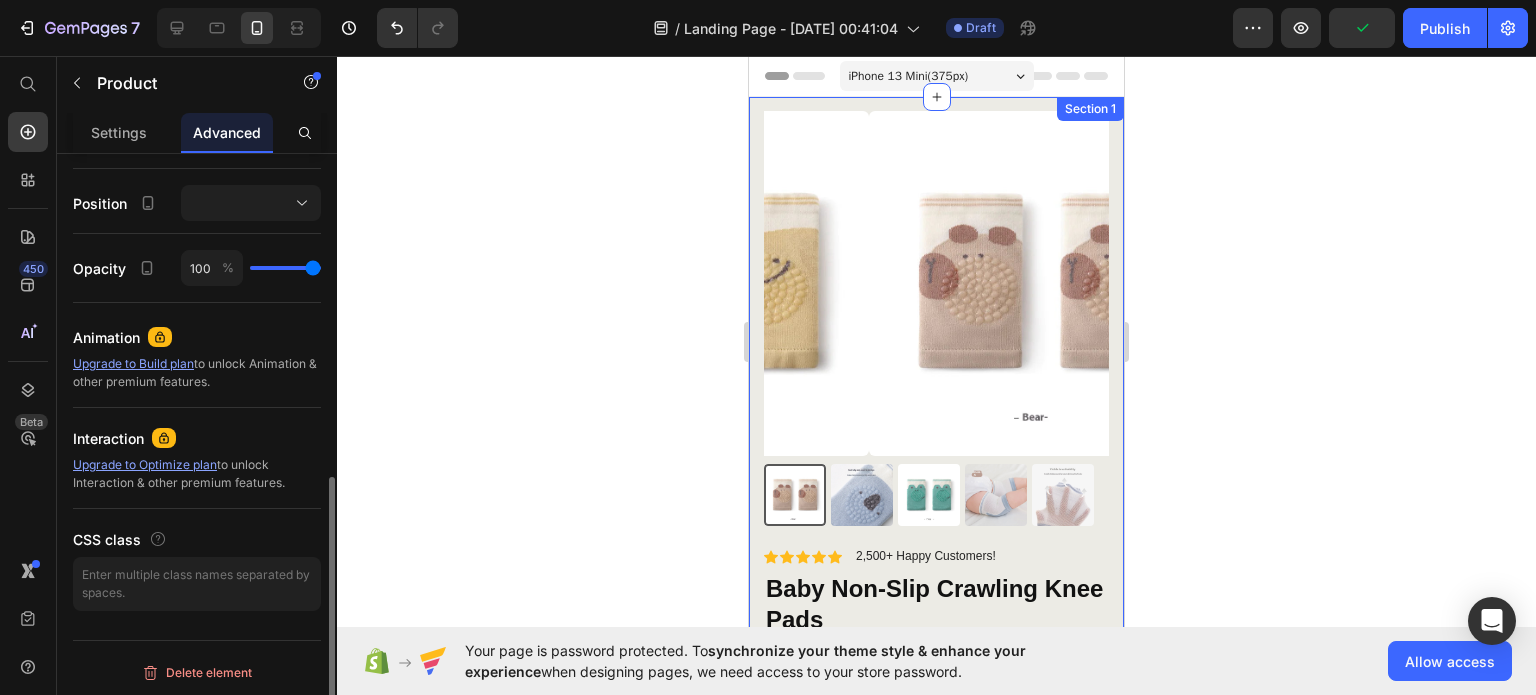 scroll, scrollTop: 0, scrollLeft: 0, axis: both 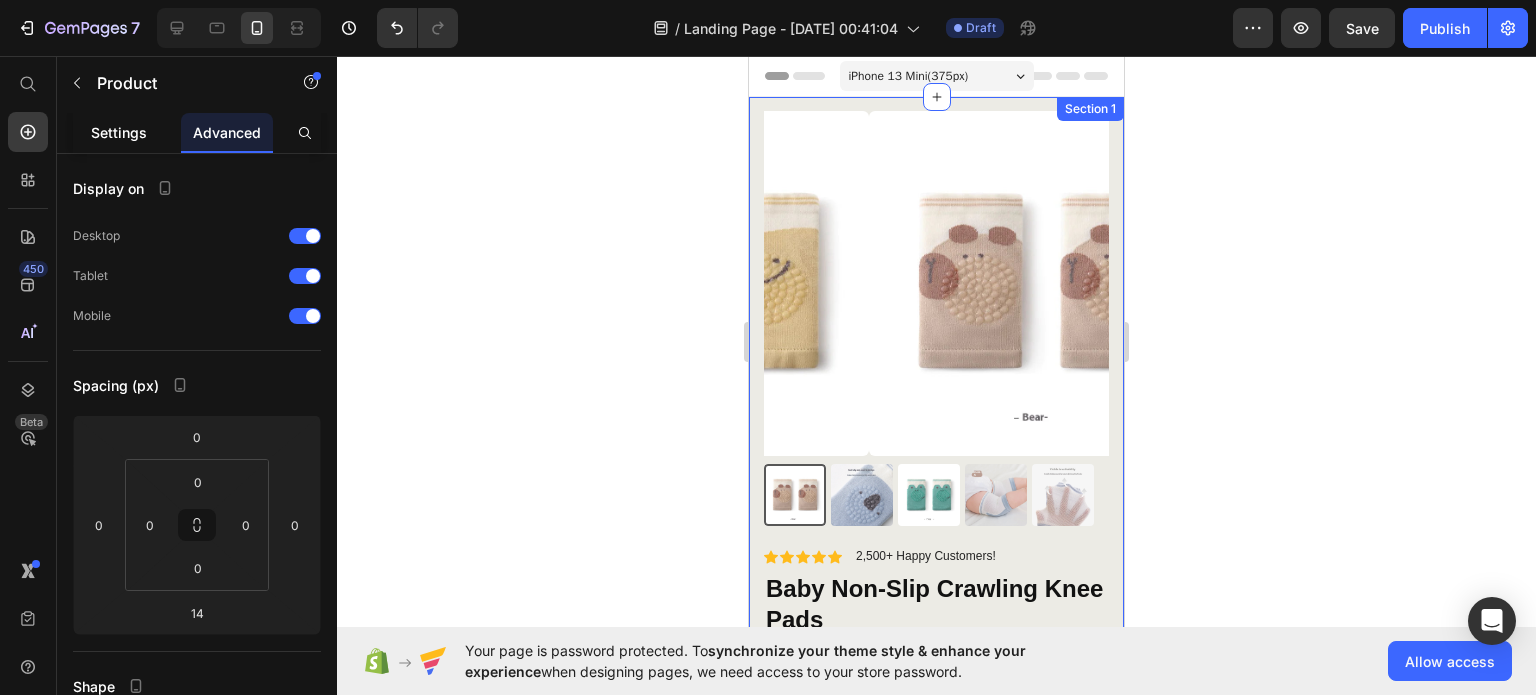 click on "Settings" at bounding box center (119, 132) 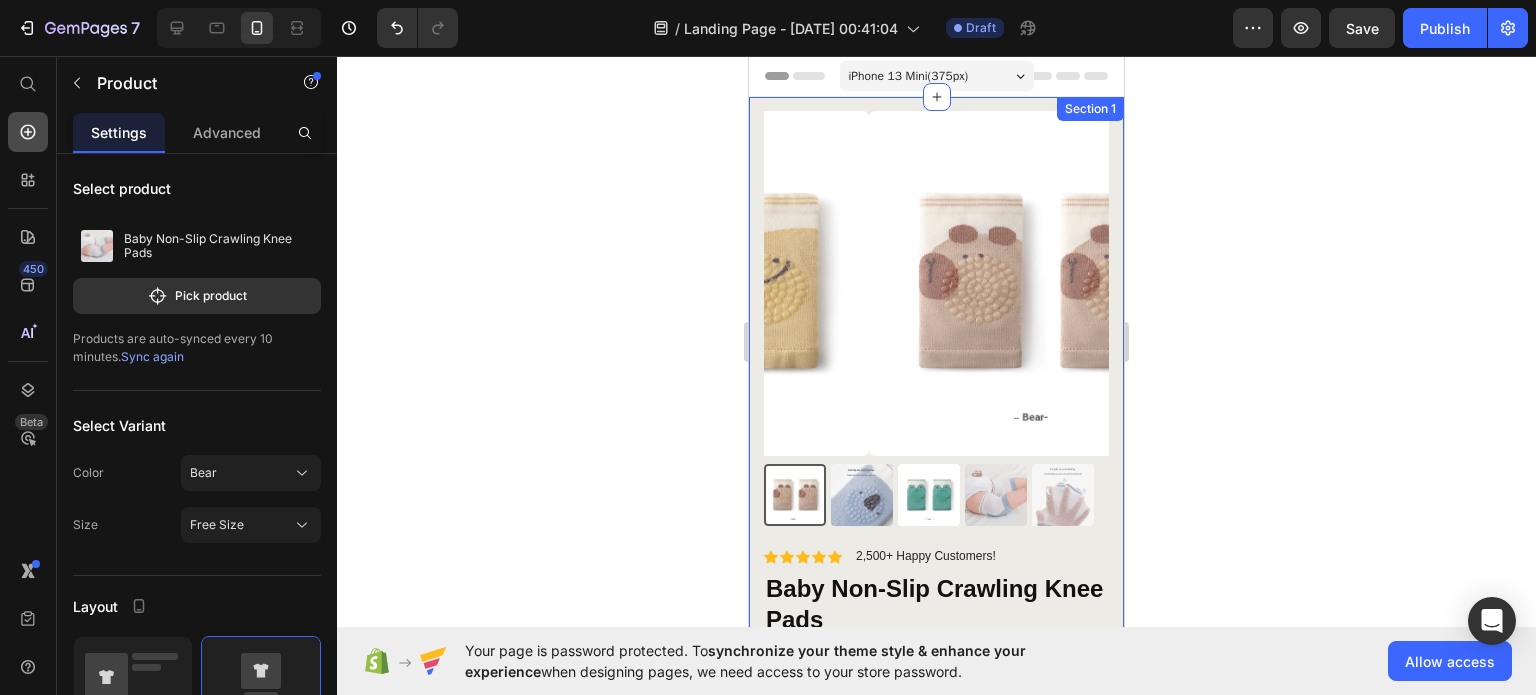 click 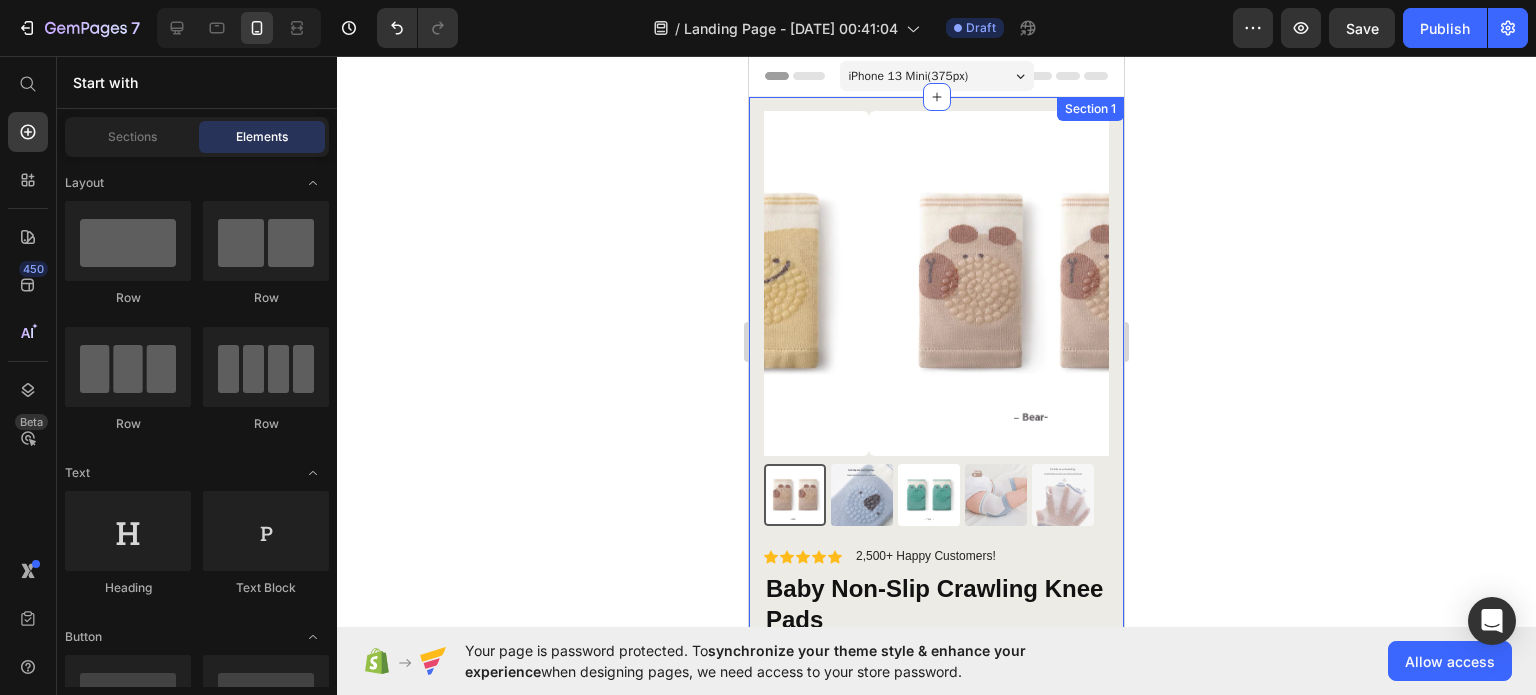 click 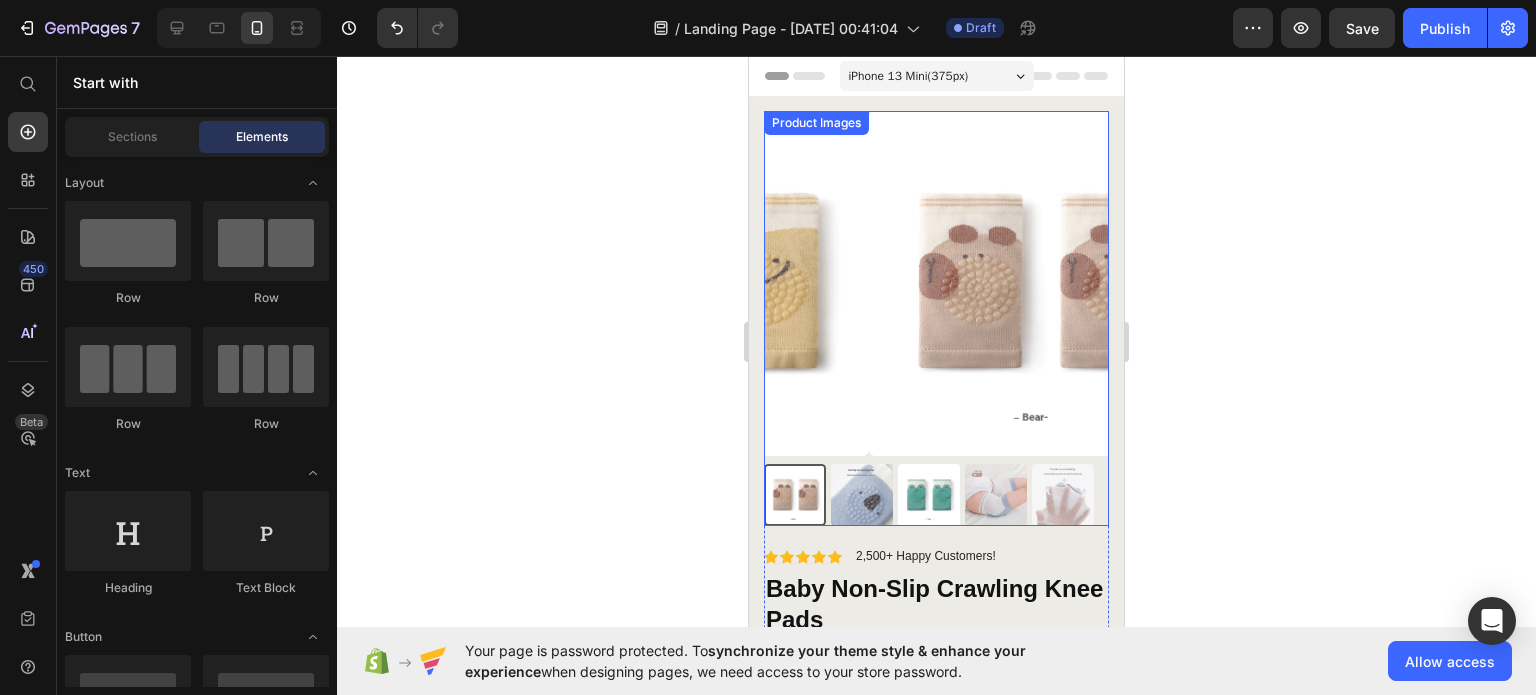 click at bounding box center [1041, 283] 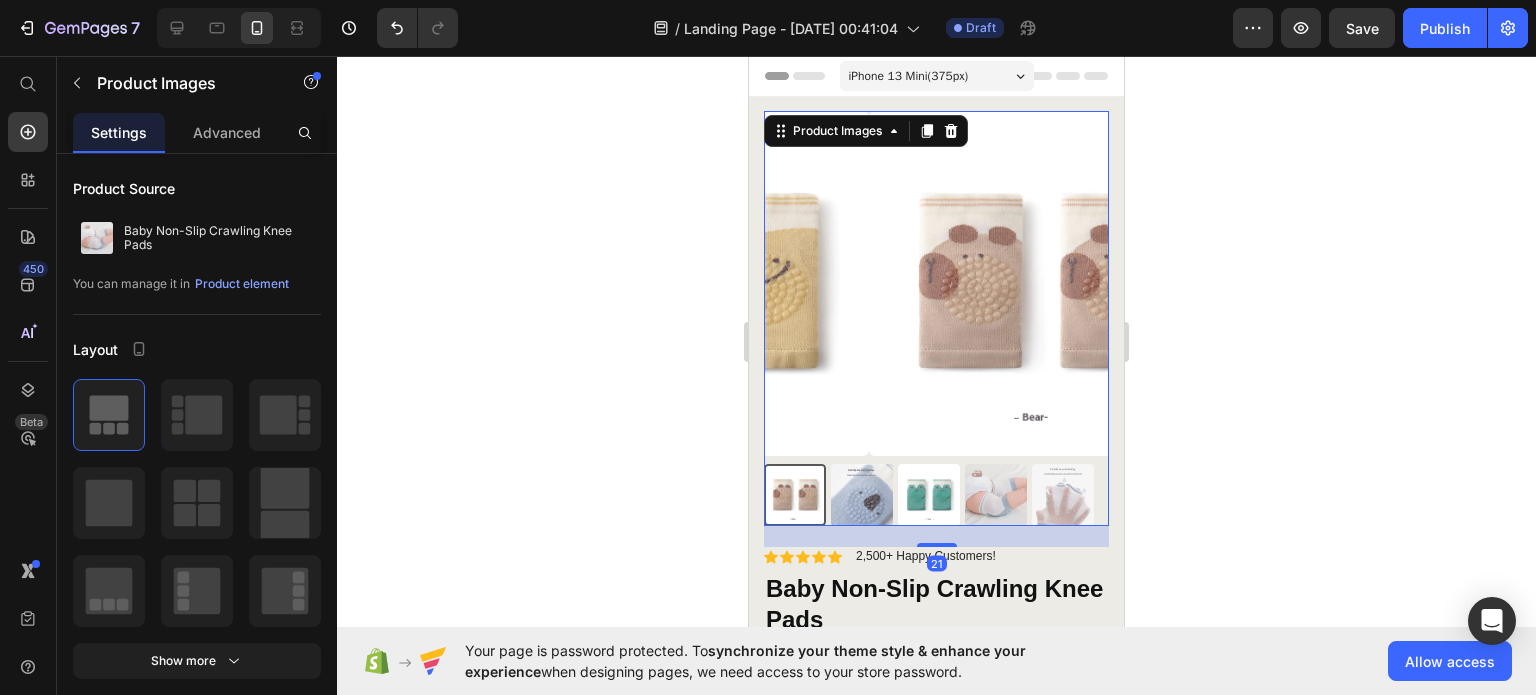 click at bounding box center [1041, 283] 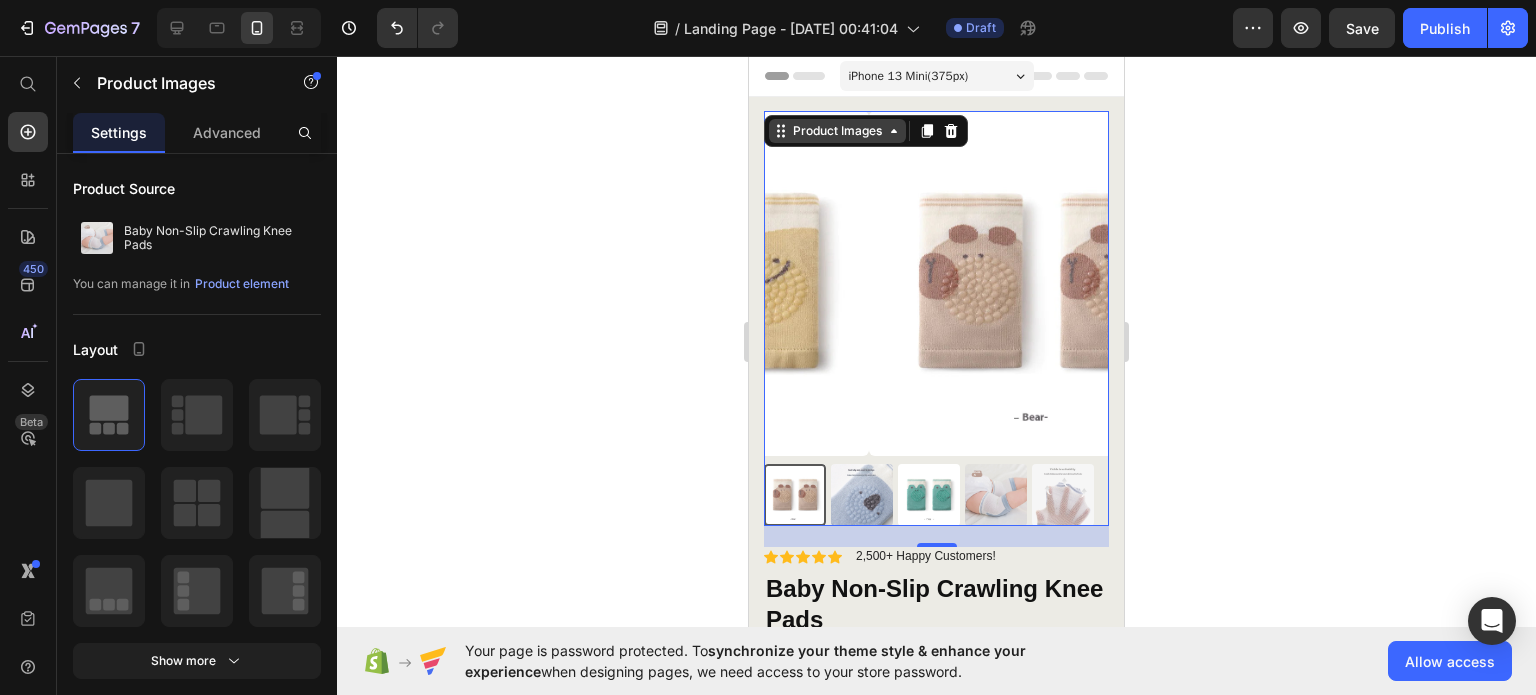 click on "Product Images" at bounding box center (837, 131) 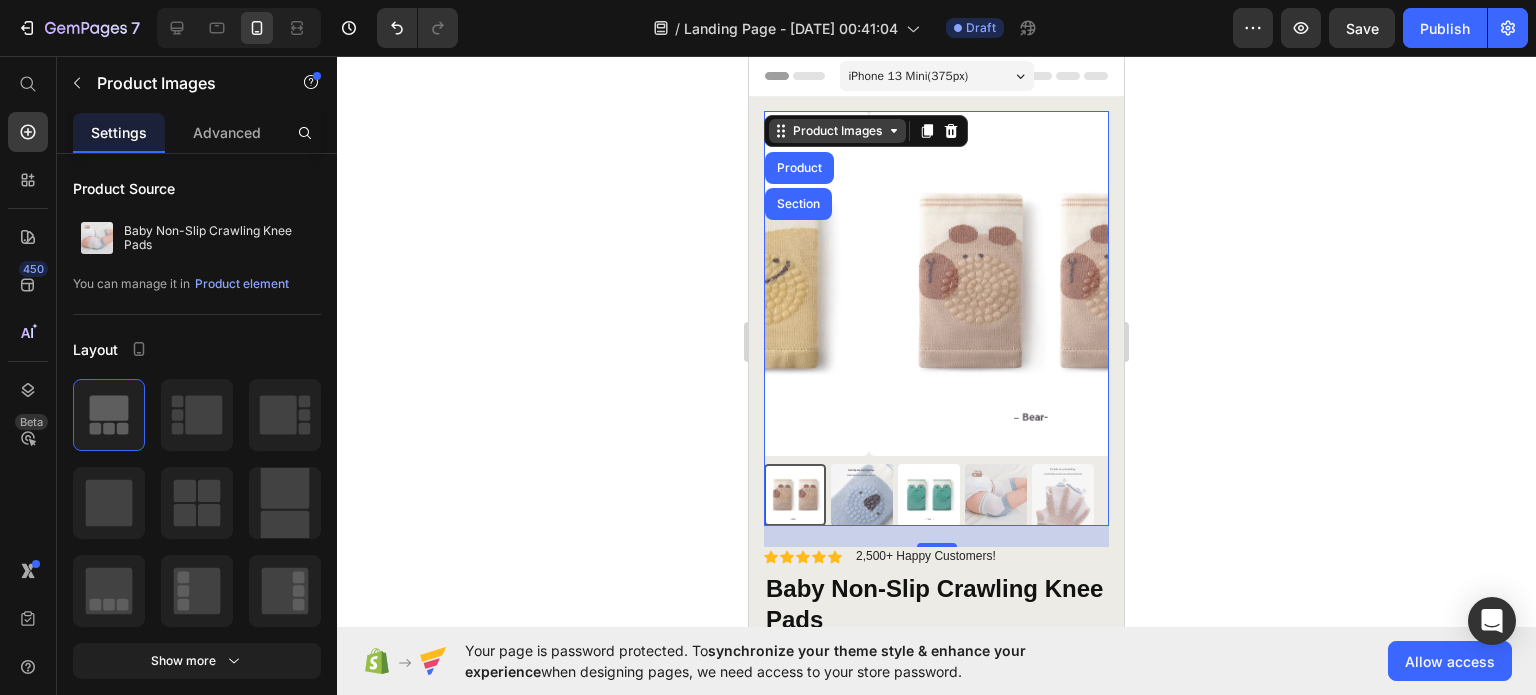 click 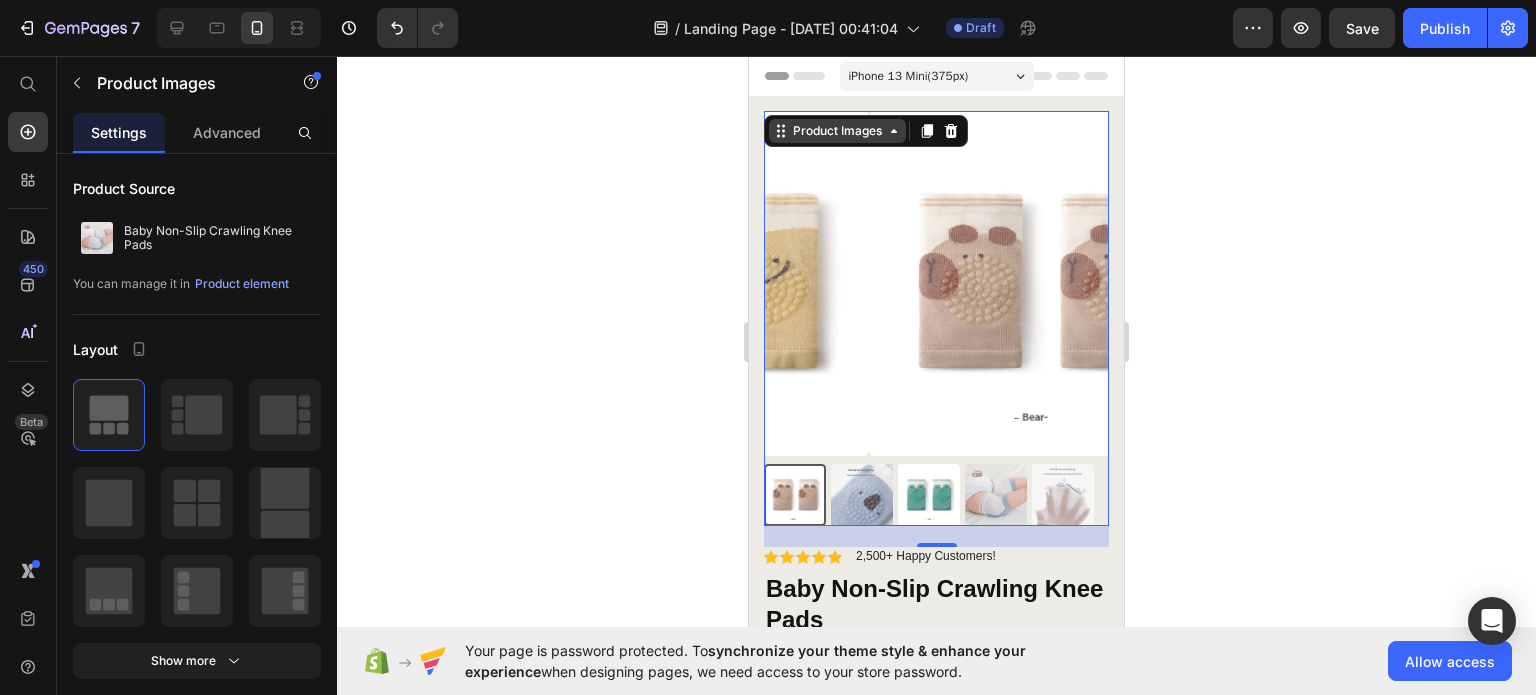 click 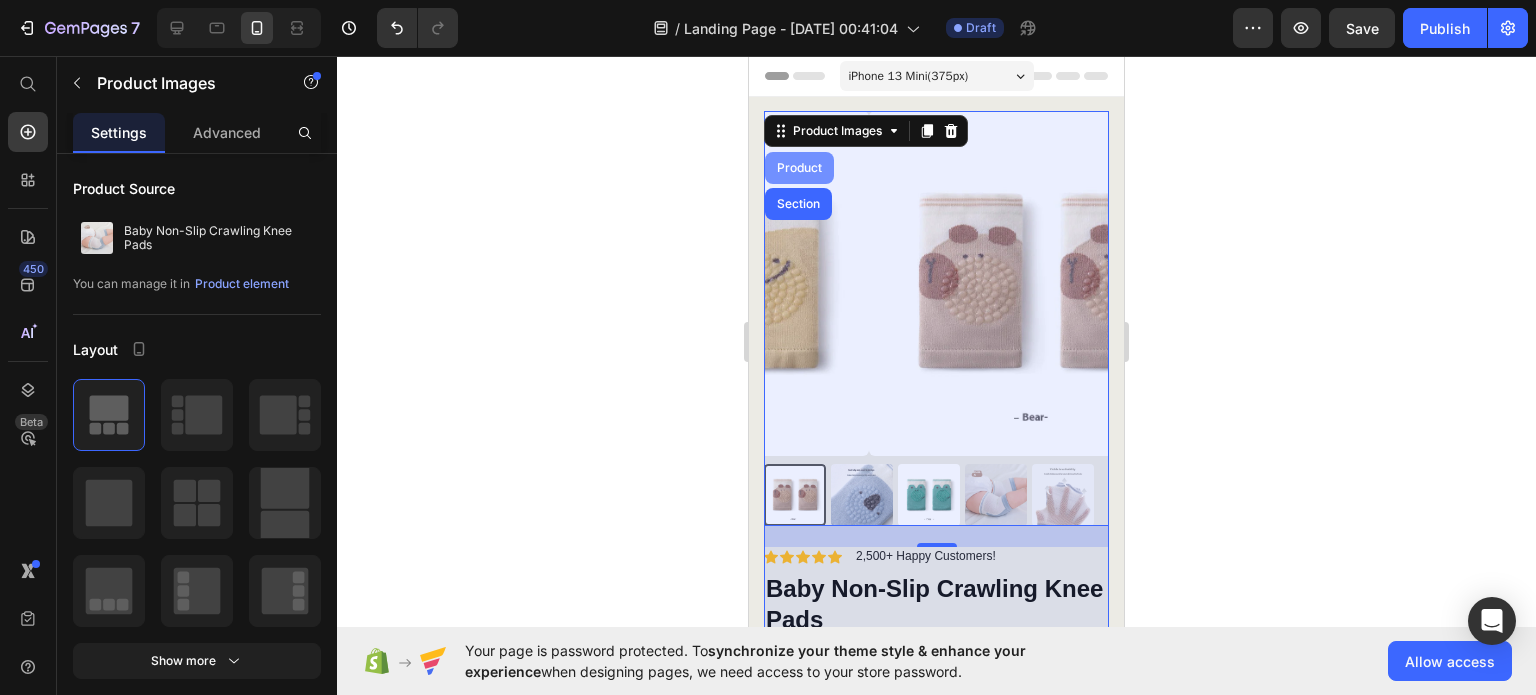 click on "Product" at bounding box center (799, 168) 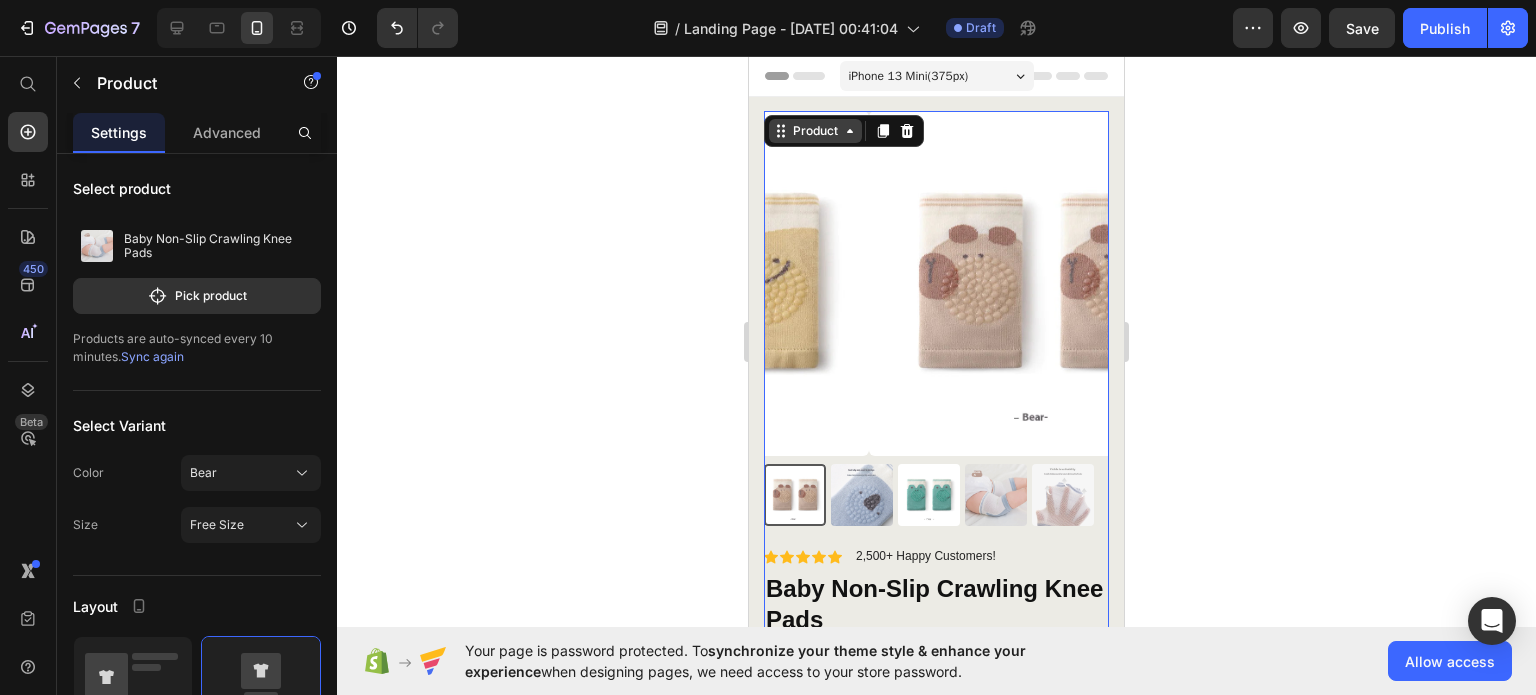 click 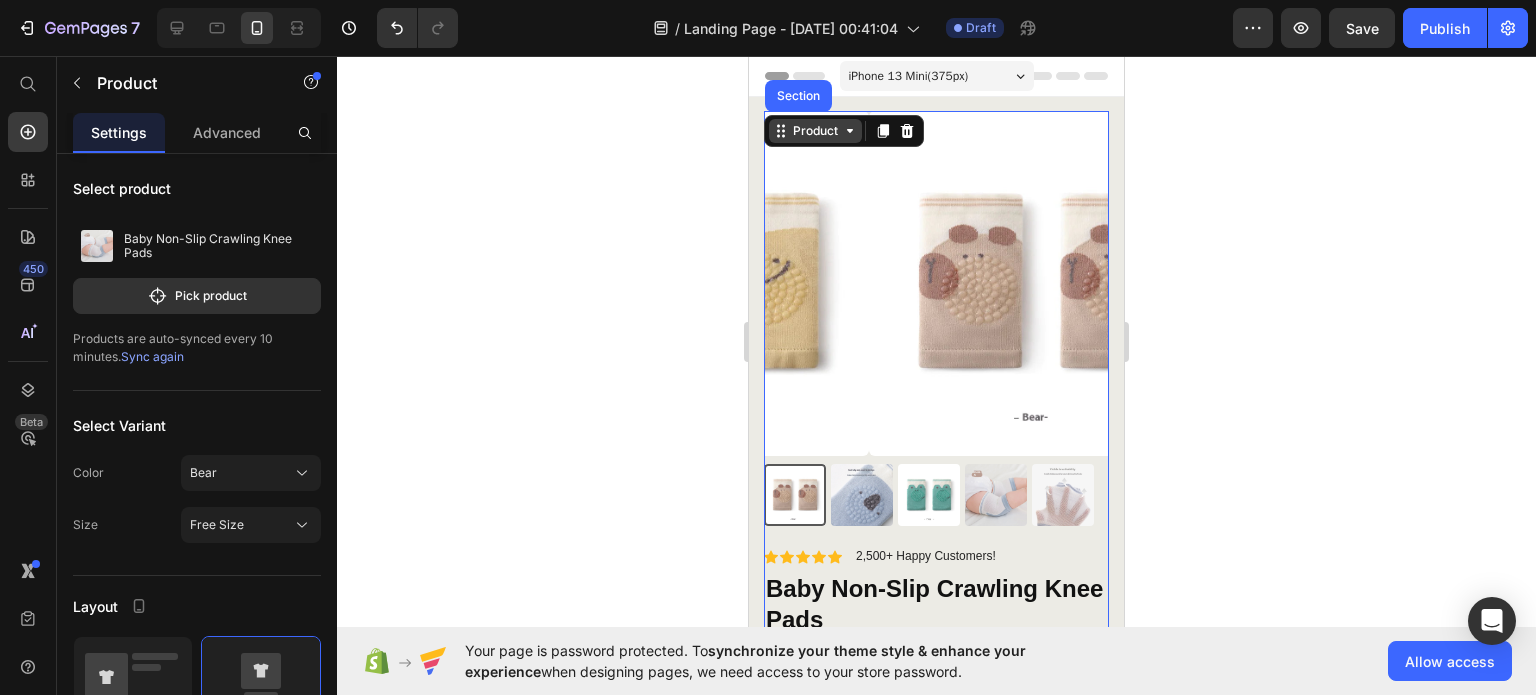 click on "Product" at bounding box center (815, 131) 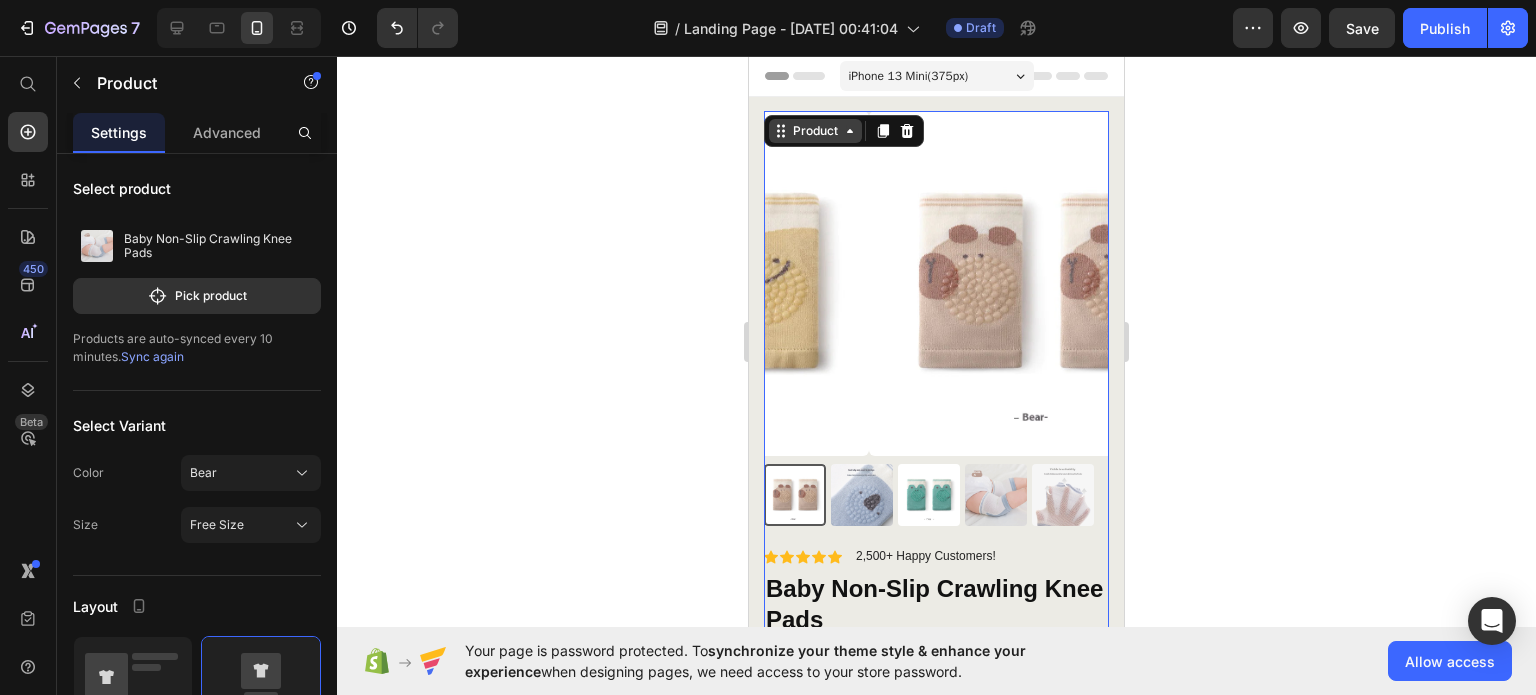 click on "Product" at bounding box center (815, 131) 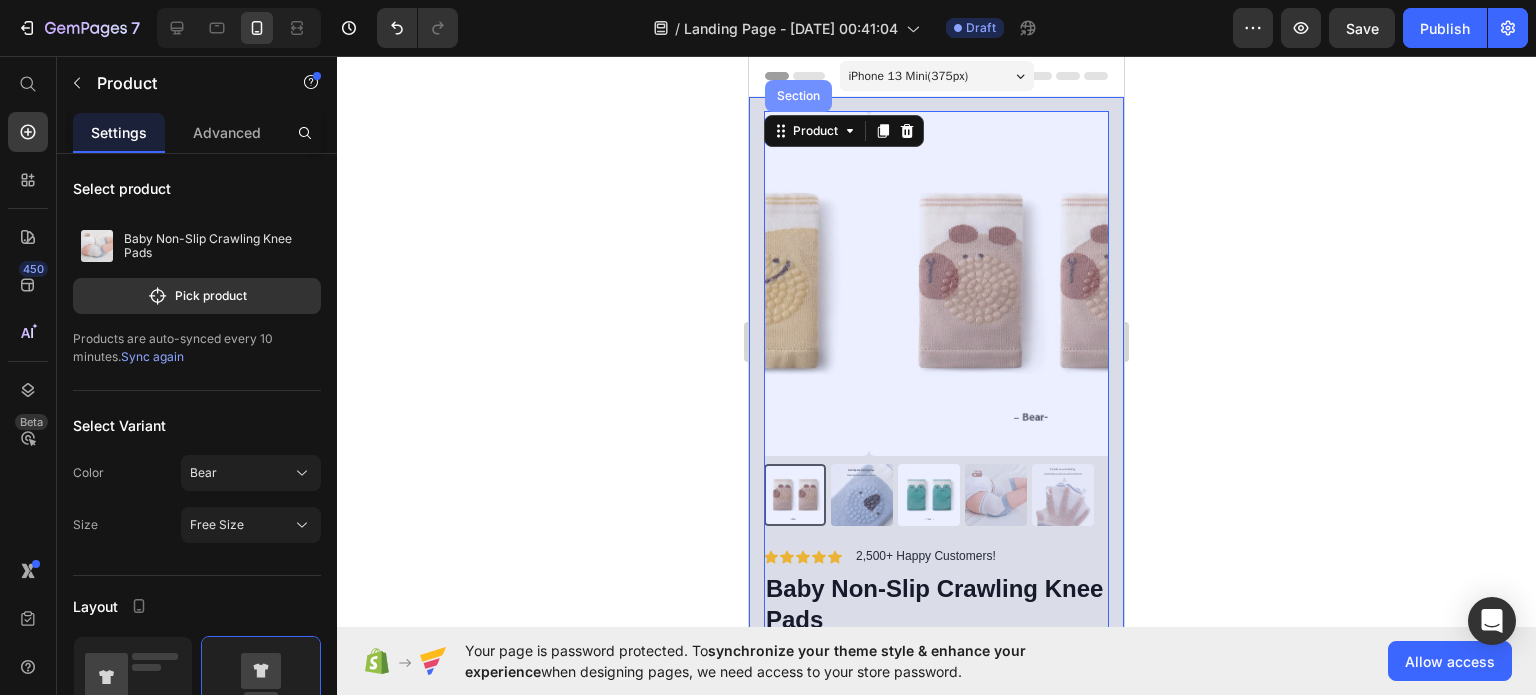 click on "Section" at bounding box center [798, 96] 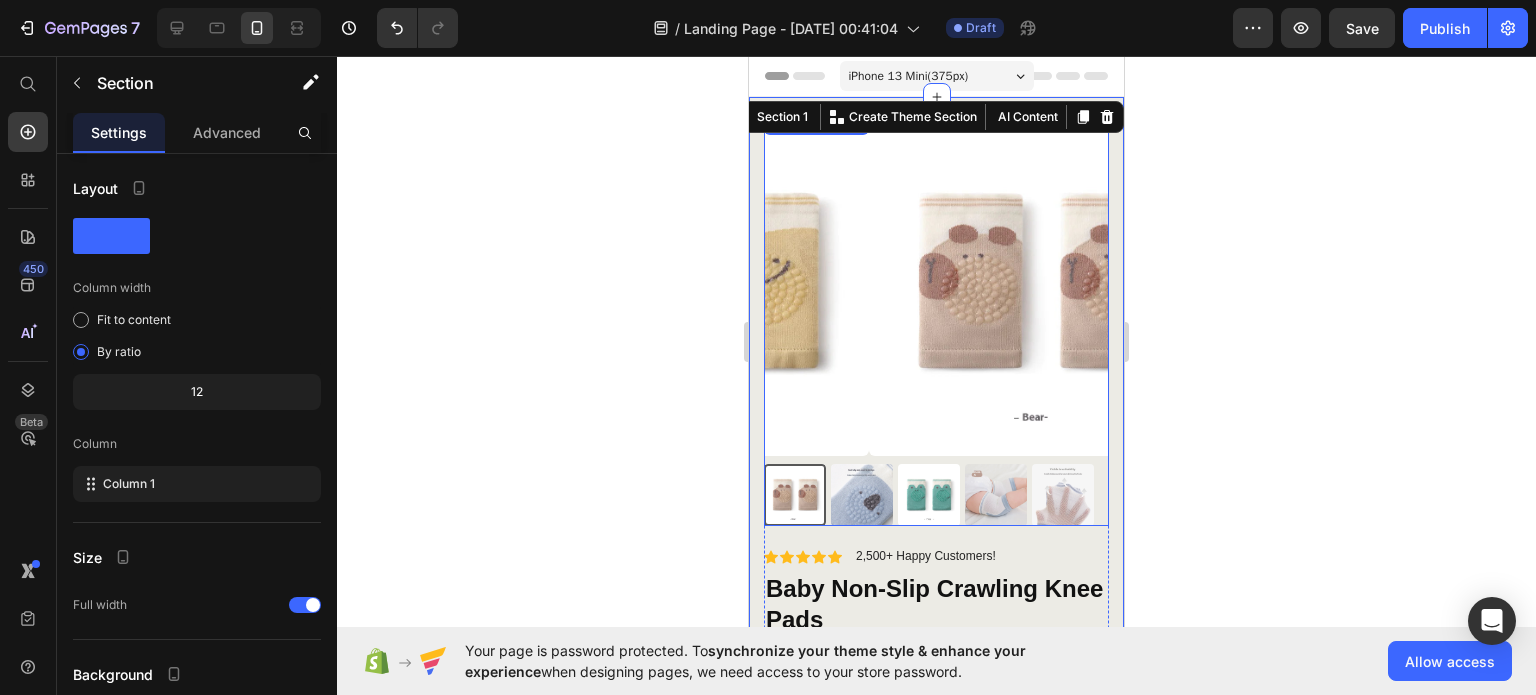 click at bounding box center (1041, 283) 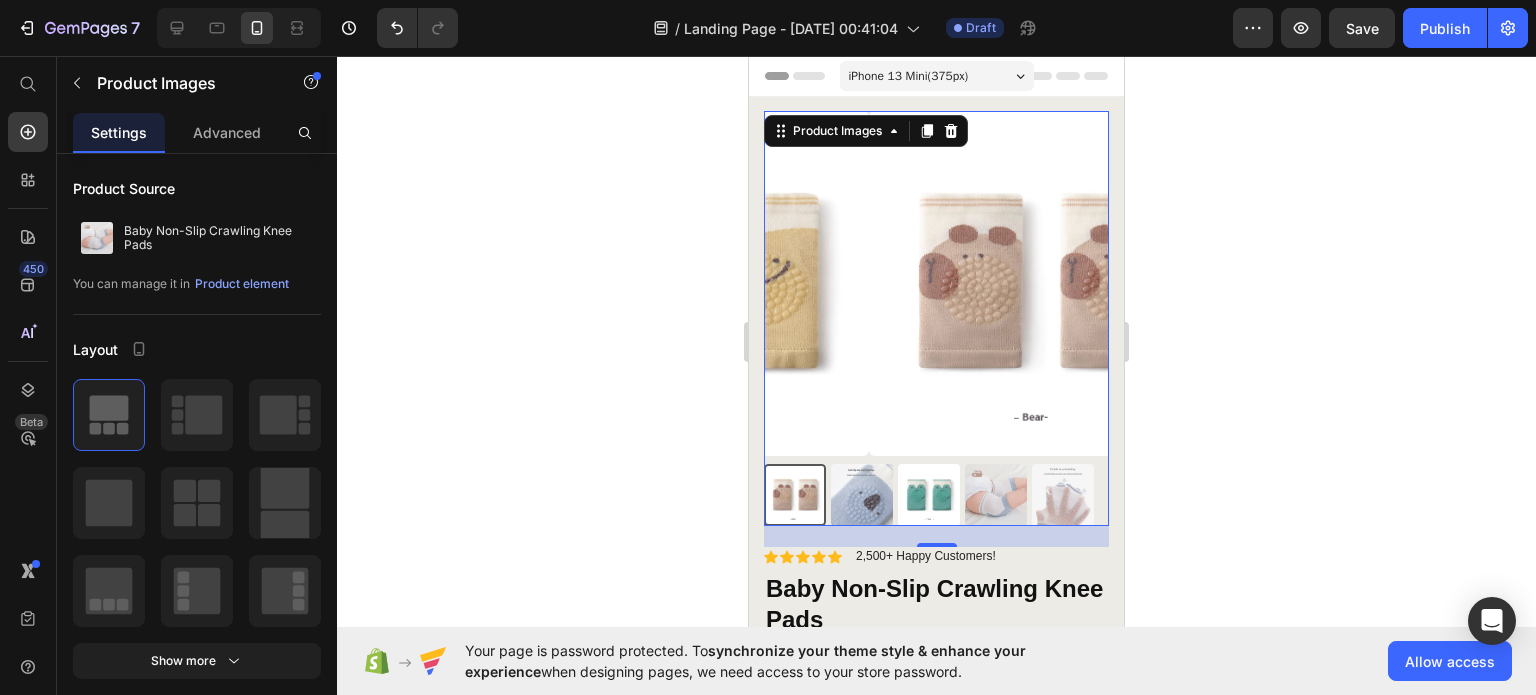 click at bounding box center [795, 495] 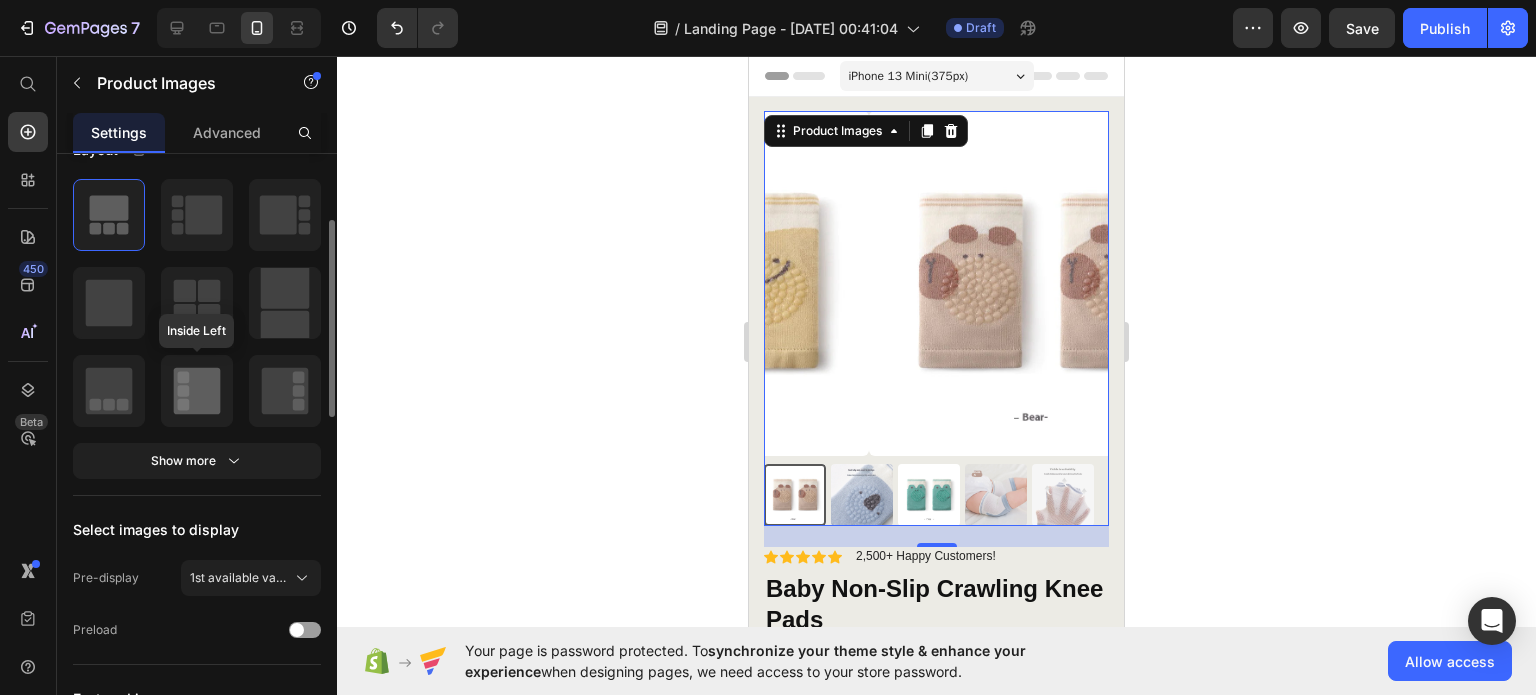 scroll, scrollTop: 300, scrollLeft: 0, axis: vertical 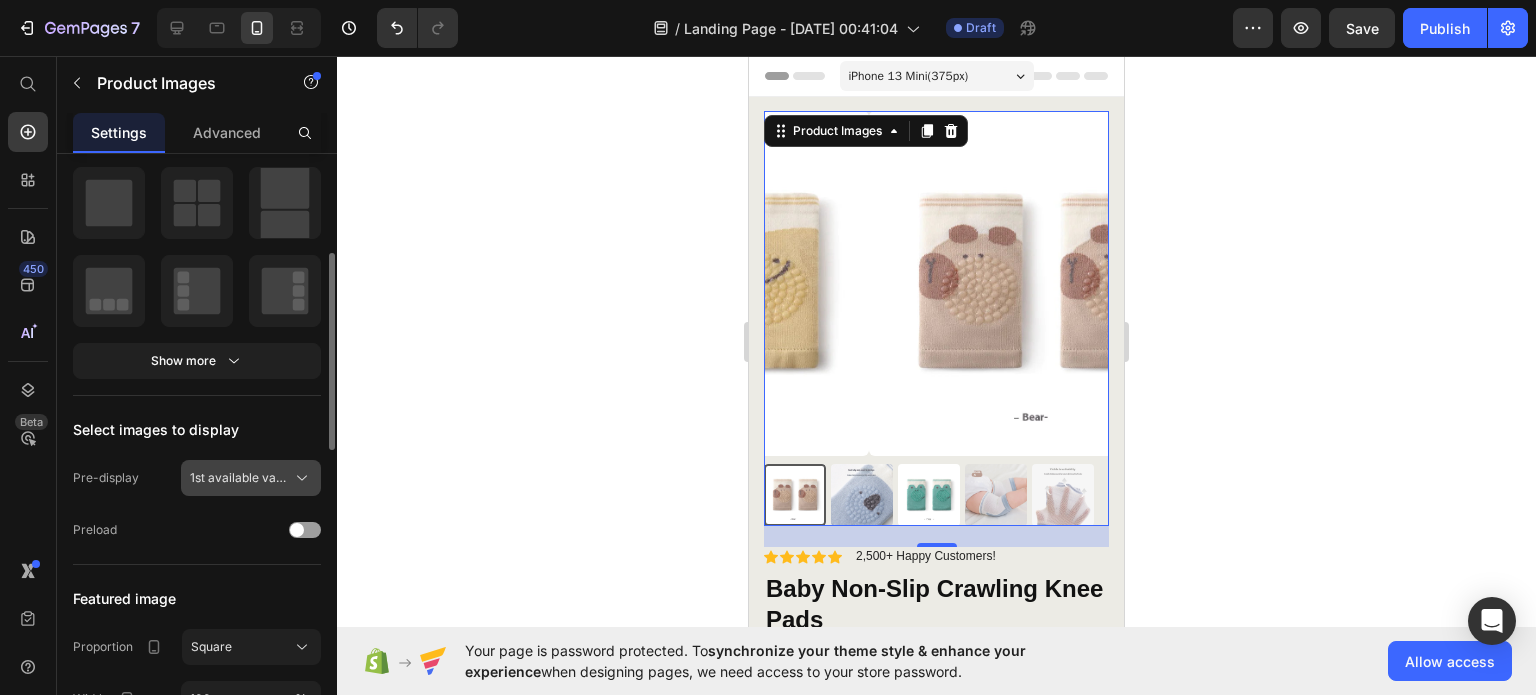 click on "1st available variant" at bounding box center (251, 478) 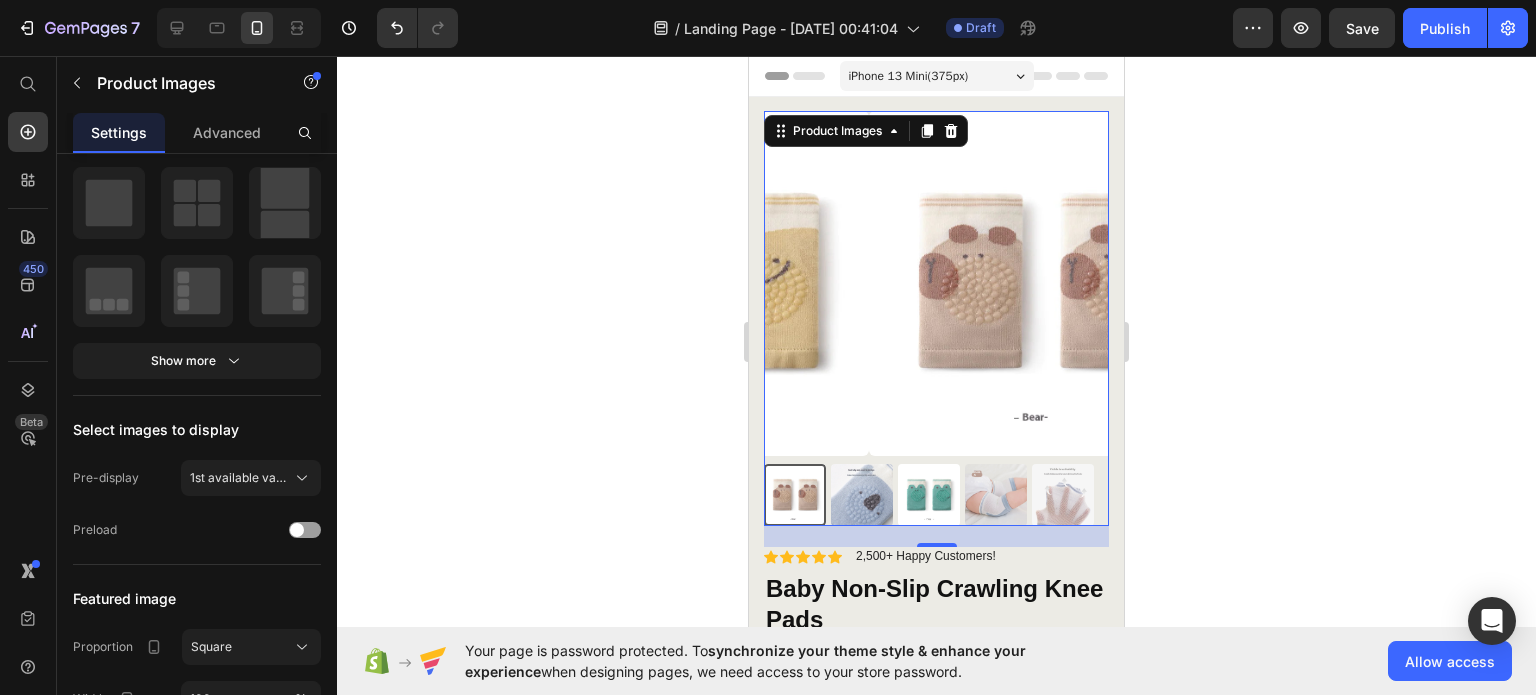 click 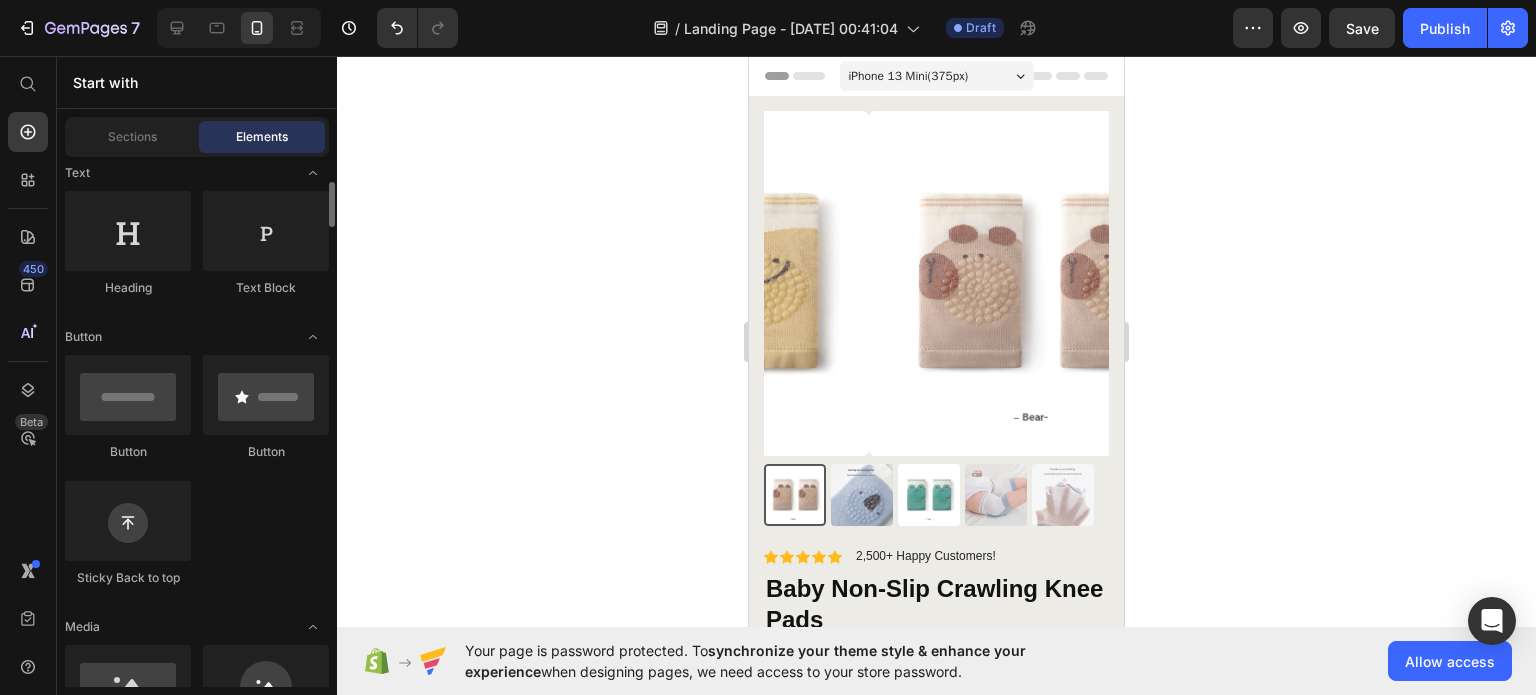 scroll, scrollTop: 0, scrollLeft: 0, axis: both 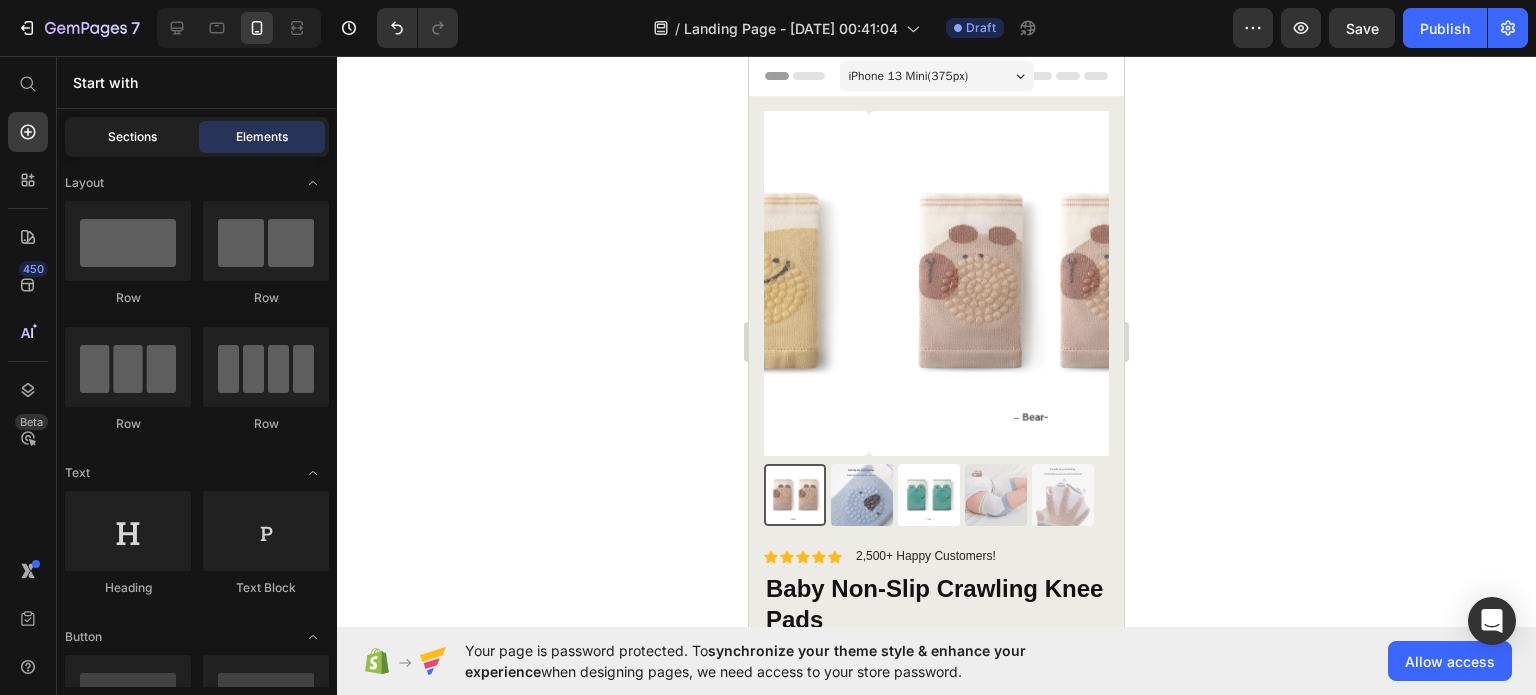 click on "Sections" at bounding box center (132, 137) 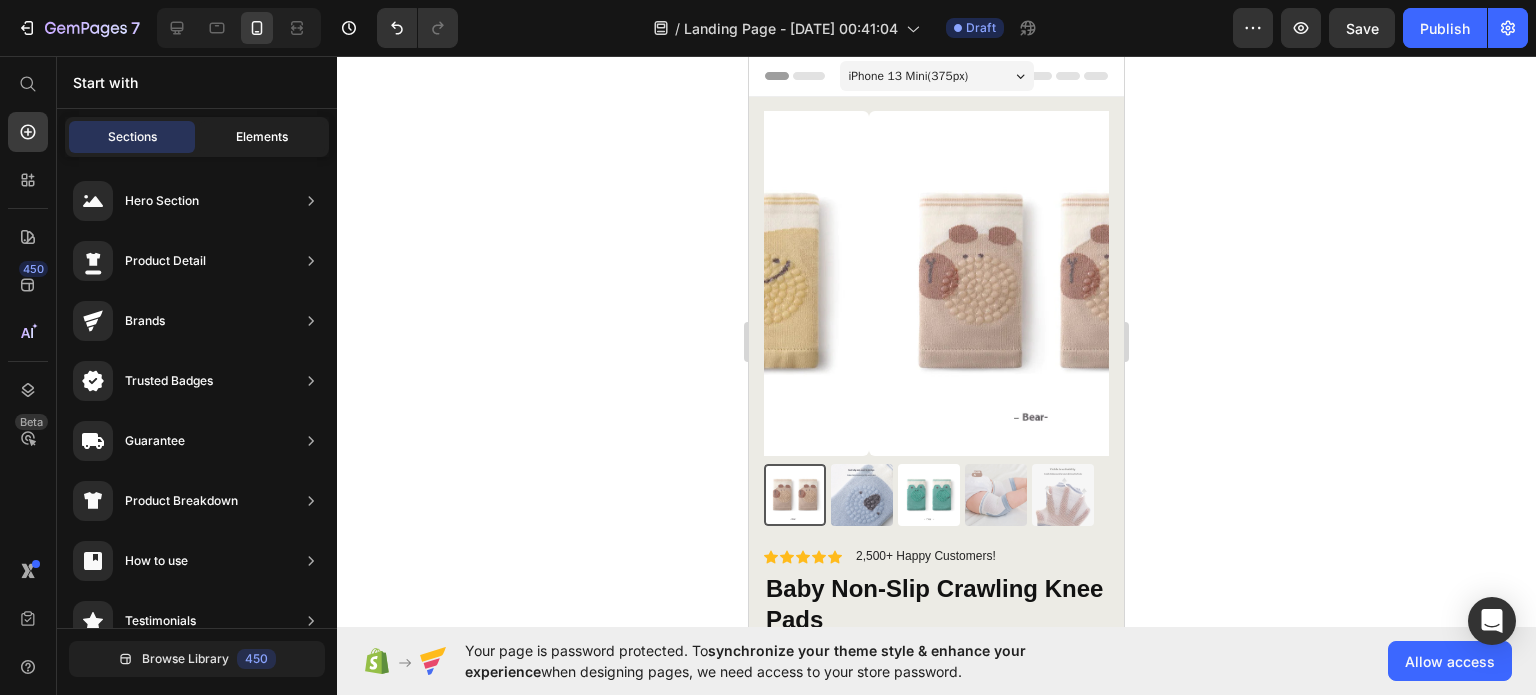 click on "Elements" at bounding box center (262, 137) 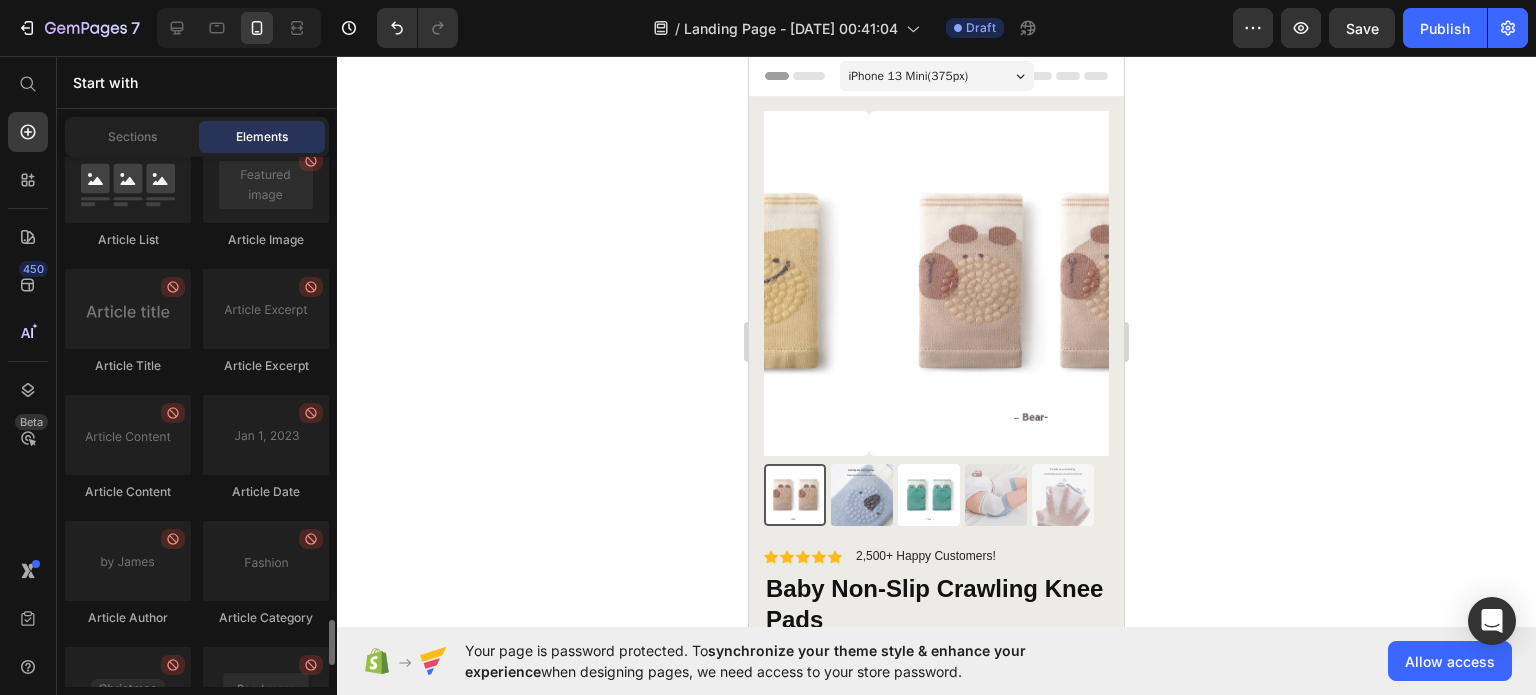 scroll, scrollTop: 5648, scrollLeft: 0, axis: vertical 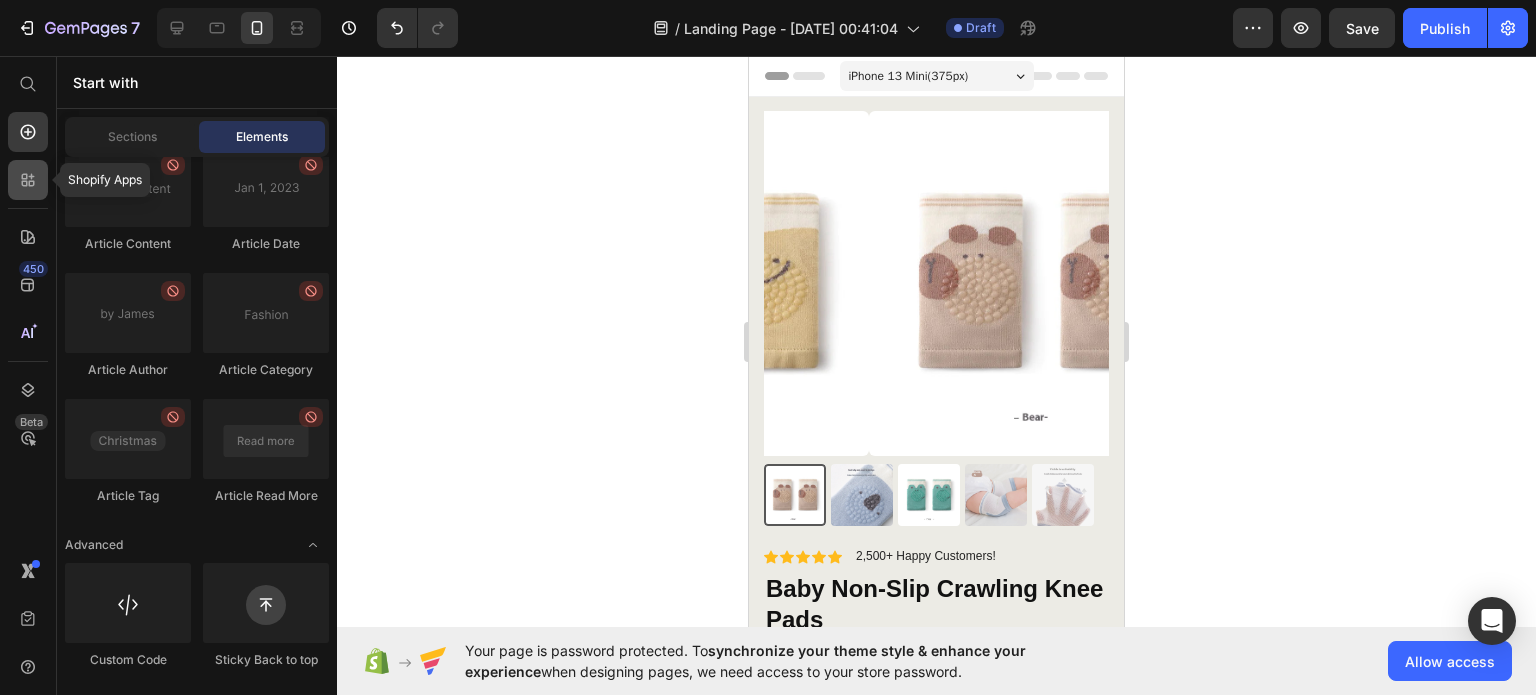 click 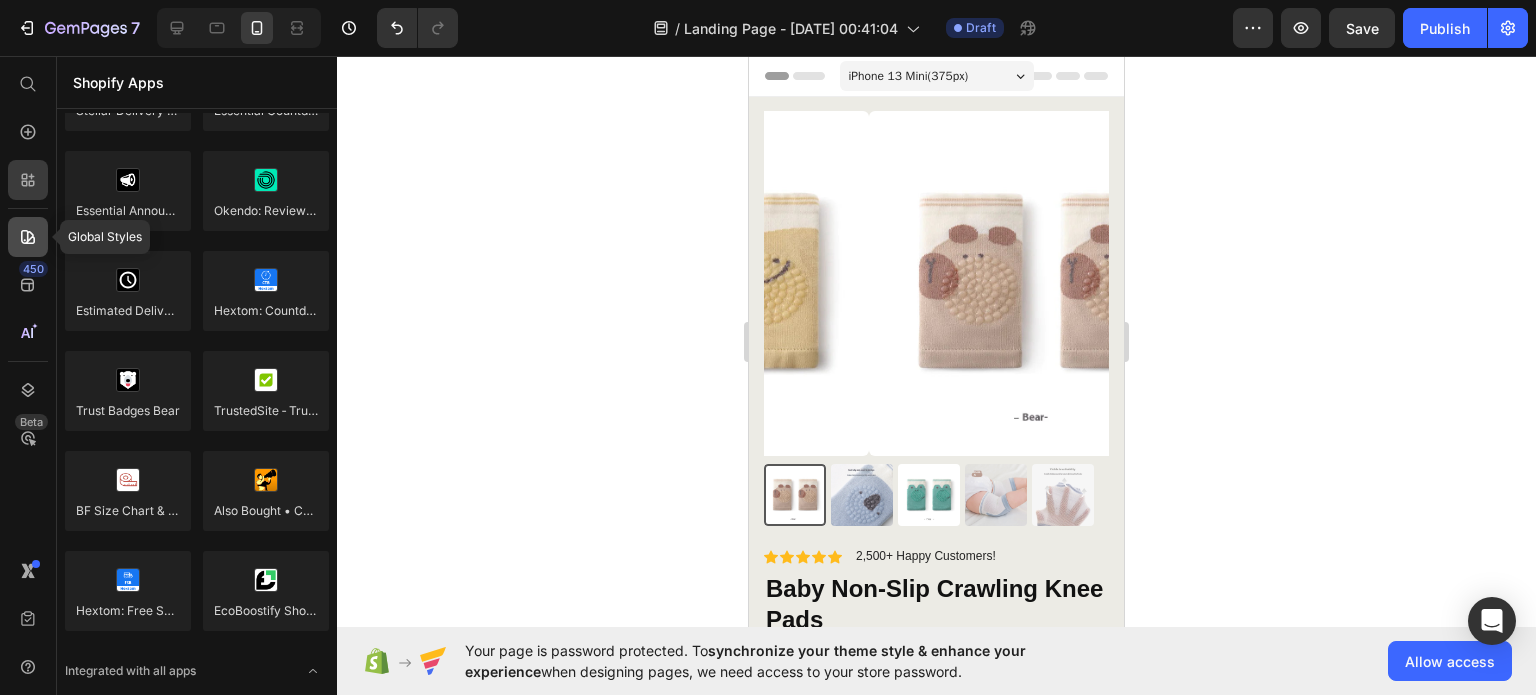 click 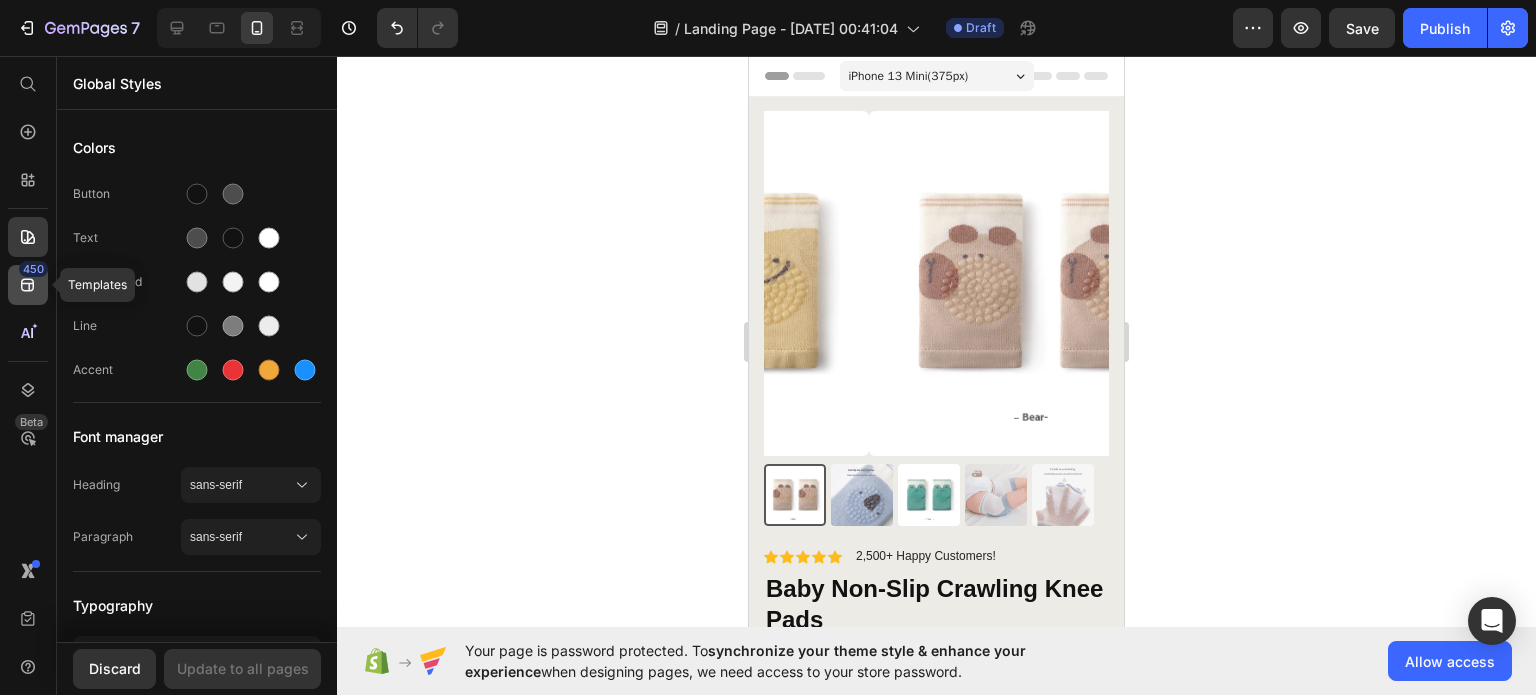 click 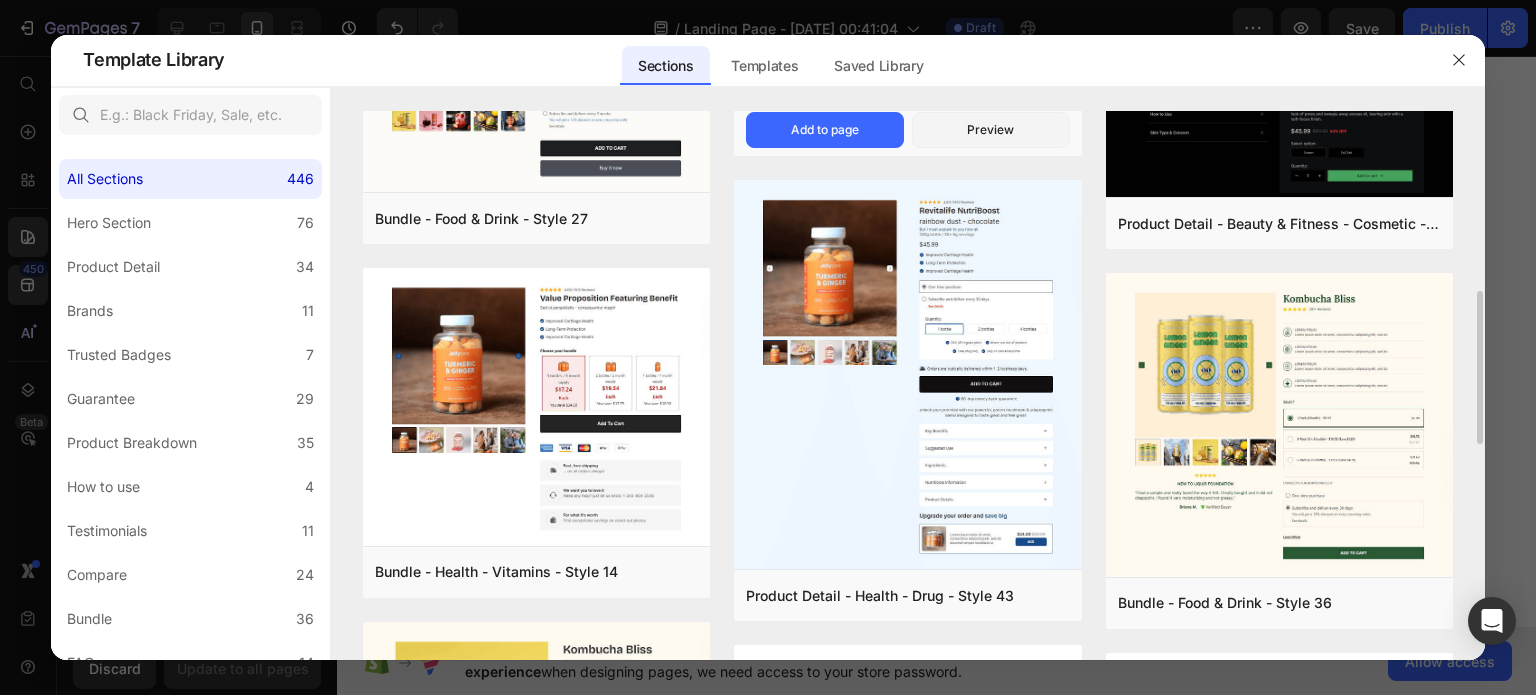 scroll, scrollTop: 800, scrollLeft: 0, axis: vertical 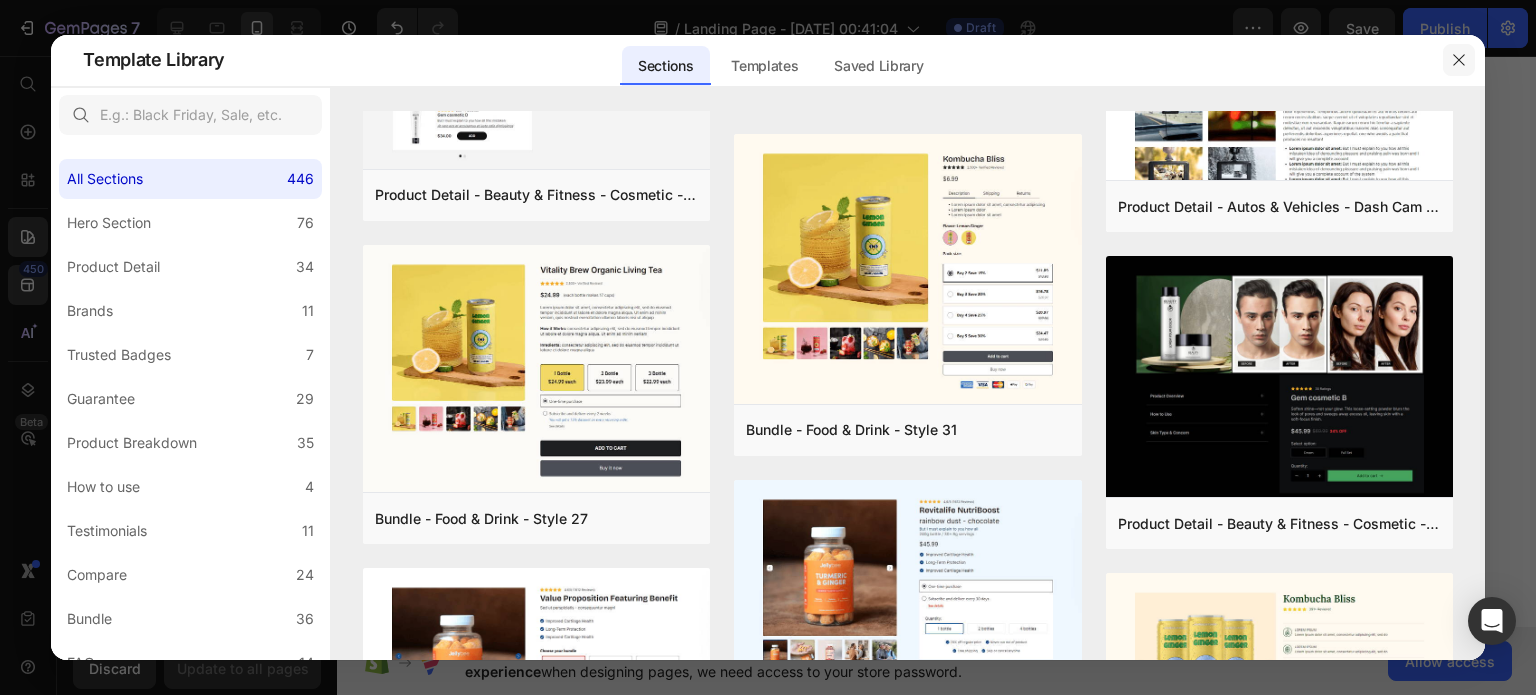 click at bounding box center [1459, 60] 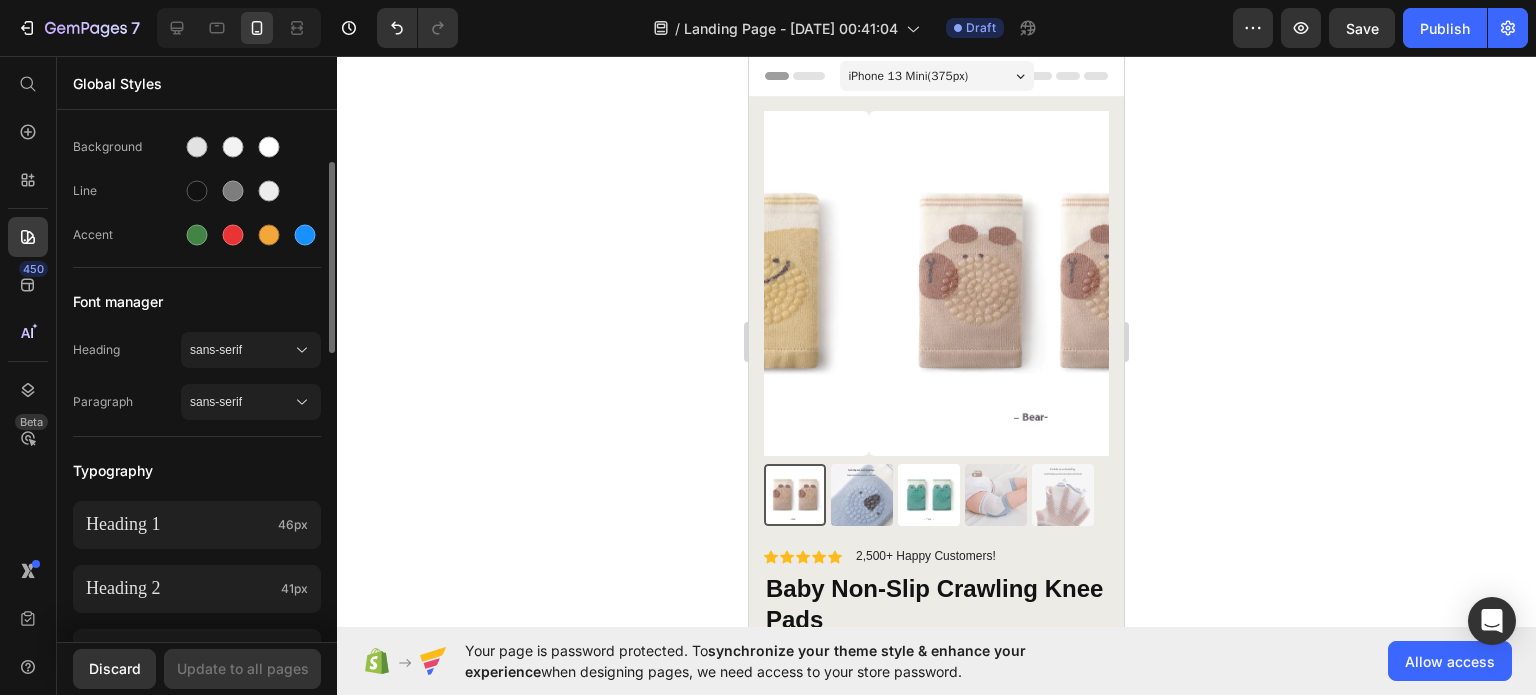 scroll, scrollTop: 35, scrollLeft: 0, axis: vertical 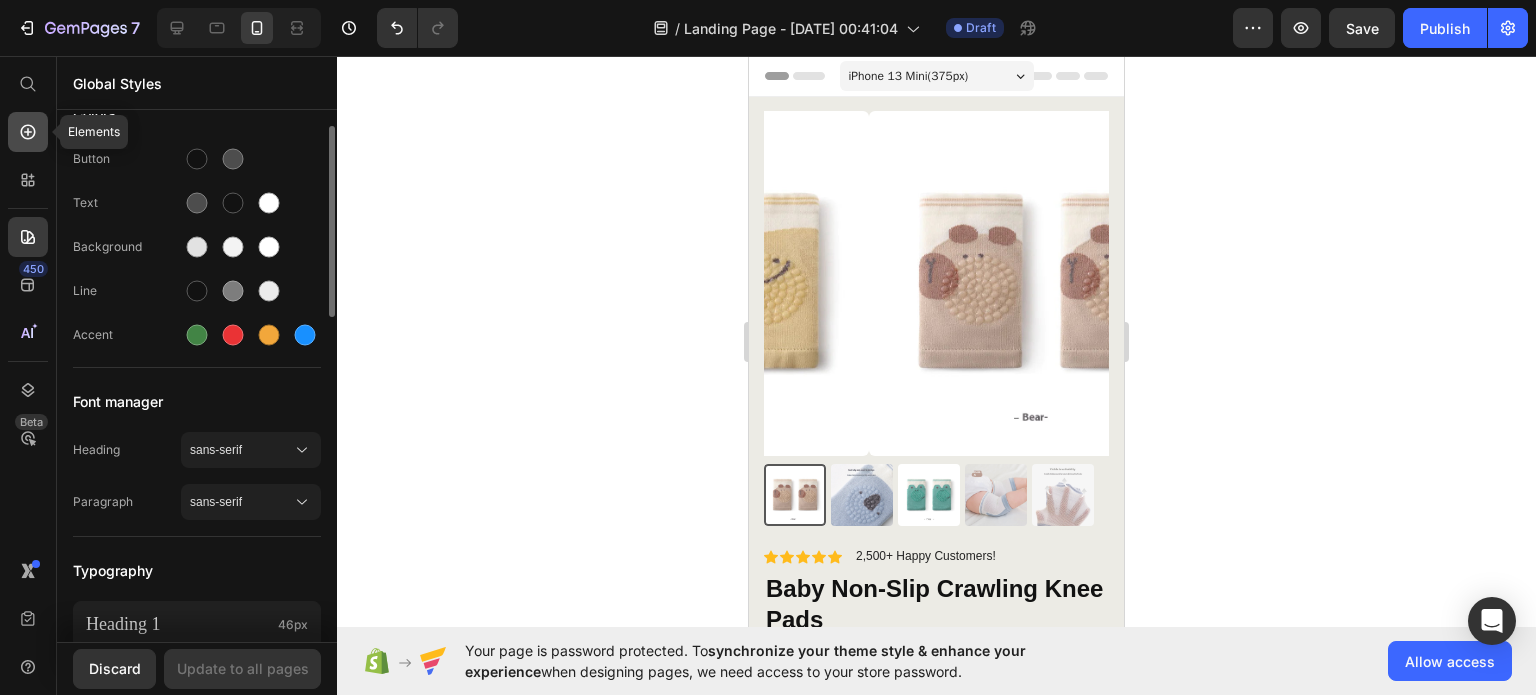 click 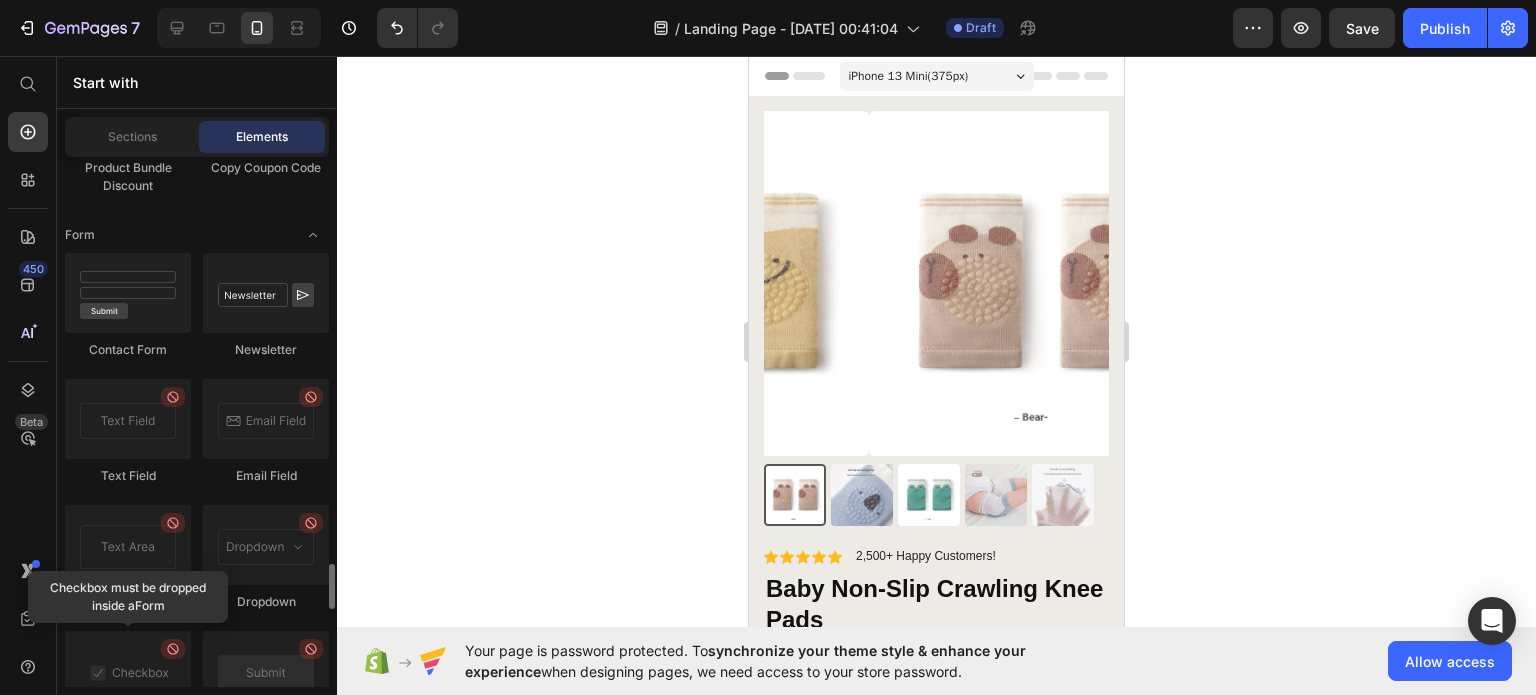 scroll, scrollTop: 4548, scrollLeft: 0, axis: vertical 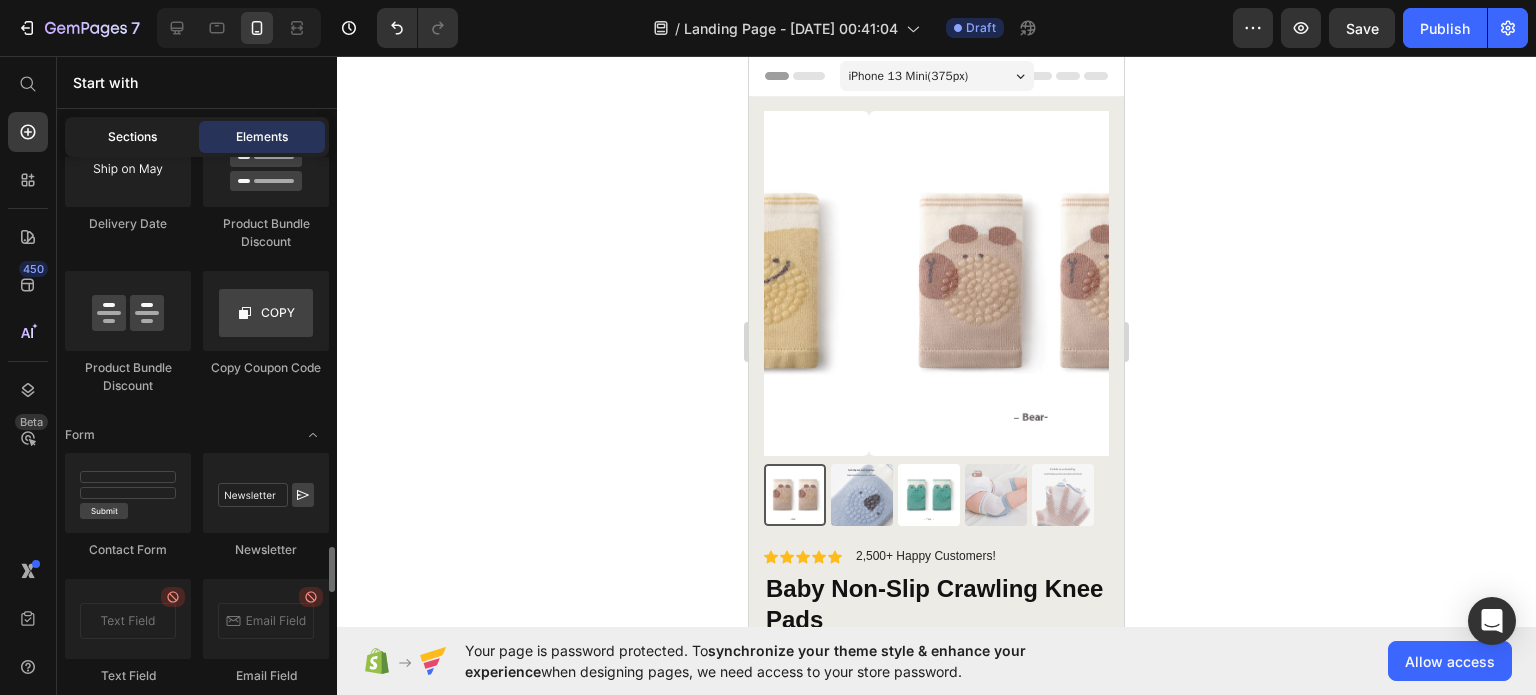 click on "Sections" 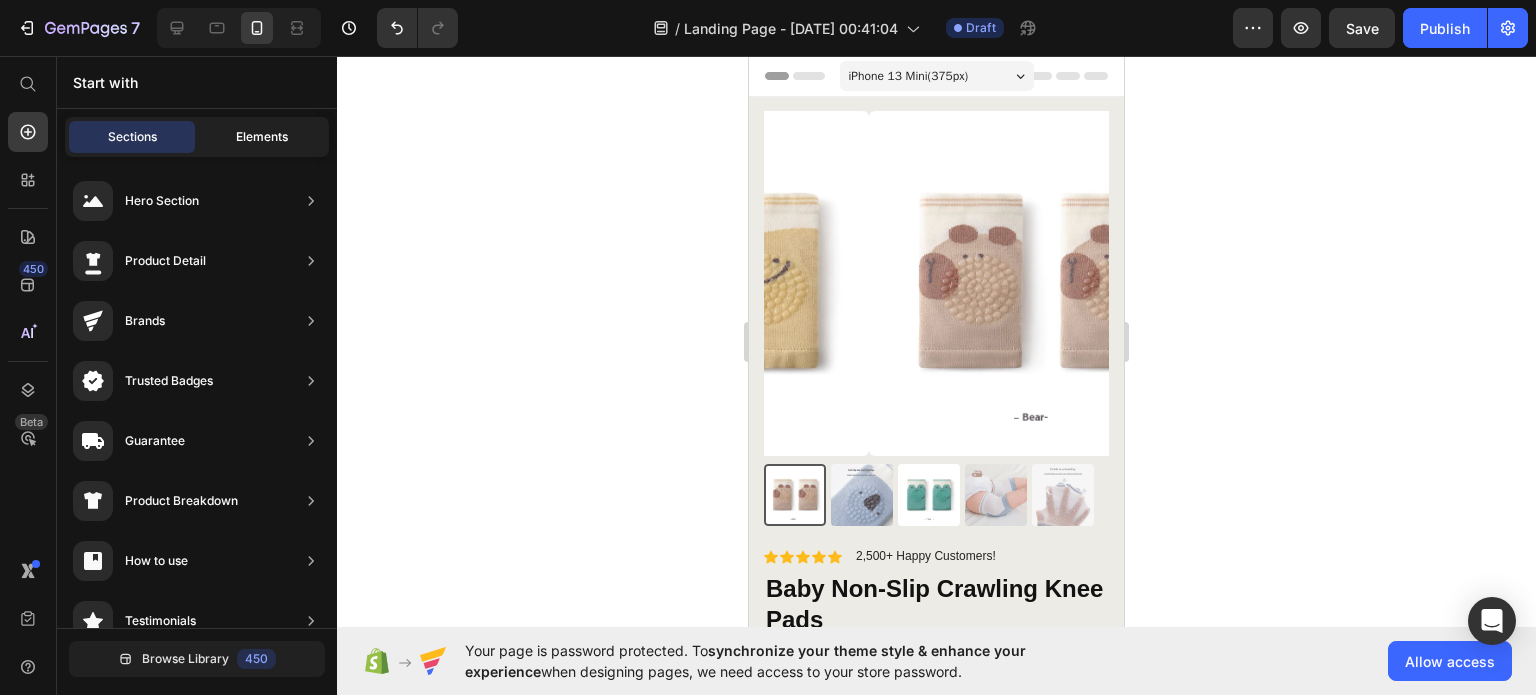 click on "Elements" 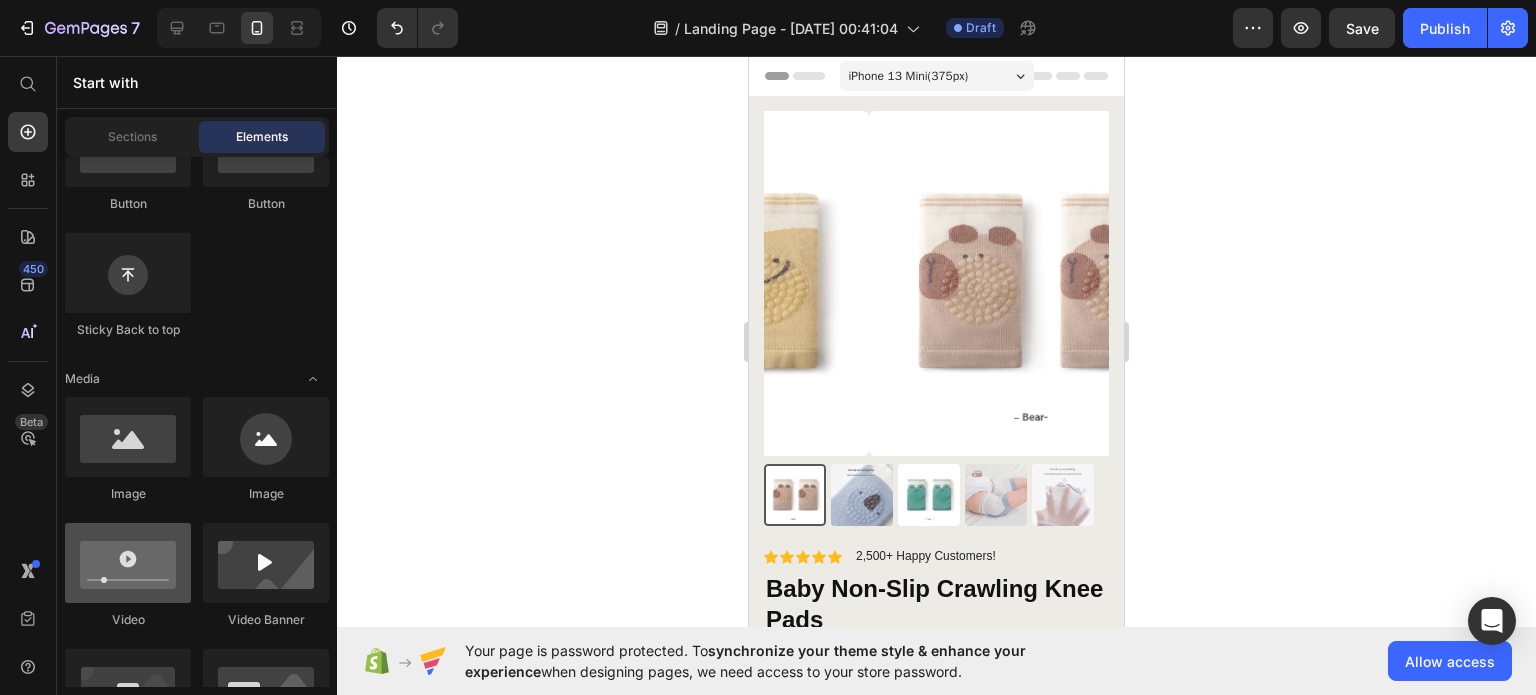 scroll, scrollTop: 48, scrollLeft: 0, axis: vertical 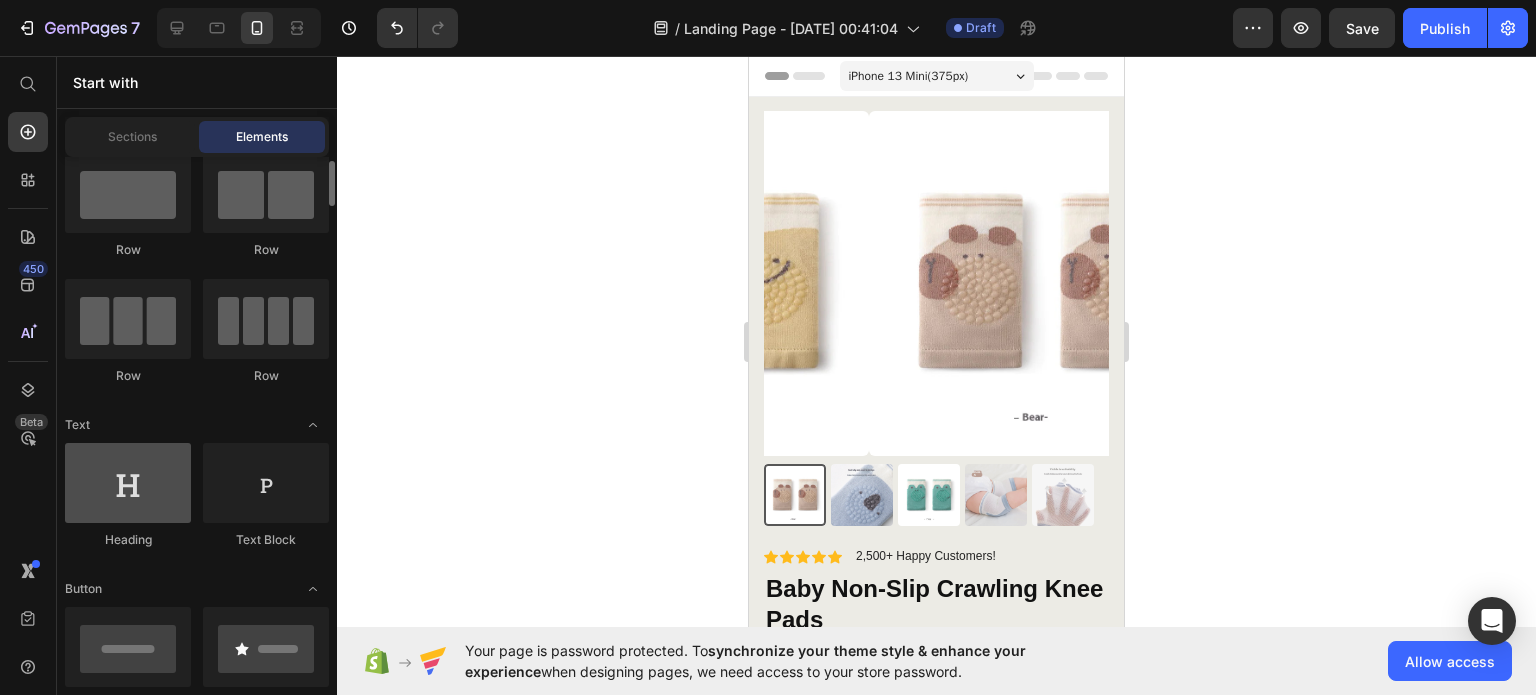 click at bounding box center [128, 483] 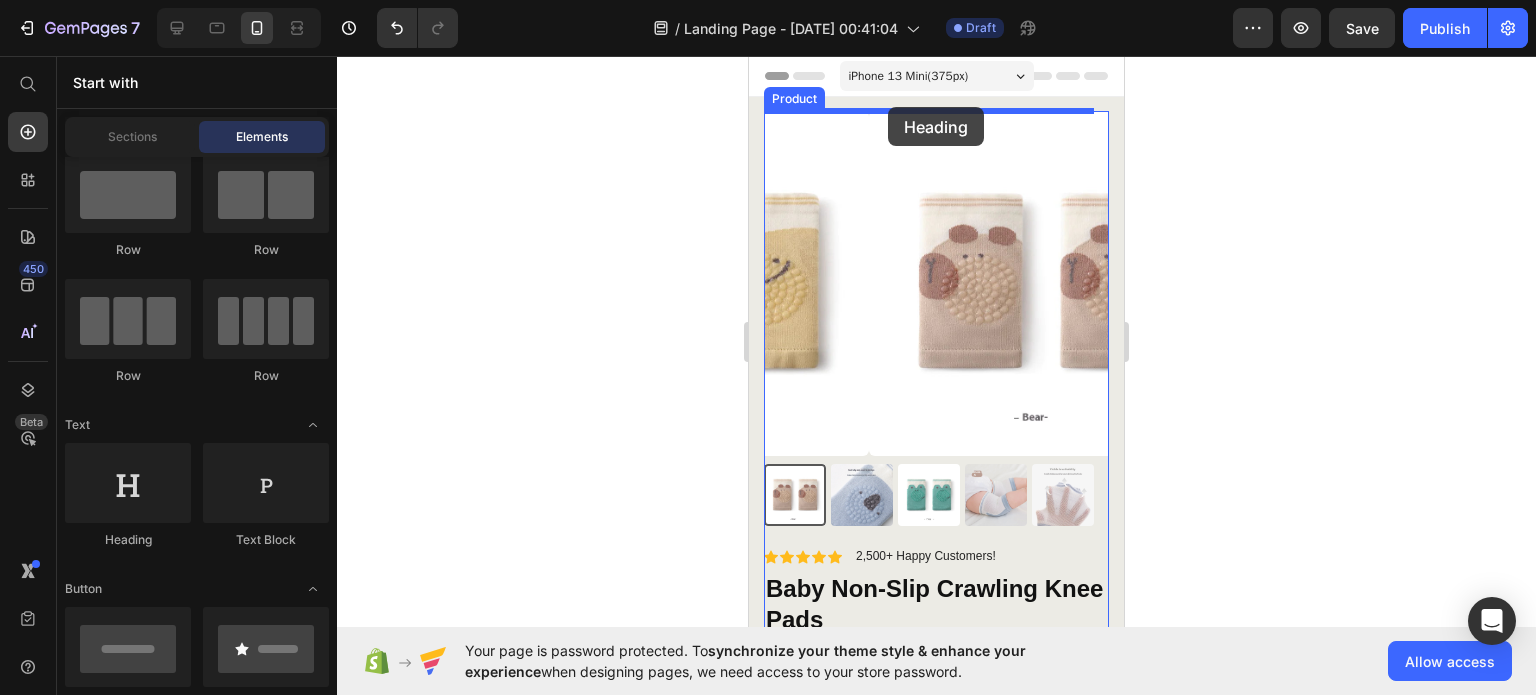 drag, startPoint x: 873, startPoint y: 544, endPoint x: 888, endPoint y: 107, distance: 437.25735 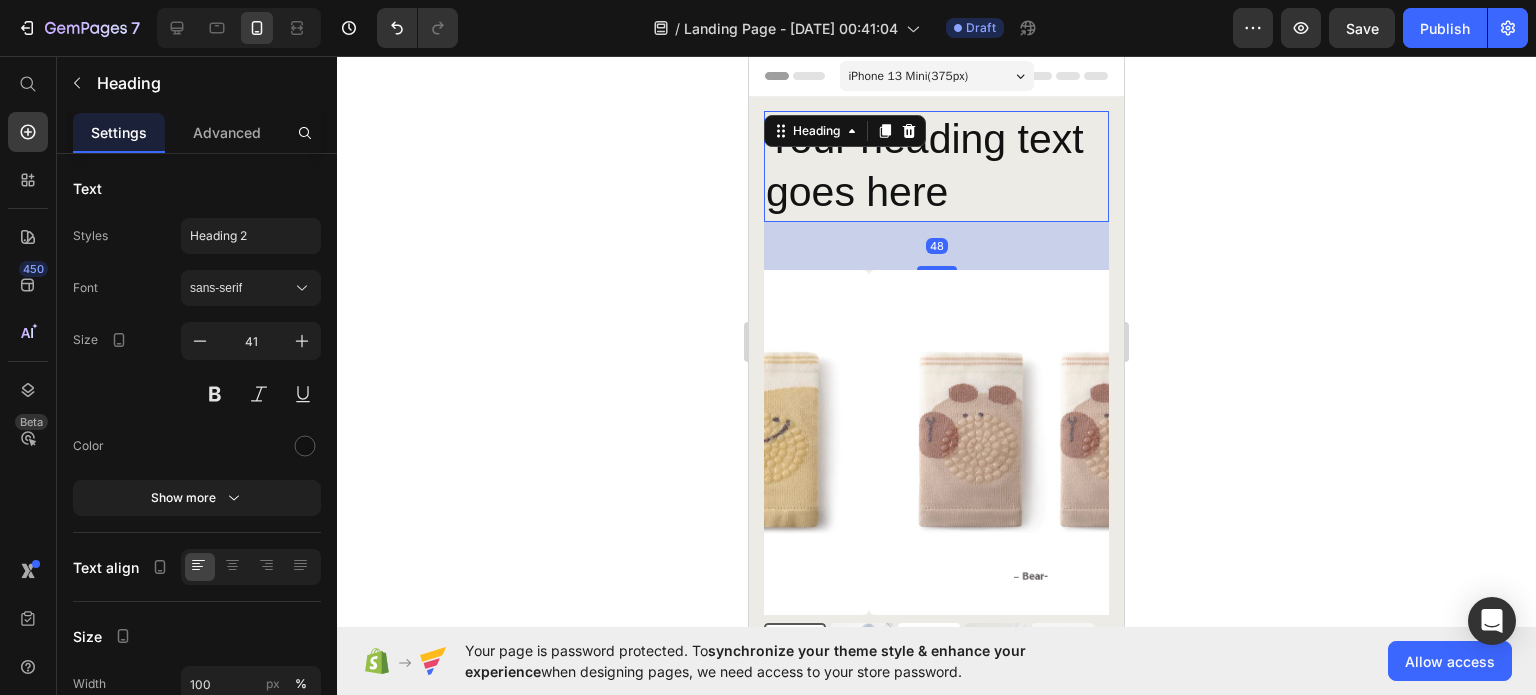 click on "Your heading text goes here" at bounding box center [936, 166] 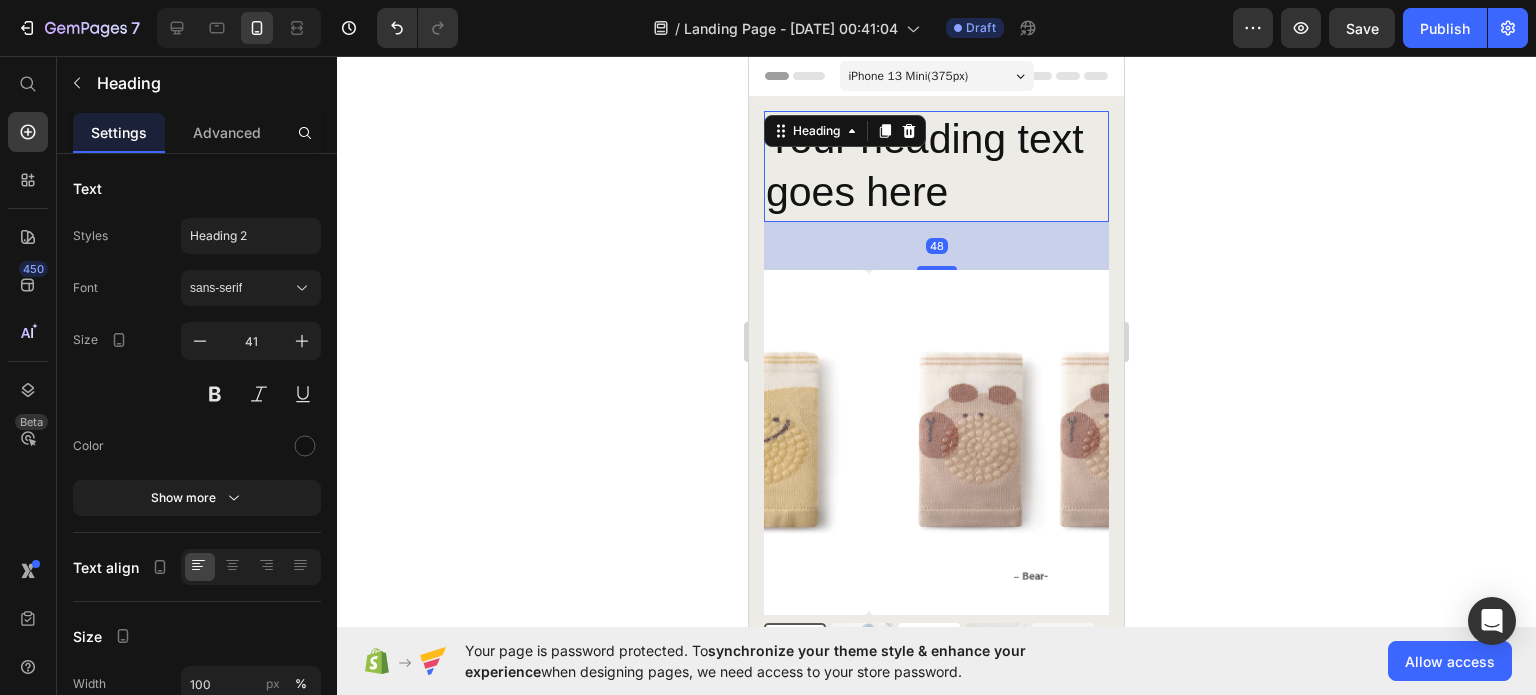 click on "Your heading text goes here" at bounding box center [936, 166] 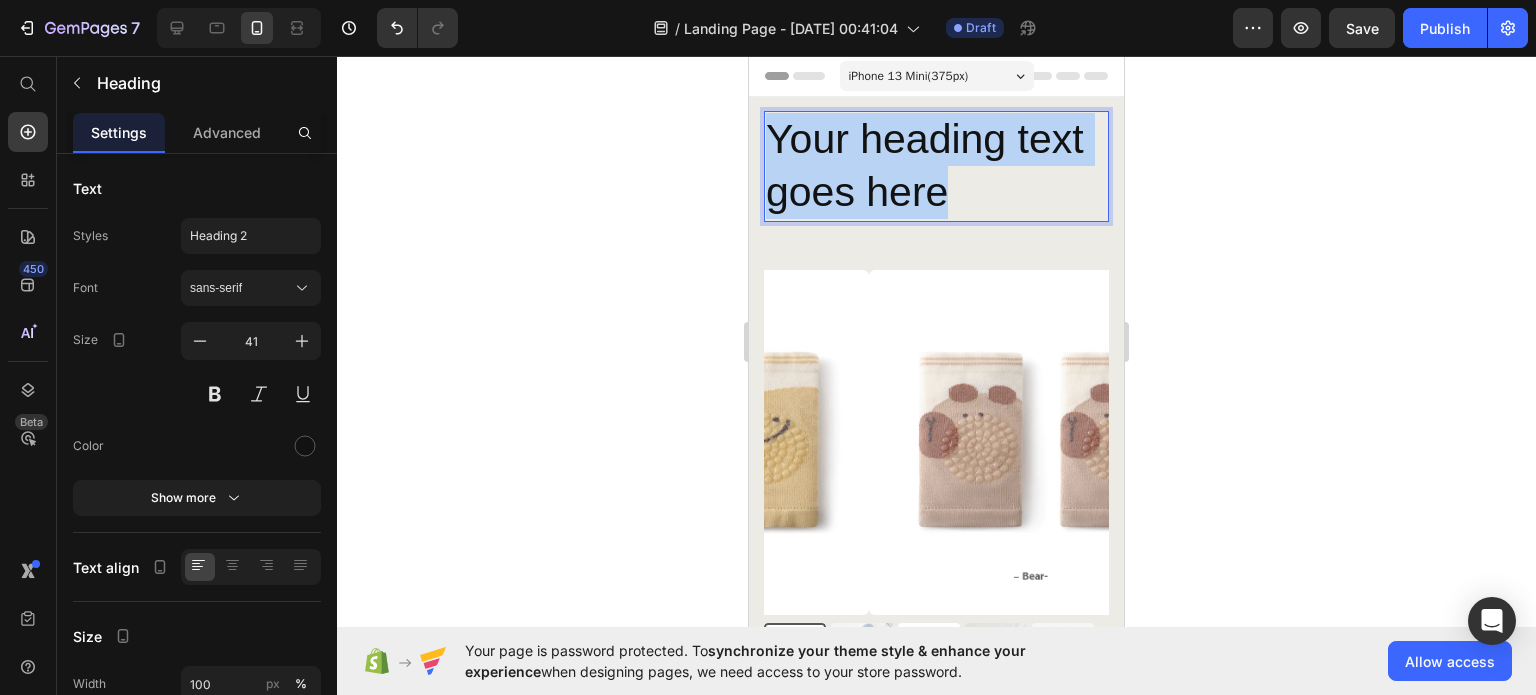 click on "Your heading text goes here" at bounding box center (936, 166) 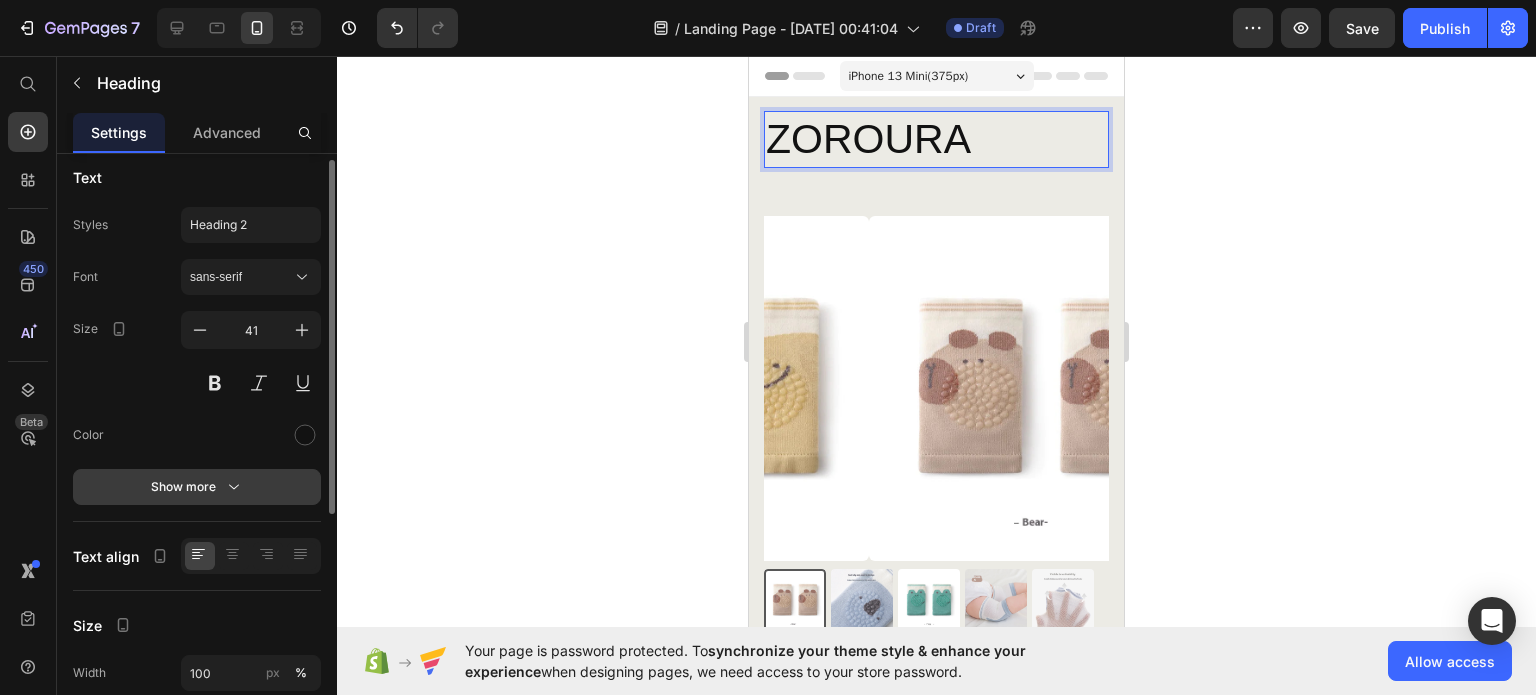 scroll, scrollTop: 0, scrollLeft: 0, axis: both 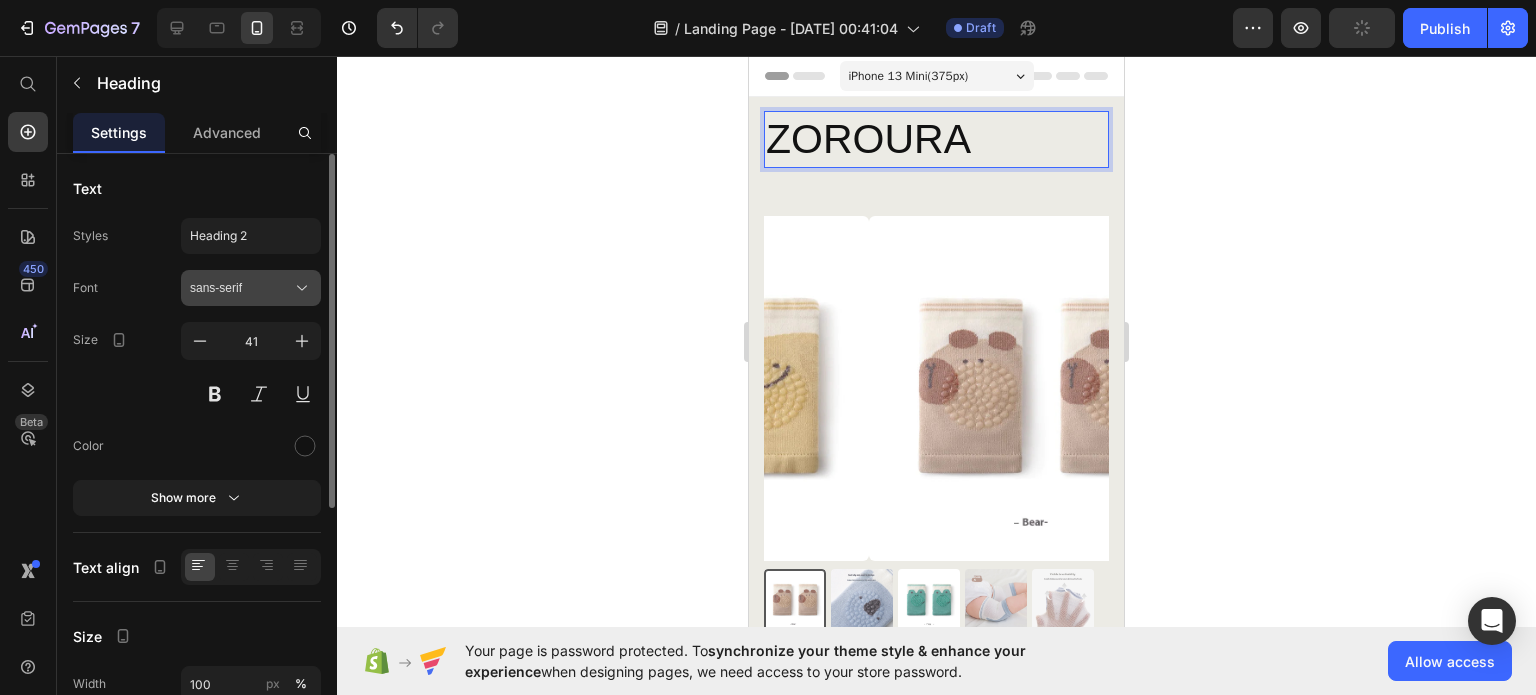 click 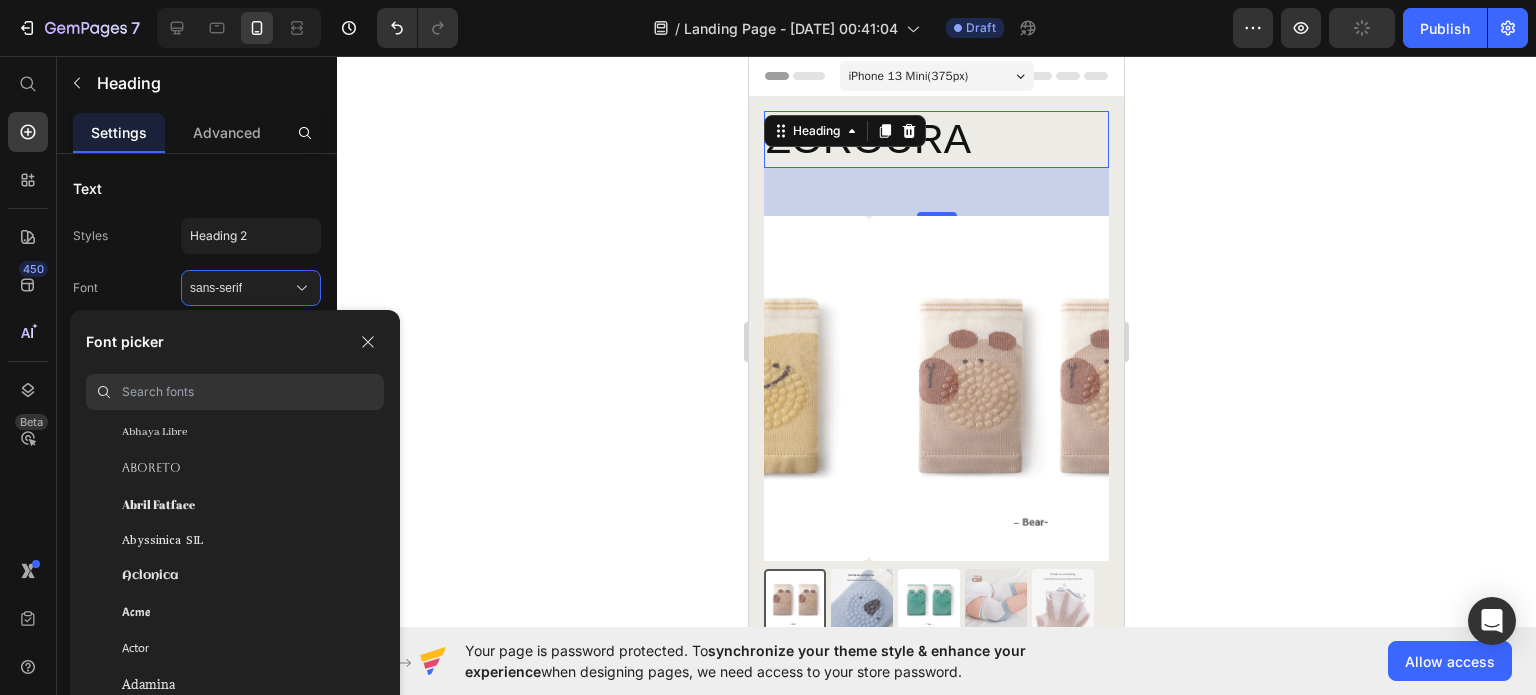 scroll, scrollTop: 300, scrollLeft: 0, axis: vertical 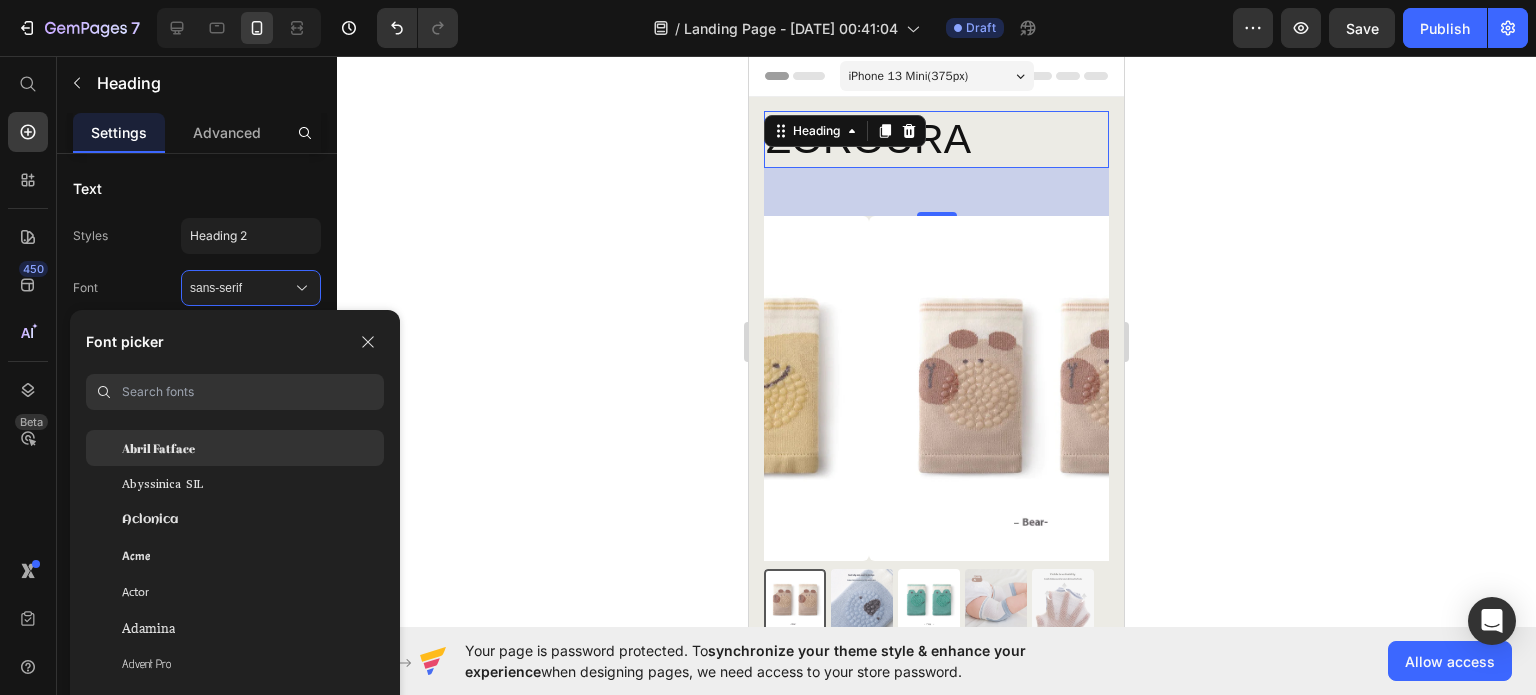 click on "Abril Fatface" 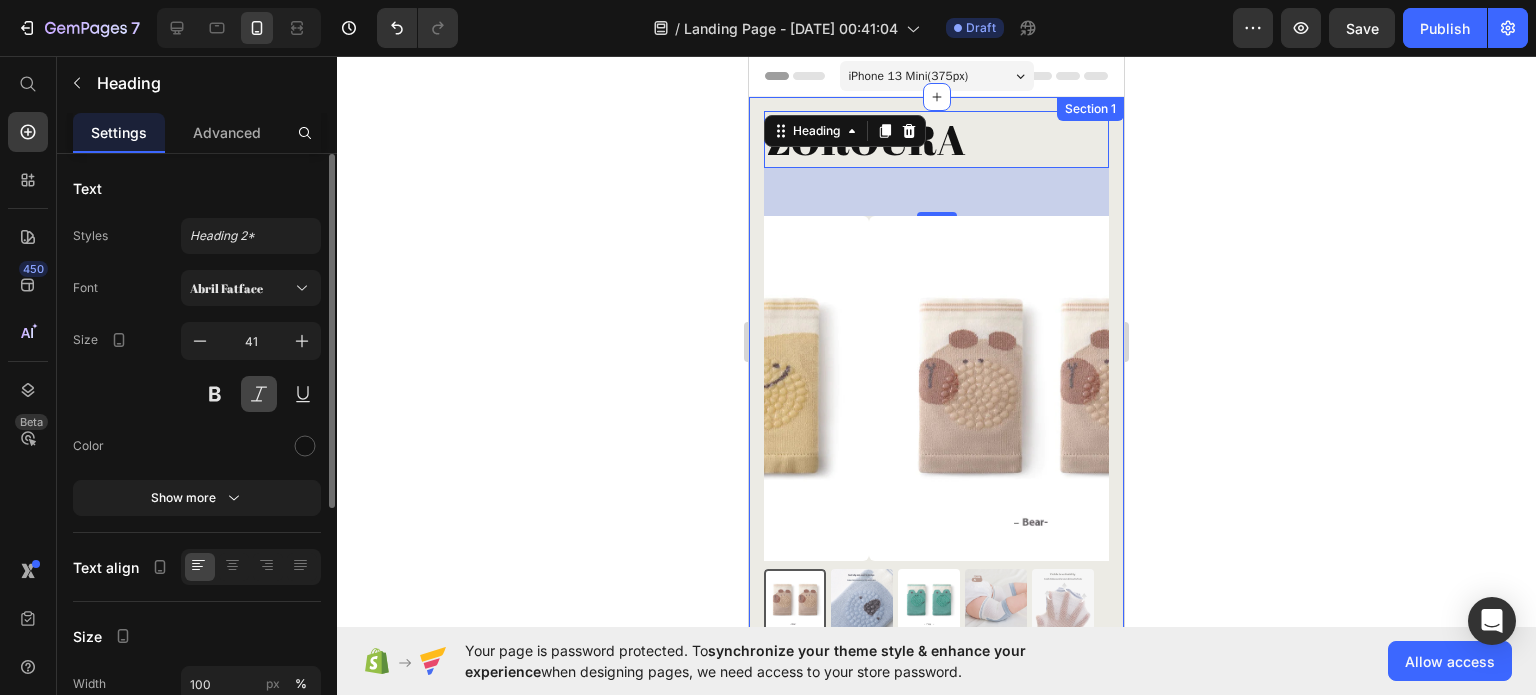 click at bounding box center (259, 394) 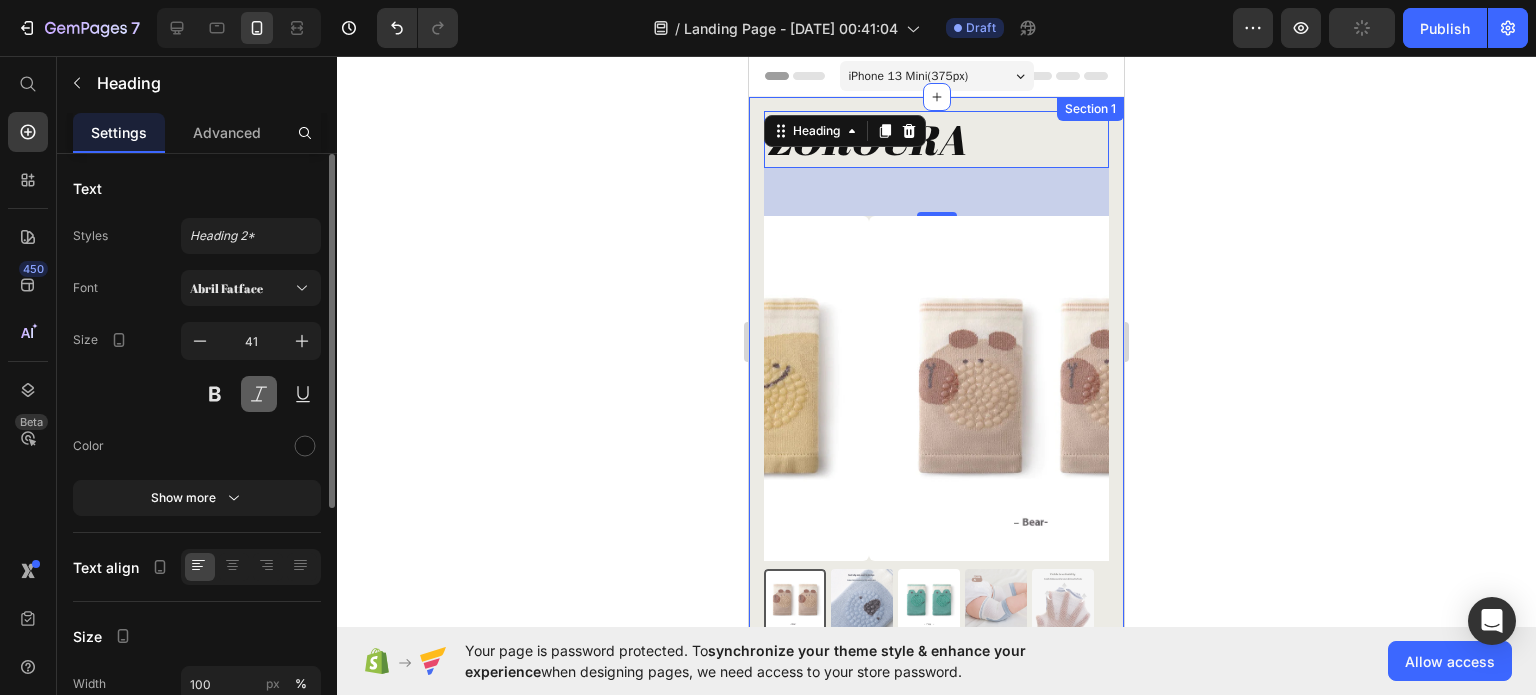 click at bounding box center (259, 394) 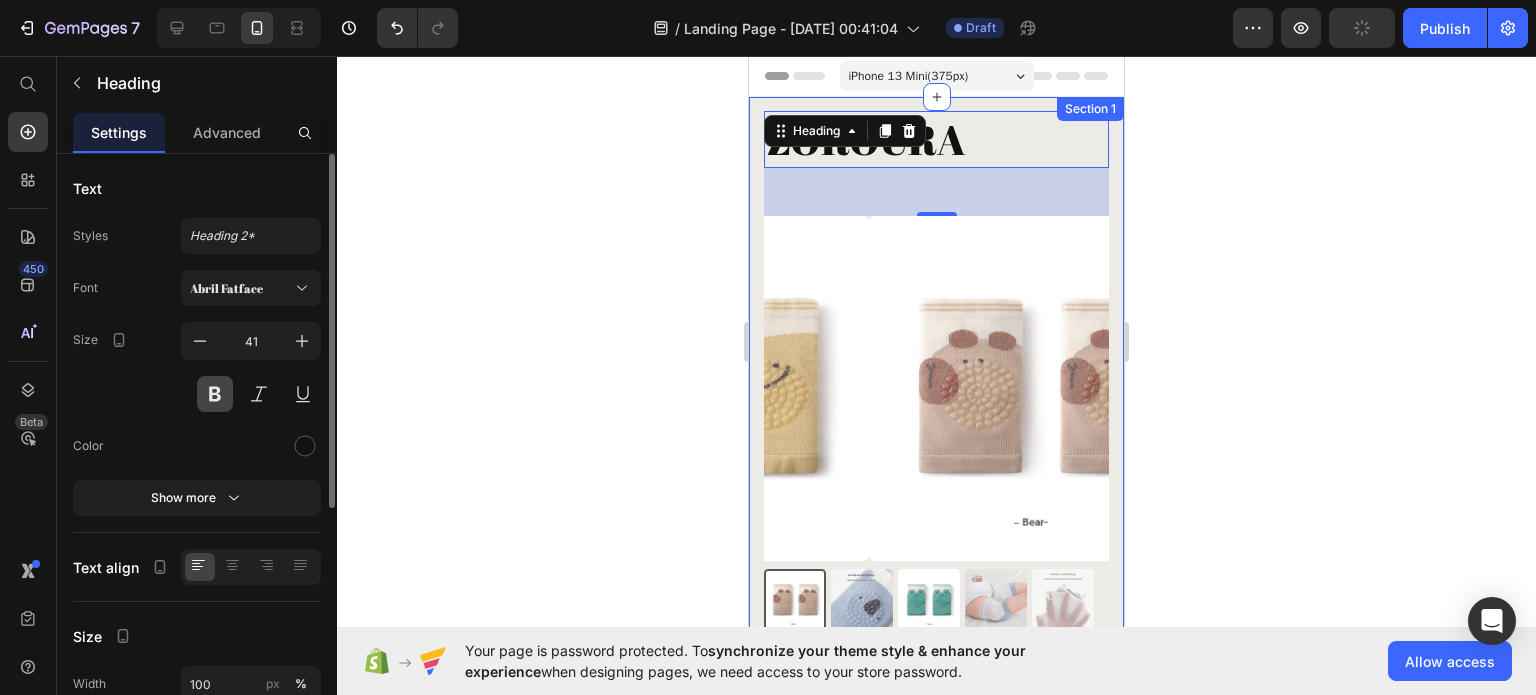 click at bounding box center [215, 394] 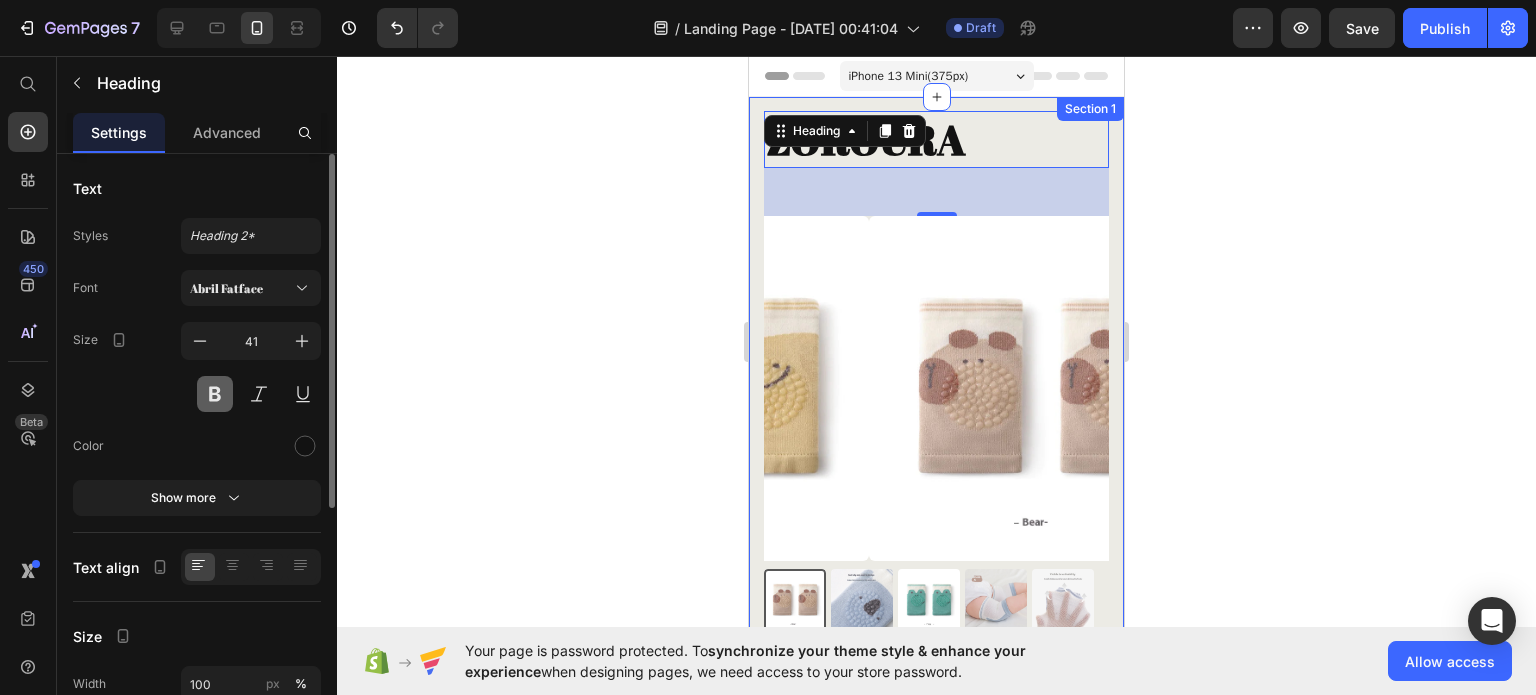 click at bounding box center (215, 394) 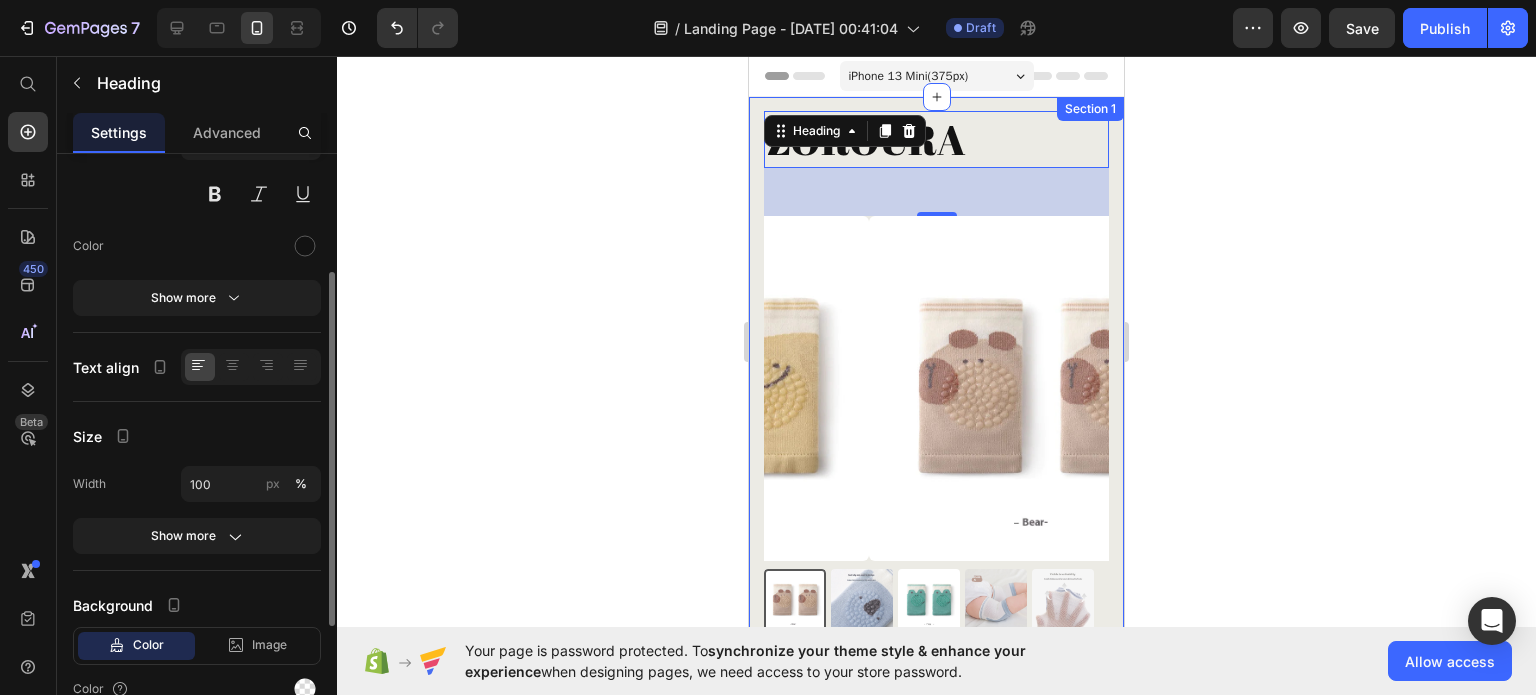 scroll, scrollTop: 300, scrollLeft: 0, axis: vertical 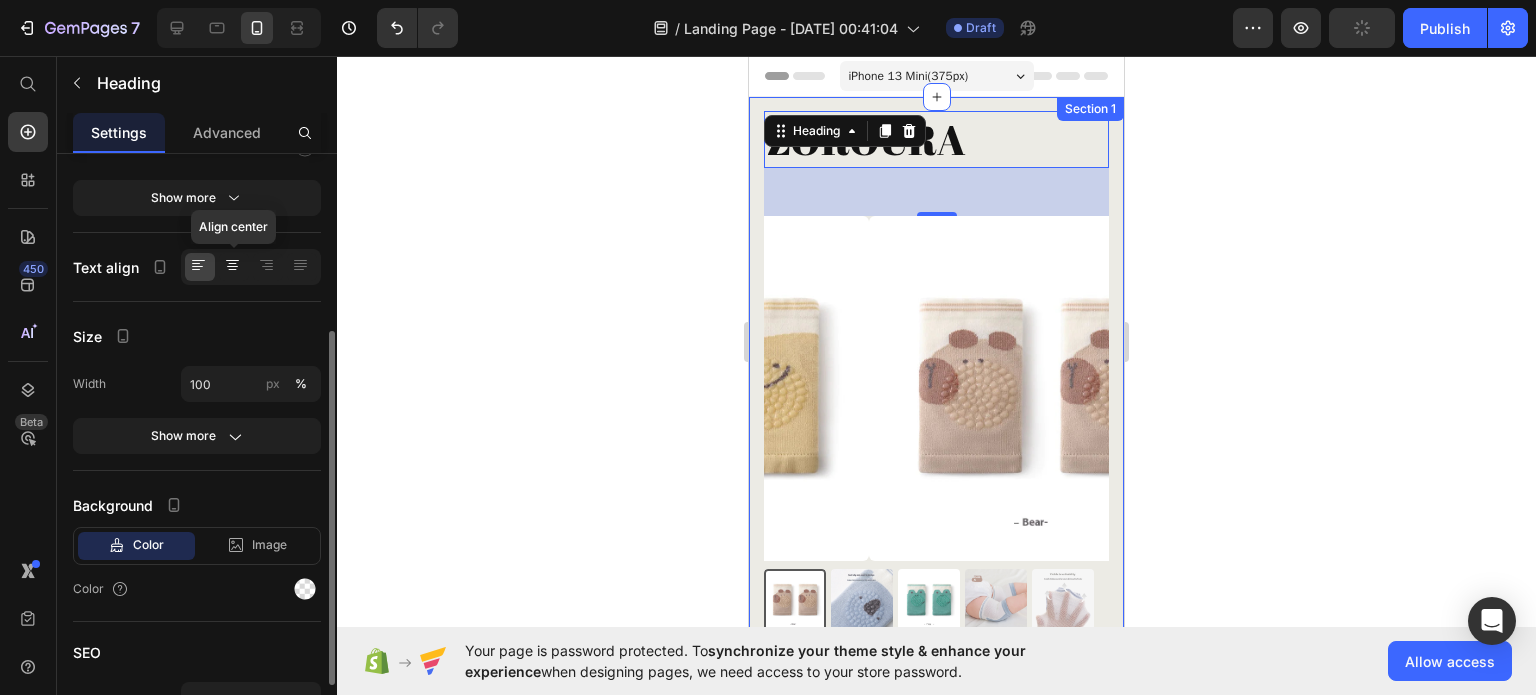 click 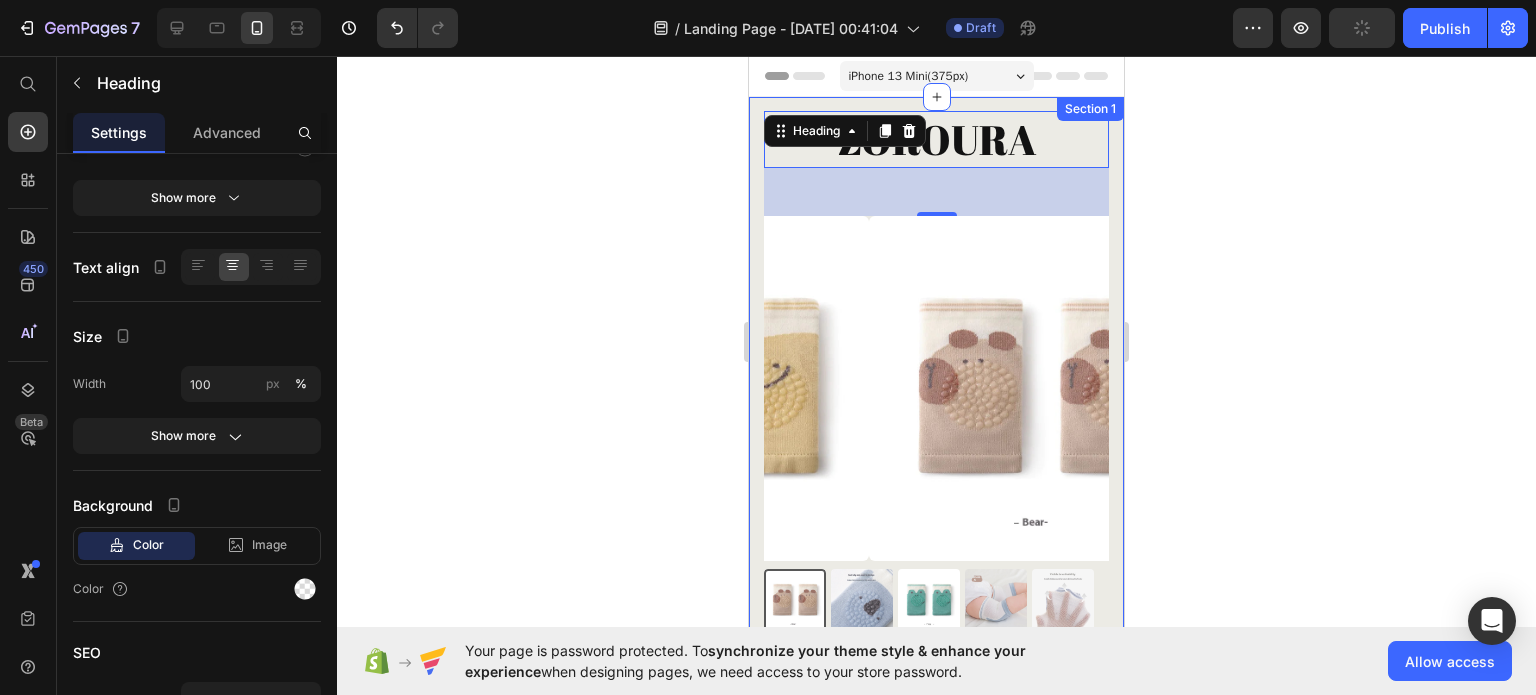 click 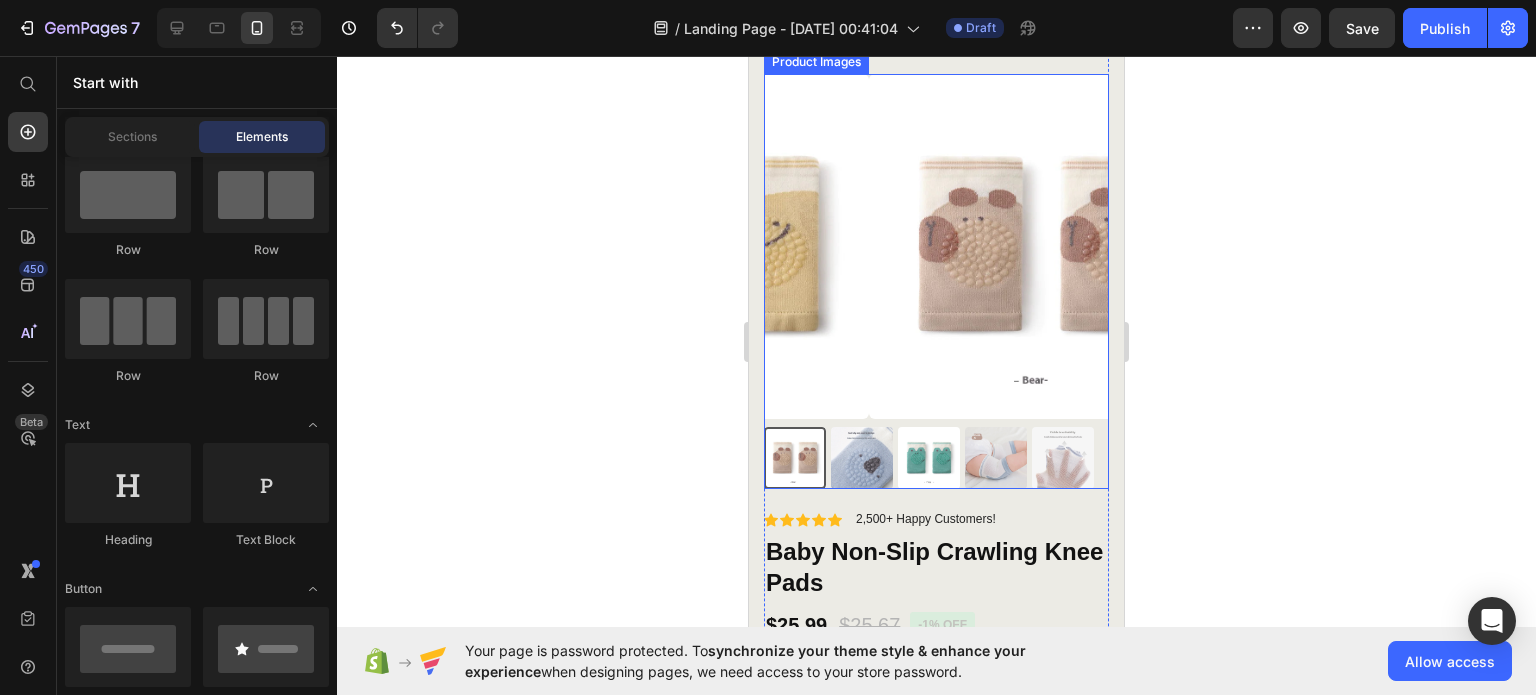 scroll, scrollTop: 200, scrollLeft: 0, axis: vertical 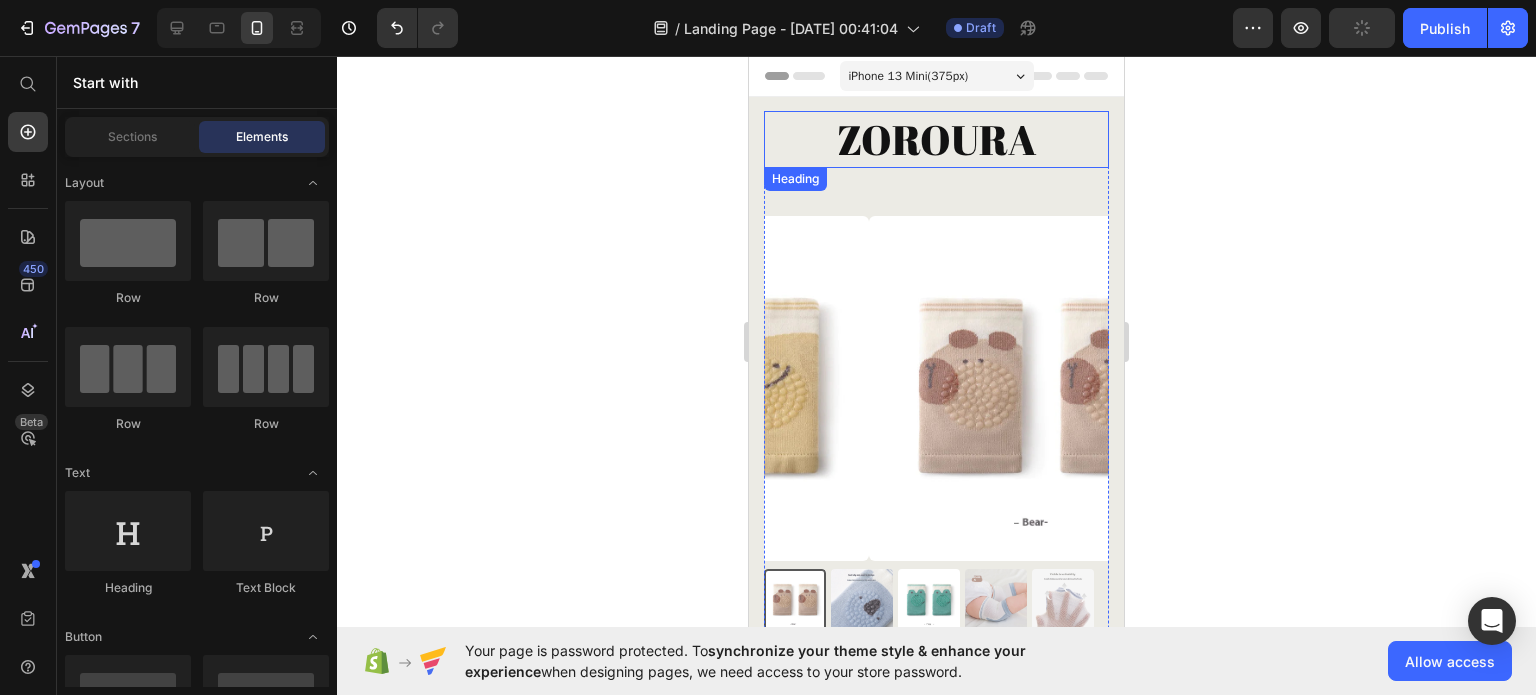 click on "ZOROURA" at bounding box center [936, 139] 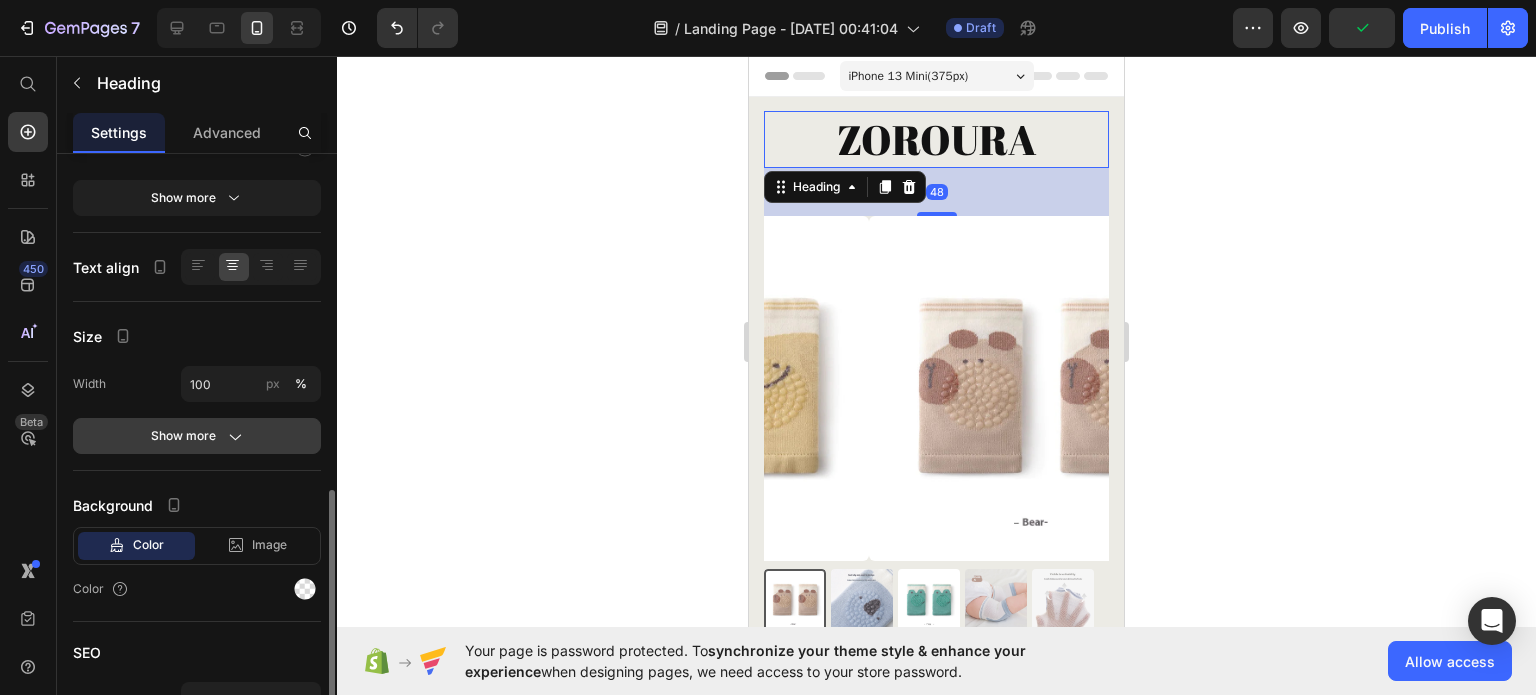 scroll, scrollTop: 400, scrollLeft: 0, axis: vertical 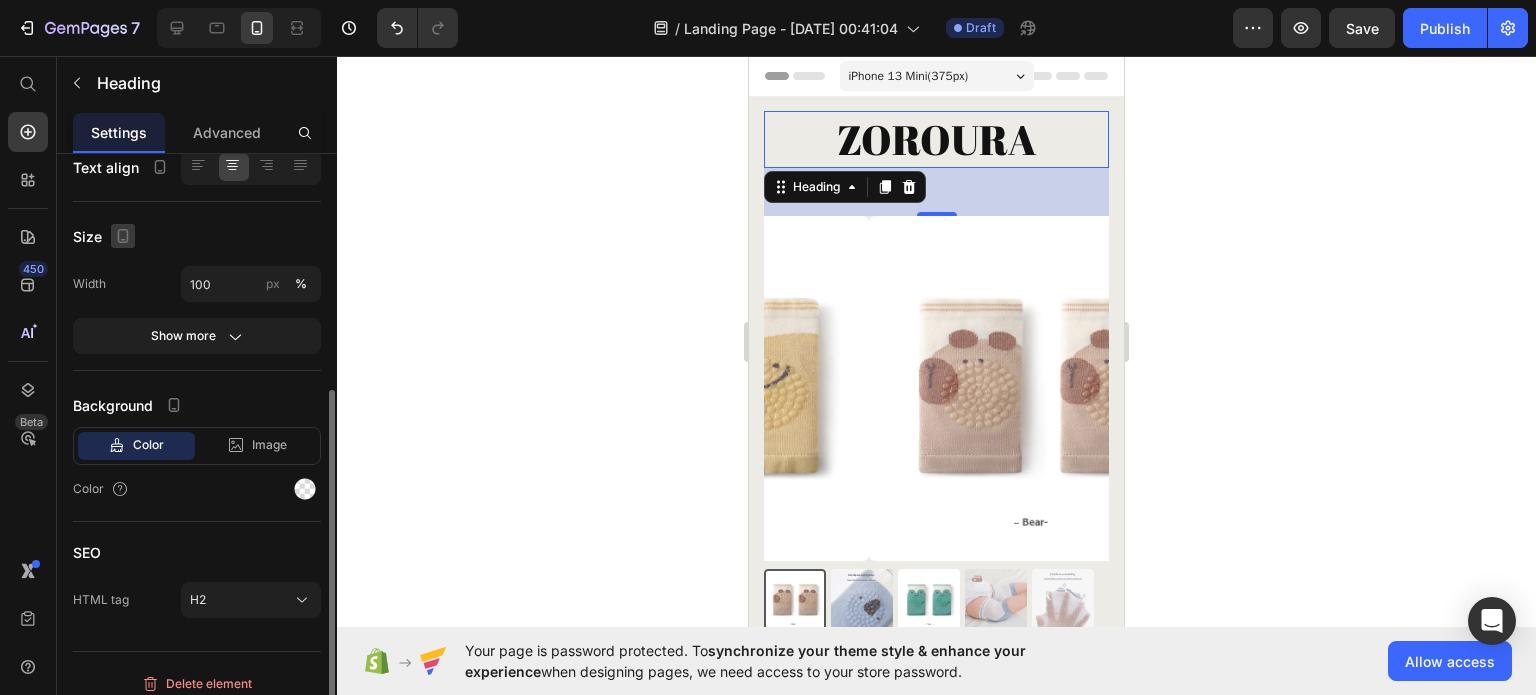 click 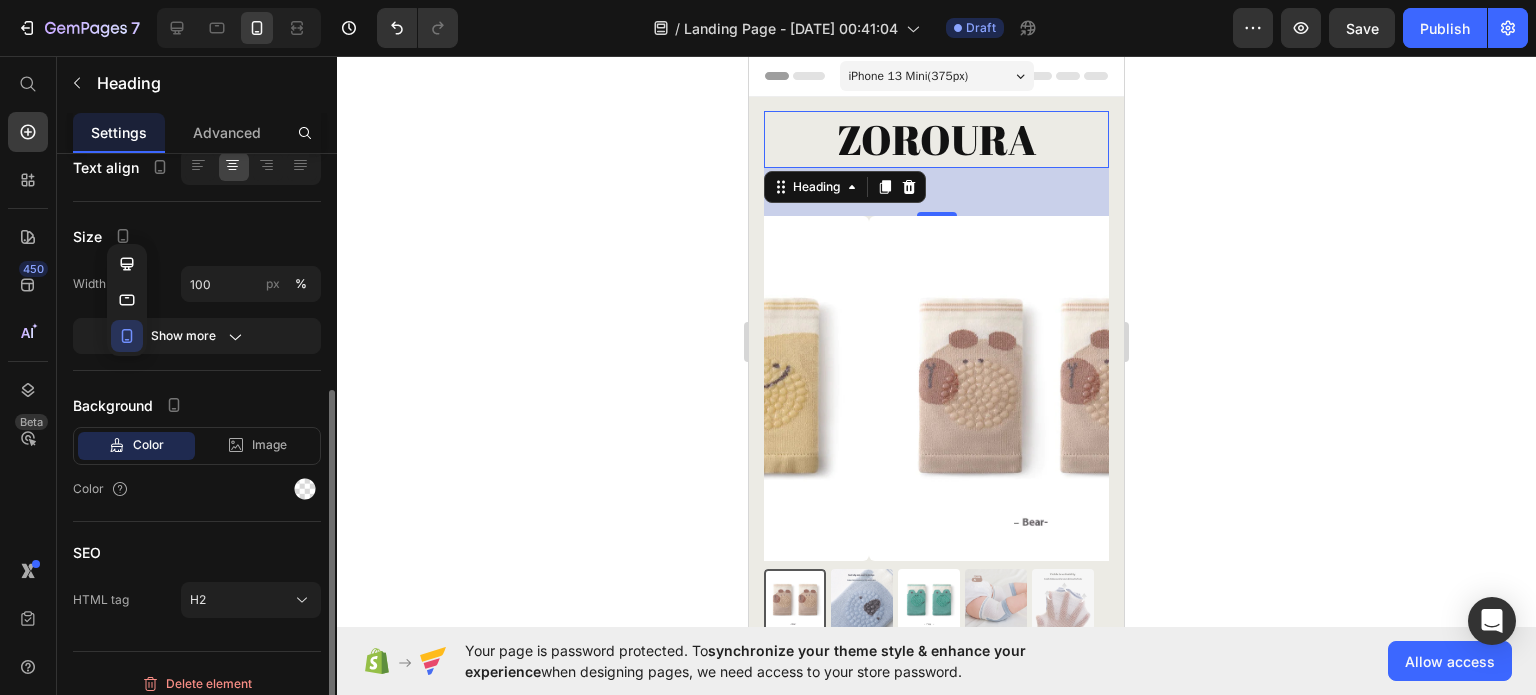 click on "Size" at bounding box center [197, 236] 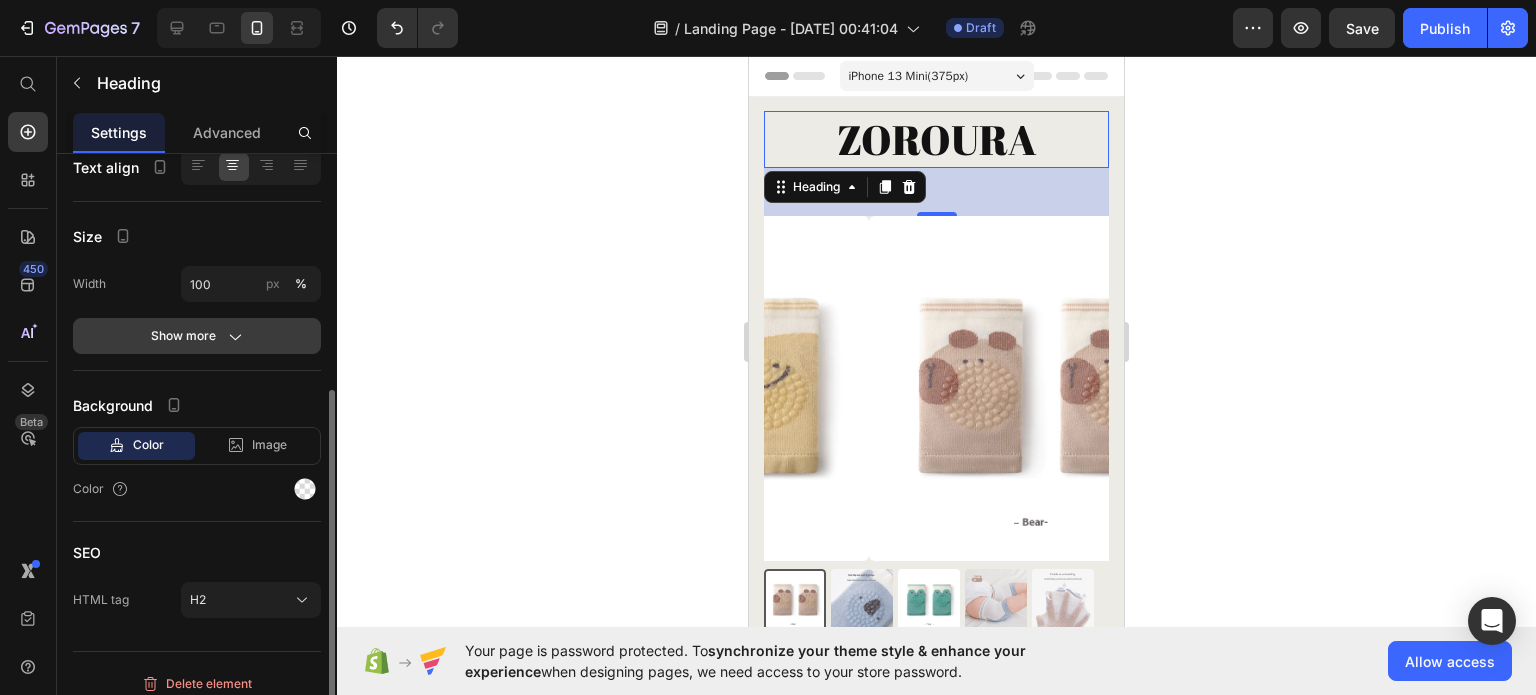 click on "Show more" at bounding box center [197, 336] 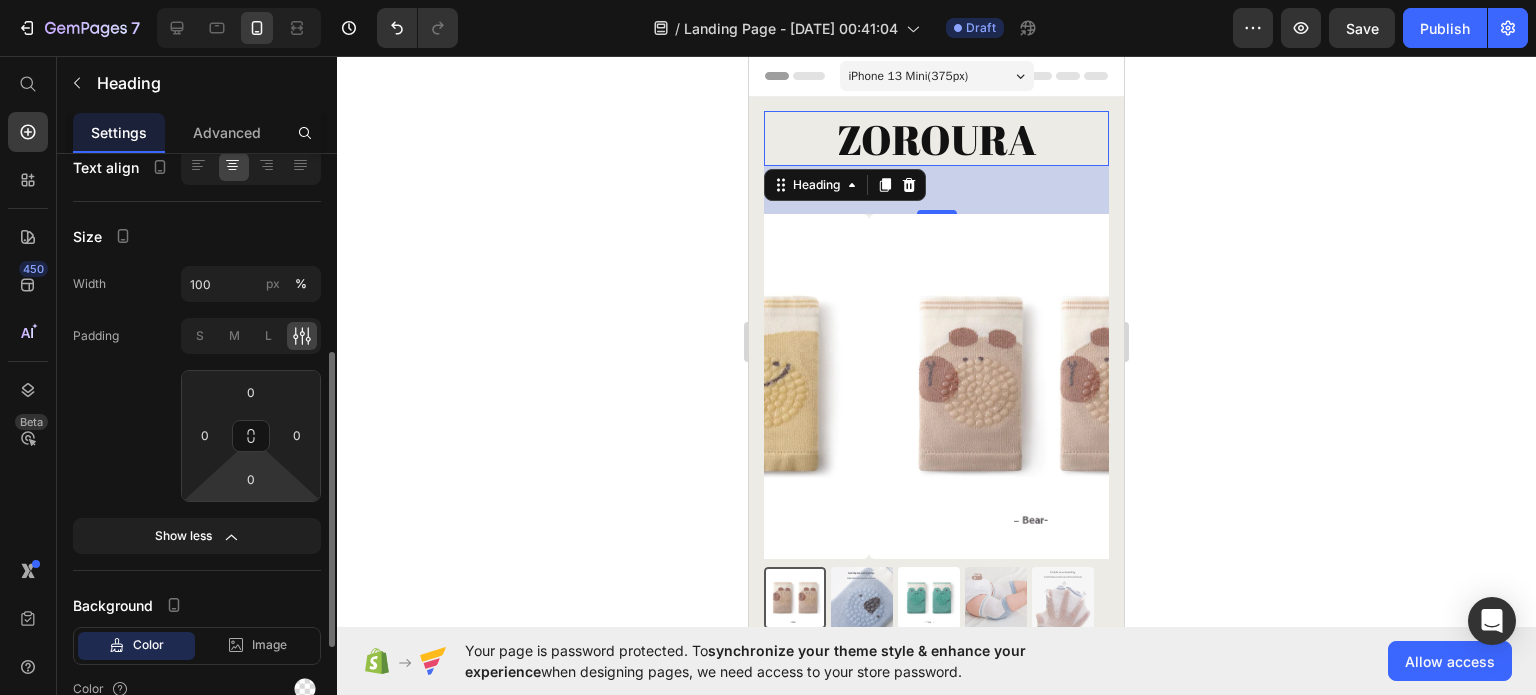 click on "7   /  Landing Page - [DATE] 00:41:04 Draft Preview  Save   Publish  450 Beta Start with Sections Elements Hero Section Product Detail Brands Trusted Badges Guarantee Product Breakdown How to use Testimonials Compare Bundle FAQs Social Proof Brand Story Product List Collection Blog List Contact Sticky Add to Cart Custom Footer Browse Library 450 Layout
Row
Row
Row
Row Text
Heading
Text Block Button
Button
Button
Sticky Back to top Media
Image" at bounding box center (768, 0) 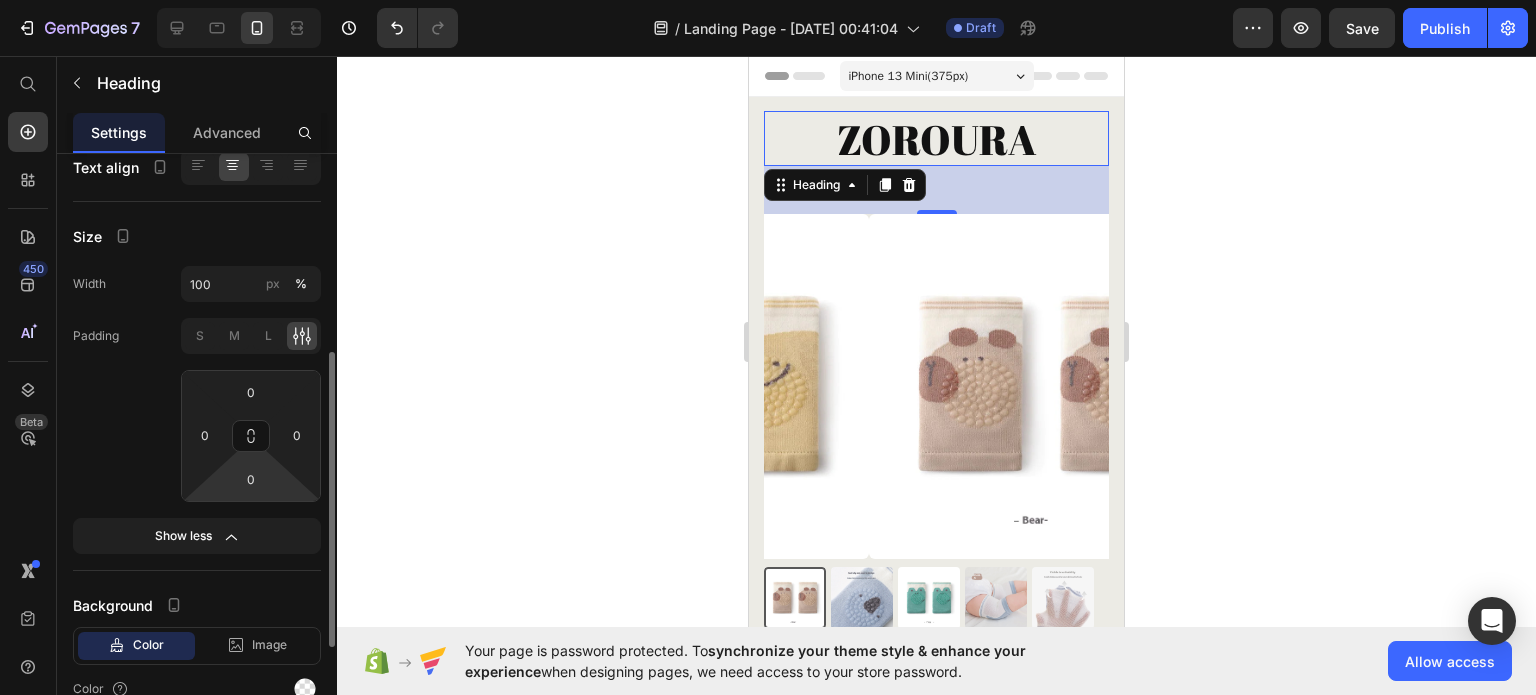 click on "7   /  Landing Page - [DATE] 00:41:04 Draft Preview  Save   Publish  450 Beta Start with Sections Elements Hero Section Product Detail Brands Trusted Badges Guarantee Product Breakdown How to use Testimonials Compare Bundle FAQs Social Proof Brand Story Product List Collection Blog List Contact Sticky Add to Cart Custom Footer Browse Library 450 Layout
Row
Row
Row
Row Text
Heading
Text Block Button
Button
Button
Sticky Back to top Media
Image" at bounding box center (768, 0) 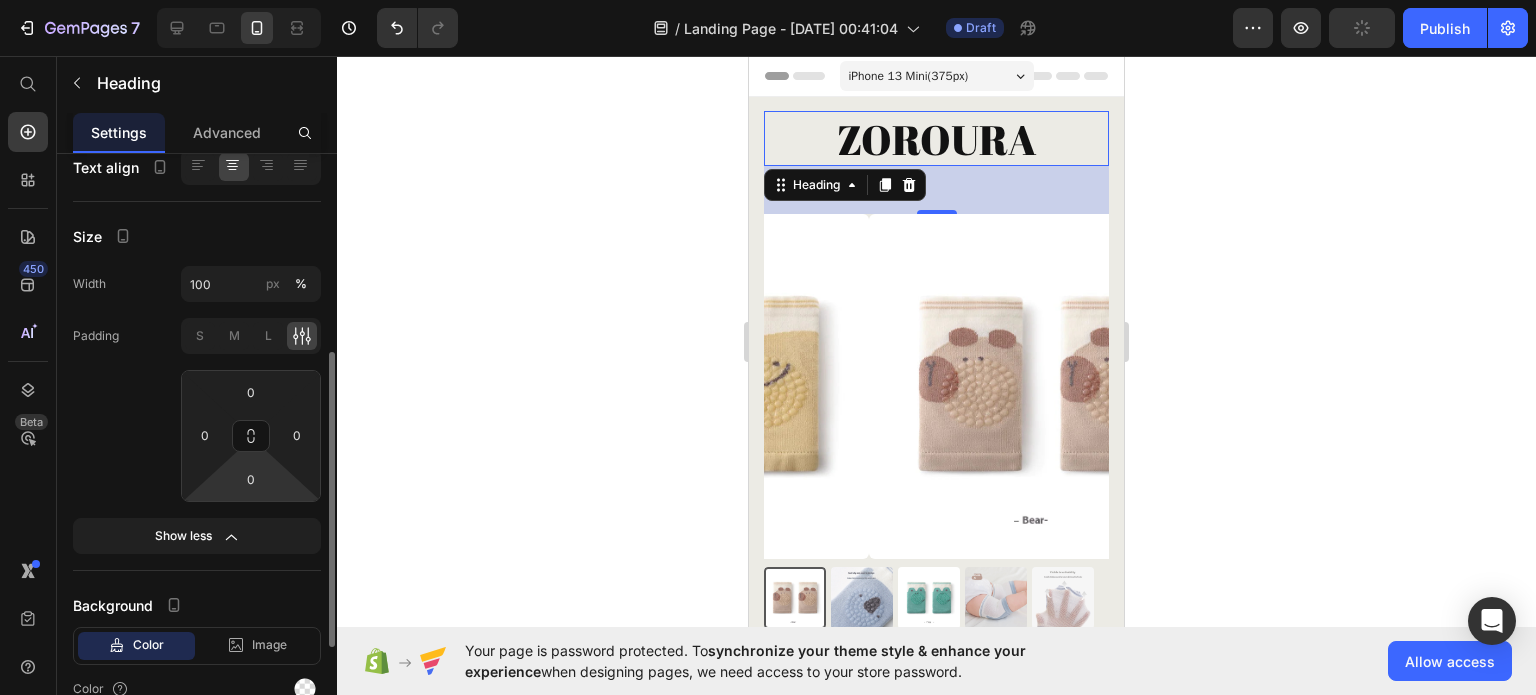 click on "7   /  Landing Page - [DATE] 00:41:04 Draft Preview  Publish  450 Beta Start with Sections Elements Hero Section Product Detail Brands Trusted Badges Guarantee Product Breakdown How to use Testimonials Compare Bundle FAQs Social Proof Brand Story Product List Collection Blog List Contact Sticky Add to Cart Custom Footer Browse Library 450 Layout
Row
Row
Row
Row Text
Heading
Text Block Button
Button
Button
Sticky Back to top Media
Image
Image" at bounding box center (768, 0) 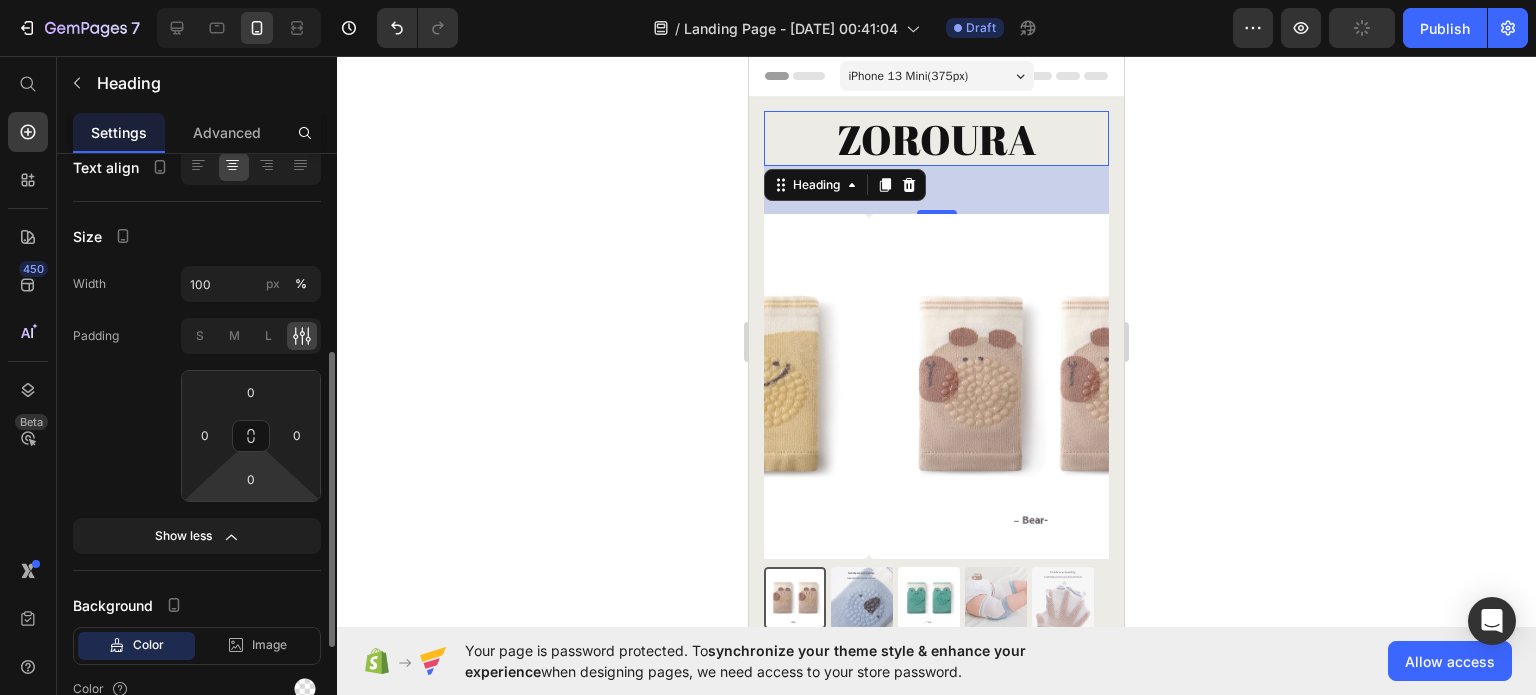 click on "7   /  Landing Page - [DATE] 00:41:04 Draft Preview  Publish  450 Beta Start with Sections Elements Hero Section Product Detail Brands Trusted Badges Guarantee Product Breakdown How to use Testimonials Compare Bundle FAQs Social Proof Brand Story Product List Collection Blog List Contact Sticky Add to Cart Custom Footer Browse Library 450 Layout
Row
Row
Row
Row Text
Heading
Text Block Button
Button
Button
Sticky Back to top Media
Image
Image" at bounding box center [768, 0] 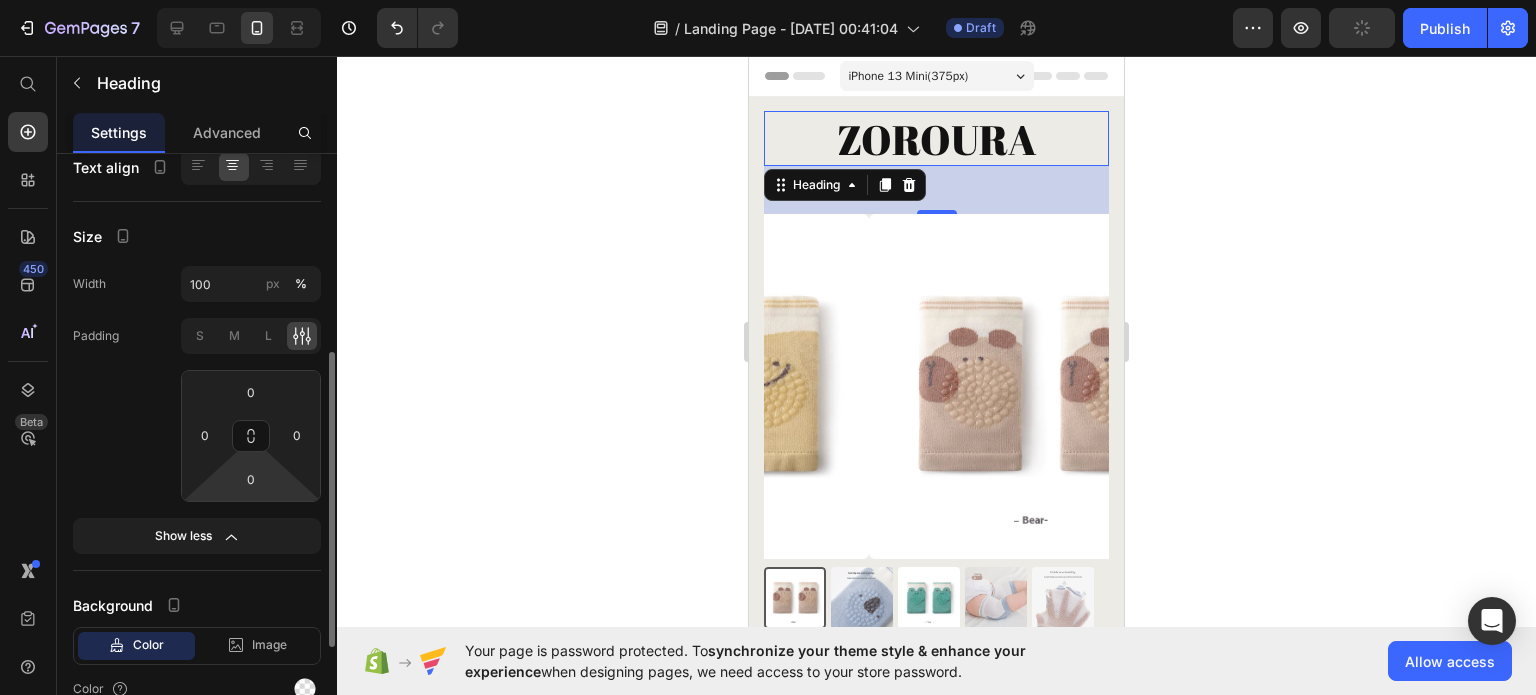 click on "7   /  Landing Page - [DATE] 00:41:04 Draft Preview  Publish  450 Beta Start with Sections Elements Hero Section Product Detail Brands Trusted Badges Guarantee Product Breakdown How to use Testimonials Compare Bundle FAQs Social Proof Brand Story Product List Collection Blog List Contact Sticky Add to Cart Custom Footer Browse Library 450 Layout
Row
Row
Row
Row Text
Heading
Text Block Button
Button
Button
Sticky Back to top Media
Image
Image" at bounding box center (768, 0) 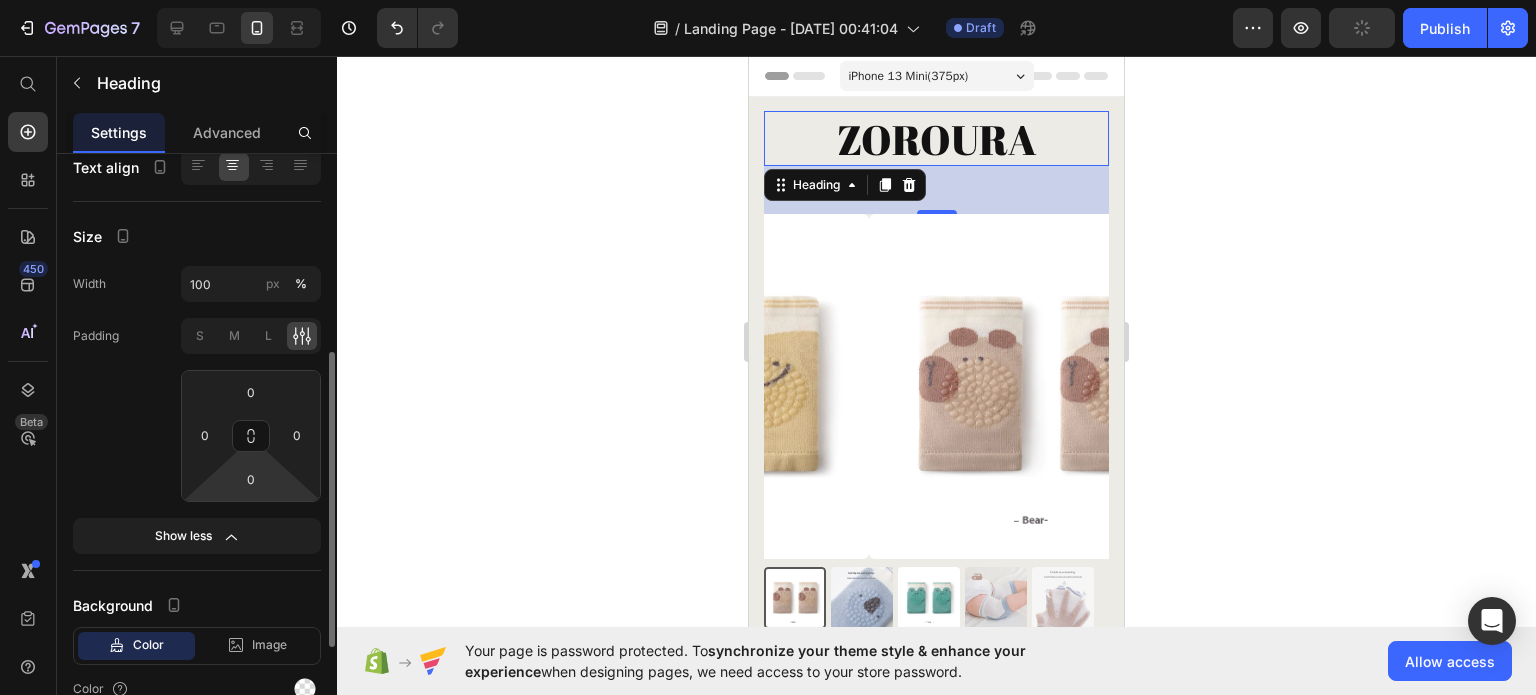 click on "7   /  Landing Page - [DATE] 00:41:04 Draft Preview  Publish  450 Beta Start with Sections Elements Hero Section Product Detail Brands Trusted Badges Guarantee Product Breakdown How to use Testimonials Compare Bundle FAQs Social Proof Brand Story Product List Collection Blog List Contact Sticky Add to Cart Custom Footer Browse Library 450 Layout
Row
Row
Row
Row Text
Heading
Text Block Button
Button
Button
Sticky Back to top Media
Image
Image" at bounding box center [768, 0] 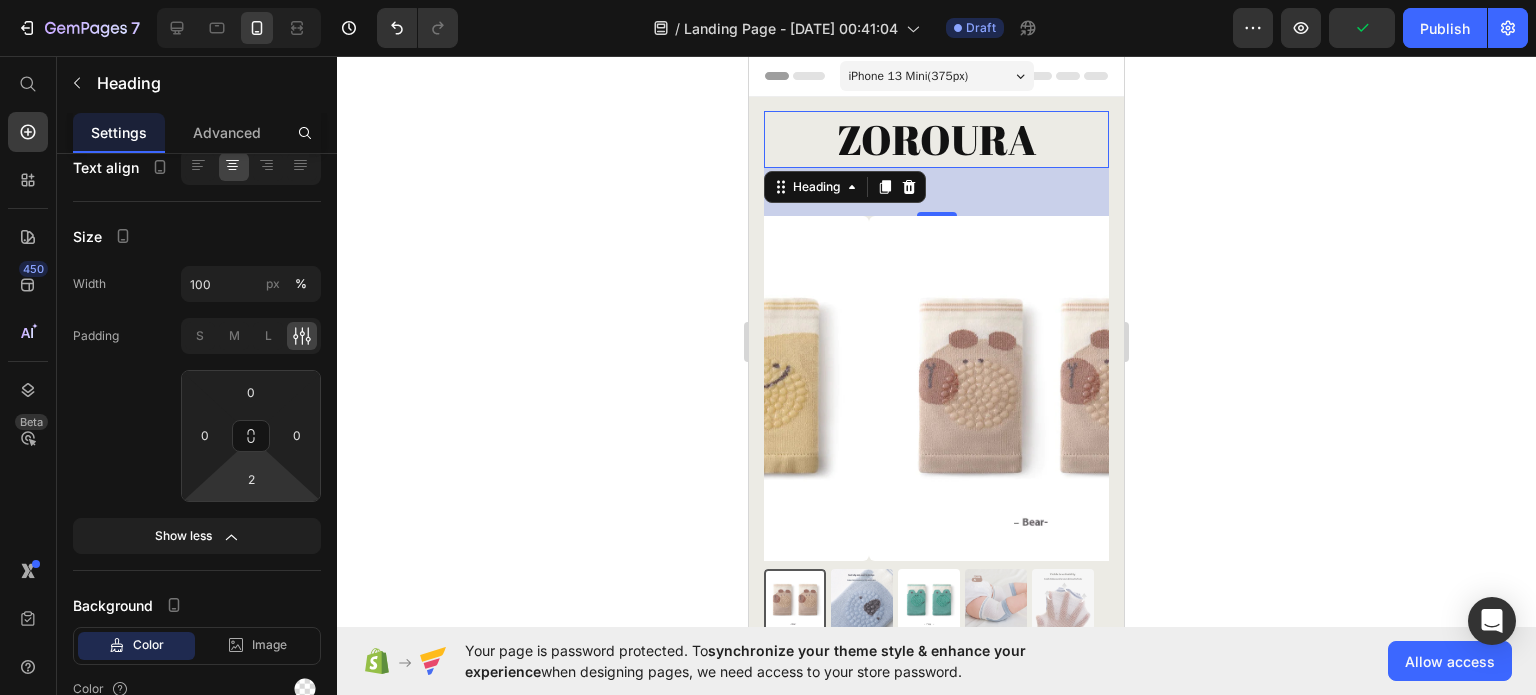 type on "0" 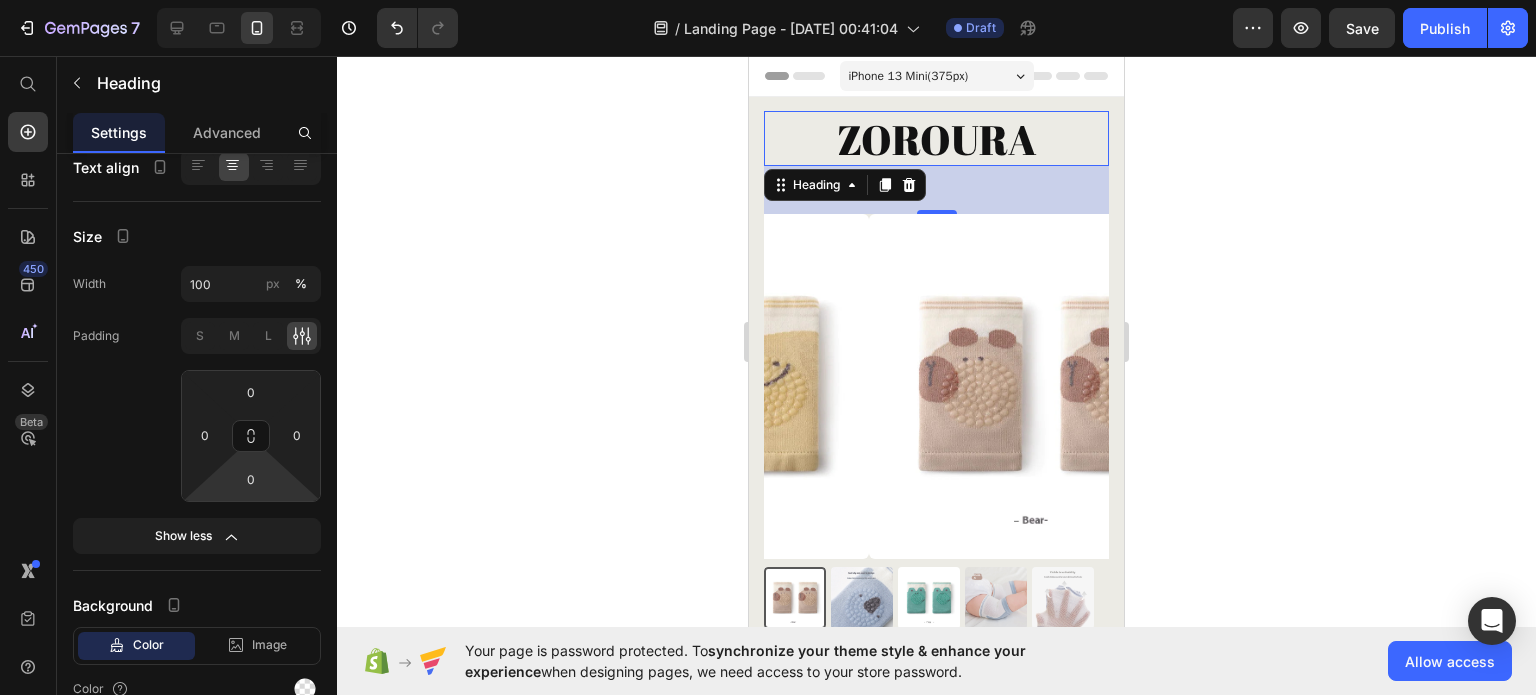 drag, startPoint x: 249, startPoint y: 459, endPoint x: 246, endPoint y: 476, distance: 17.262676 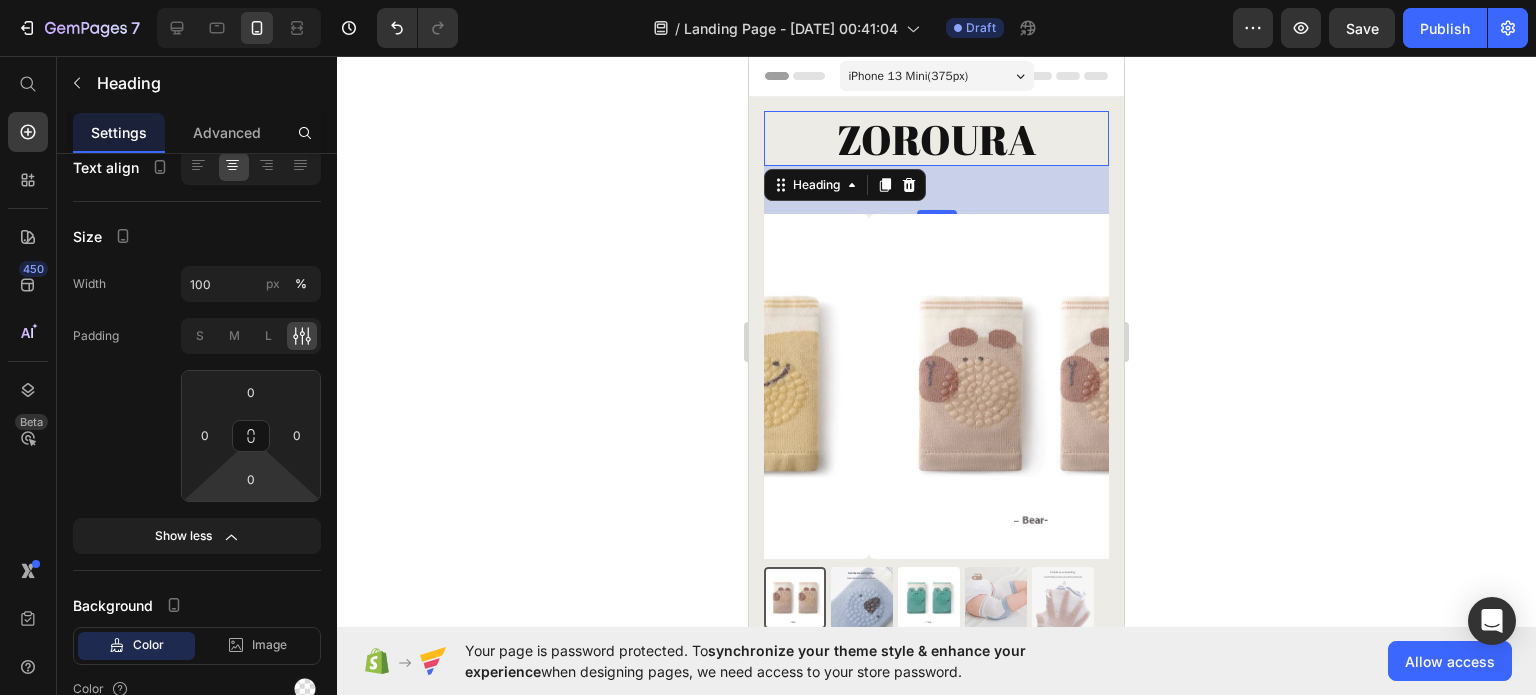 click on "7   /  Landing Page - [DATE] 00:41:04 Draft Preview  Save   Publish  450 Beta Start with Sections Elements Hero Section Product Detail Brands Trusted Badges Guarantee Product Breakdown How to use Testimonials Compare Bundle FAQs Social Proof Brand Story Product List Collection Blog List Contact Sticky Add to Cart Custom Footer Browse Library 450 Layout
Row
Row
Row
Row Text
Heading
Text Block Button
Button
Button
Sticky Back to top Media
Image" at bounding box center (768, 0) 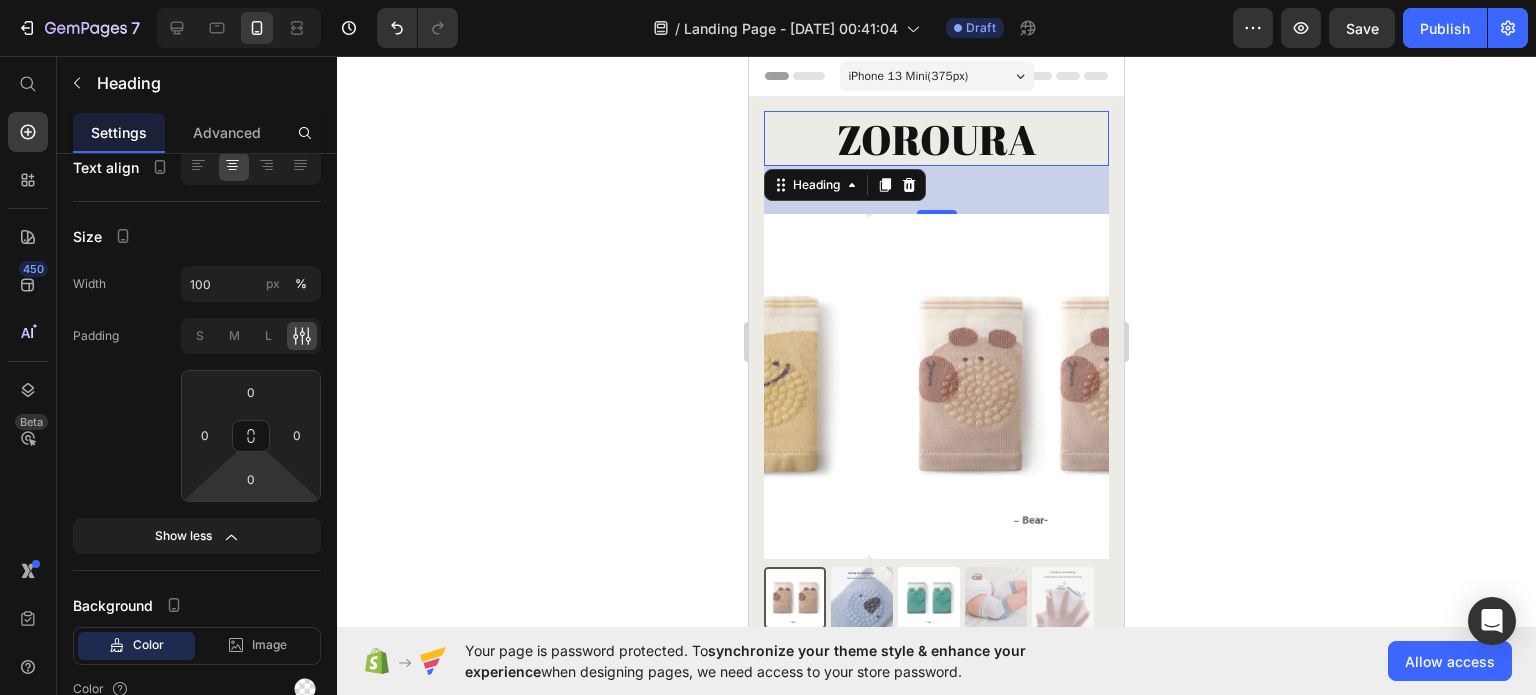 click on "48" at bounding box center (936, 190) 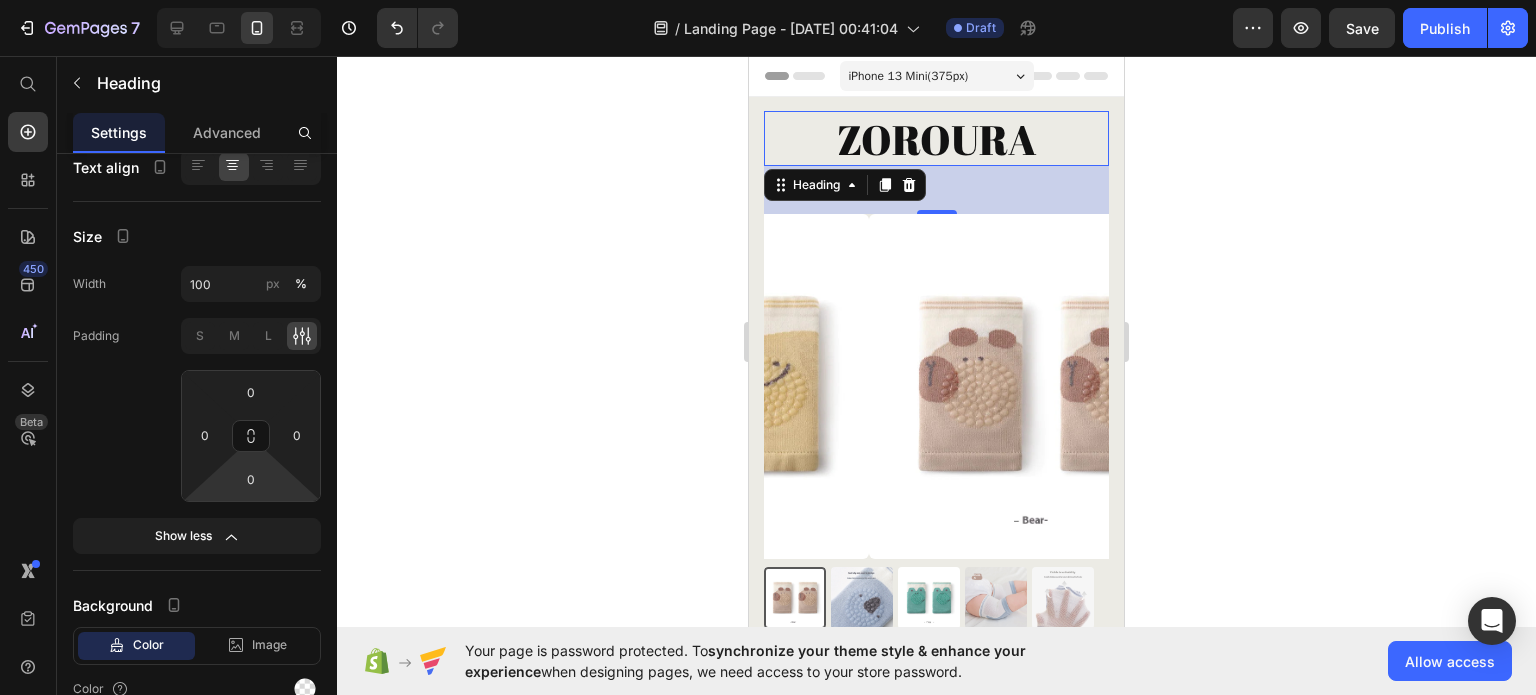 click 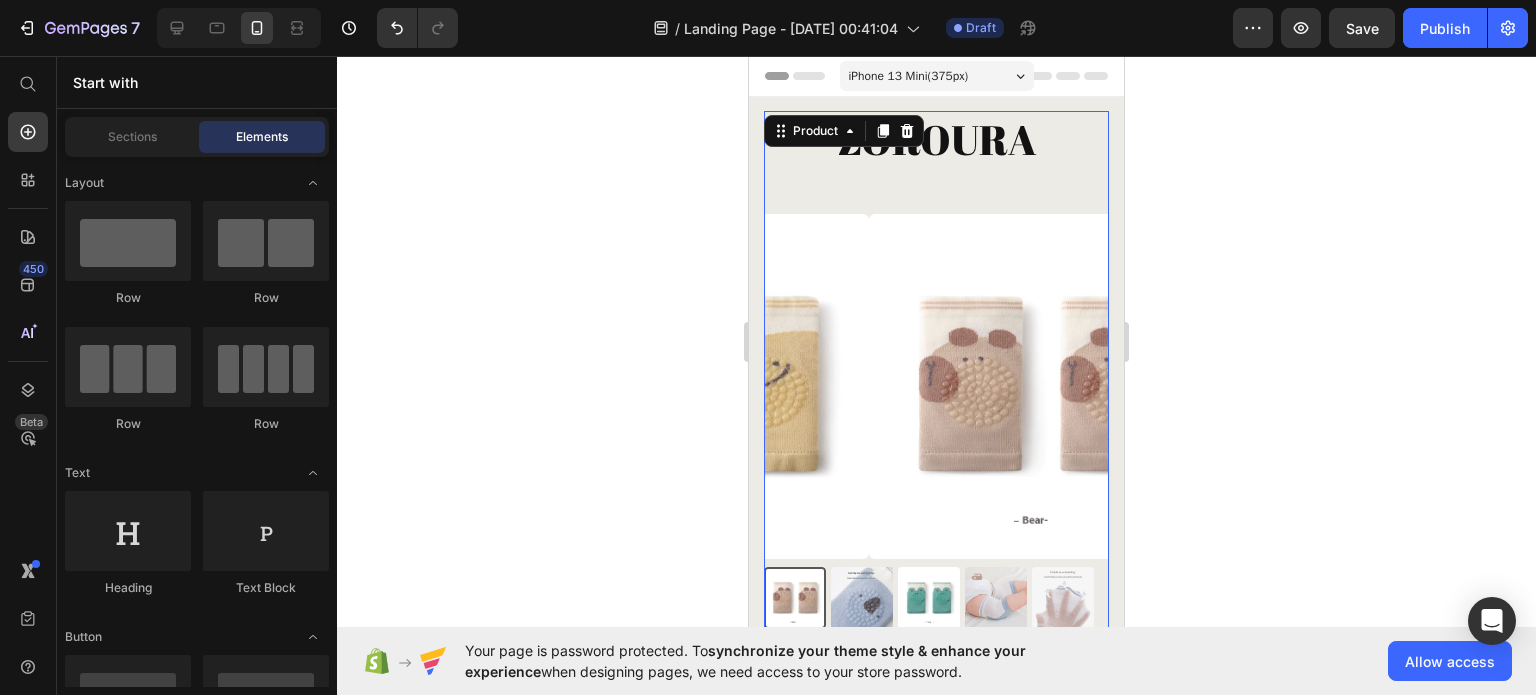 click on "ZOROURA Heading Product Images
Material
Shipping
Care instruction Accordion" at bounding box center [936, 380] 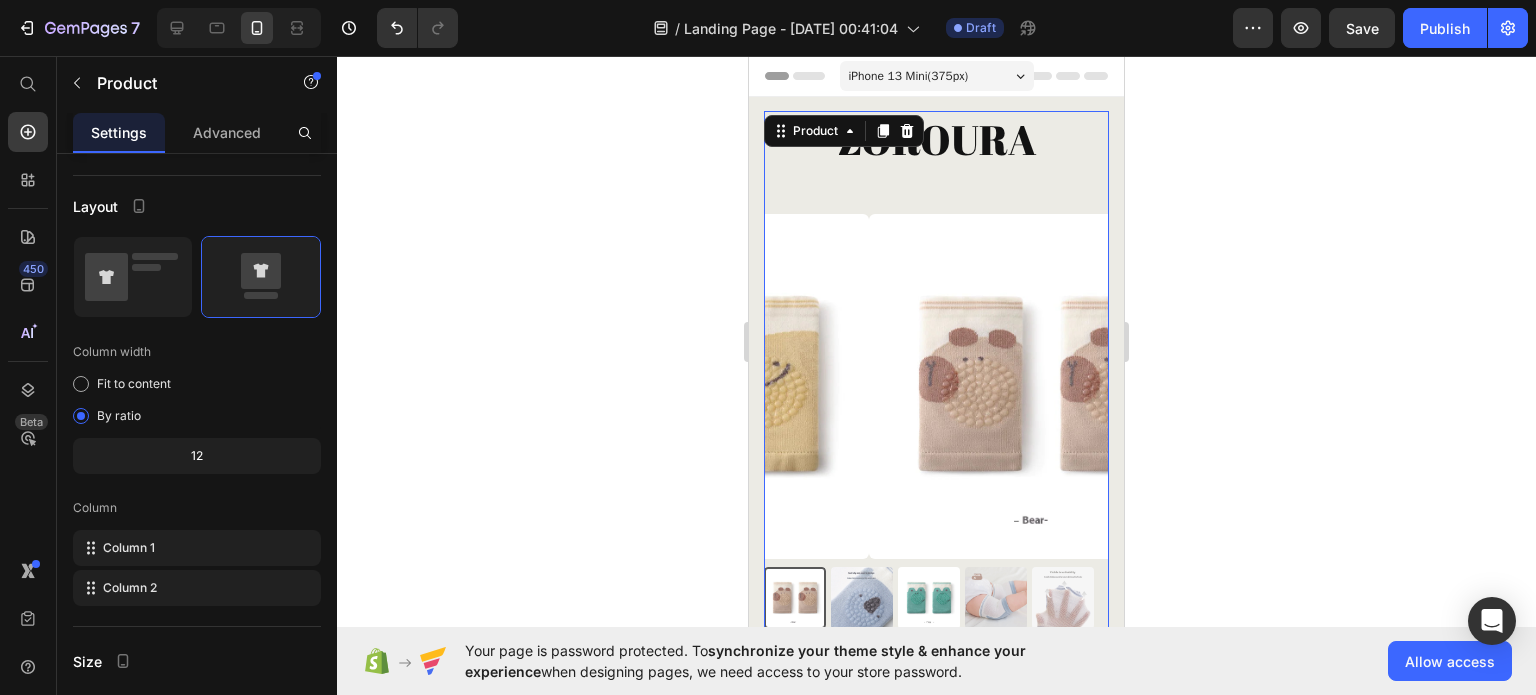 scroll, scrollTop: 0, scrollLeft: 0, axis: both 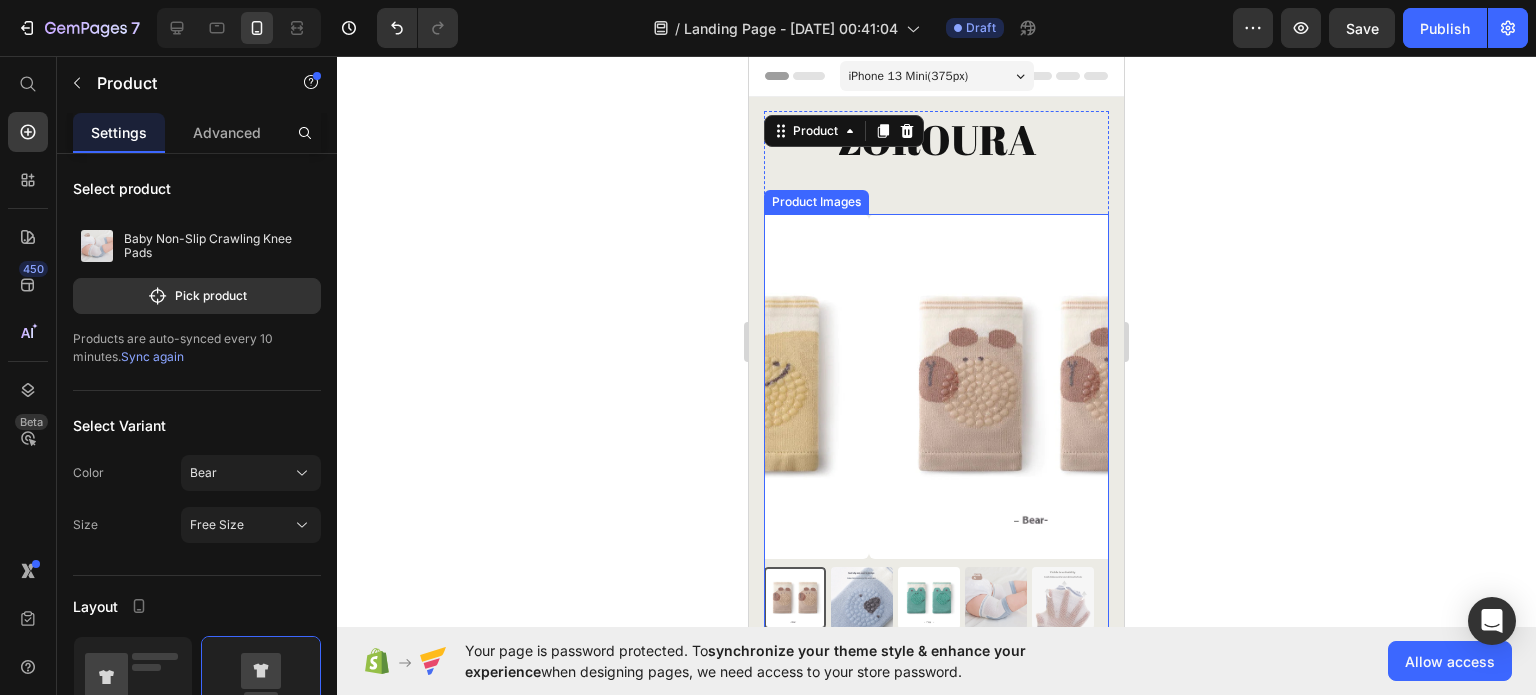 click at bounding box center (1041, 386) 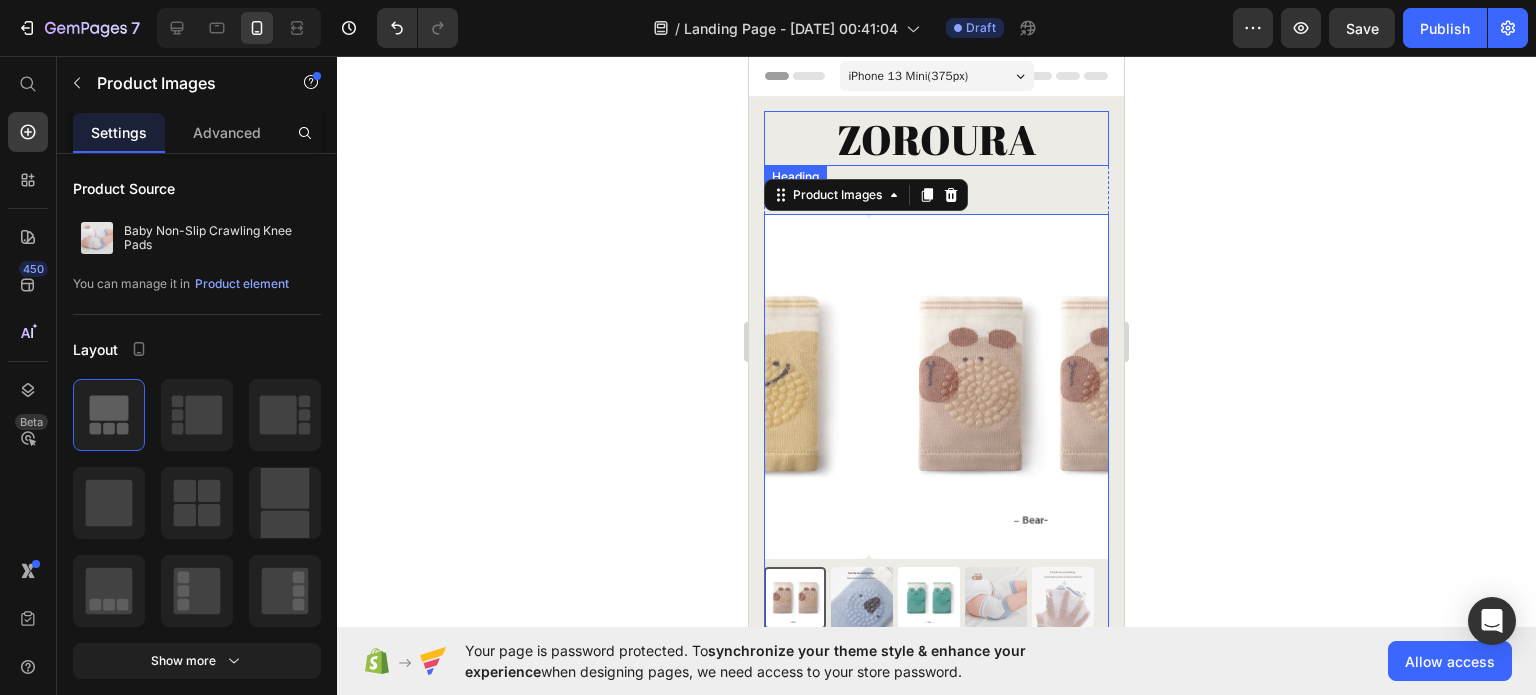click on "ZOROURA" at bounding box center [936, 139] 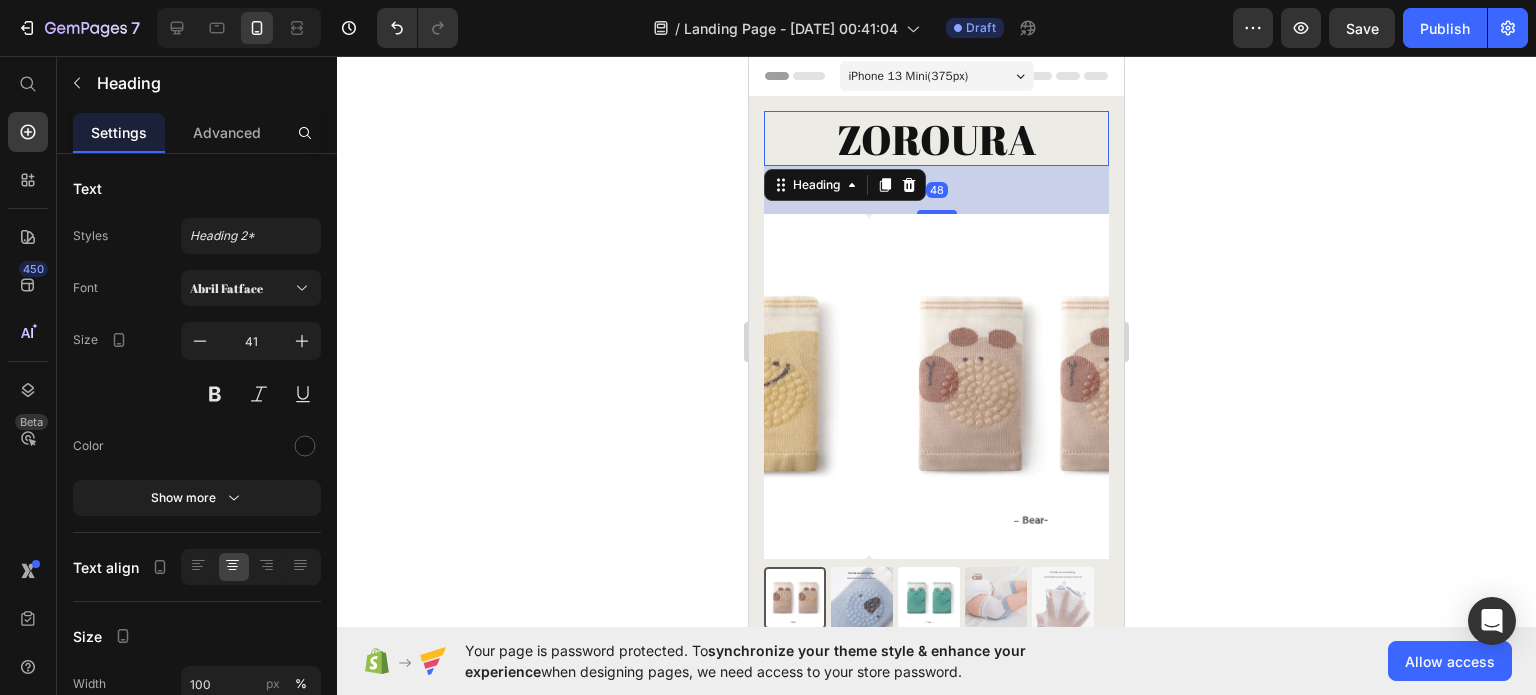 click 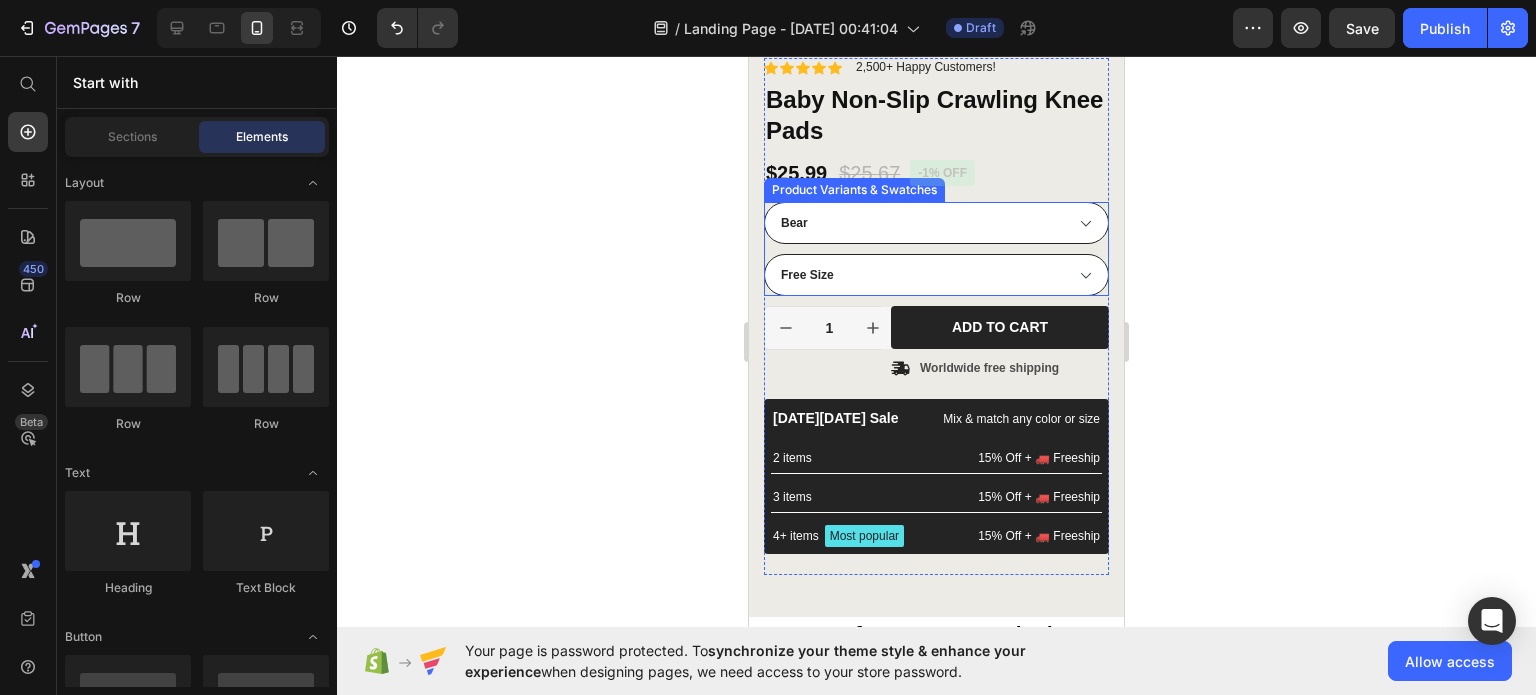 scroll, scrollTop: 600, scrollLeft: 0, axis: vertical 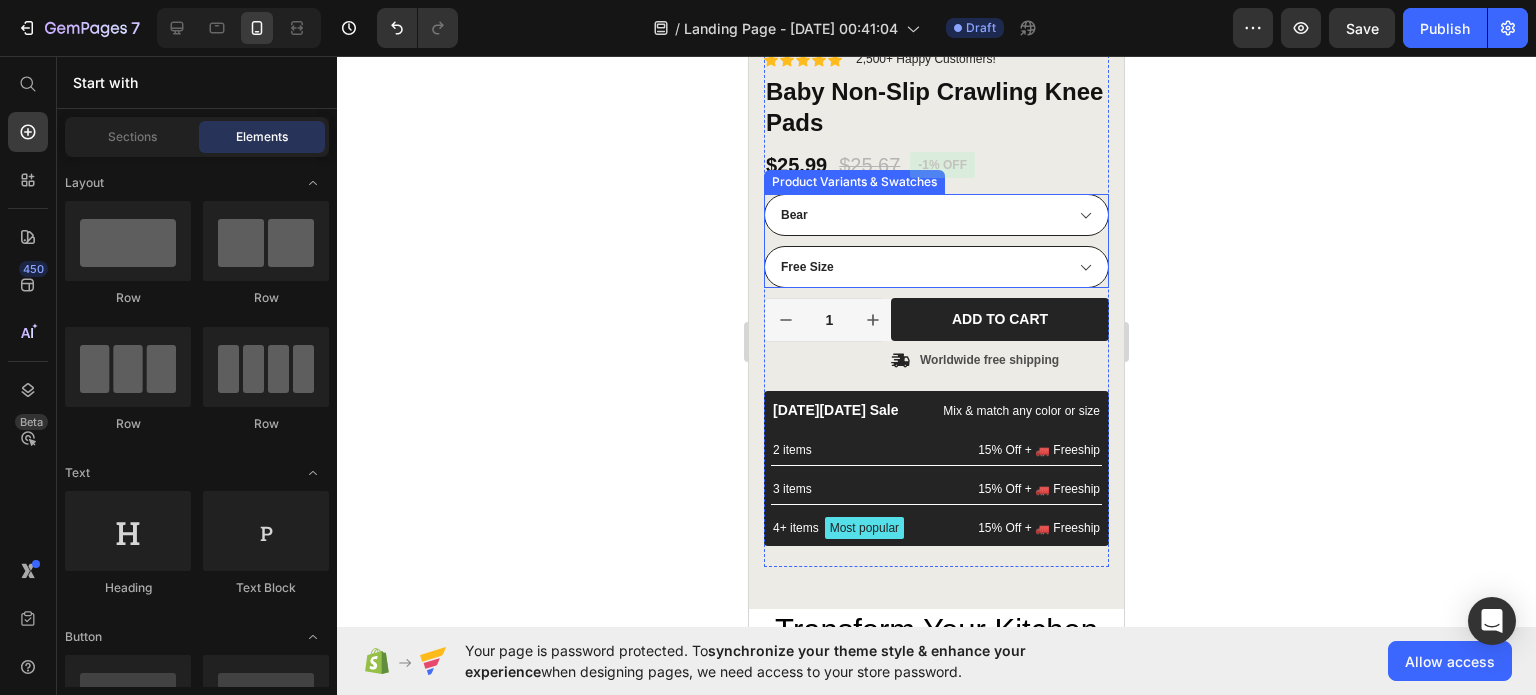 click on "Bear White Dove Smiling Face Frog Koala" at bounding box center [936, 215] 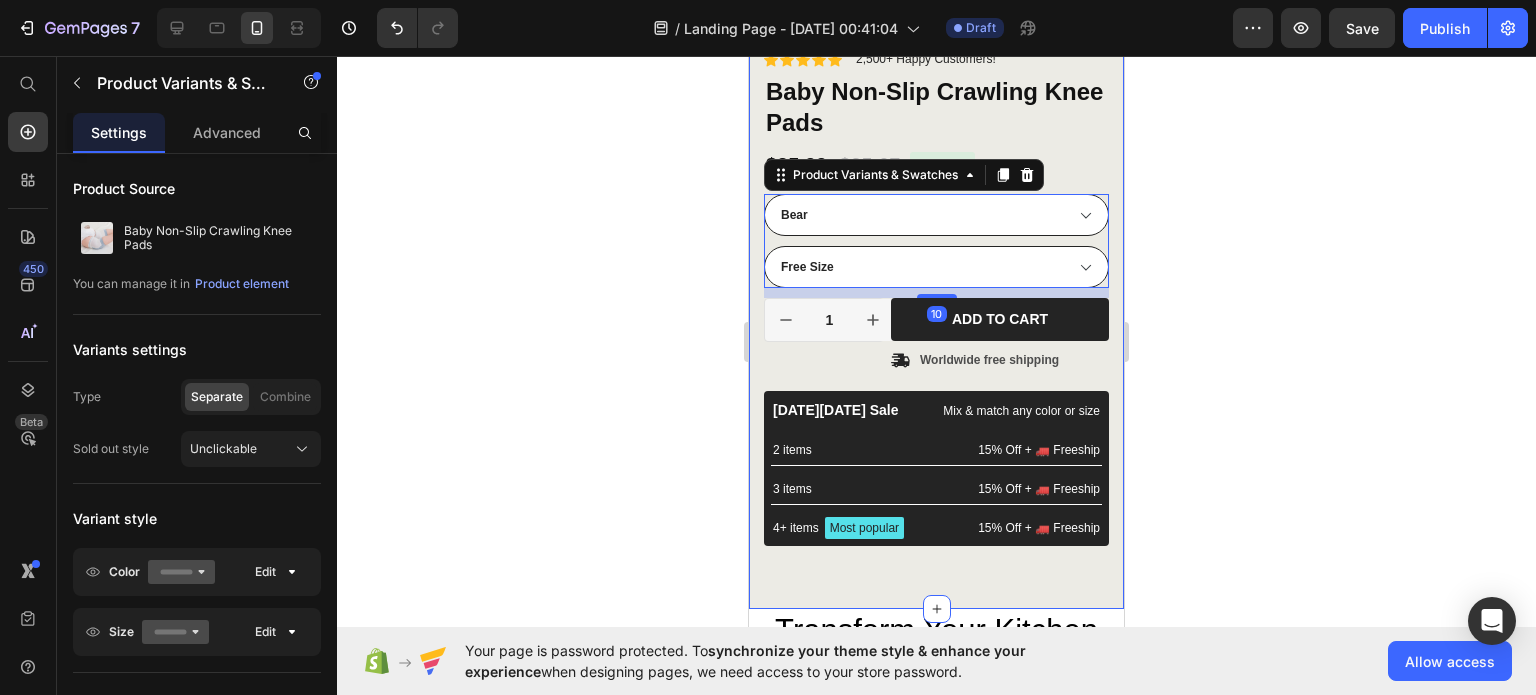 click 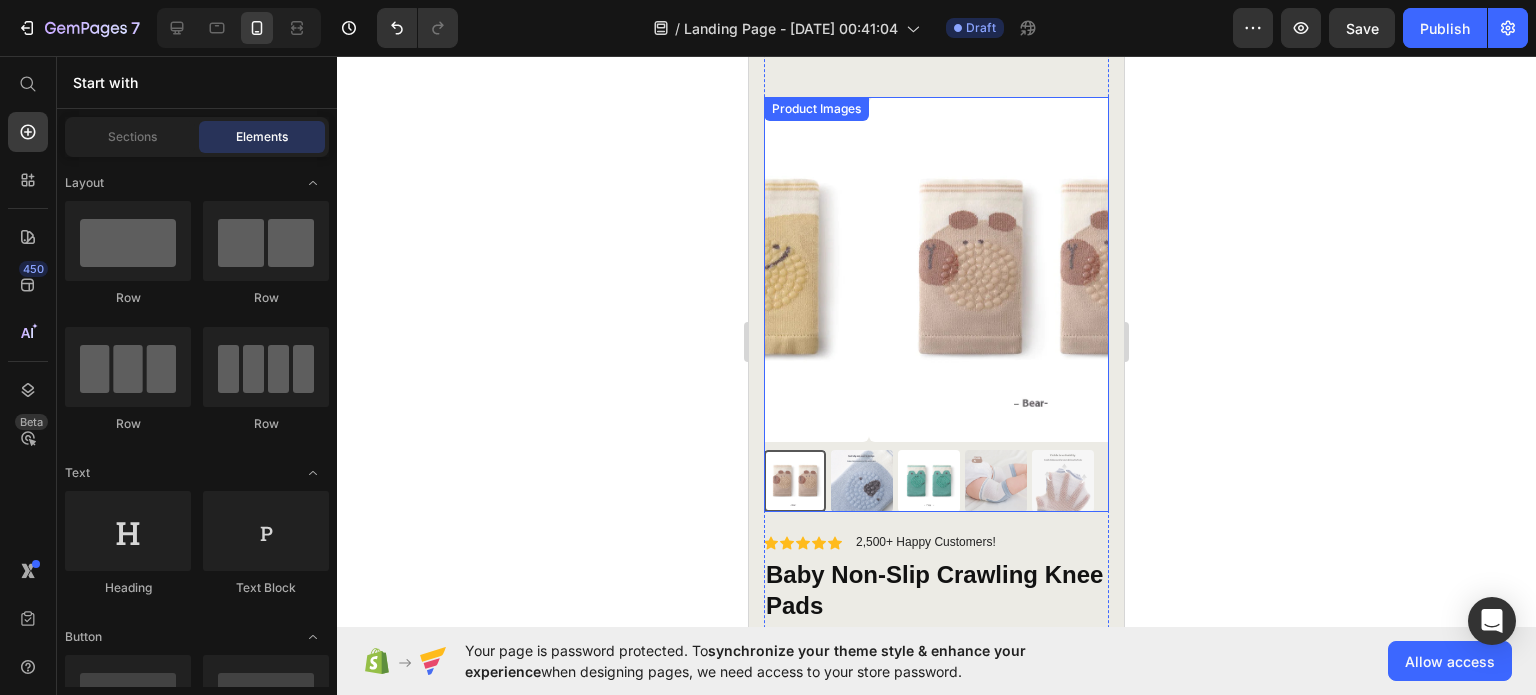 scroll, scrollTop: 100, scrollLeft: 0, axis: vertical 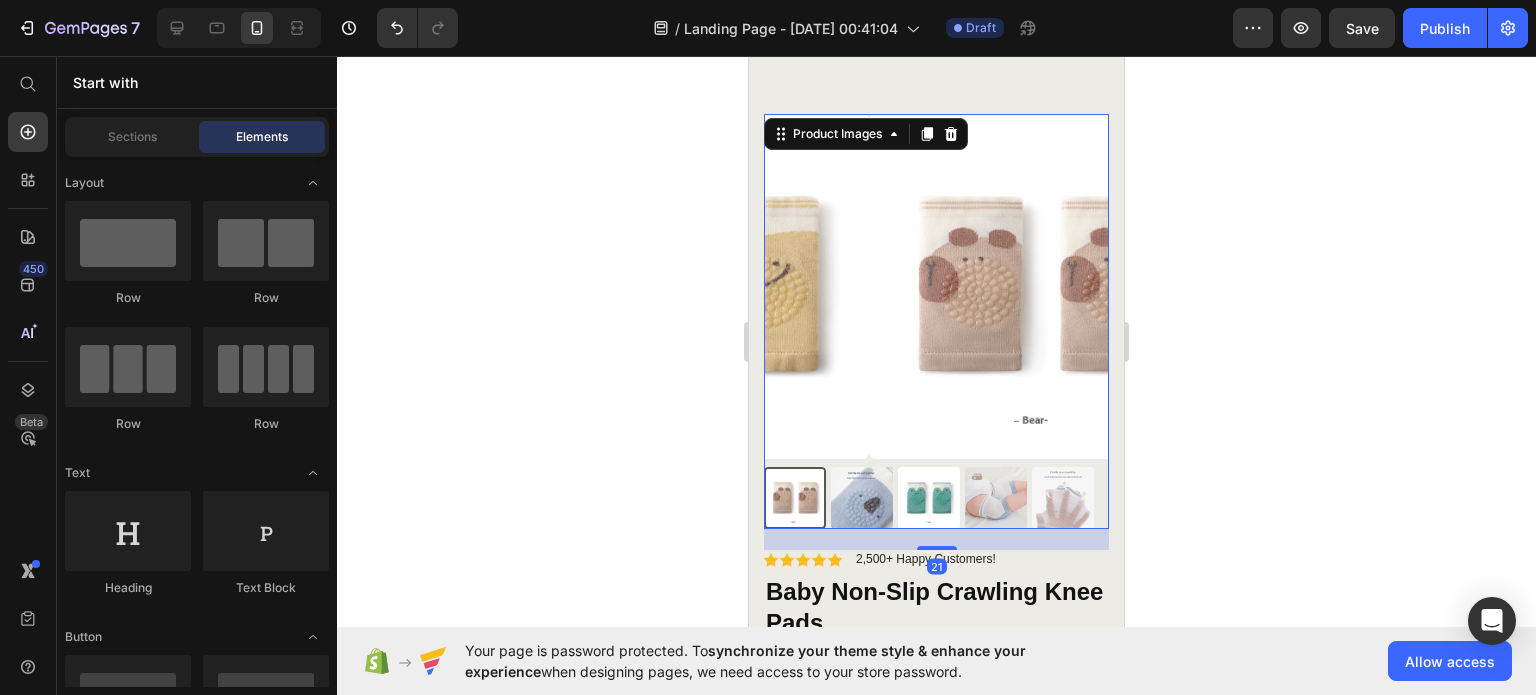 click at bounding box center [862, 498] 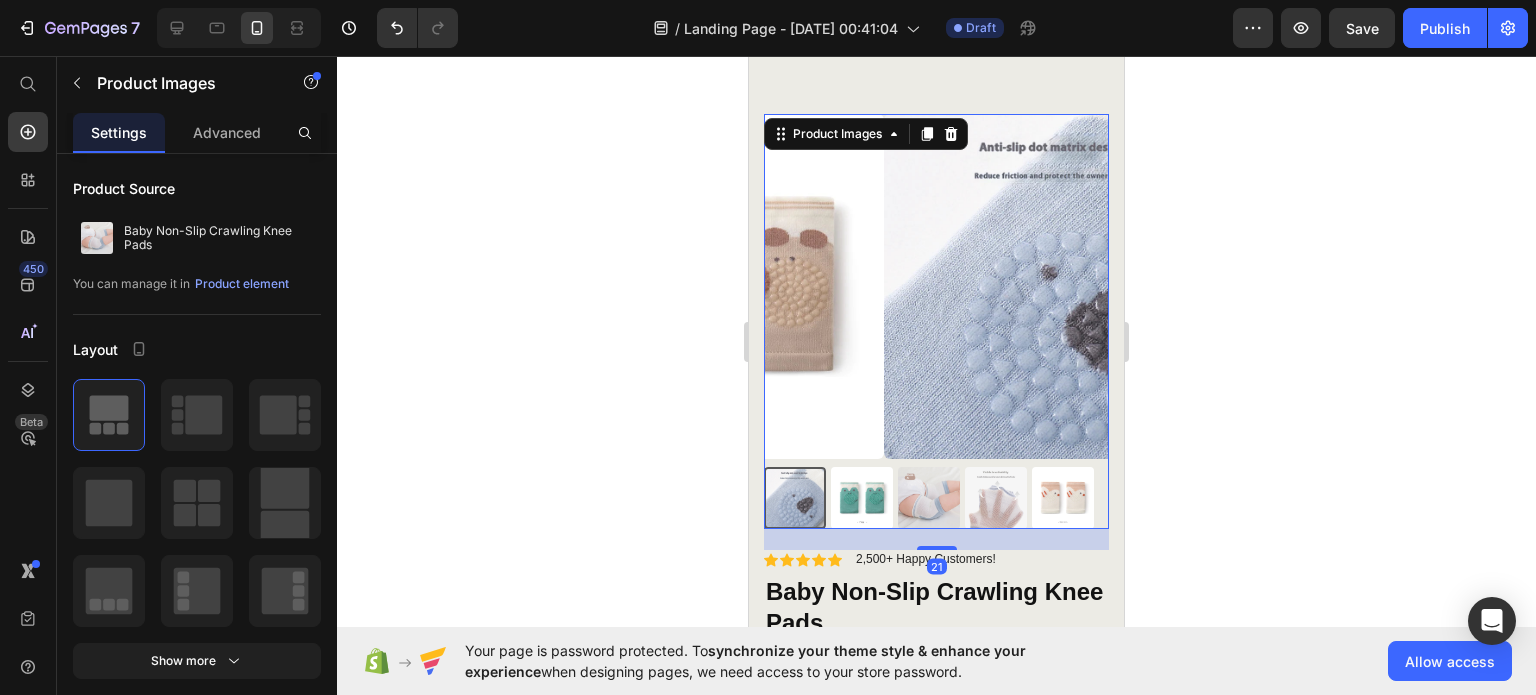 click at bounding box center [862, 498] 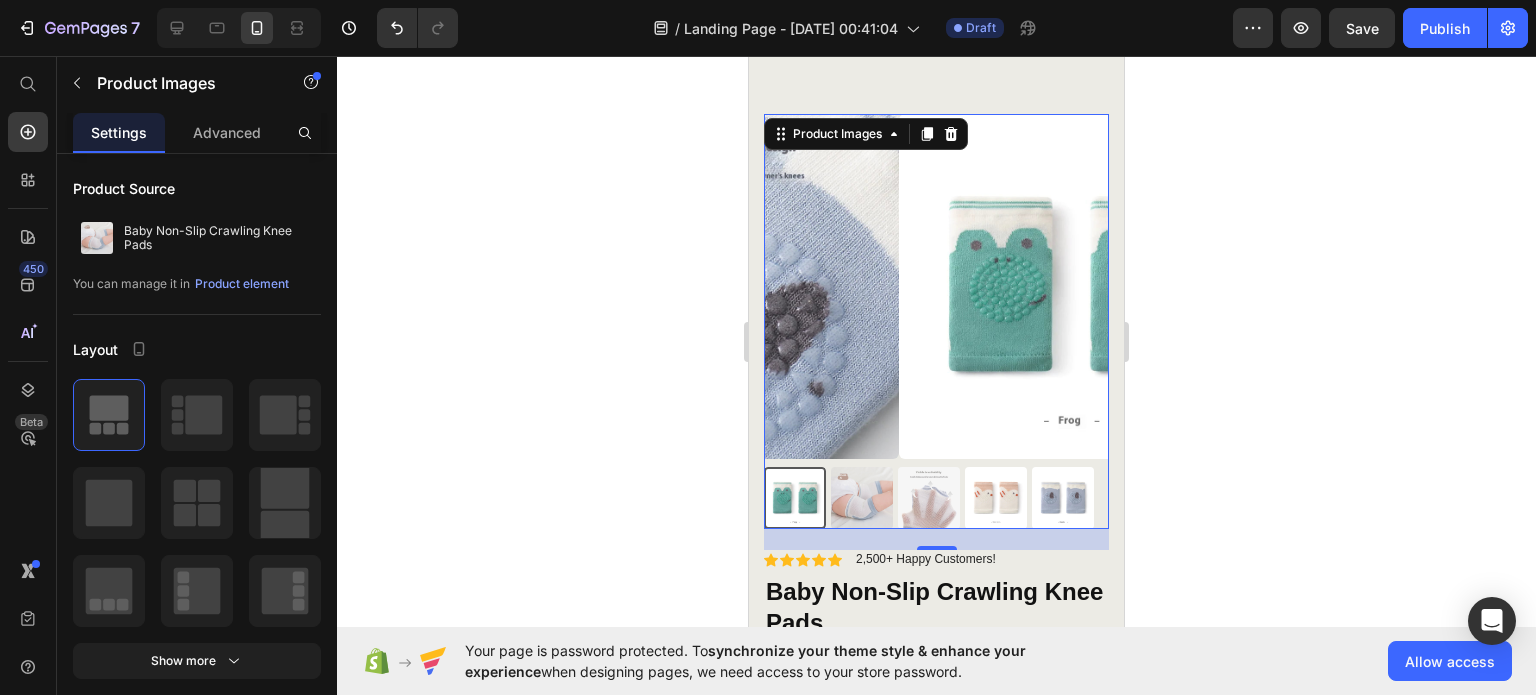 click at bounding box center (862, 498) 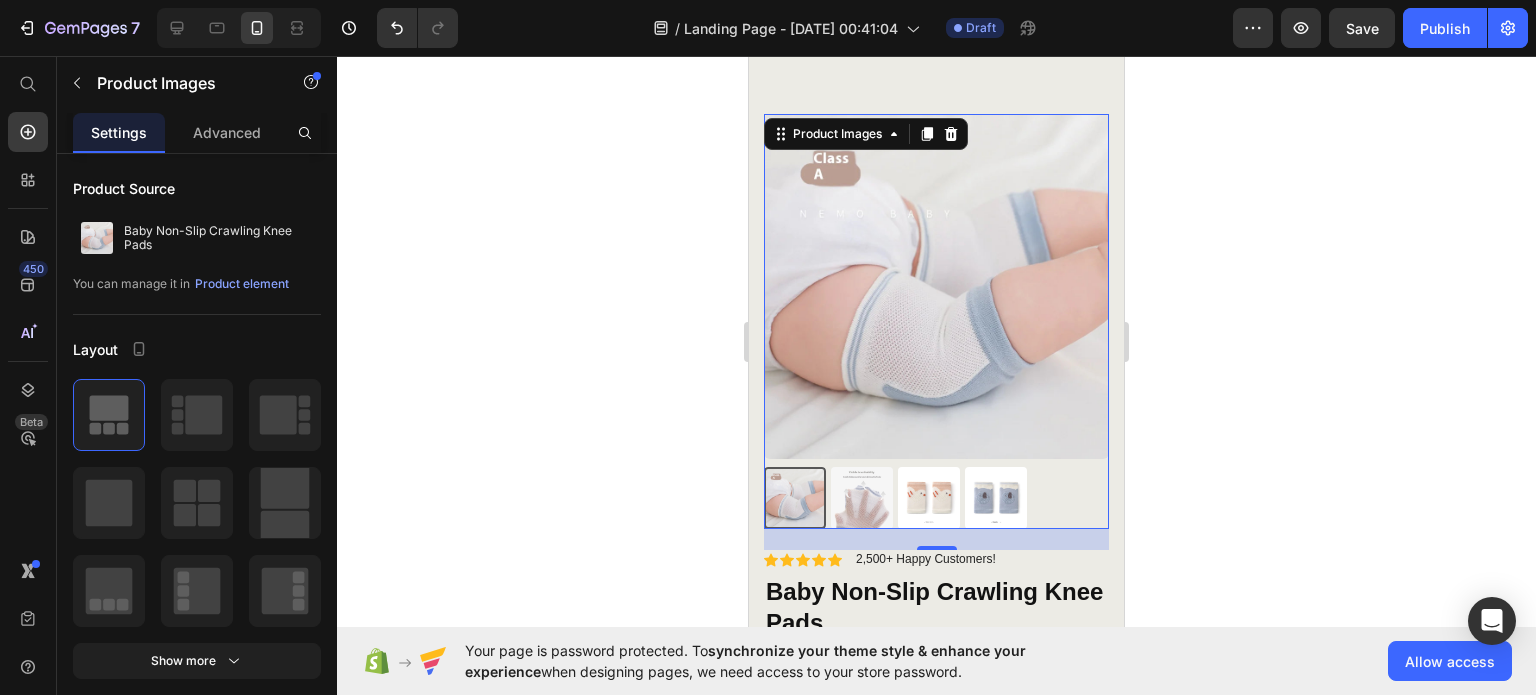 click at bounding box center (862, 498) 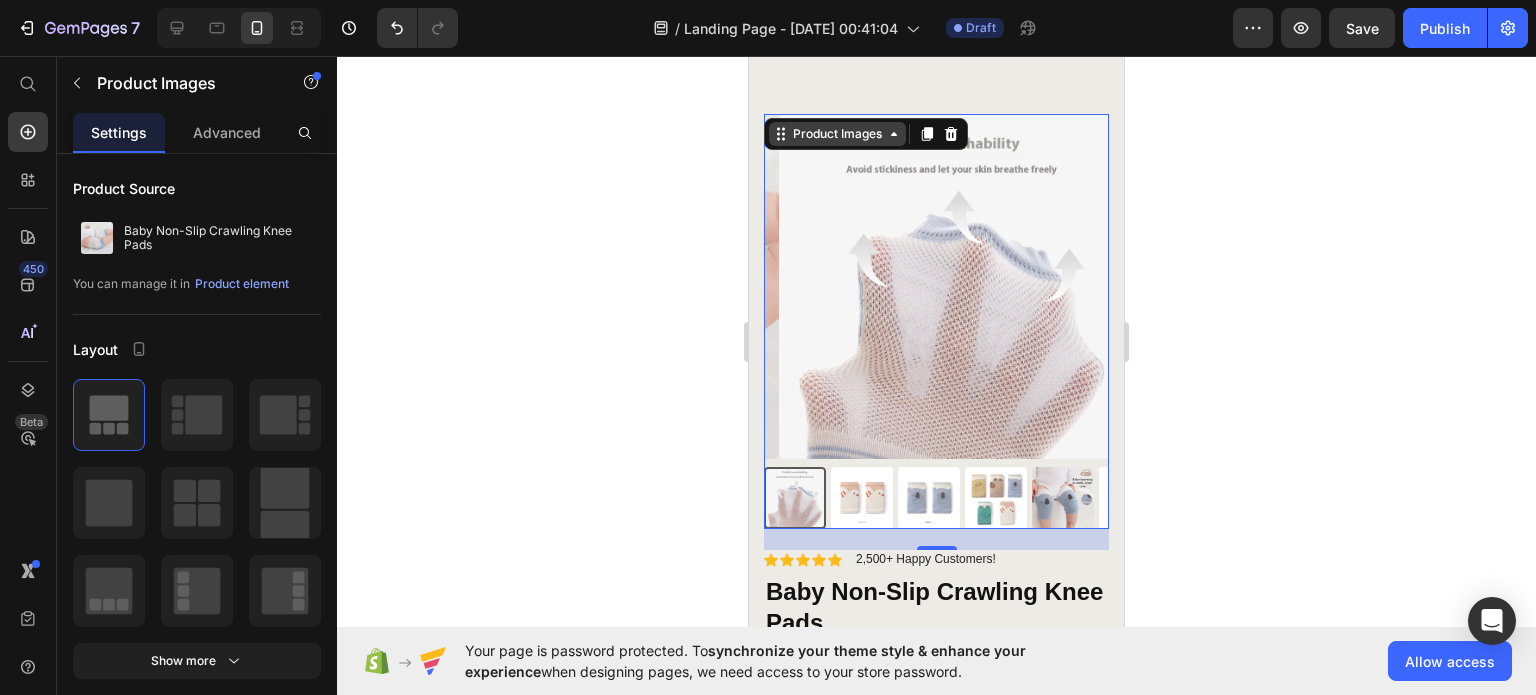 click 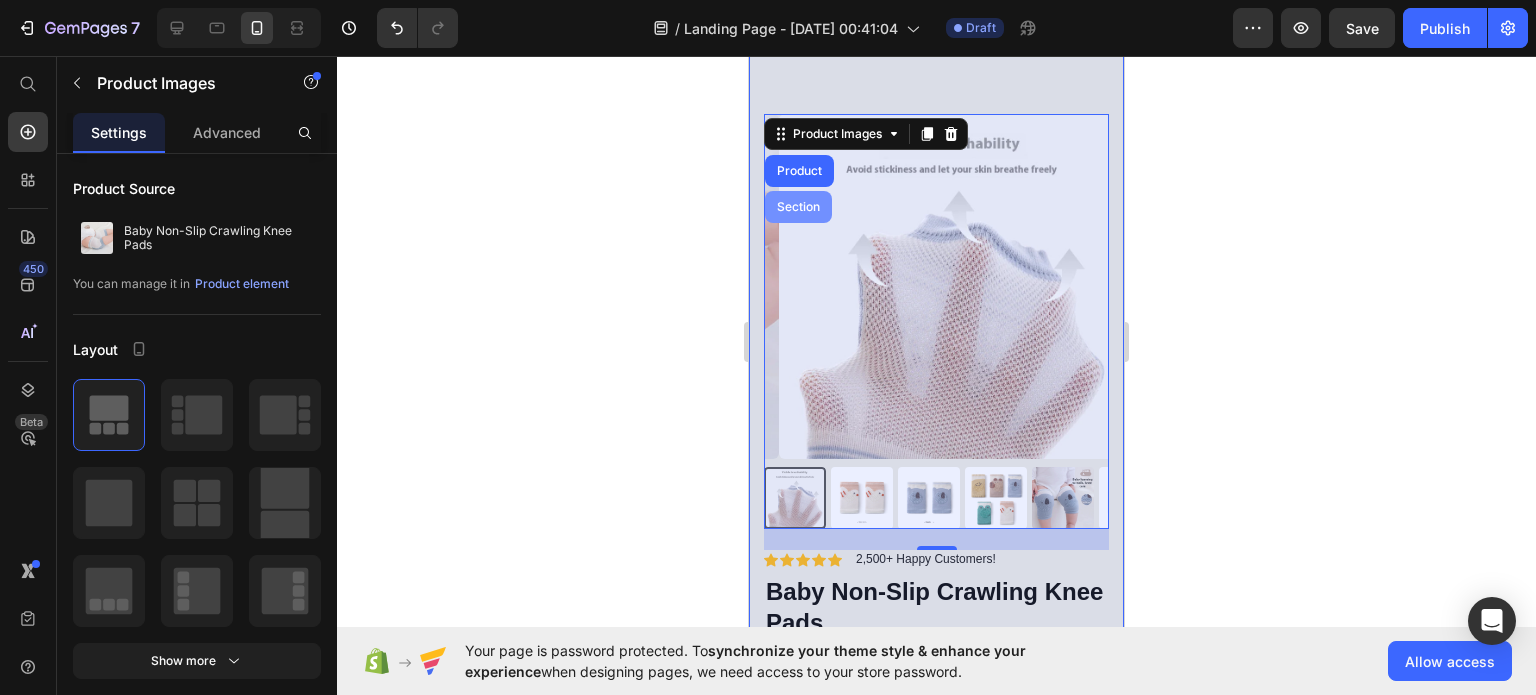 click on "Section" at bounding box center (798, 207) 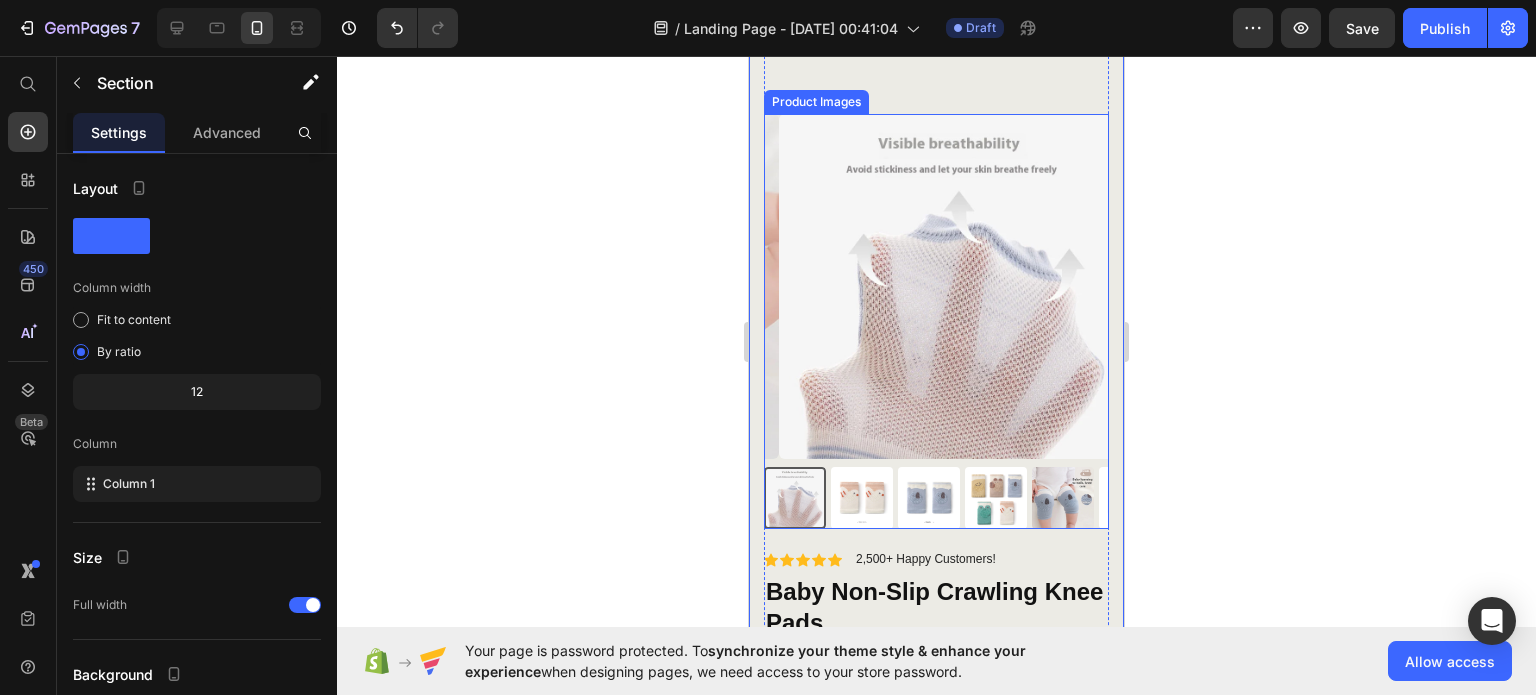 click at bounding box center (951, 286) 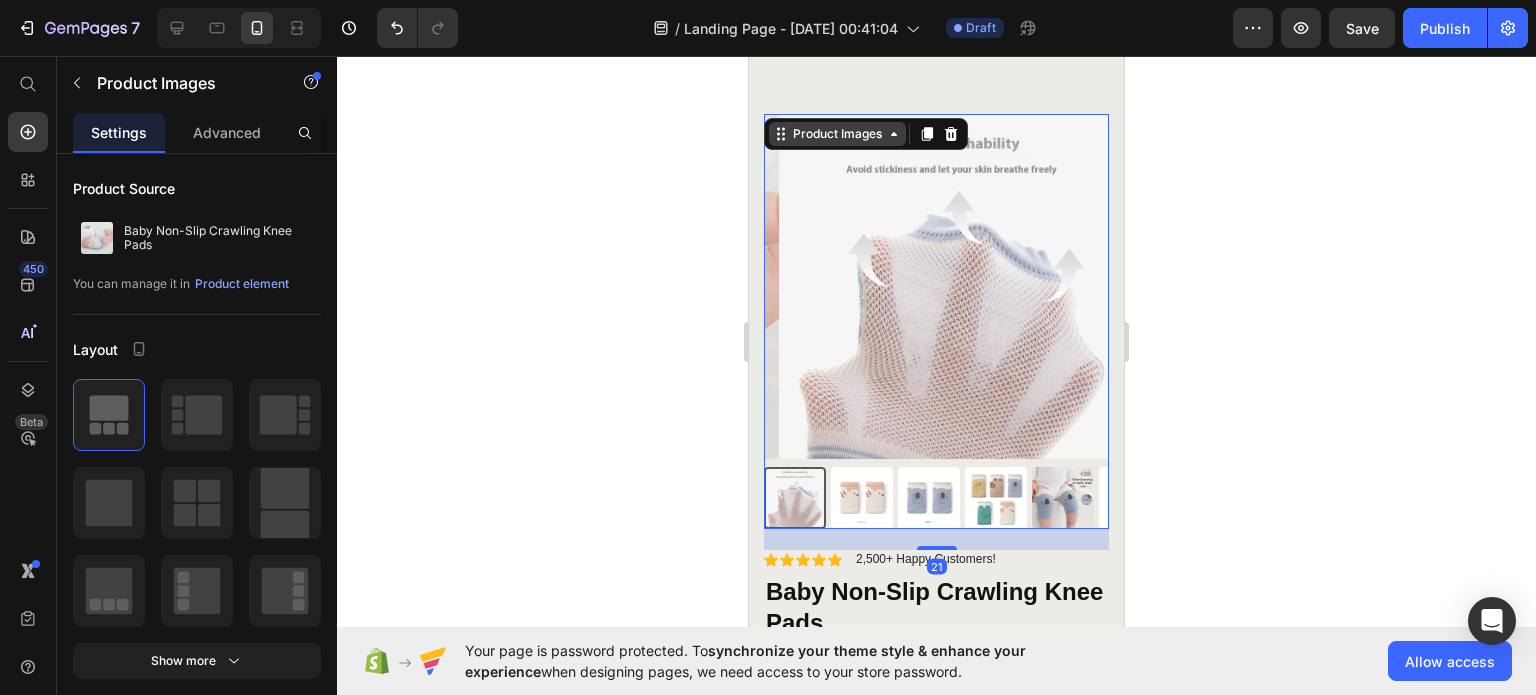 click on "Product Images" at bounding box center (837, 134) 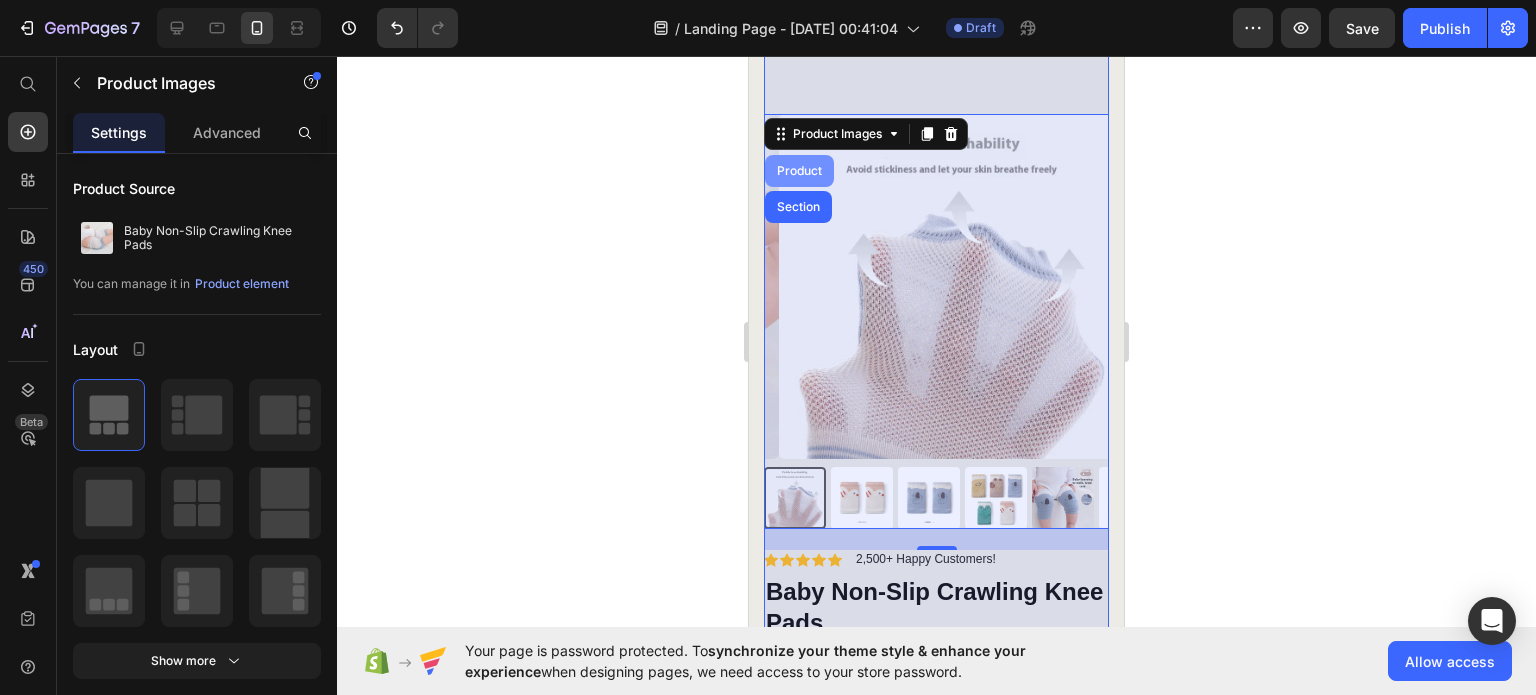 click on "Product" at bounding box center [799, 171] 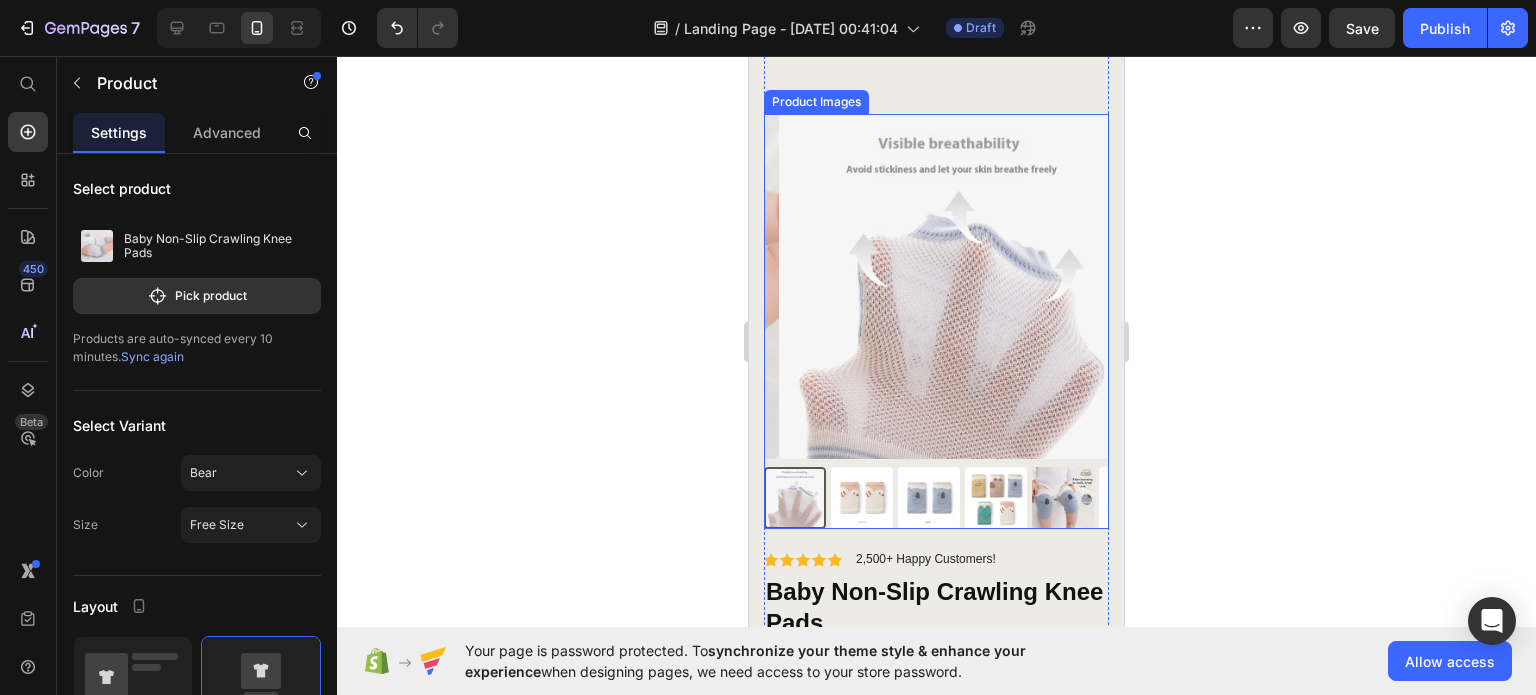 click on "Product Images" at bounding box center [936, 321] 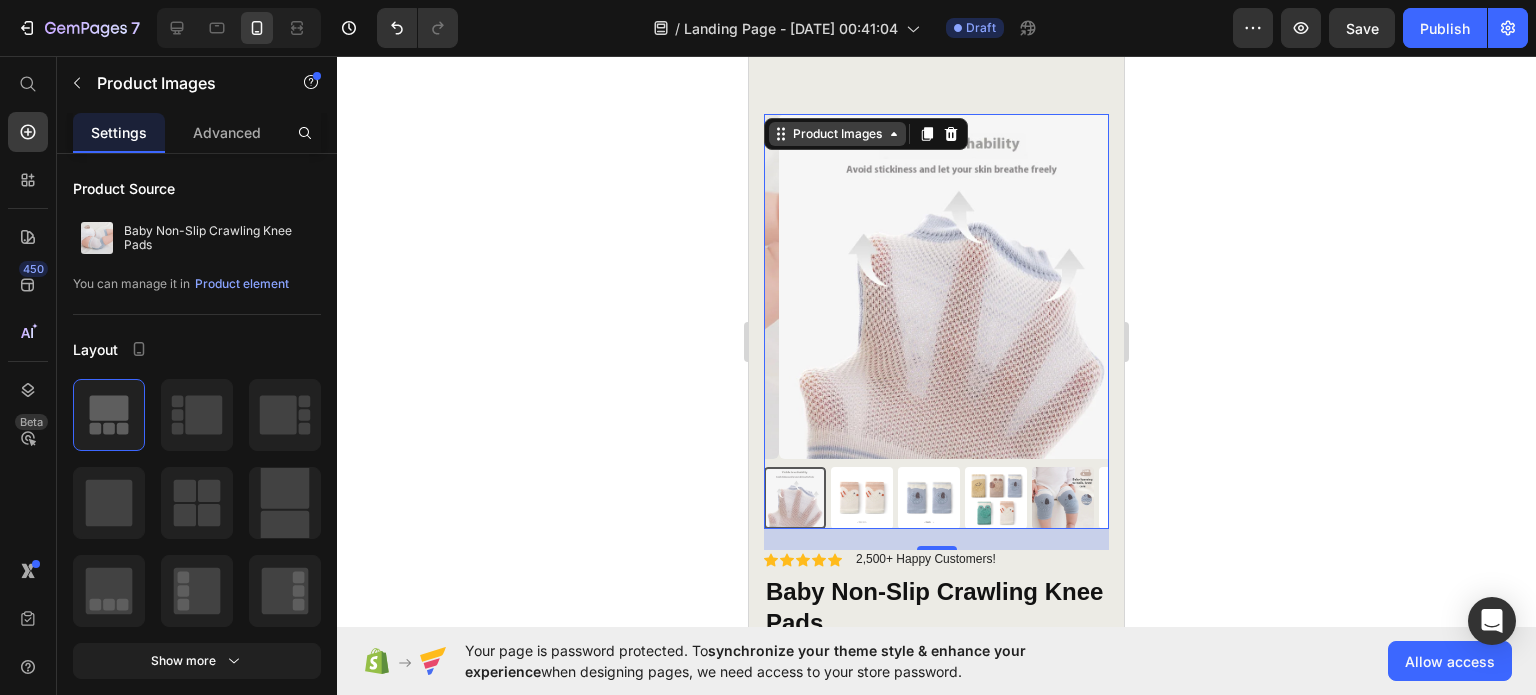 click 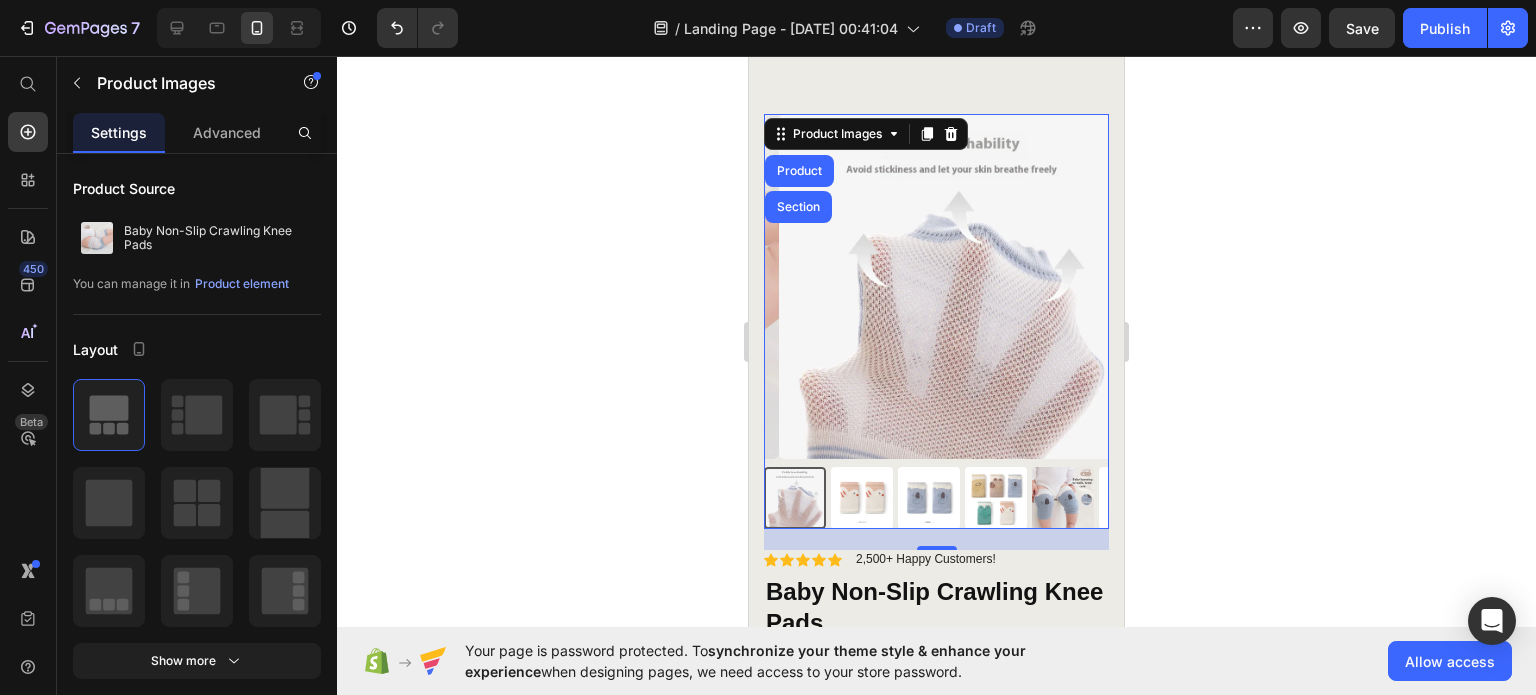 click at bounding box center [951, 286] 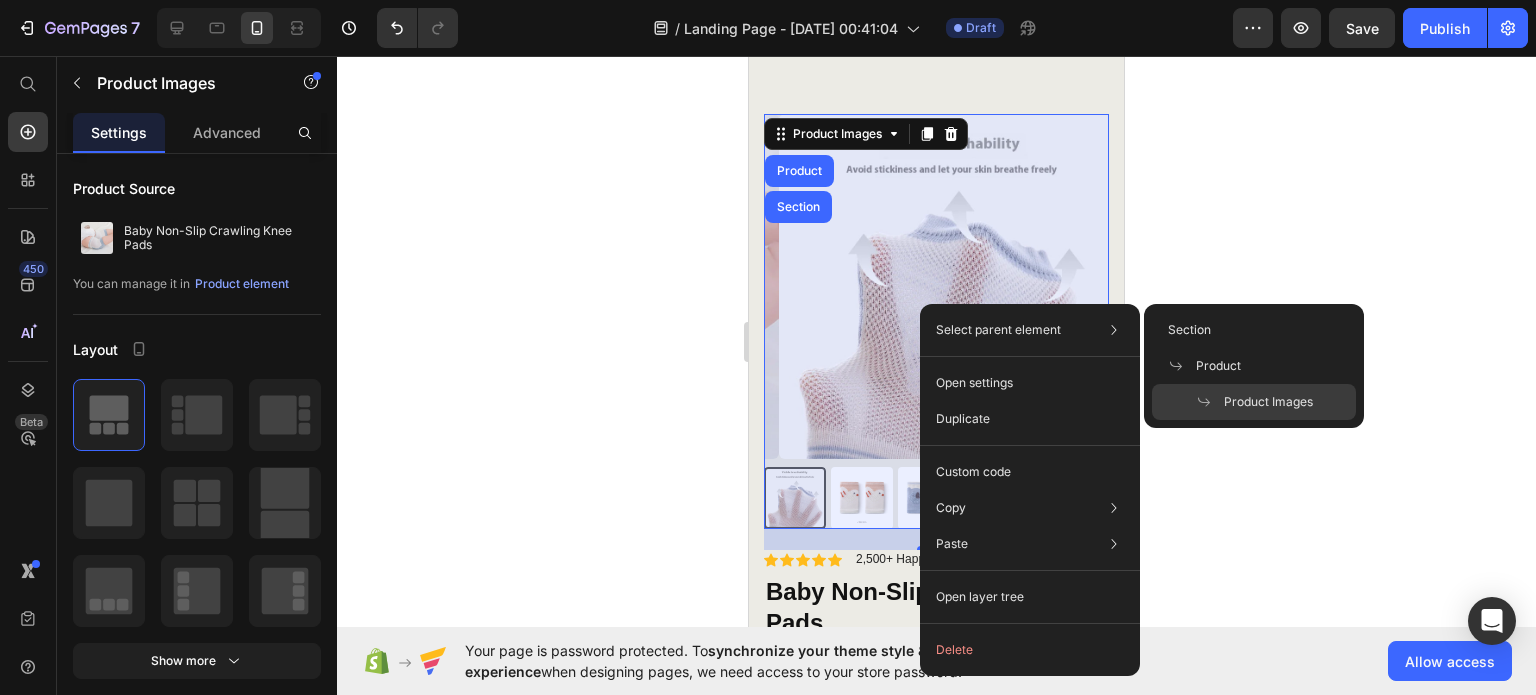 click on "Product Images" at bounding box center [1268, 402] 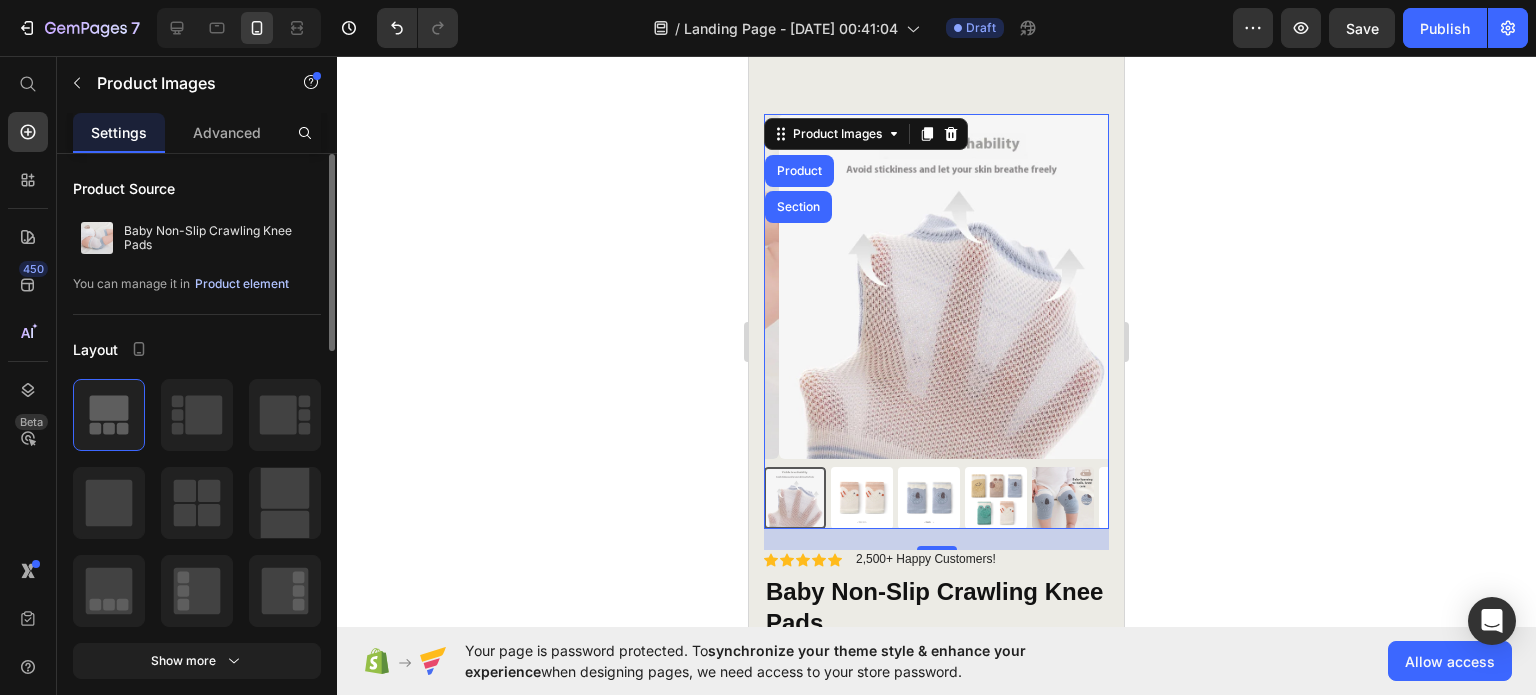 click on "Product element" at bounding box center (242, 284) 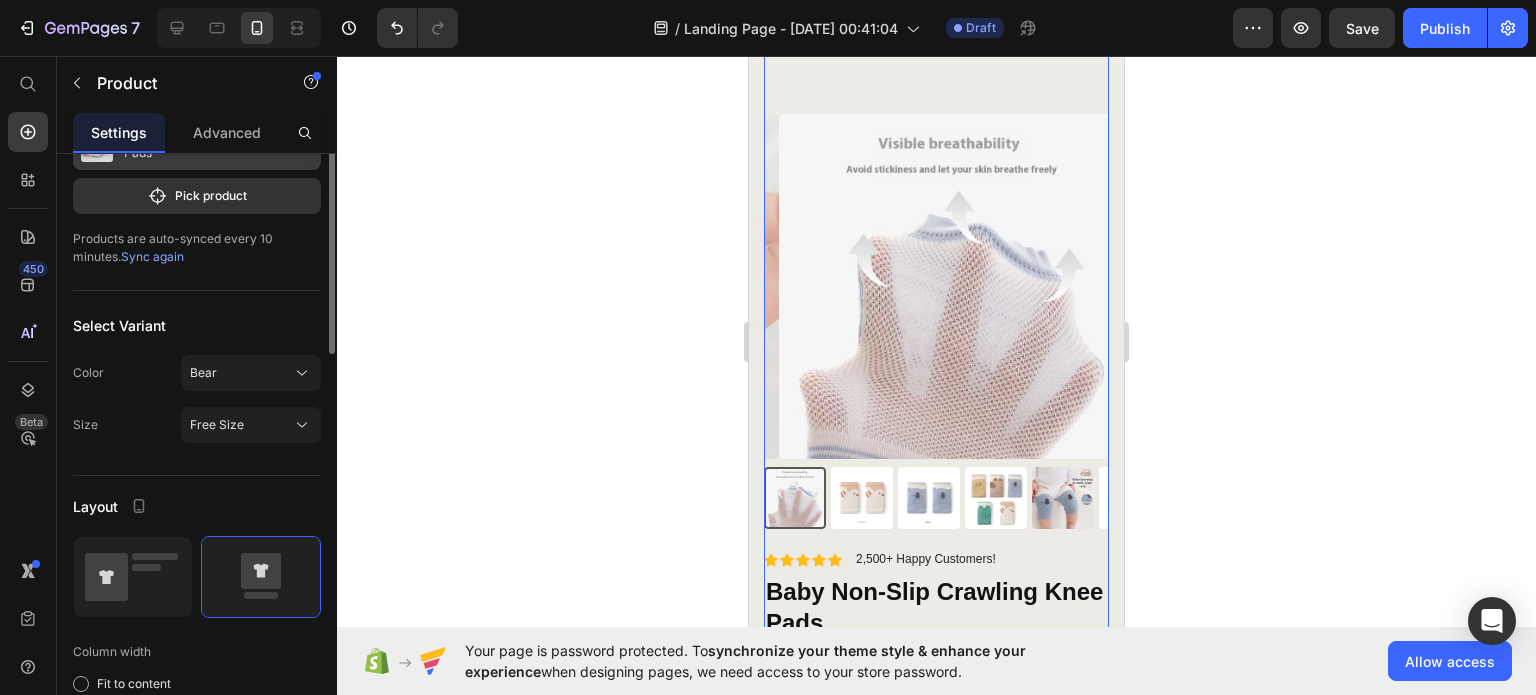 scroll, scrollTop: 0, scrollLeft: 0, axis: both 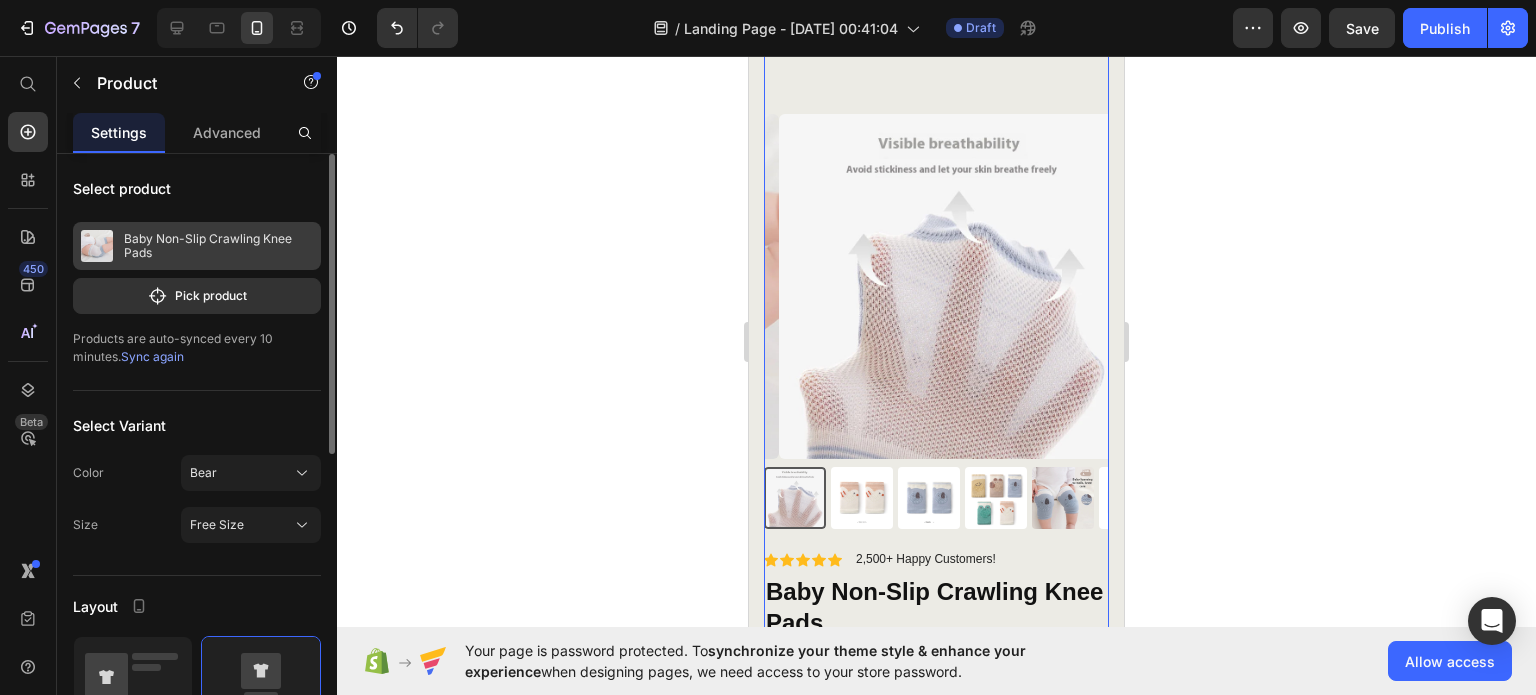 click on "Baby Non-Slip Crawling Knee Pads" at bounding box center [218, 246] 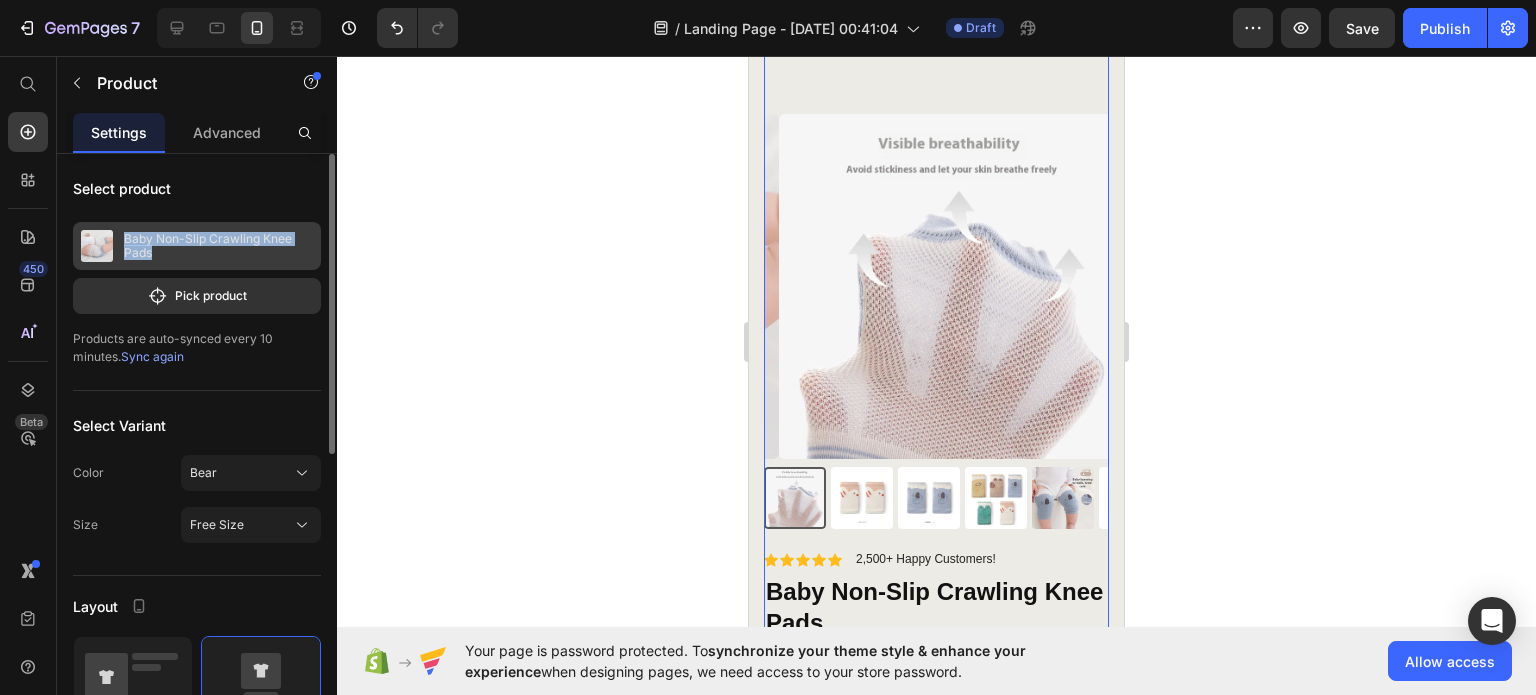 click on "Baby Non-Slip Crawling Knee Pads" at bounding box center [218, 246] 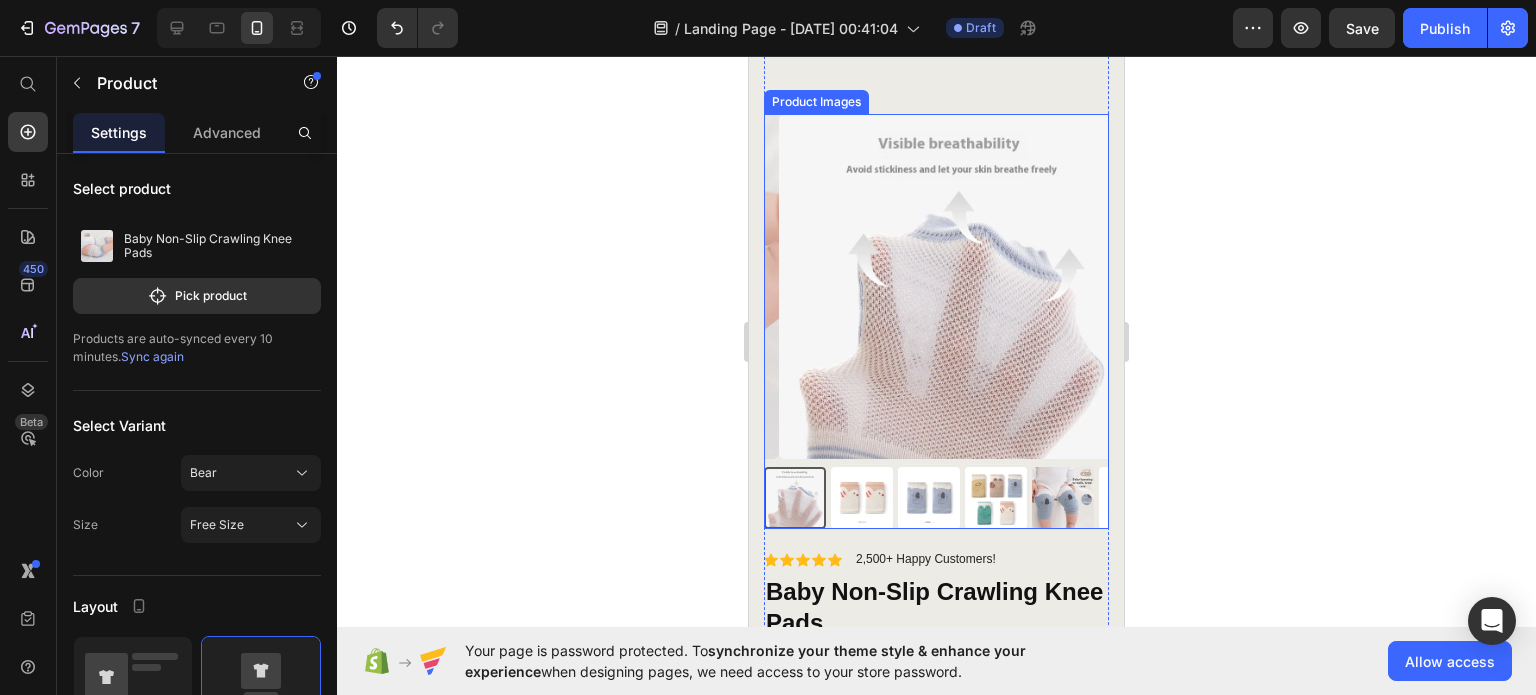 click at bounding box center (951, 286) 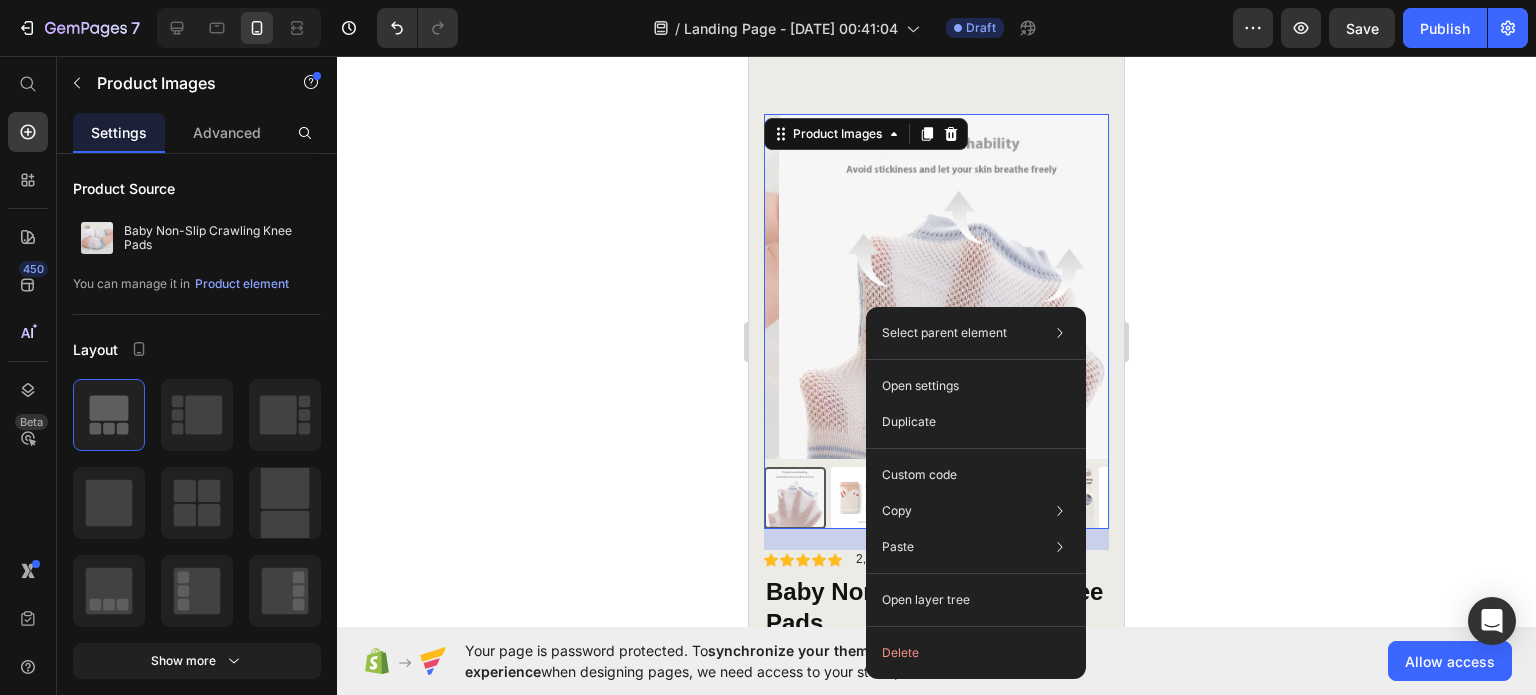 click 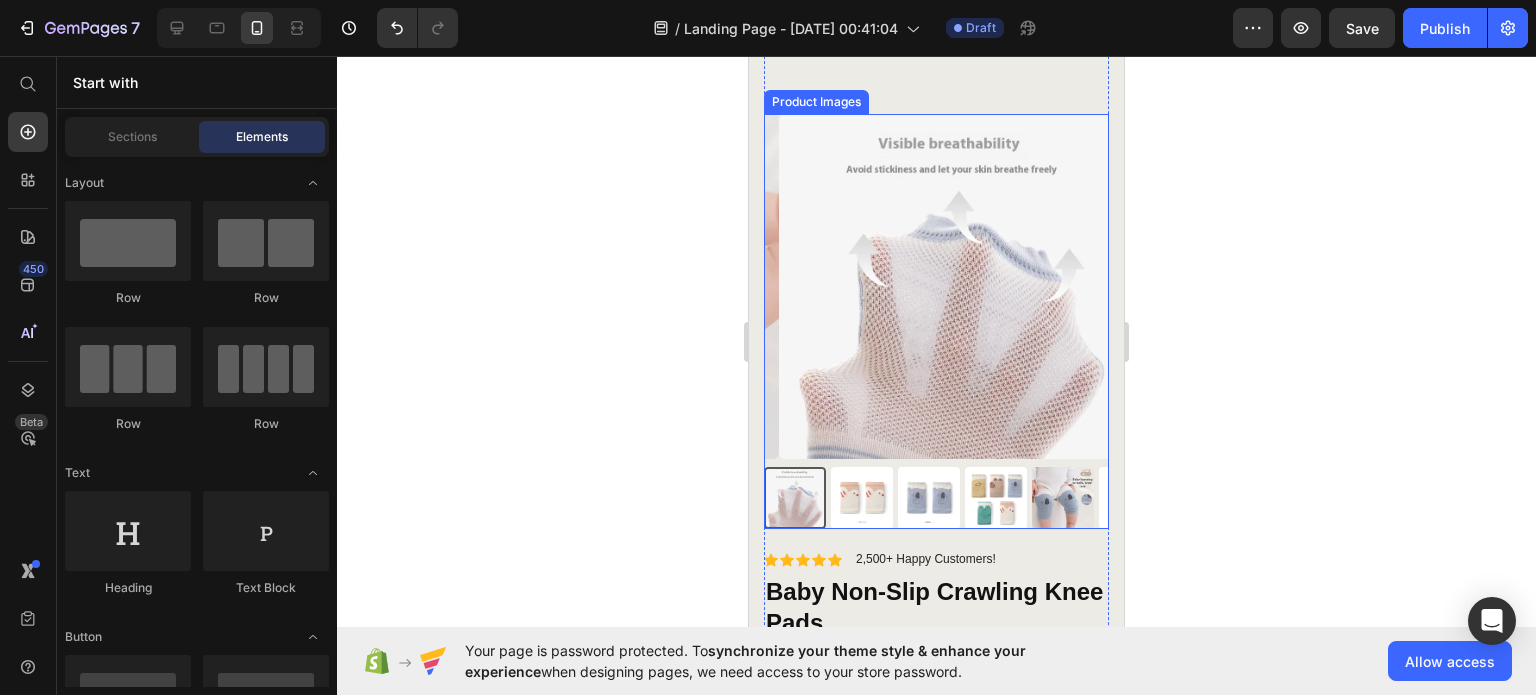 click at bounding box center (929, 498) 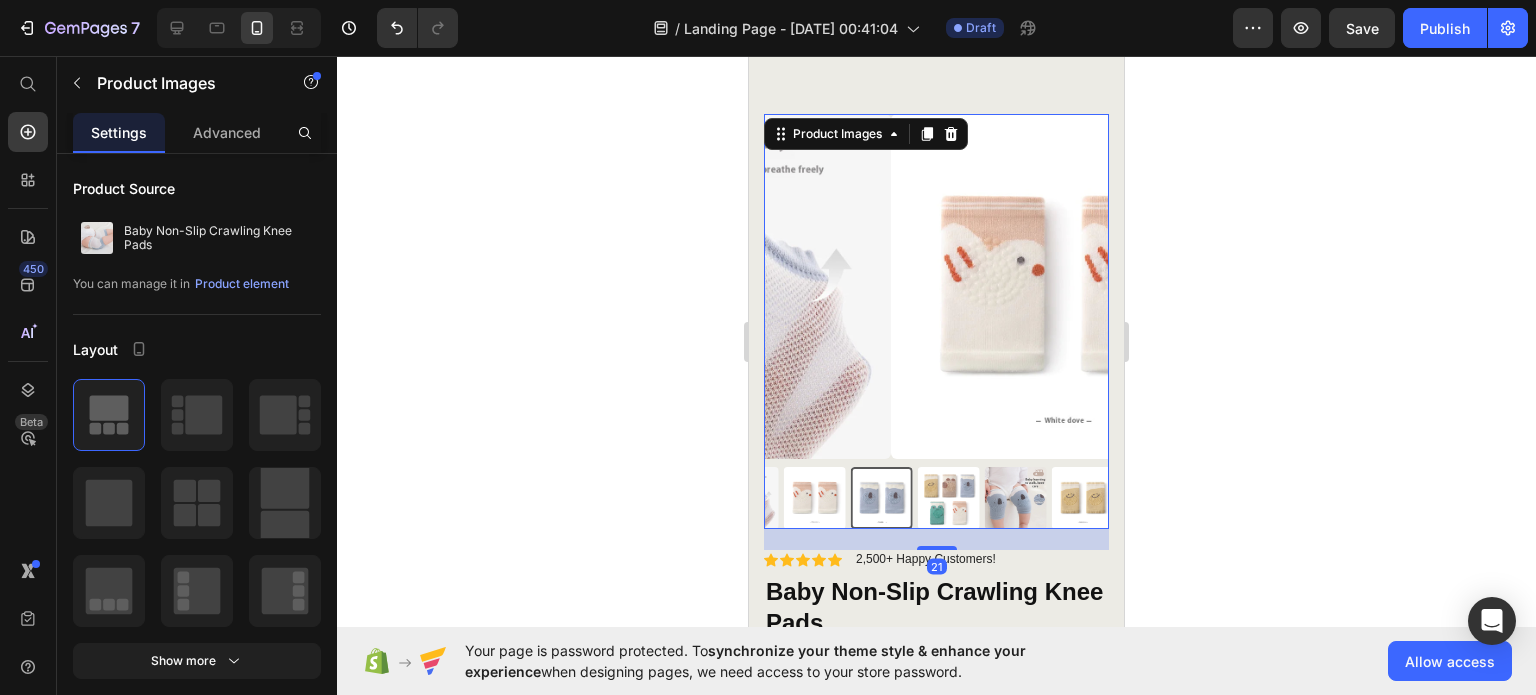 click at bounding box center [936, 498] 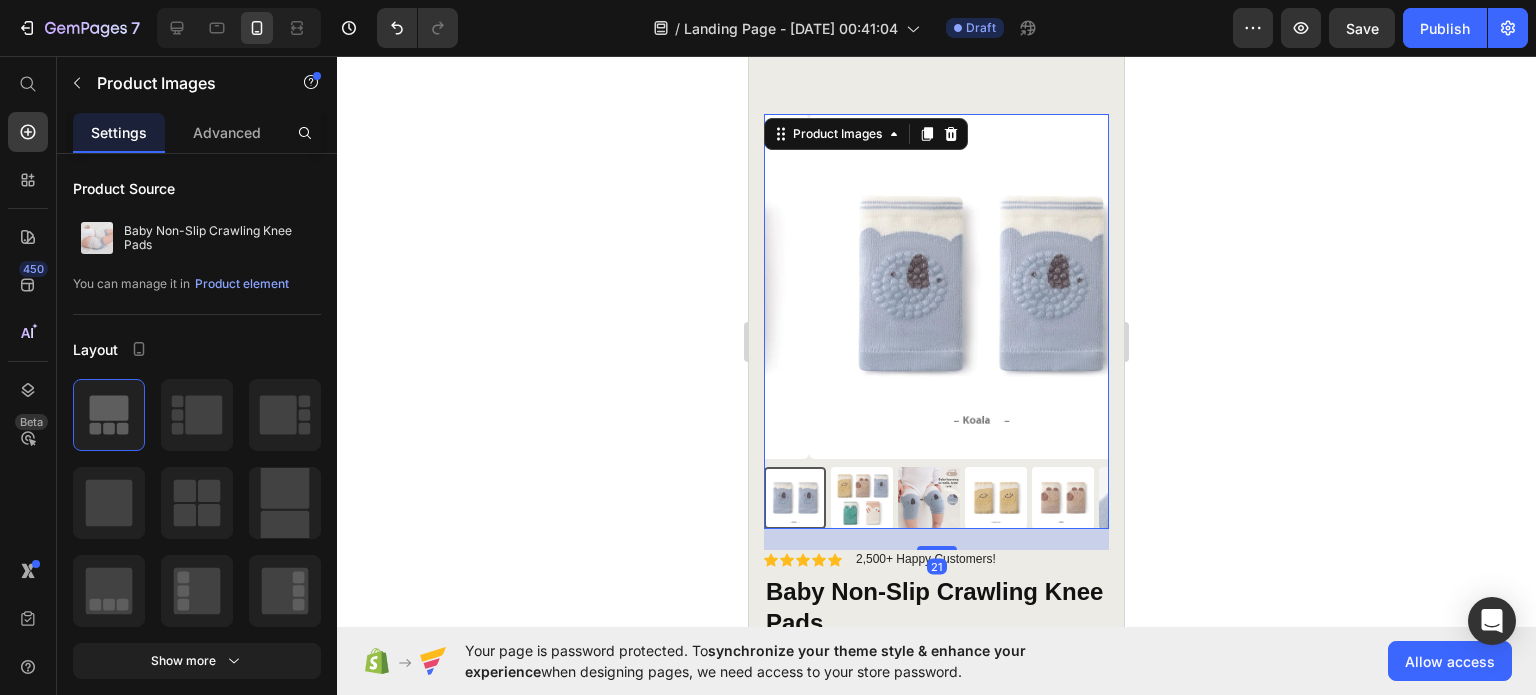 click at bounding box center (996, 498) 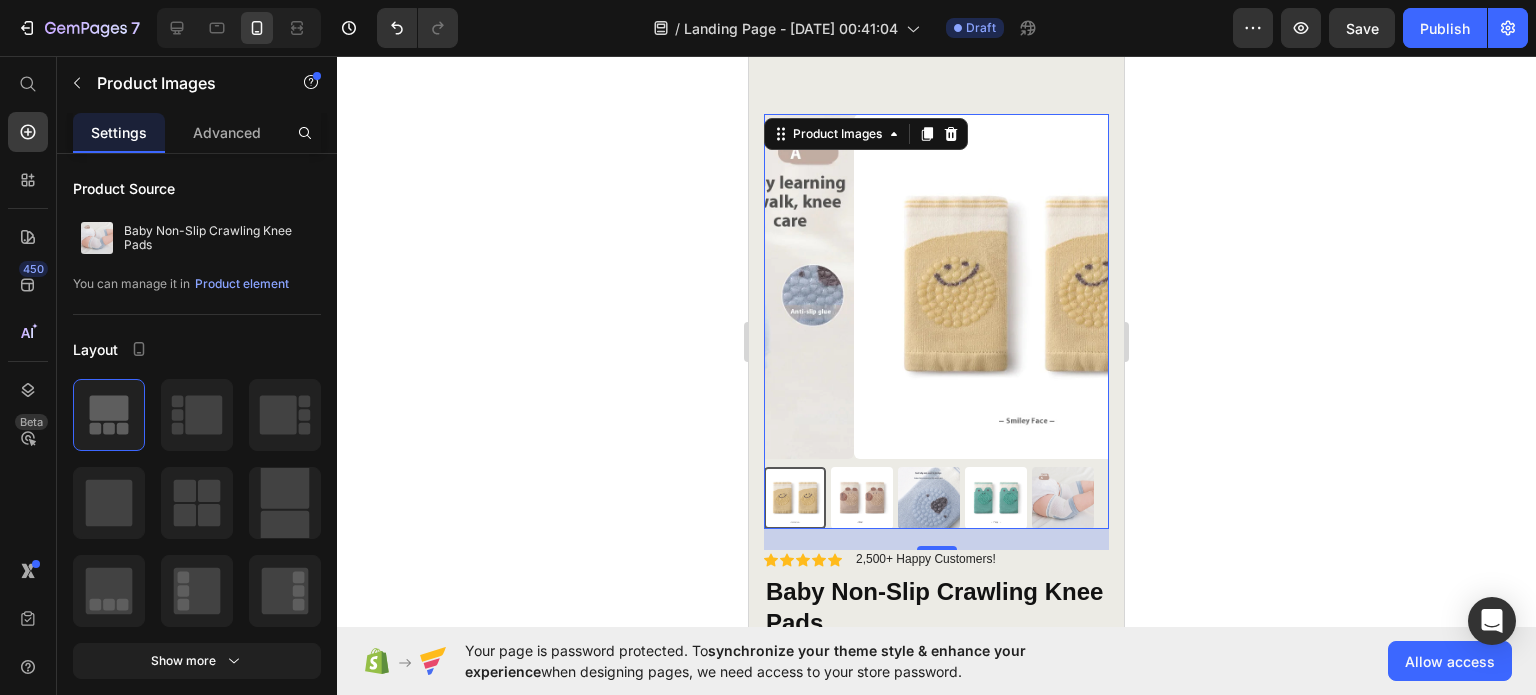 click at bounding box center [996, 498] 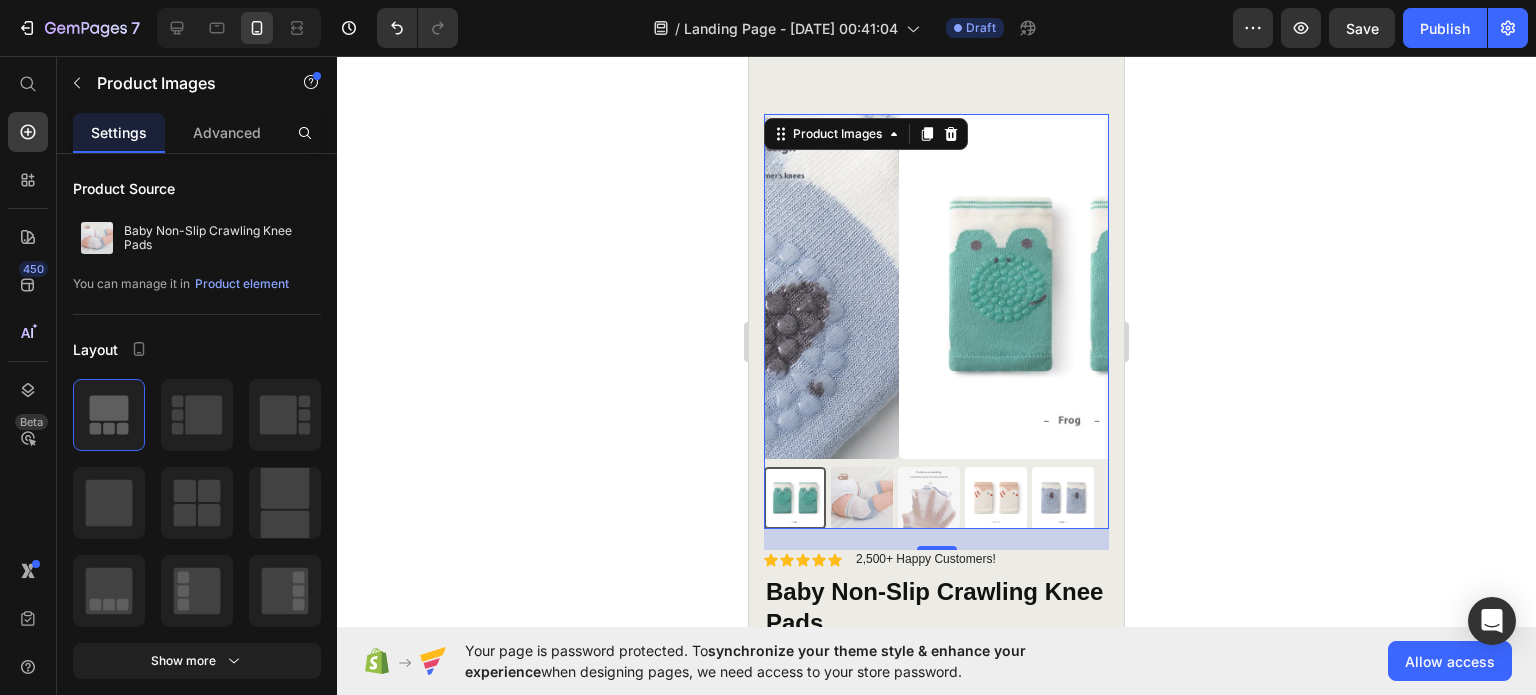 click at bounding box center [996, 498] 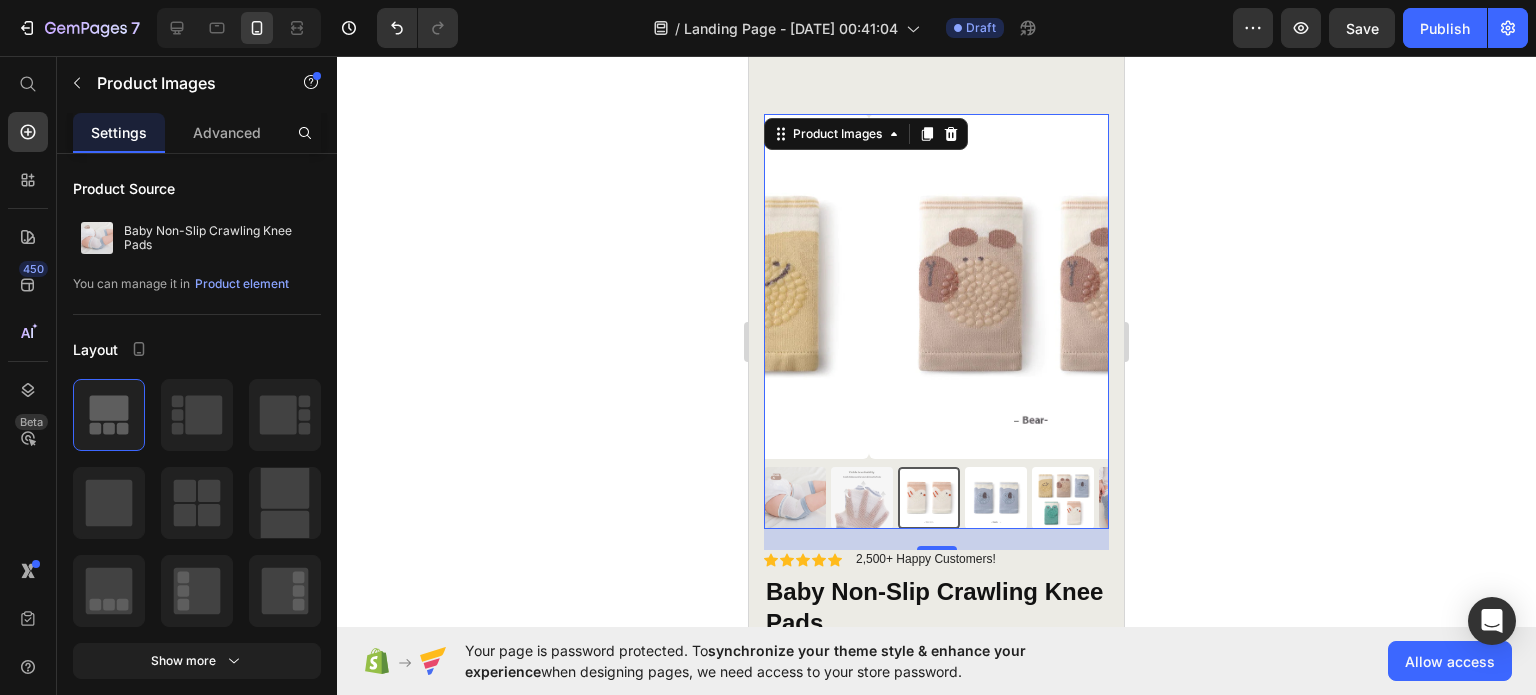 click at bounding box center [996, 498] 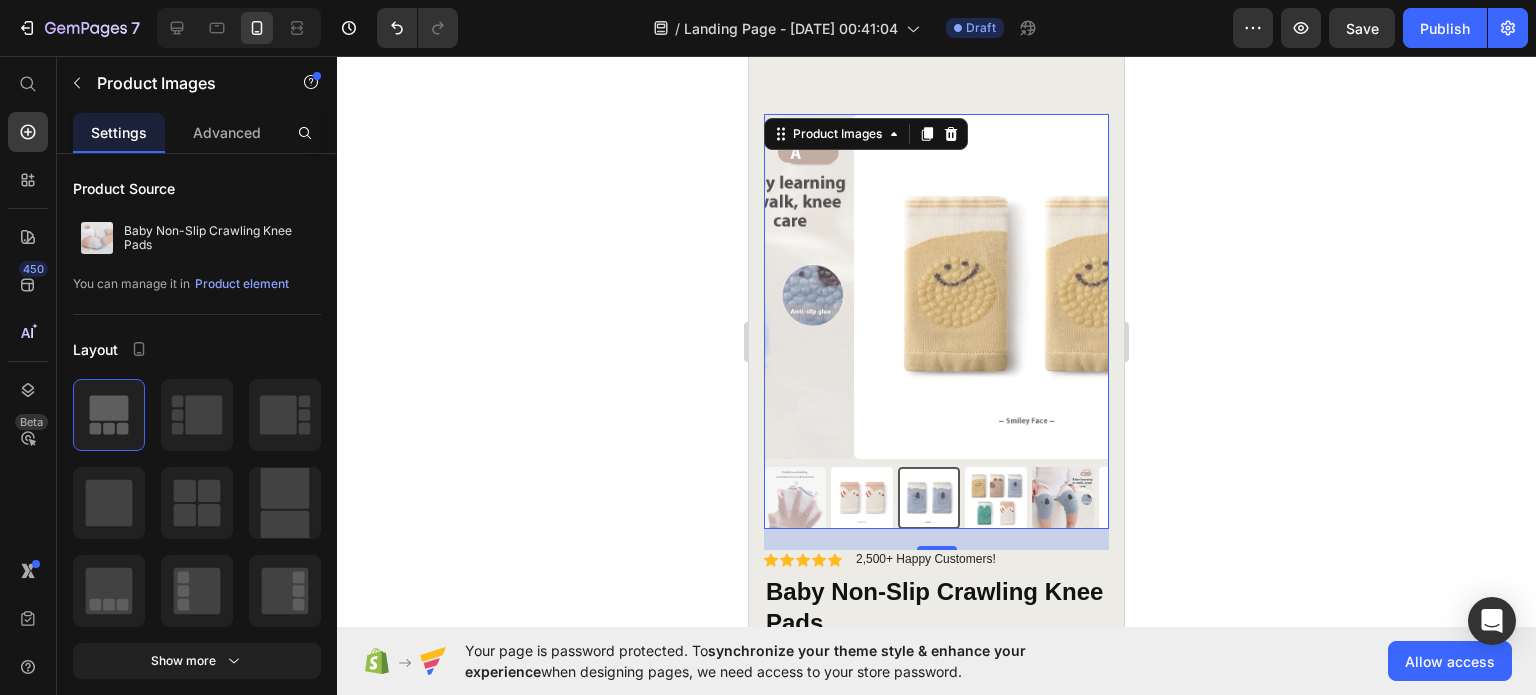 click at bounding box center [1063, 498] 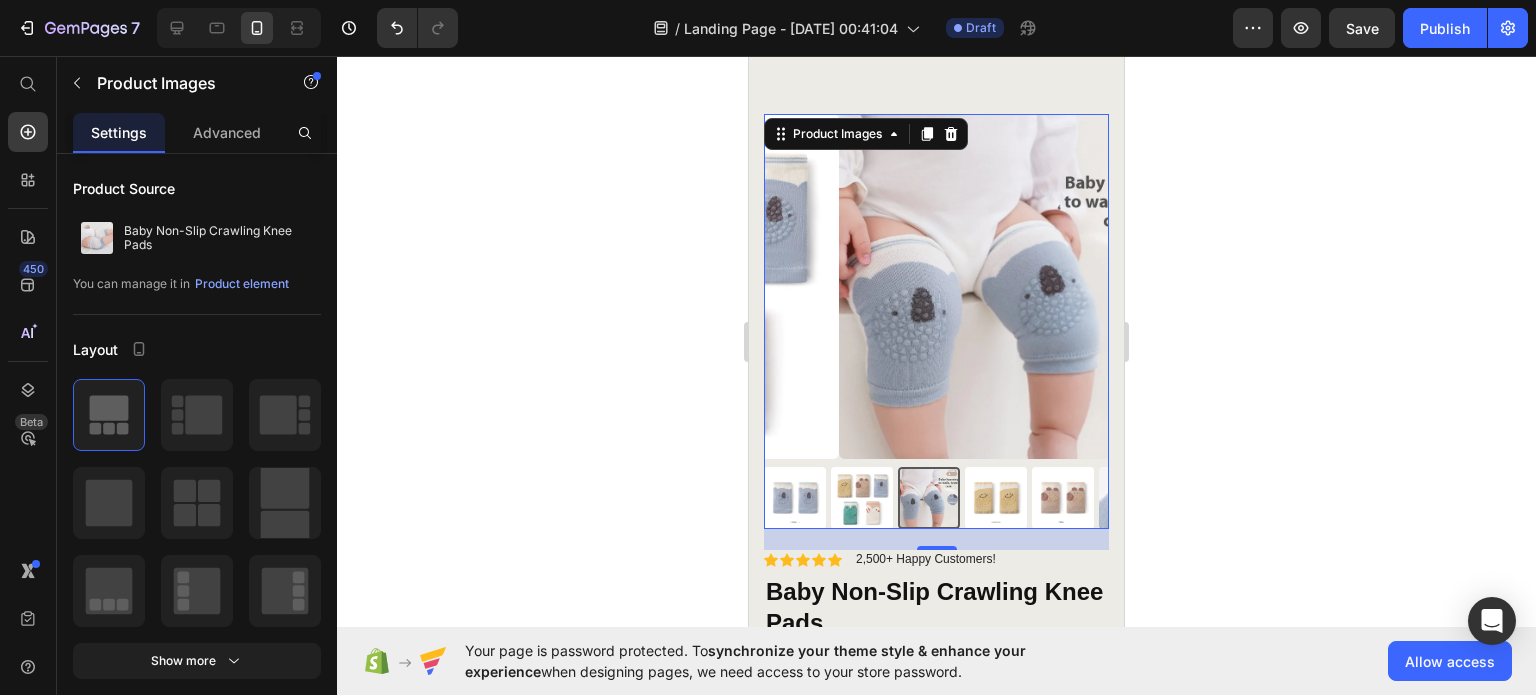 click at bounding box center [1063, 498] 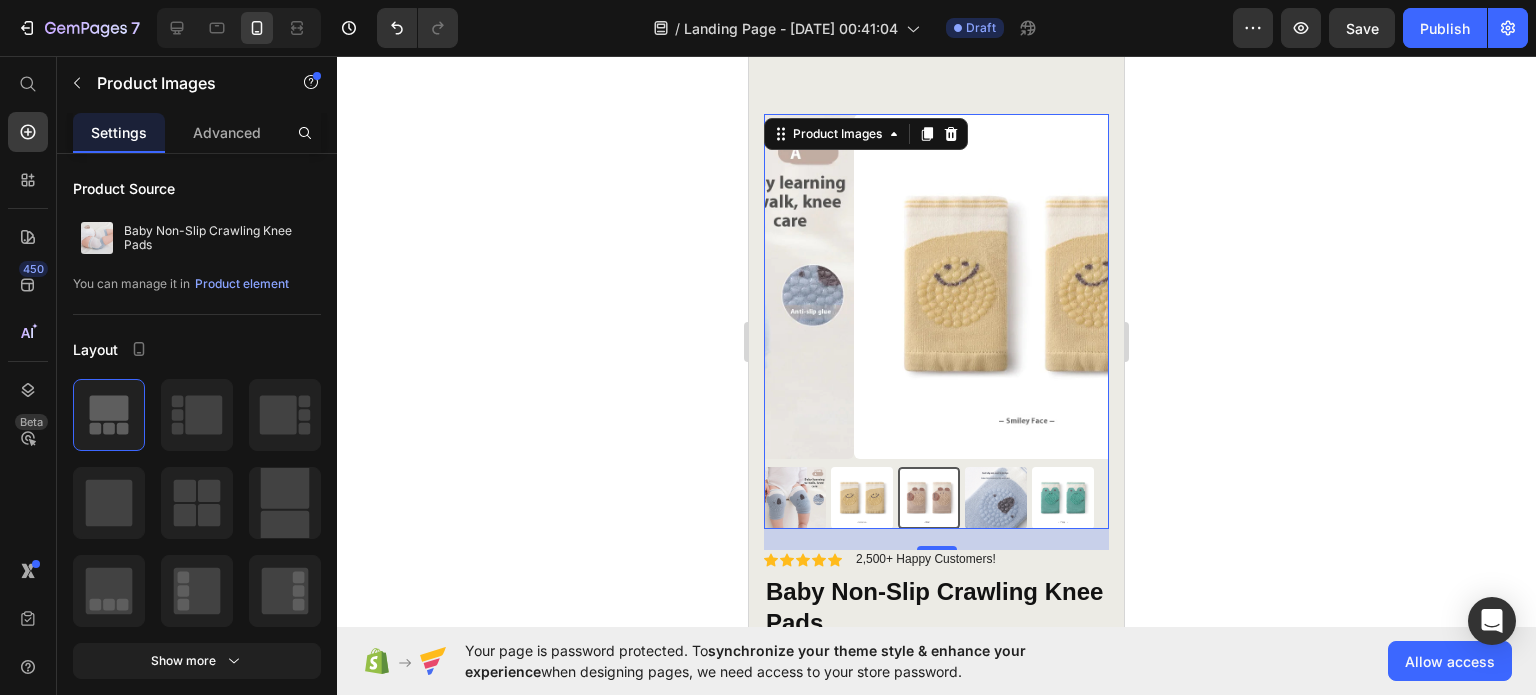 click at bounding box center (795, 498) 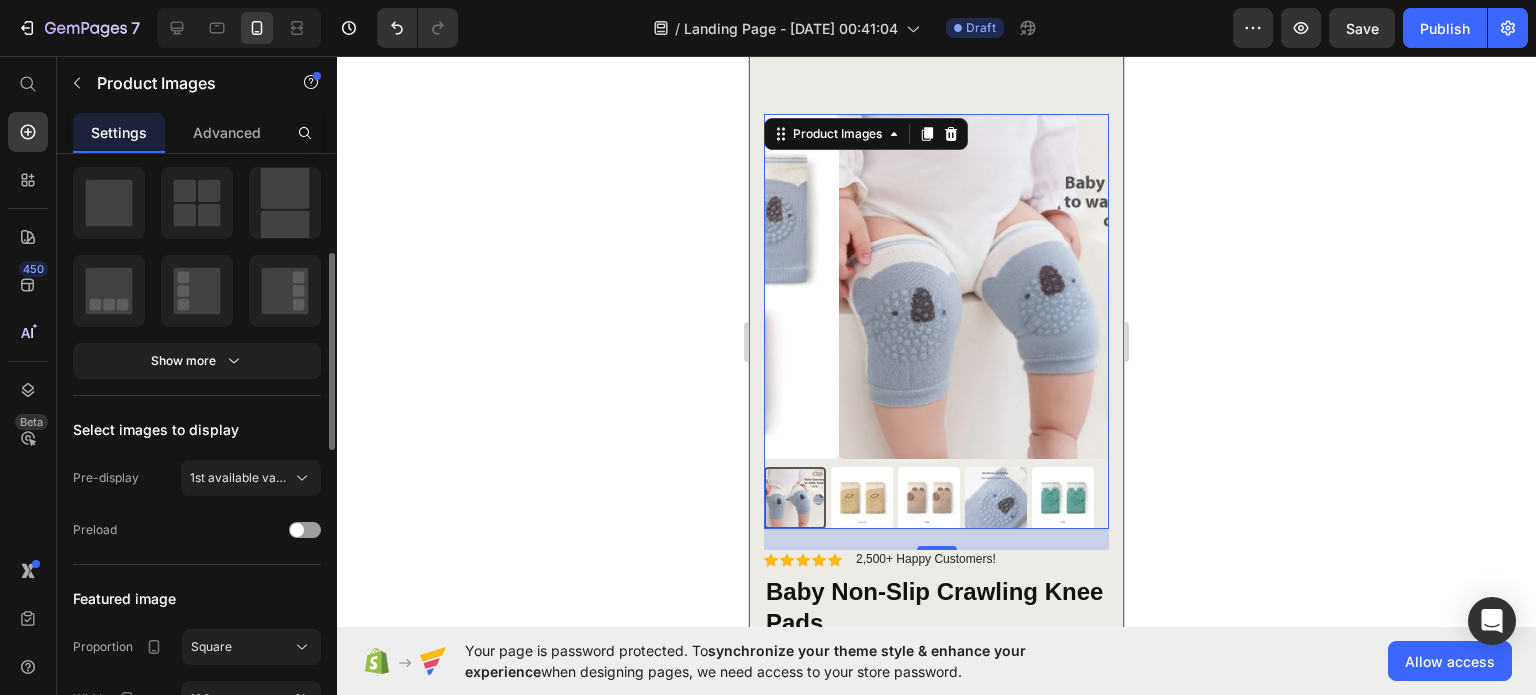 scroll, scrollTop: 400, scrollLeft: 0, axis: vertical 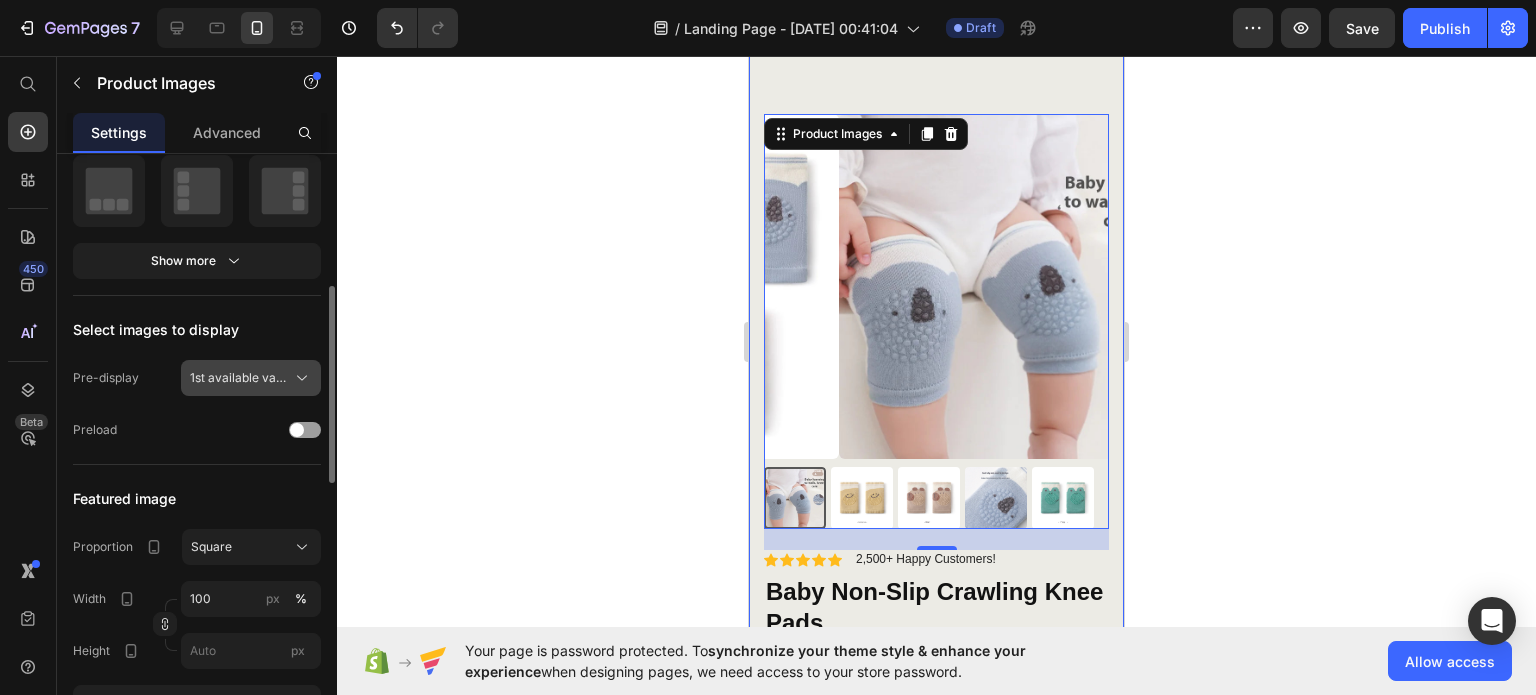 click on "1st available variant" at bounding box center (239, 378) 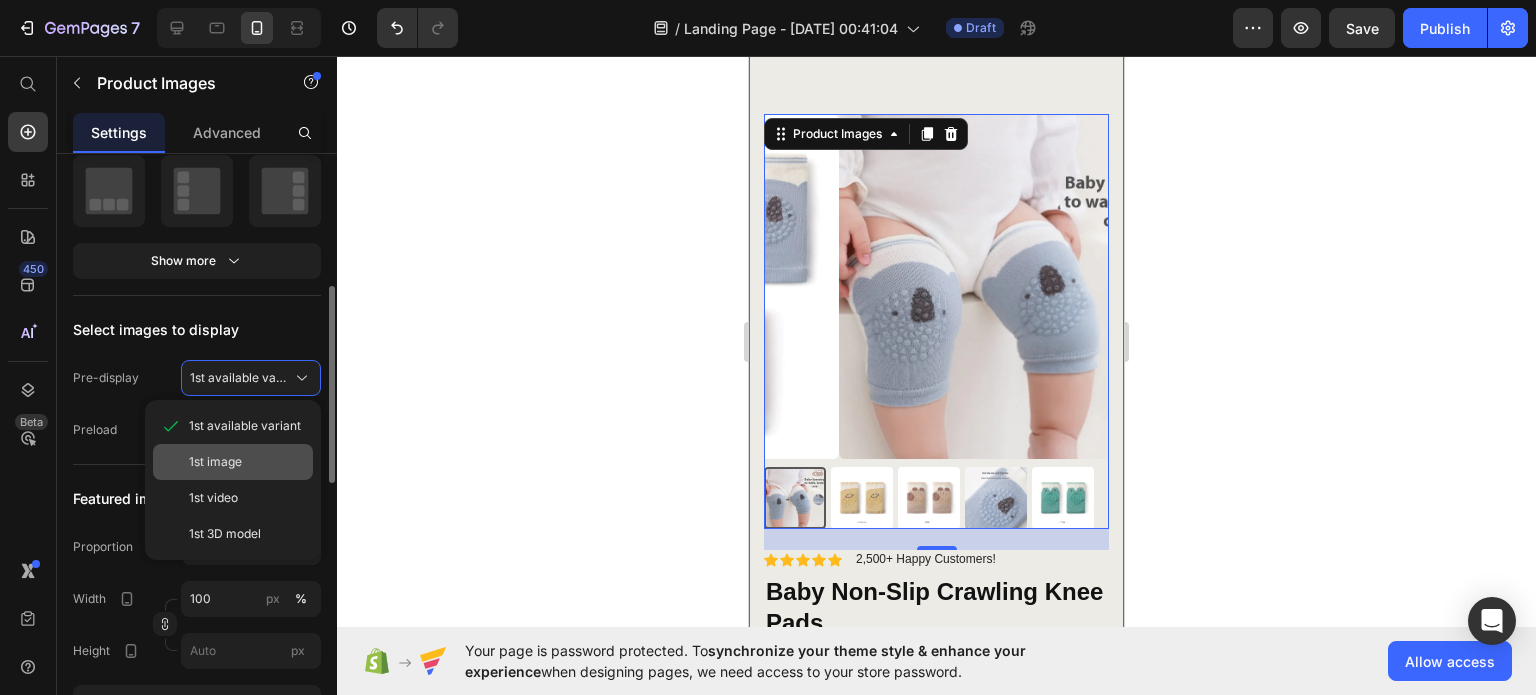 click on "1st image" at bounding box center [247, 462] 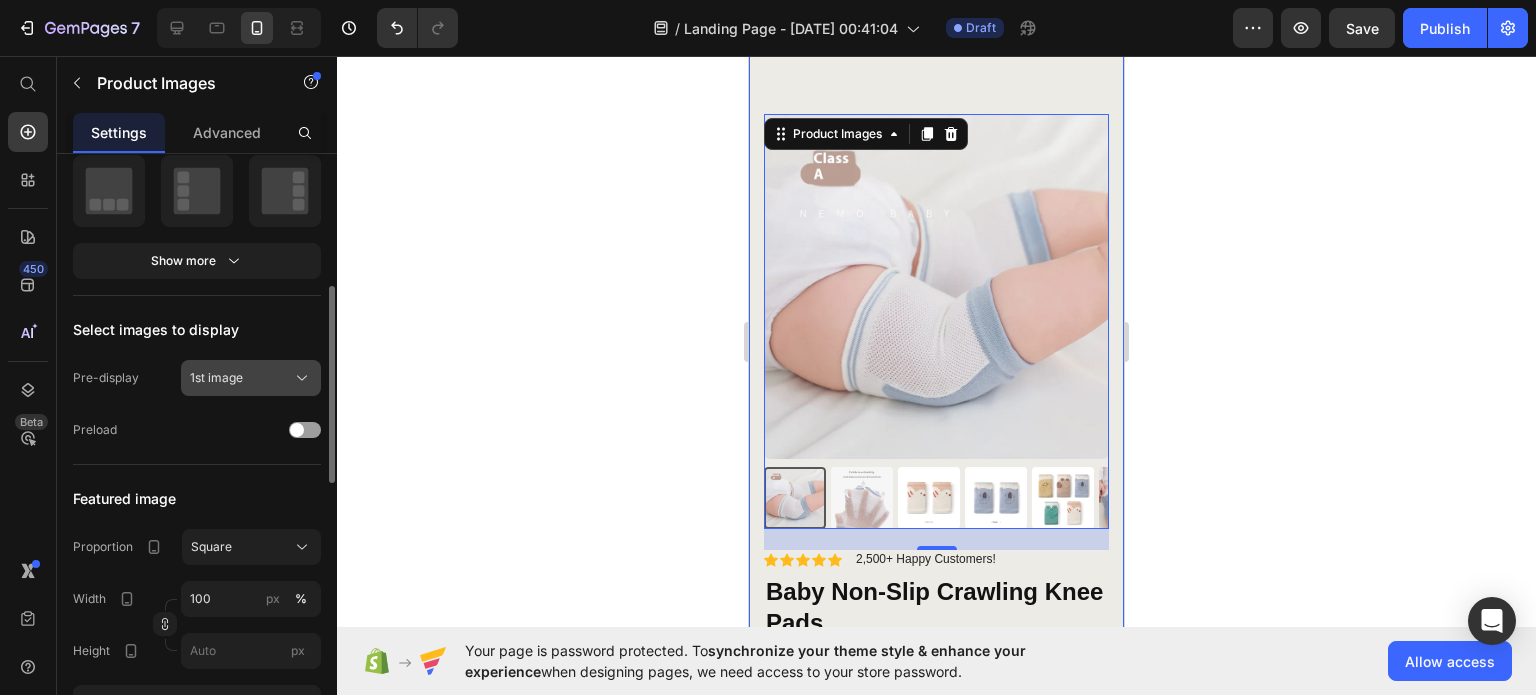 click on "1st image" at bounding box center (251, 378) 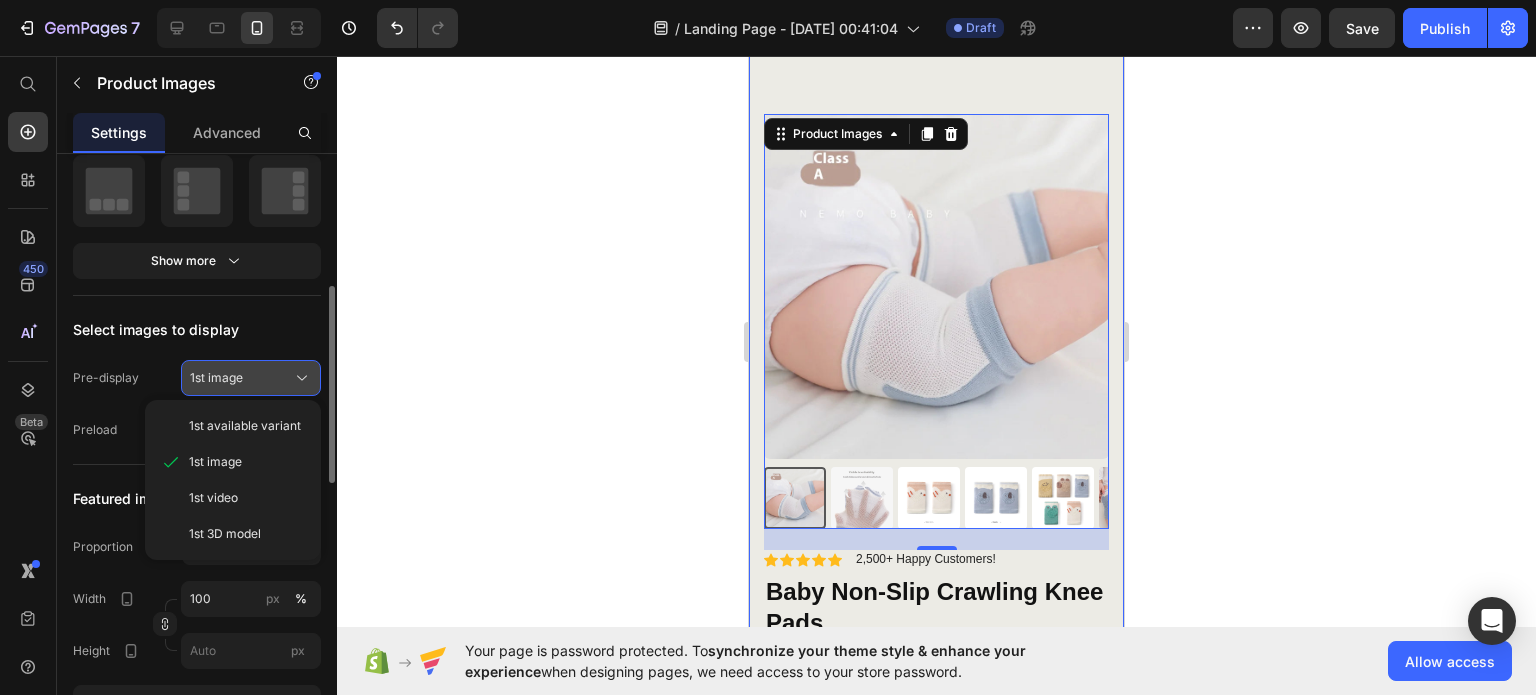 click on "1st image" 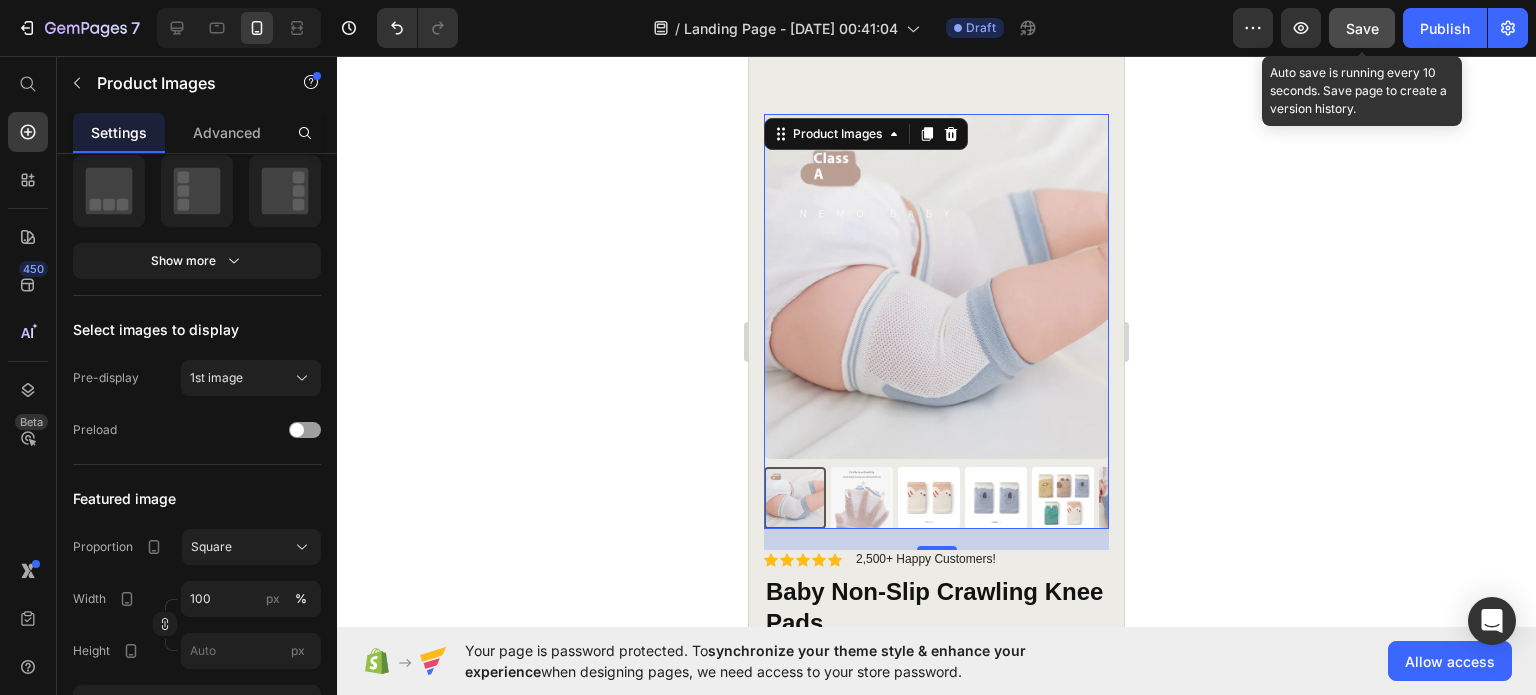 click on "Save" at bounding box center [1362, 28] 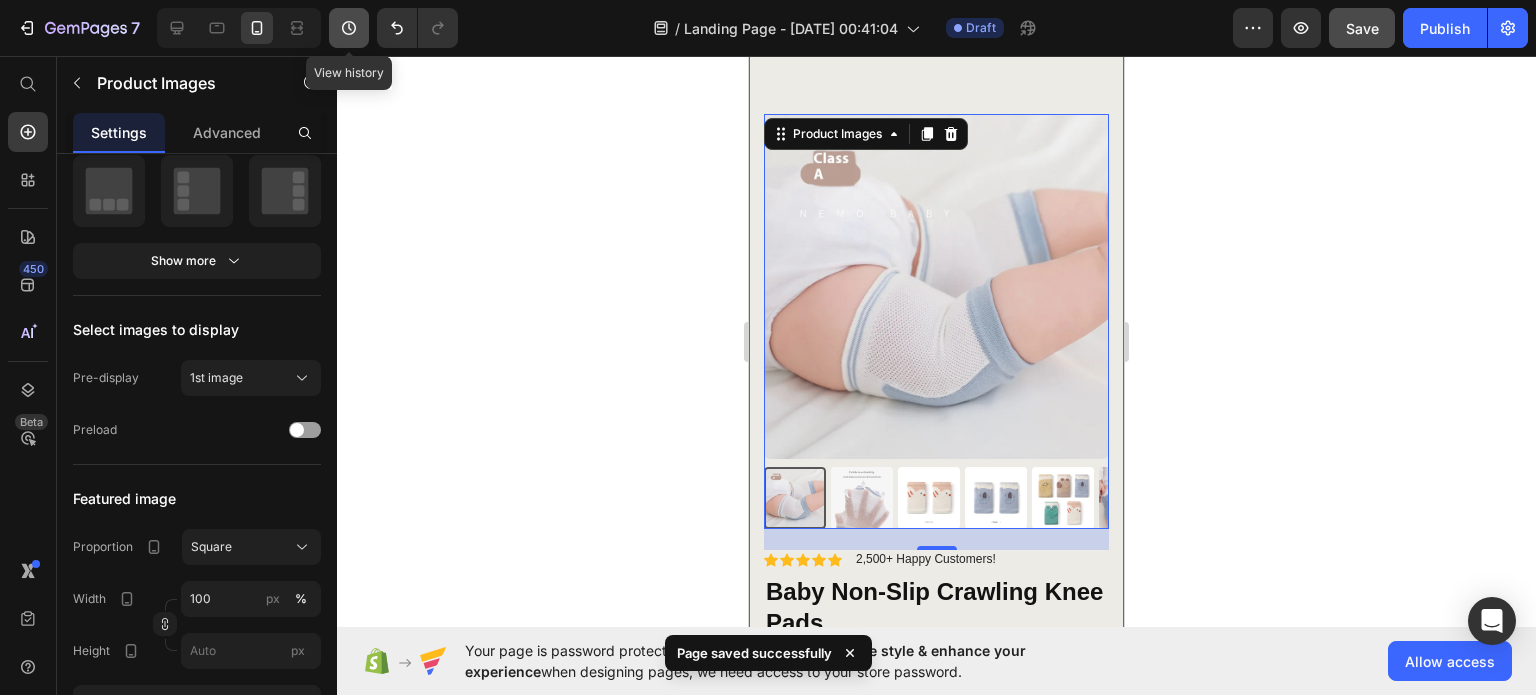 click 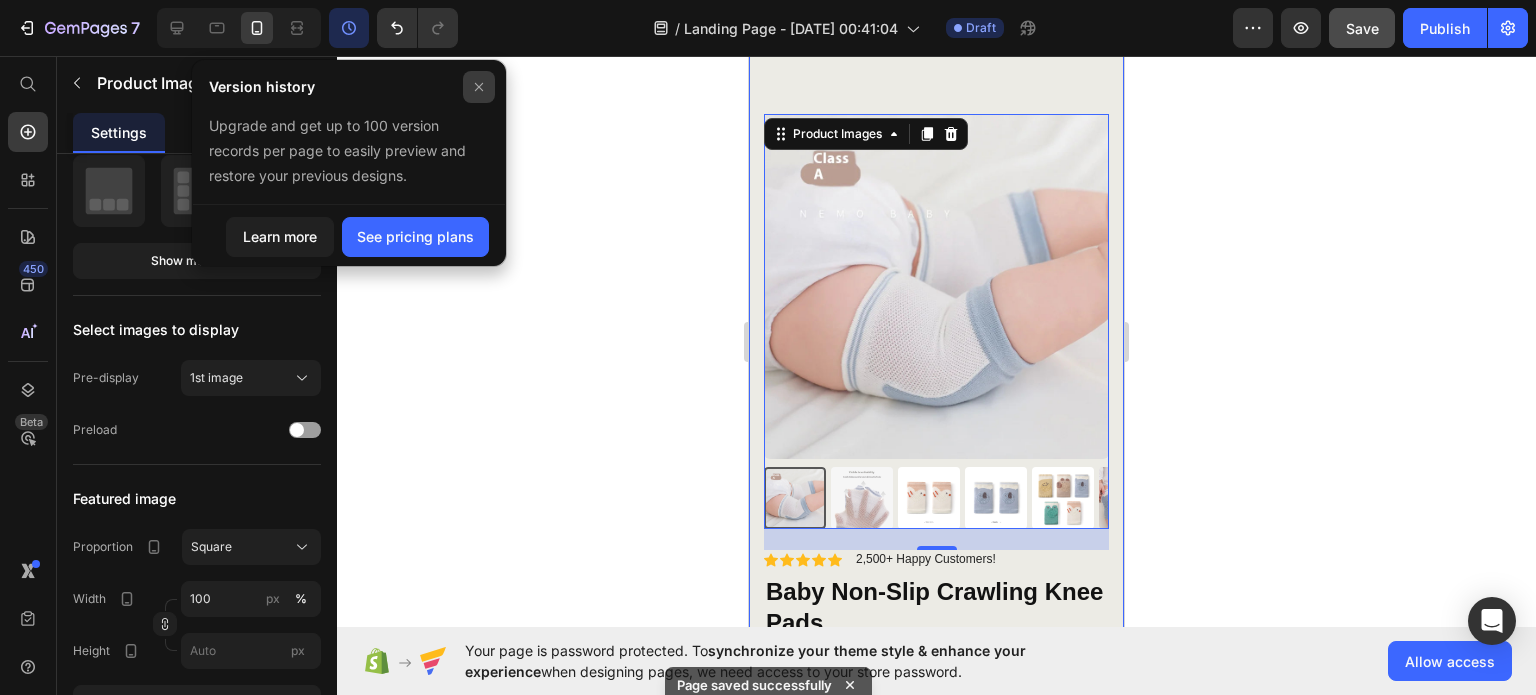 click 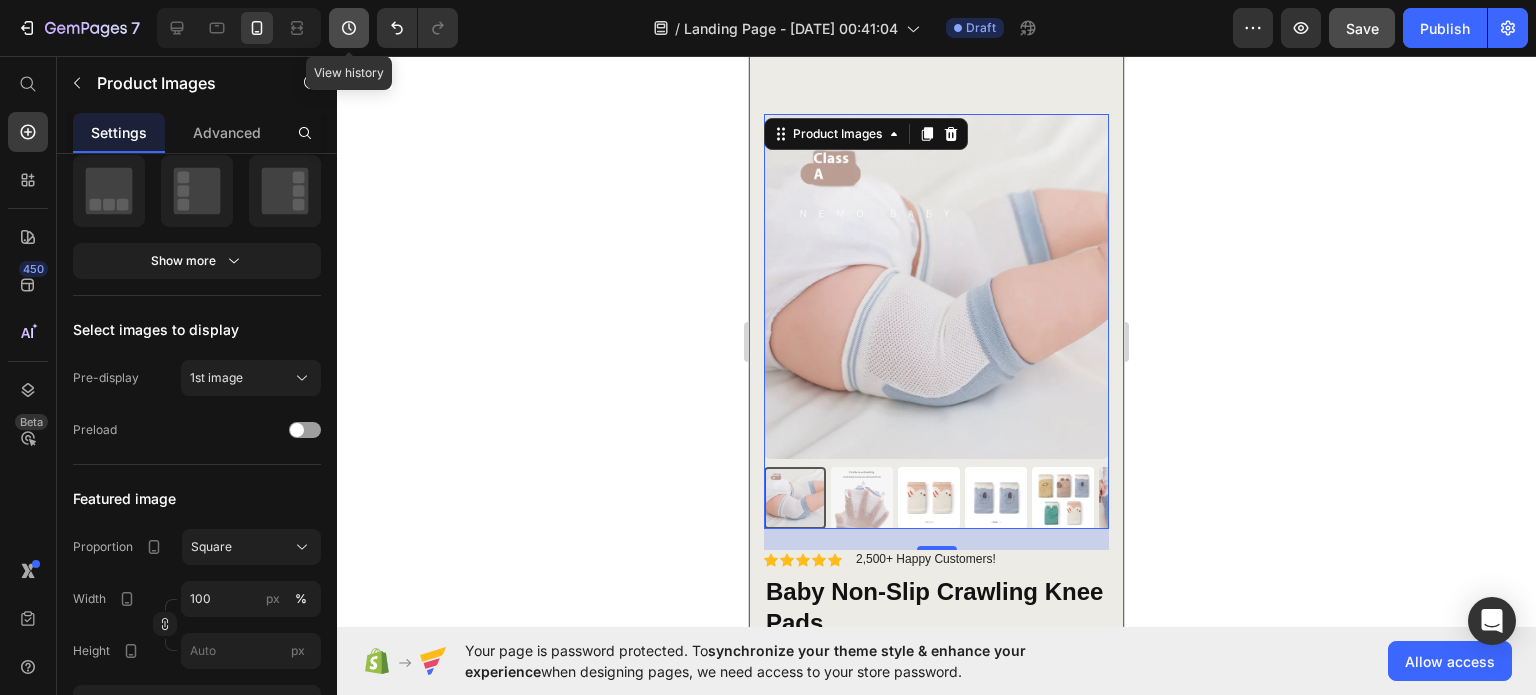 click 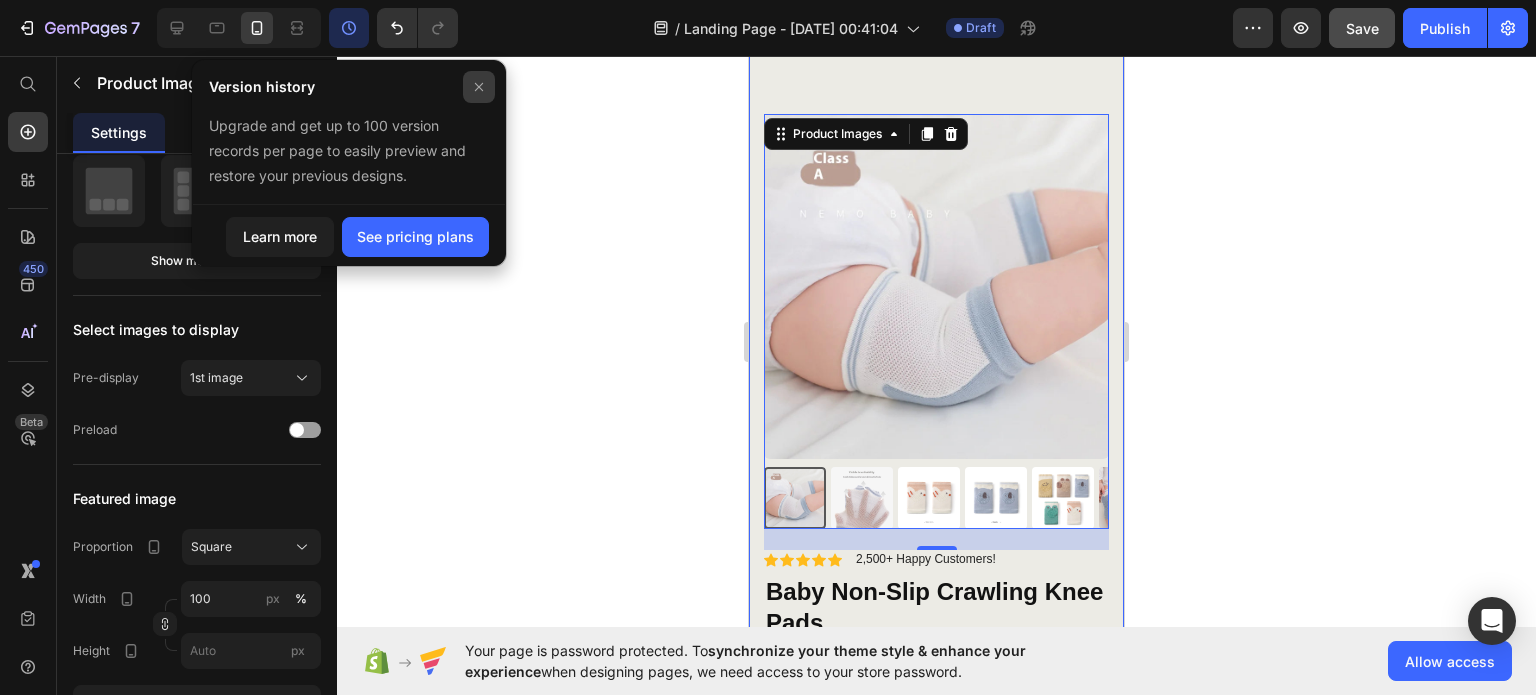 click at bounding box center [479, 87] 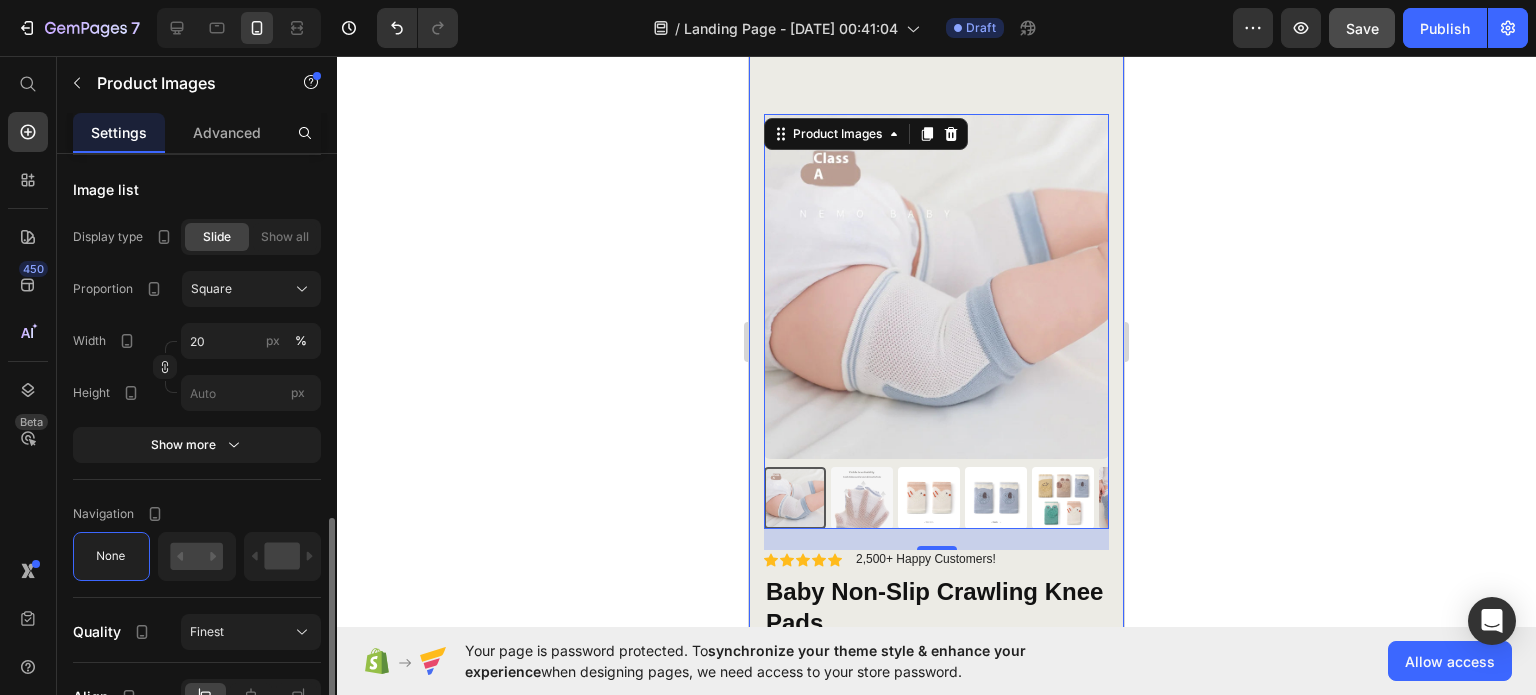 scroll, scrollTop: 1208, scrollLeft: 0, axis: vertical 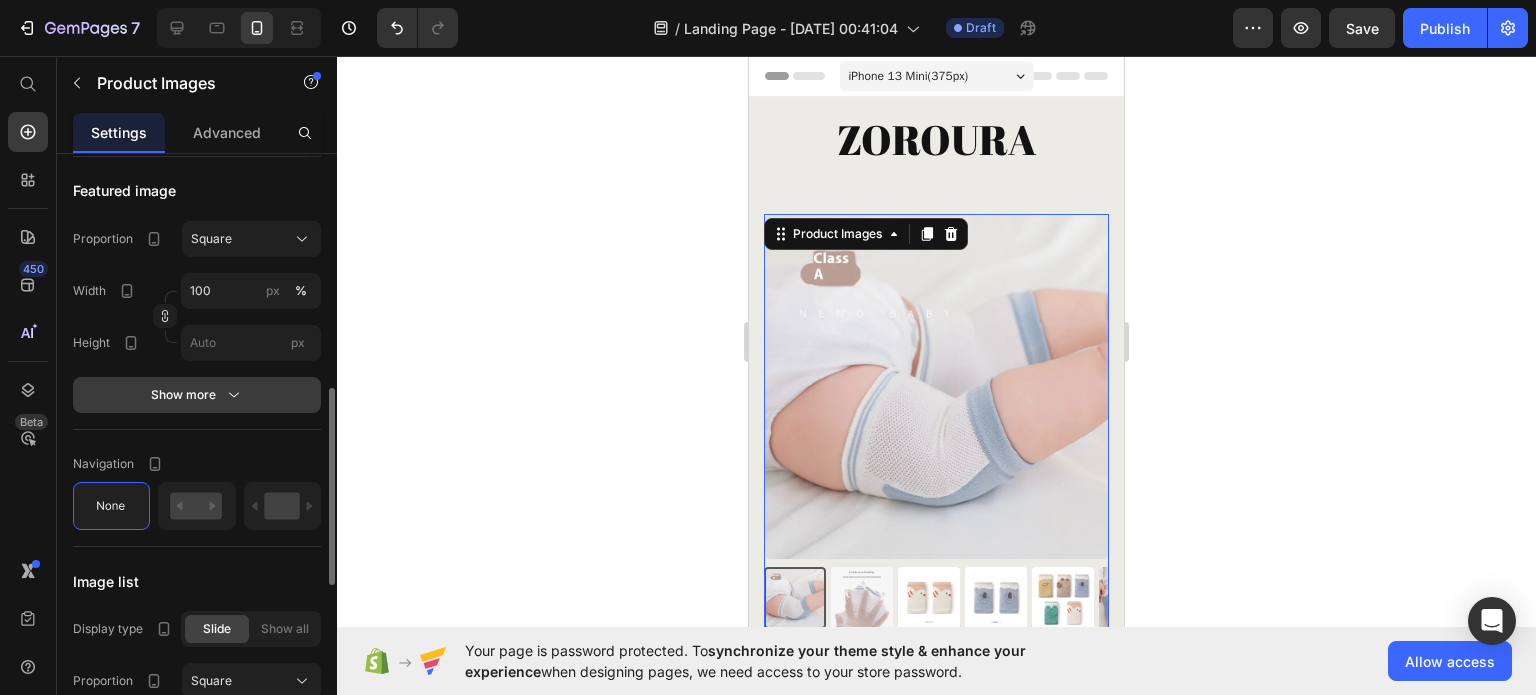 click 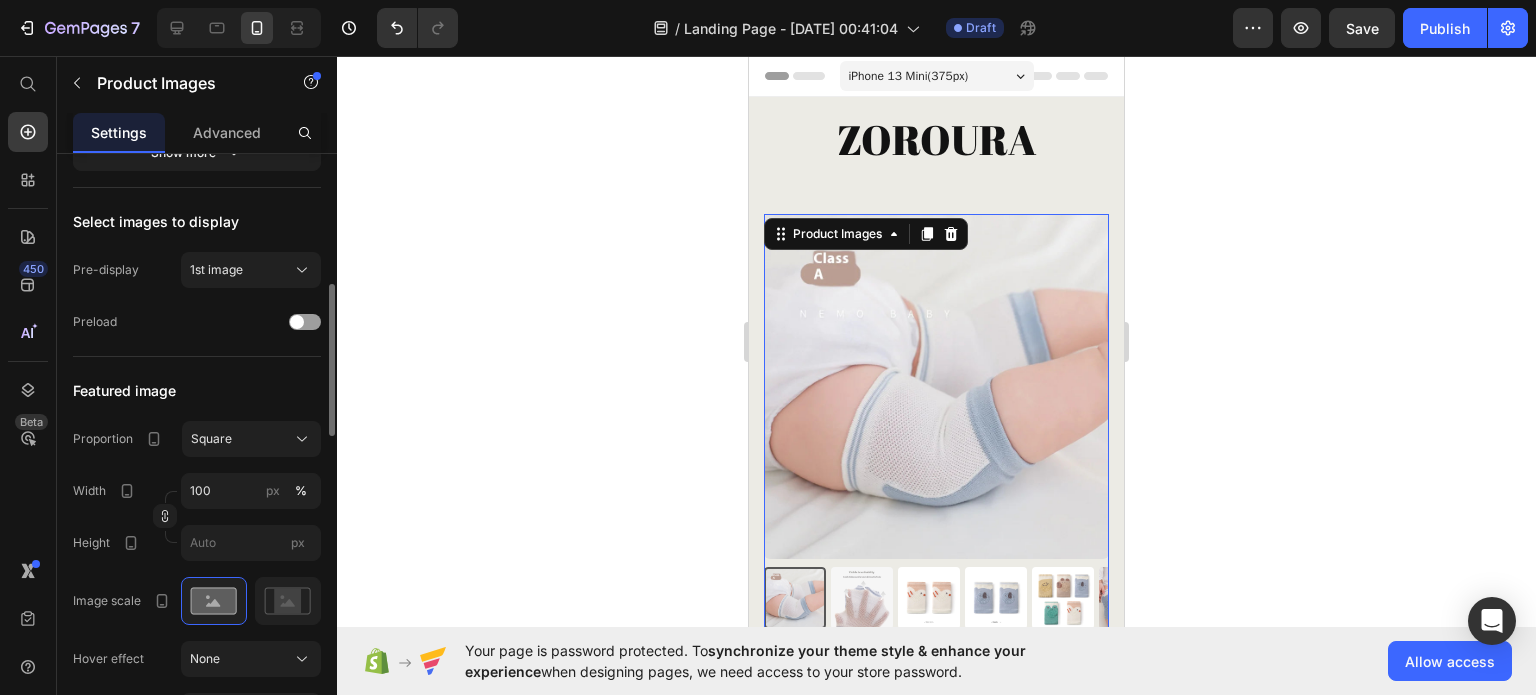 scroll, scrollTop: 408, scrollLeft: 0, axis: vertical 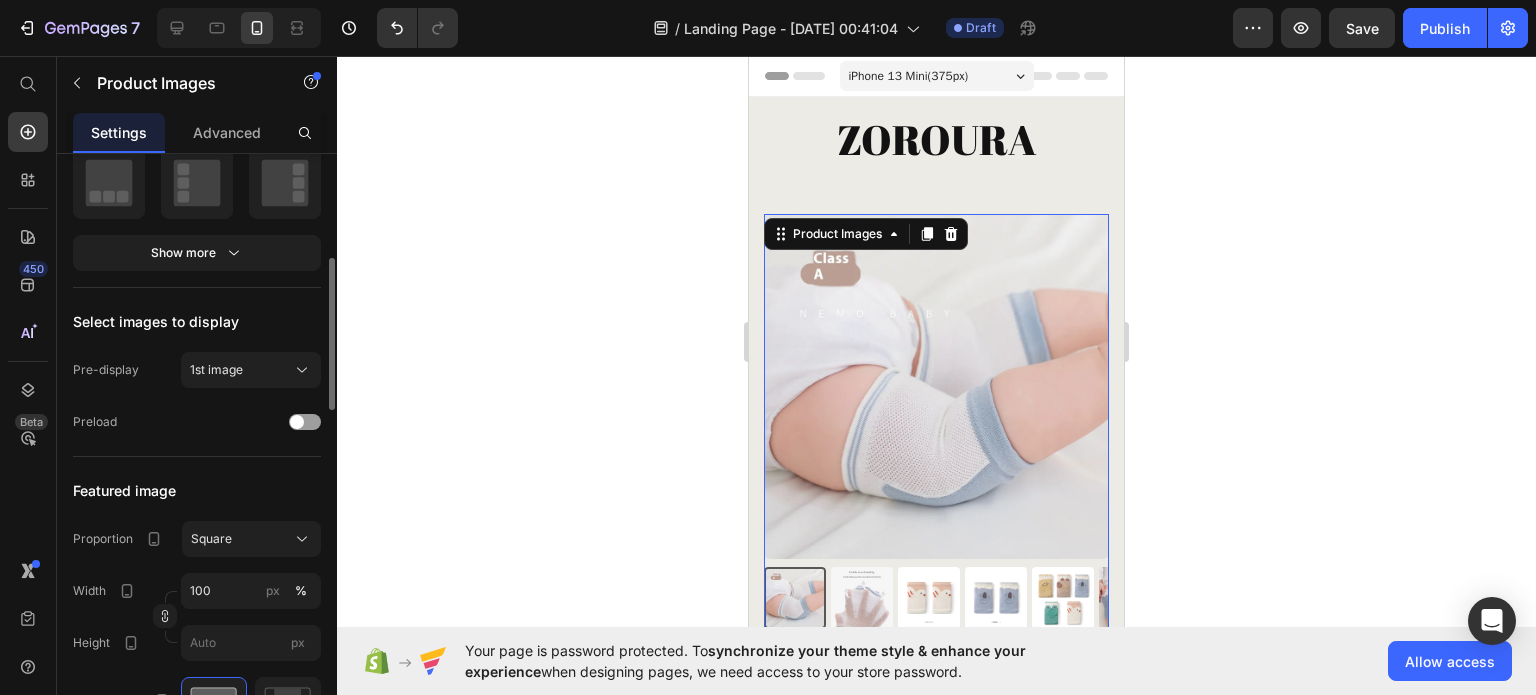 click on "Select images to display" at bounding box center [156, 321] 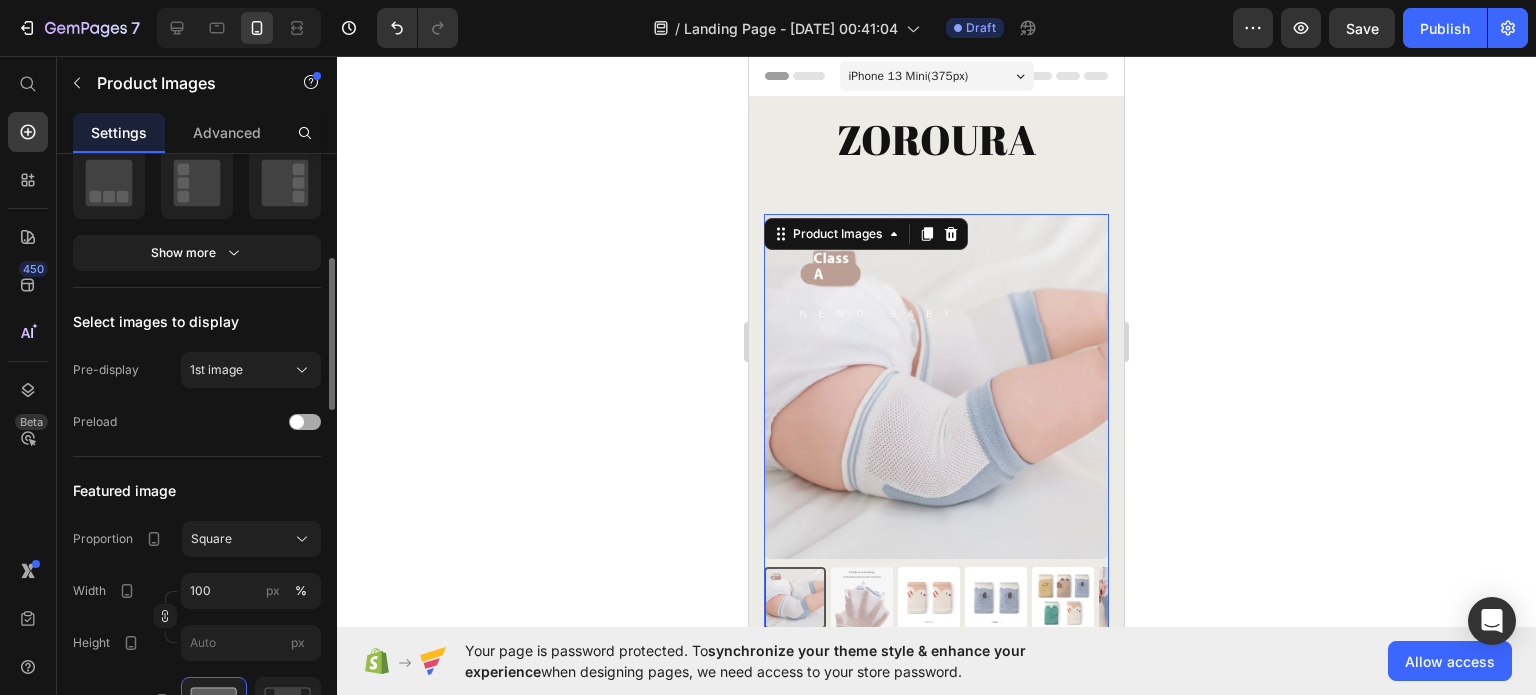 click at bounding box center [297, 422] 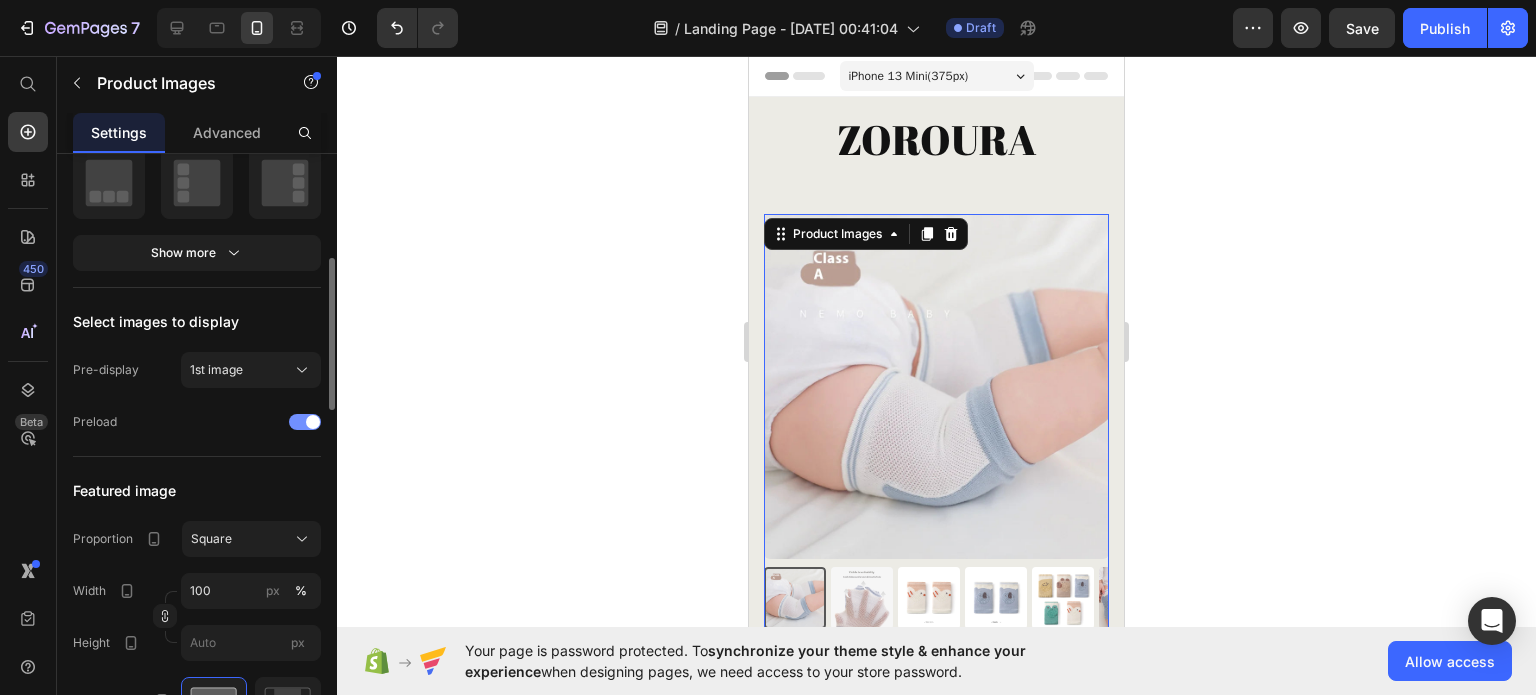 click at bounding box center (305, 422) 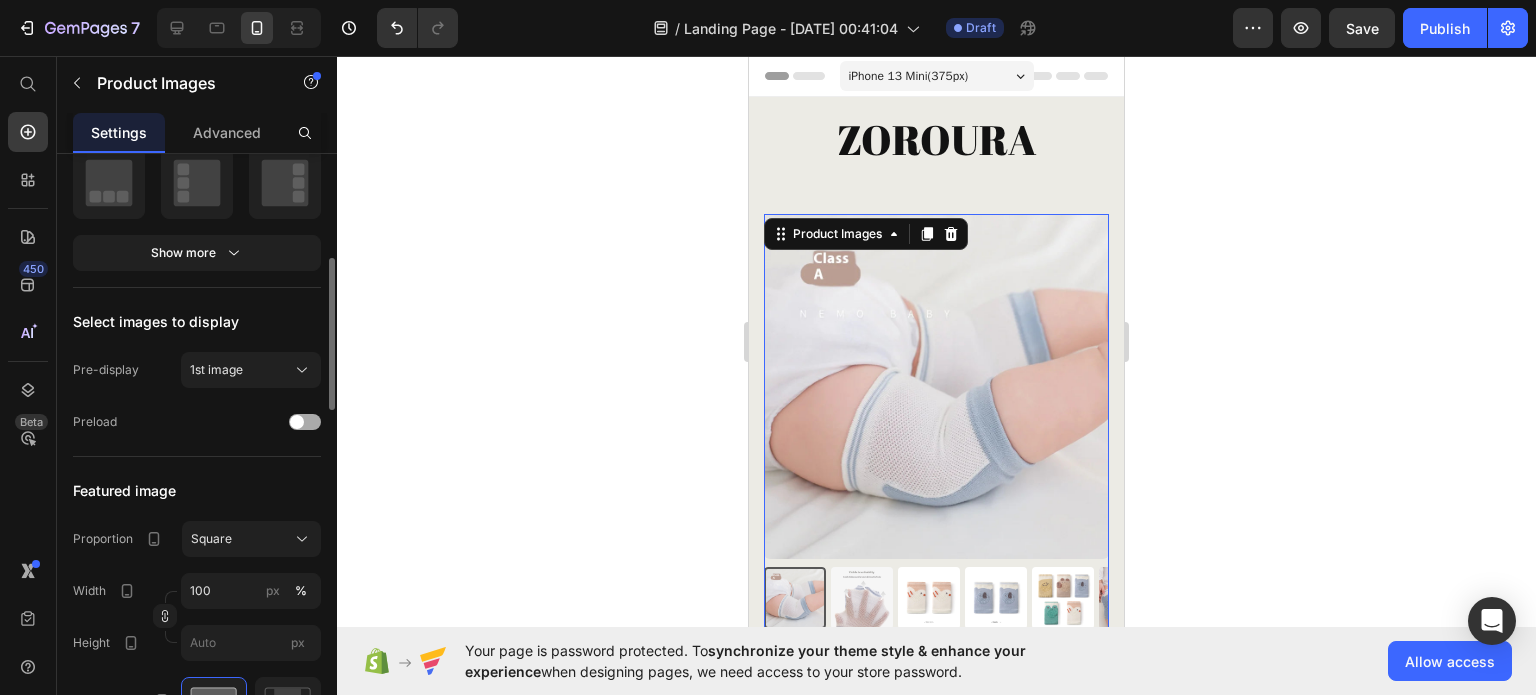 scroll, scrollTop: 208, scrollLeft: 0, axis: vertical 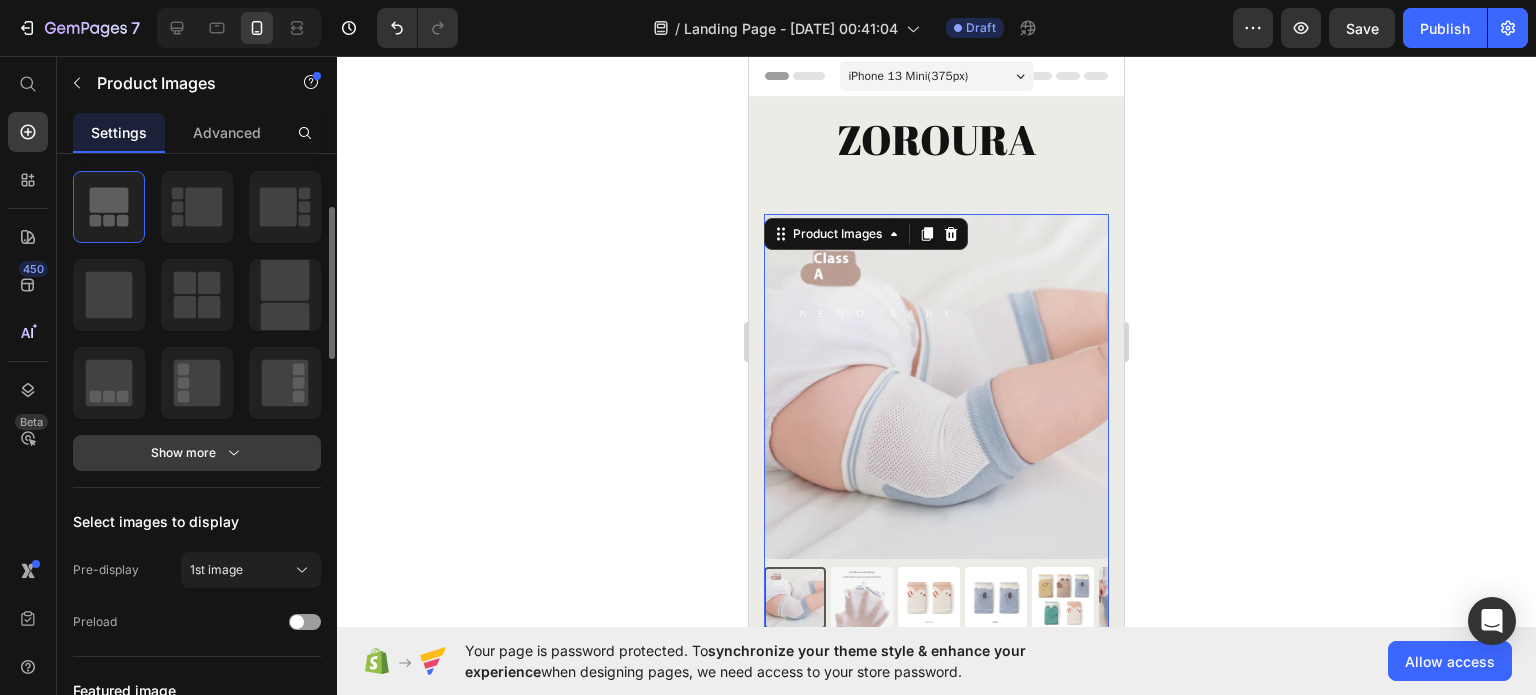 click 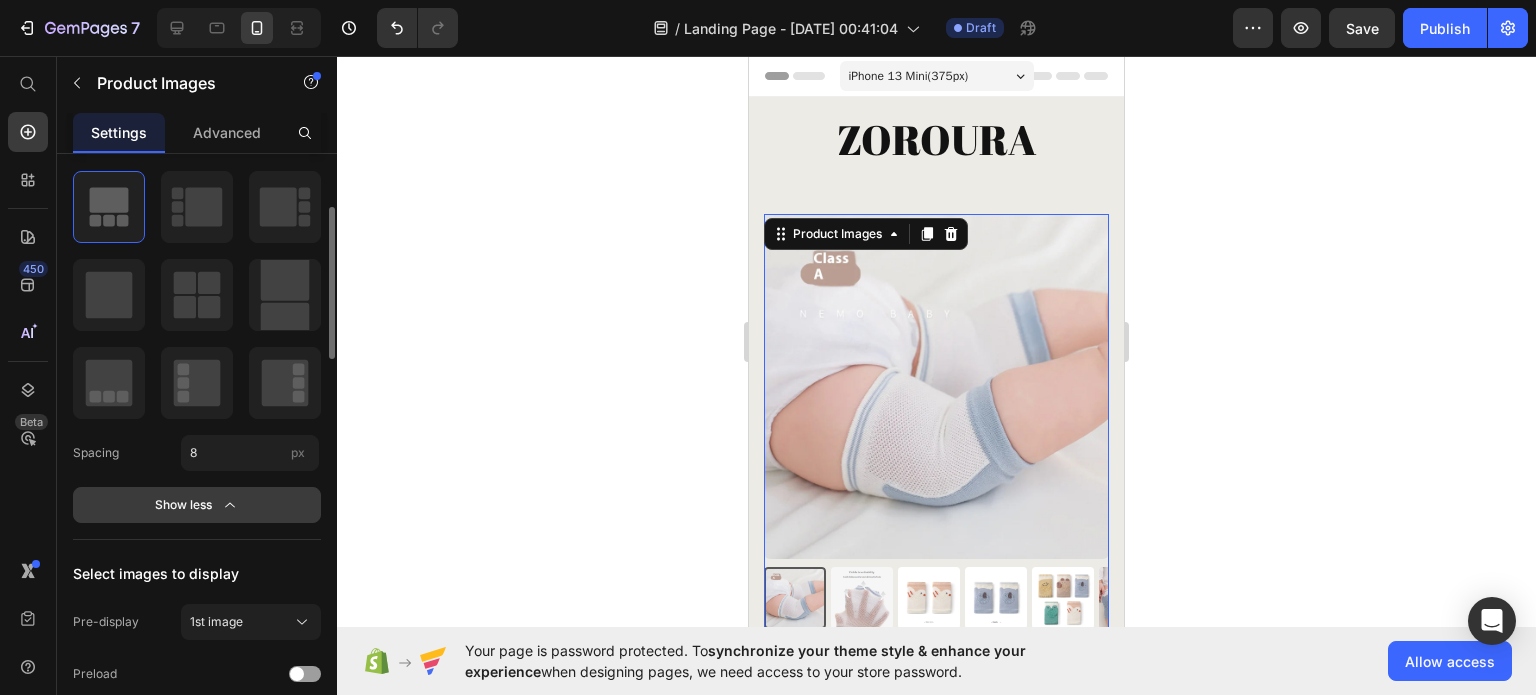 click 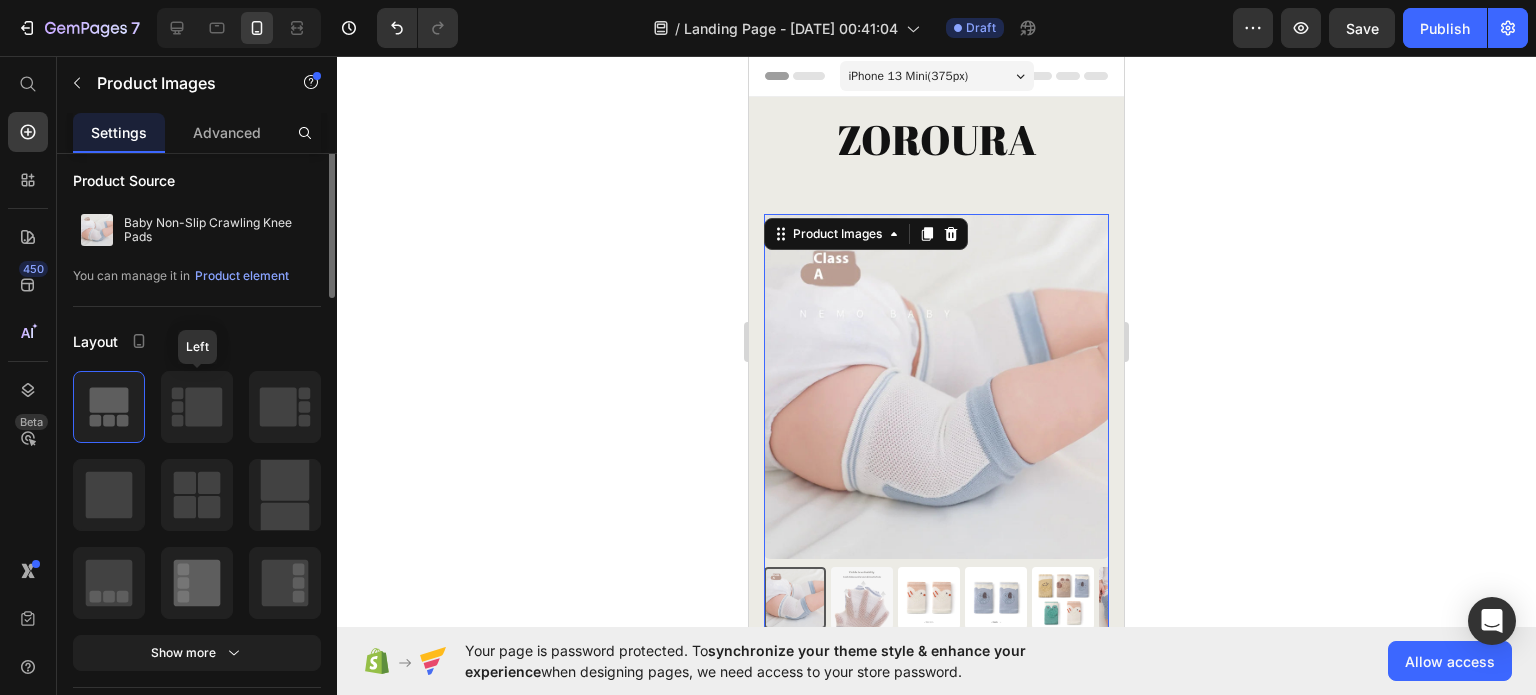 scroll, scrollTop: 0, scrollLeft: 0, axis: both 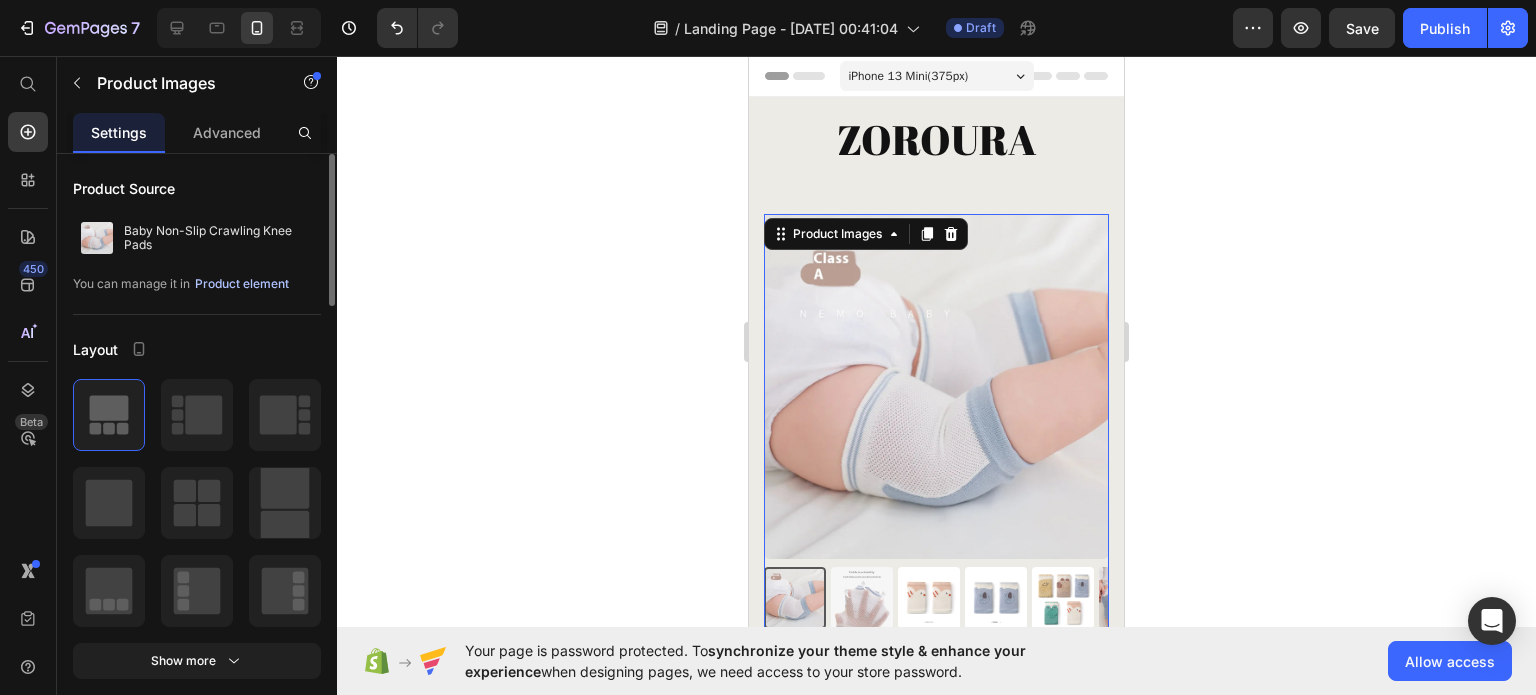click on "Product element" at bounding box center [242, 284] 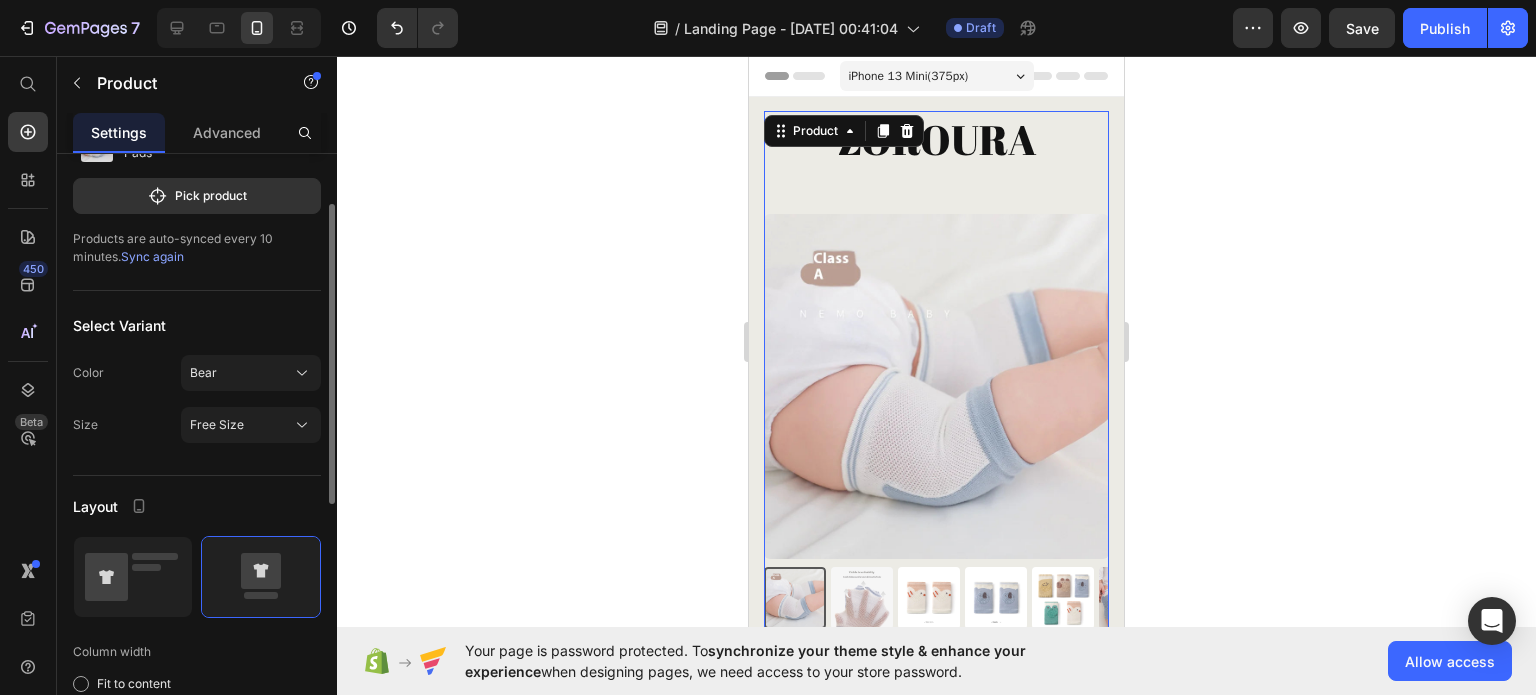 scroll, scrollTop: 0, scrollLeft: 0, axis: both 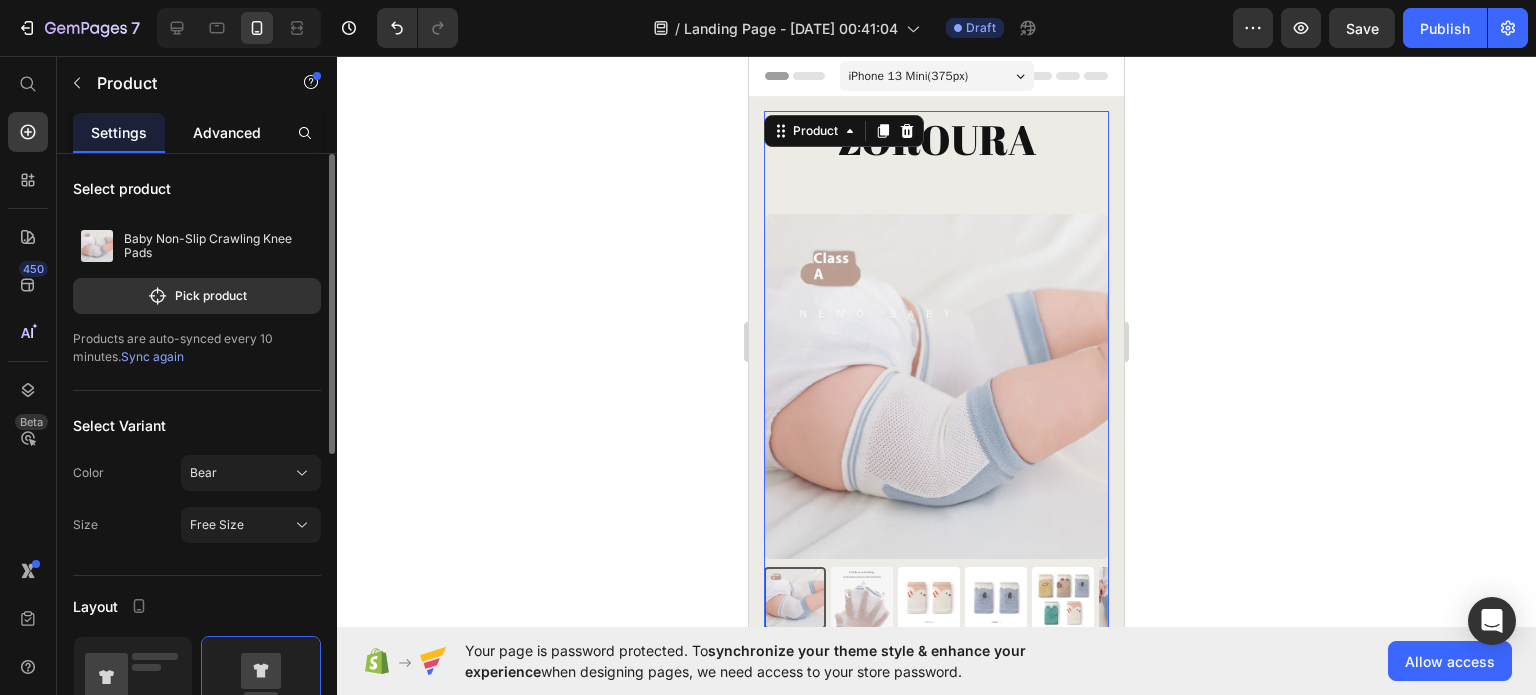 click on "Advanced" at bounding box center [227, 132] 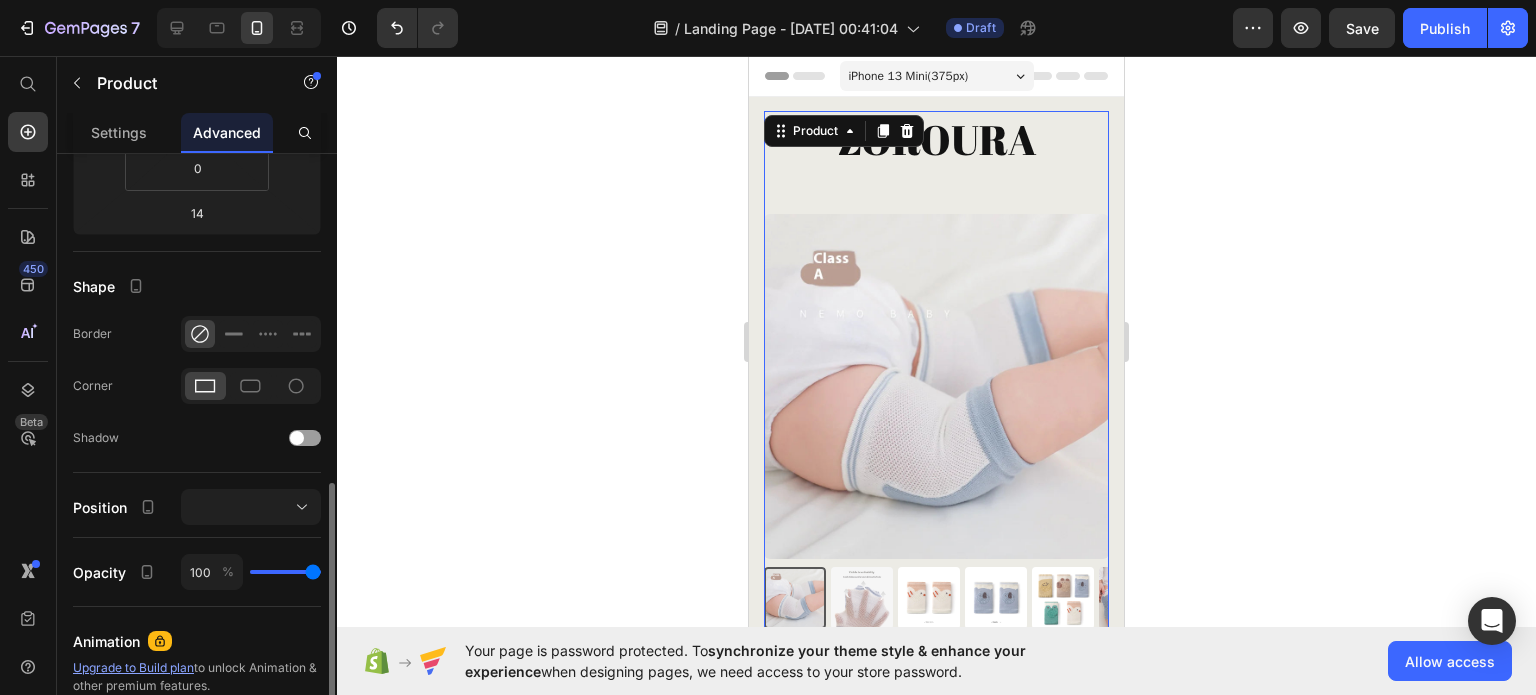 scroll, scrollTop: 500, scrollLeft: 0, axis: vertical 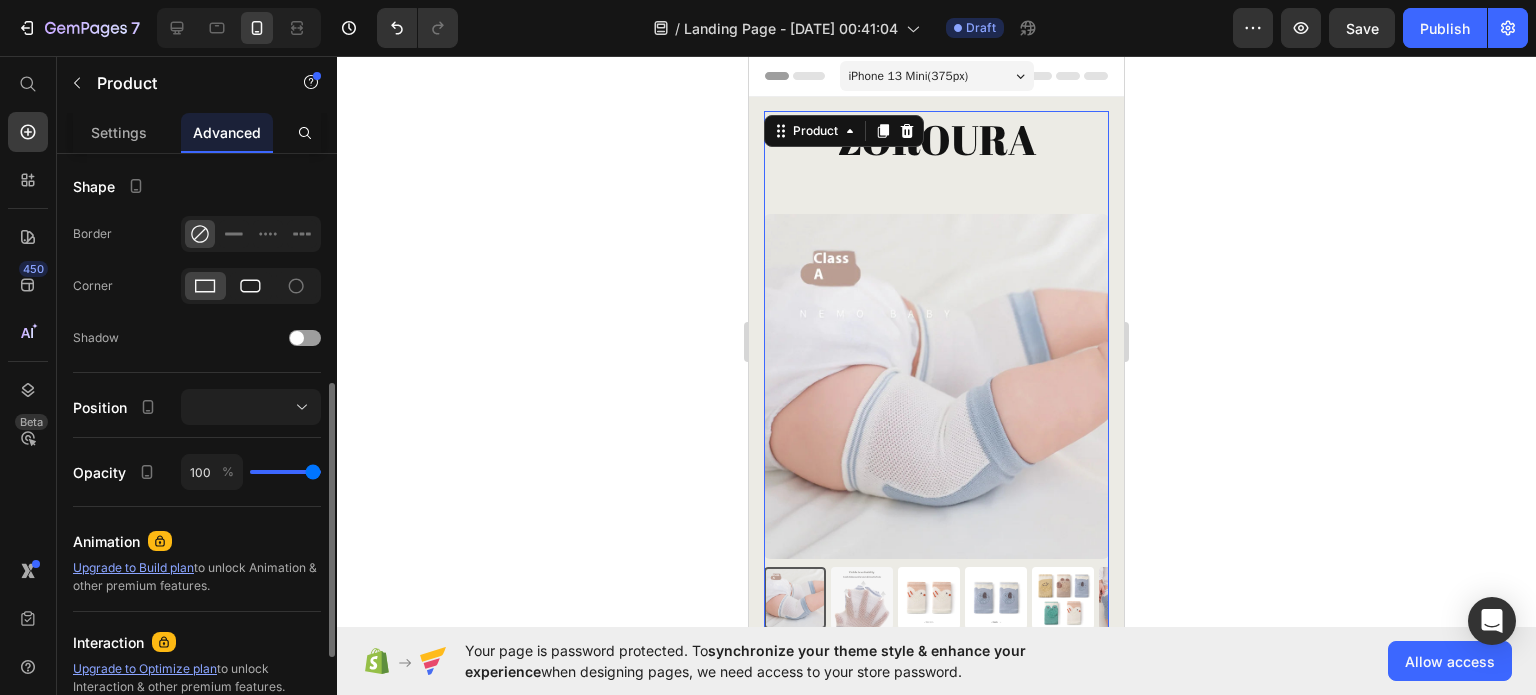 click 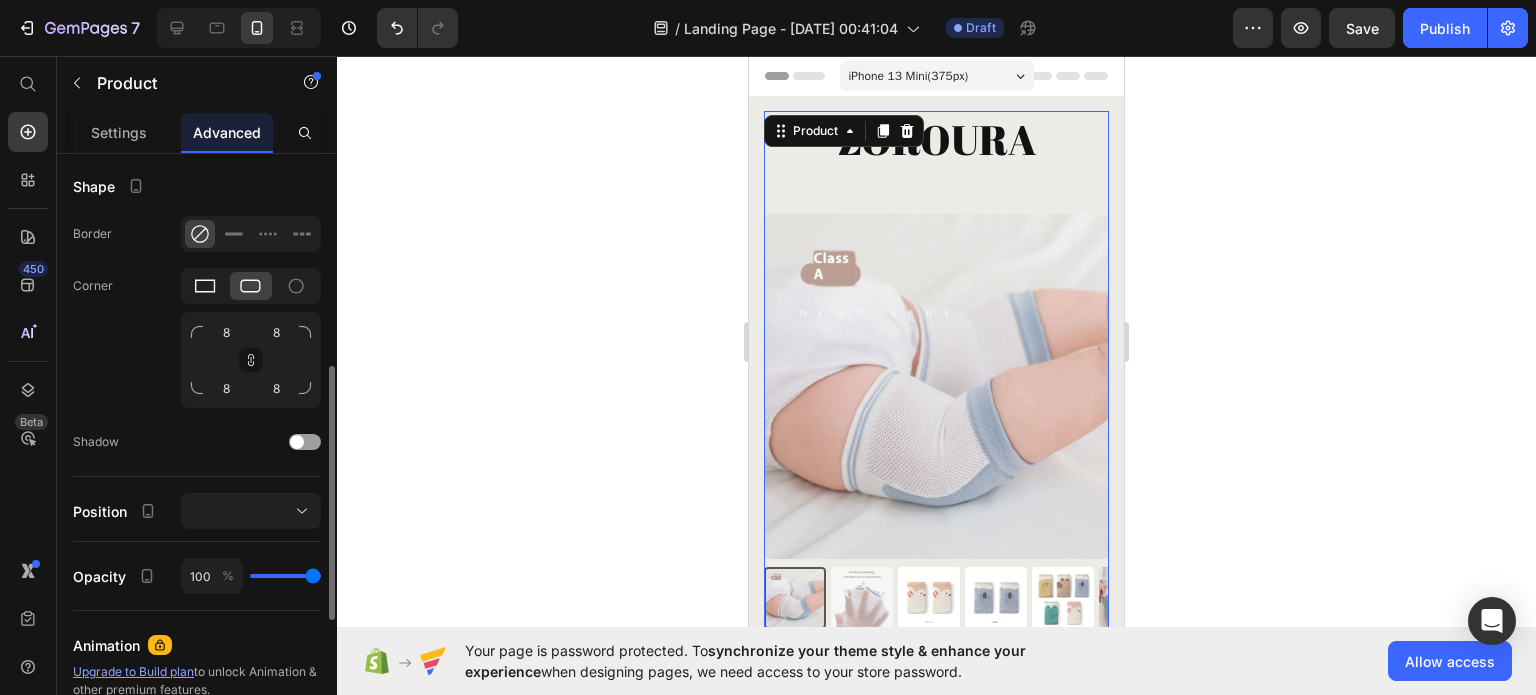drag, startPoint x: 193, startPoint y: 279, endPoint x: 203, endPoint y: 280, distance: 10.049875 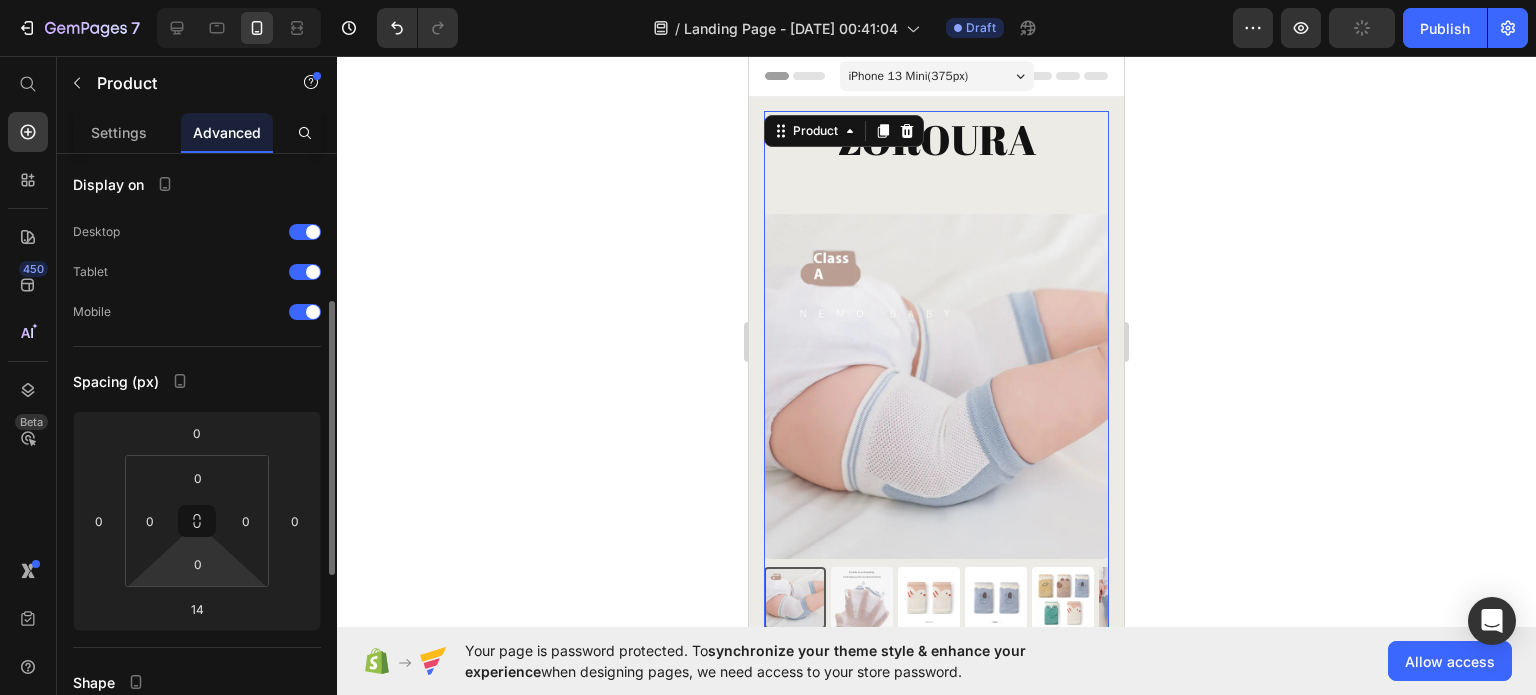scroll, scrollTop: 0, scrollLeft: 0, axis: both 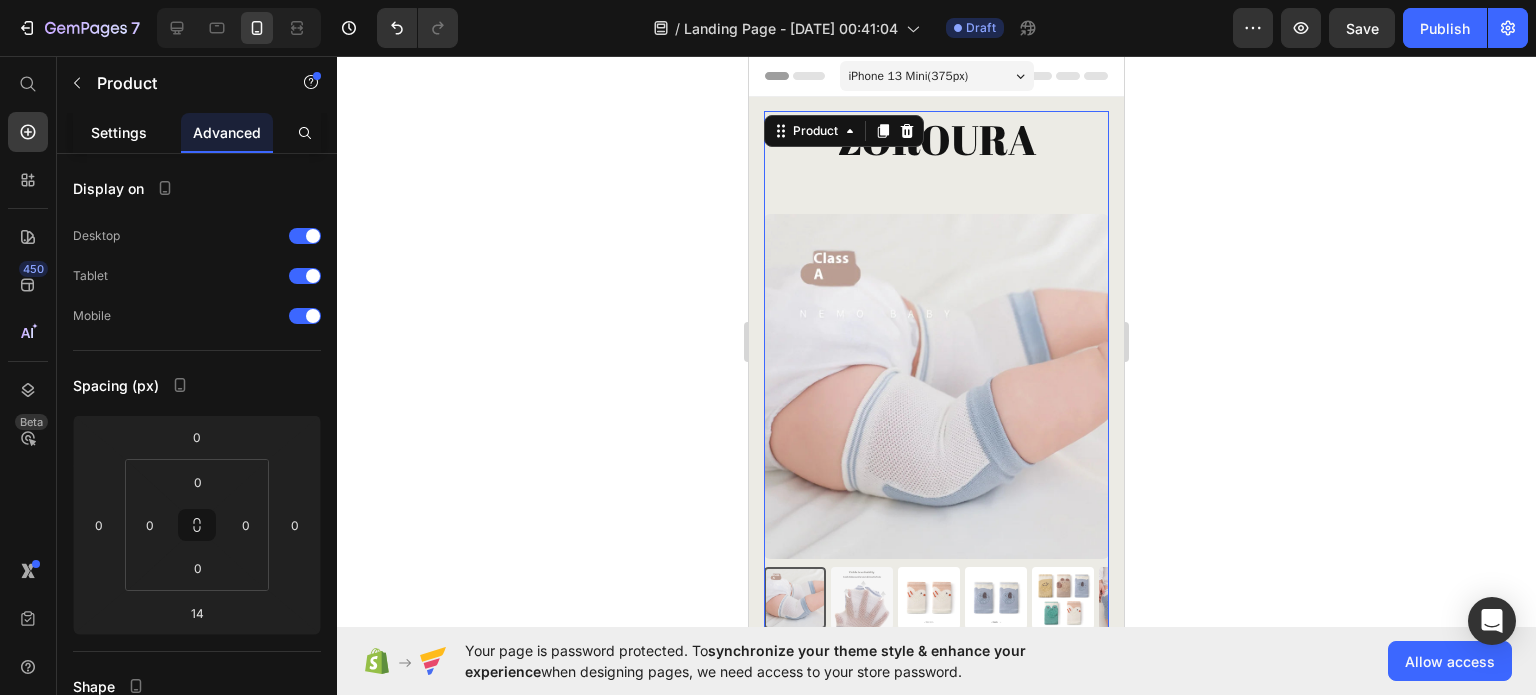click on "Settings" at bounding box center [119, 132] 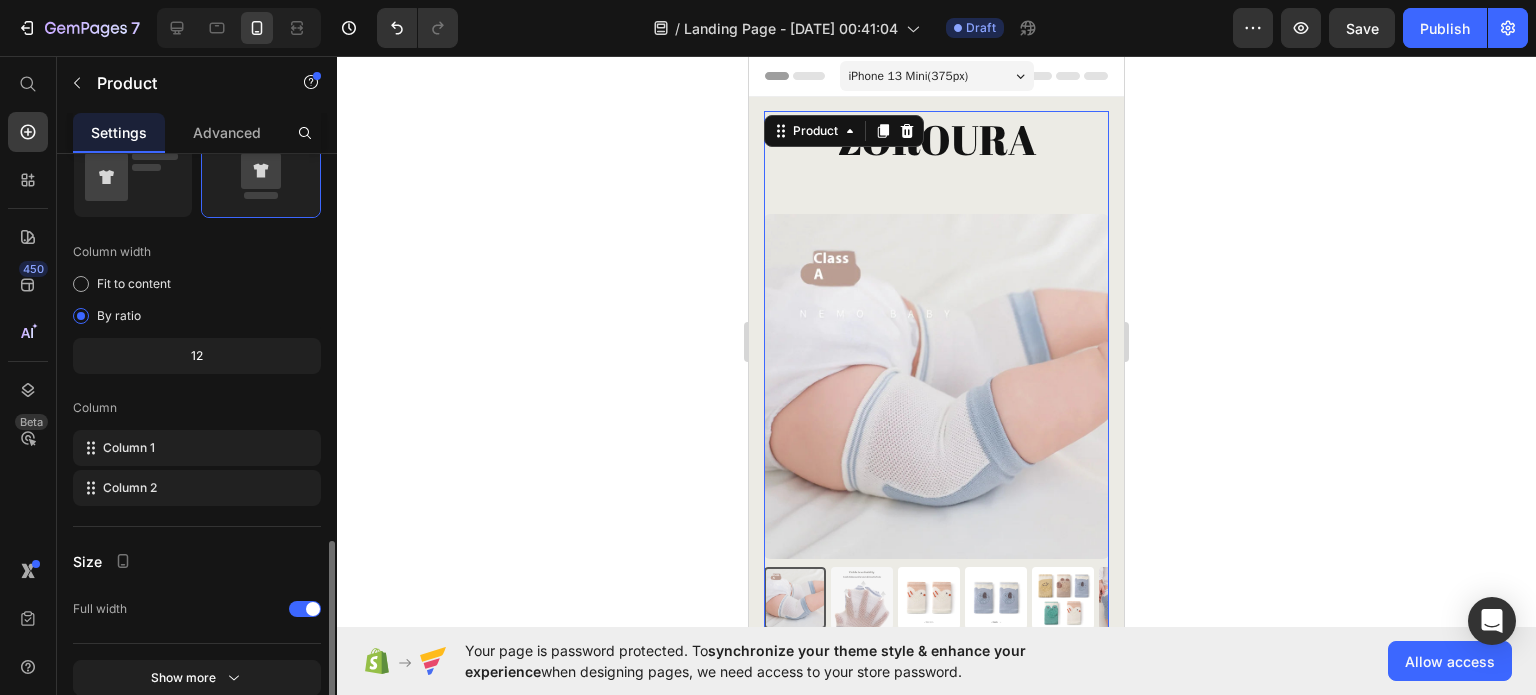 scroll, scrollTop: 590, scrollLeft: 0, axis: vertical 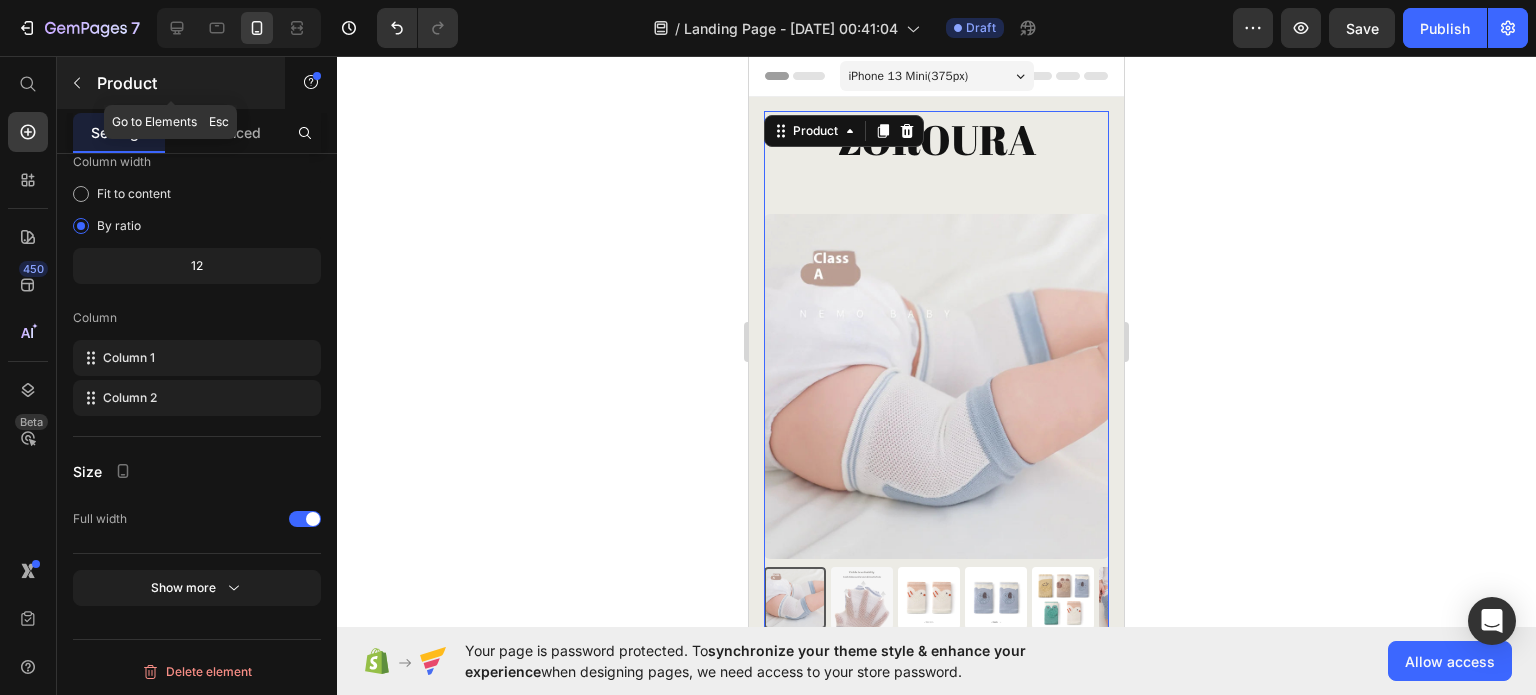 click at bounding box center [77, 83] 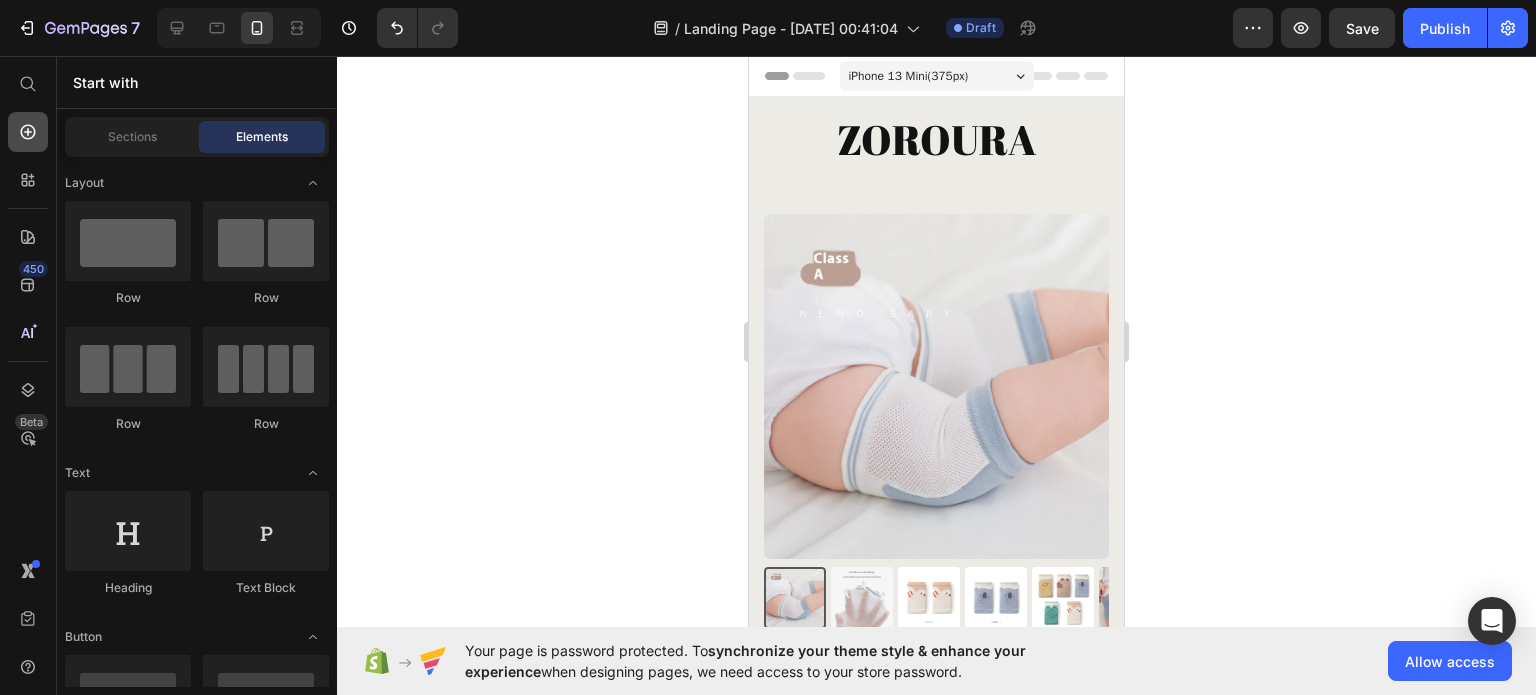click 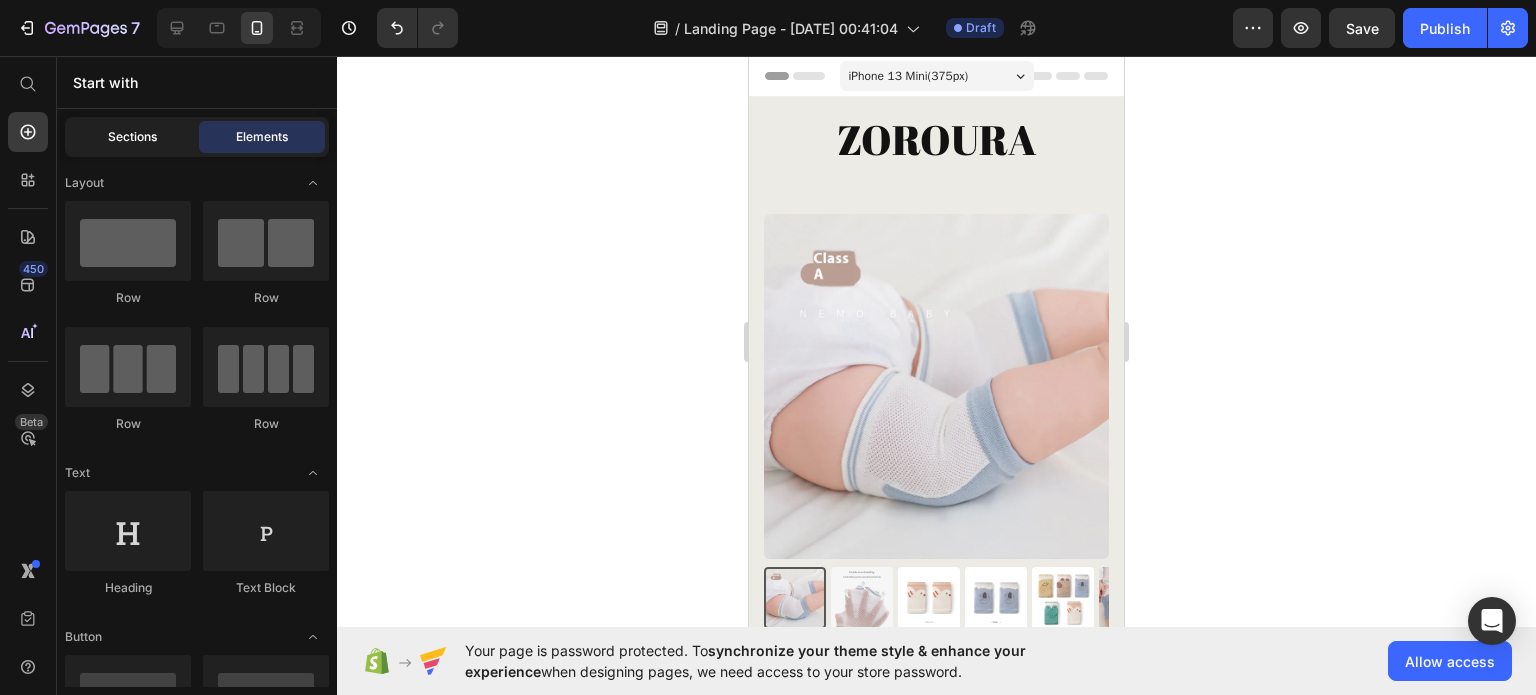 click on "Sections" at bounding box center [132, 137] 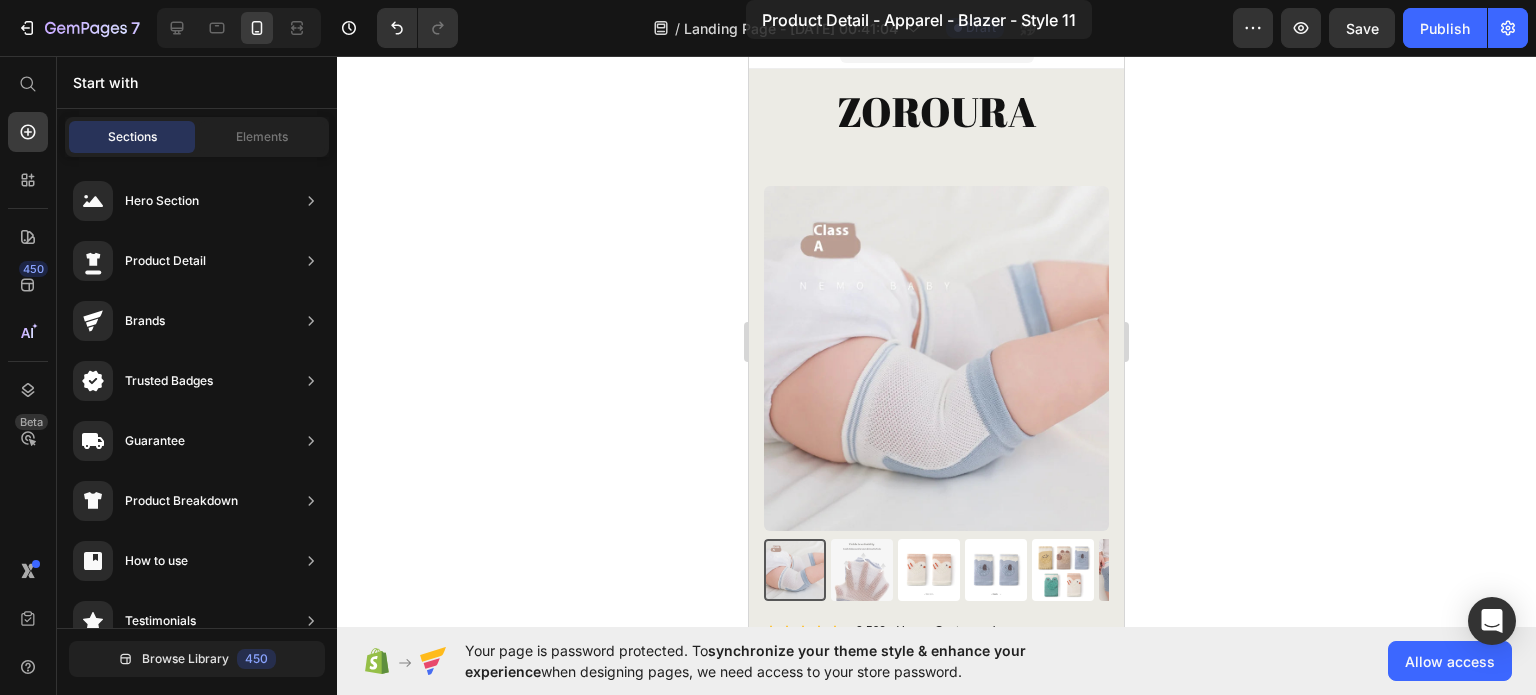 scroll, scrollTop: 0, scrollLeft: 0, axis: both 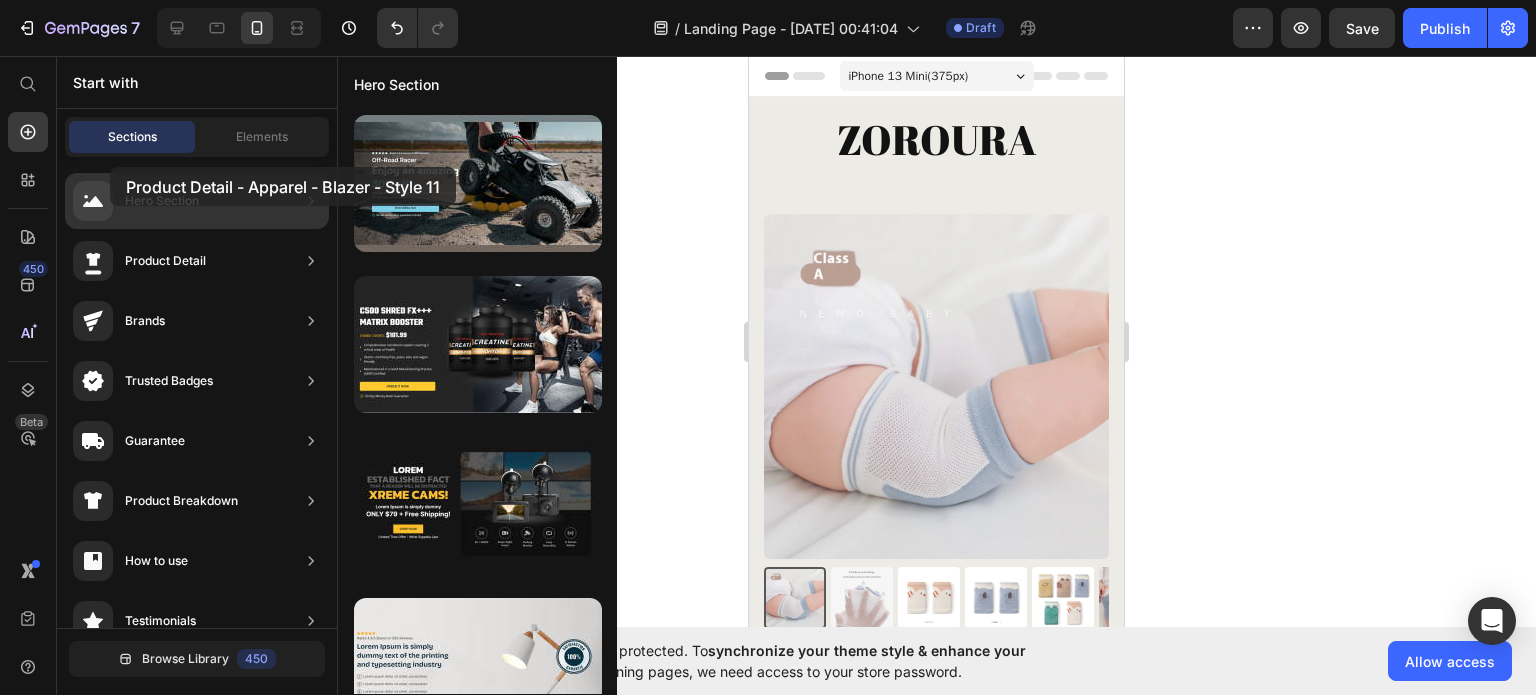 drag, startPoint x: 477, startPoint y: 339, endPoint x: 111, endPoint y: 196, distance: 392.94403 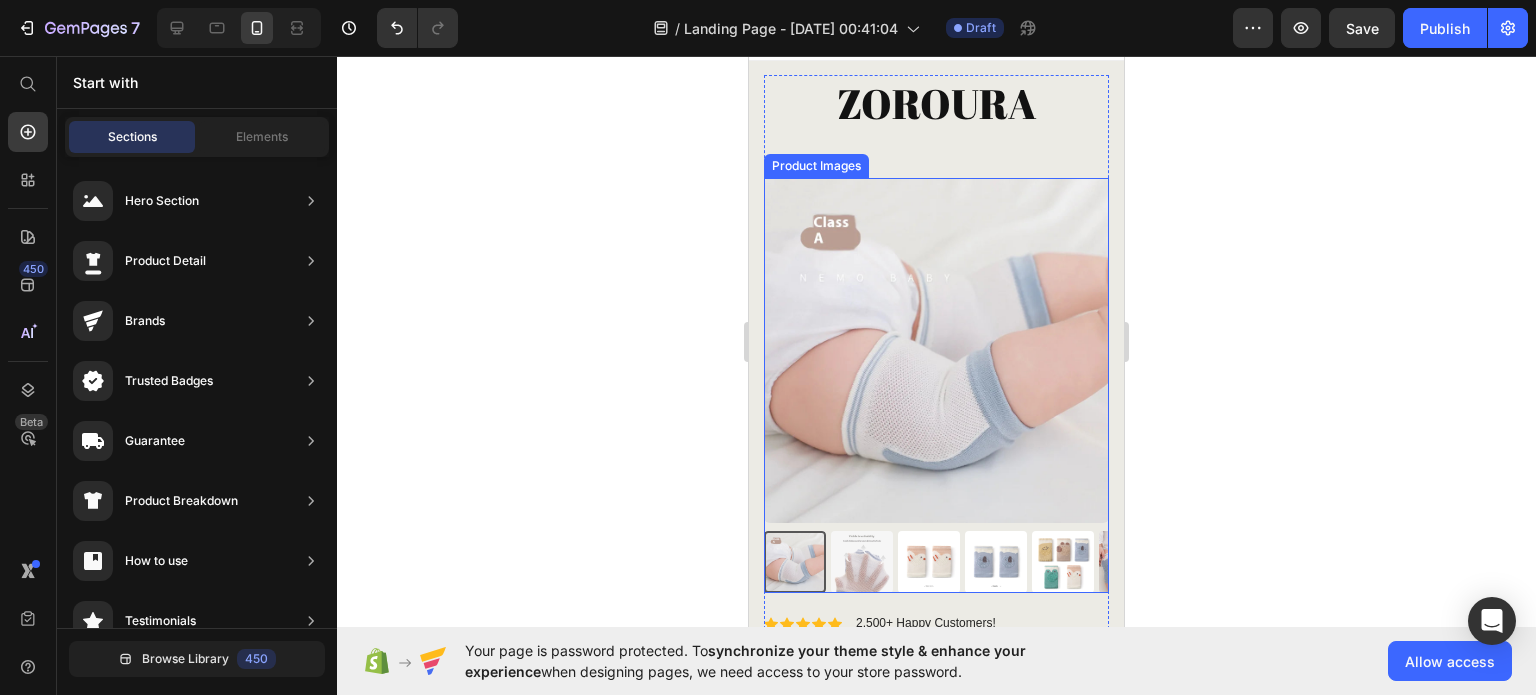 scroll, scrollTop: 100, scrollLeft: 0, axis: vertical 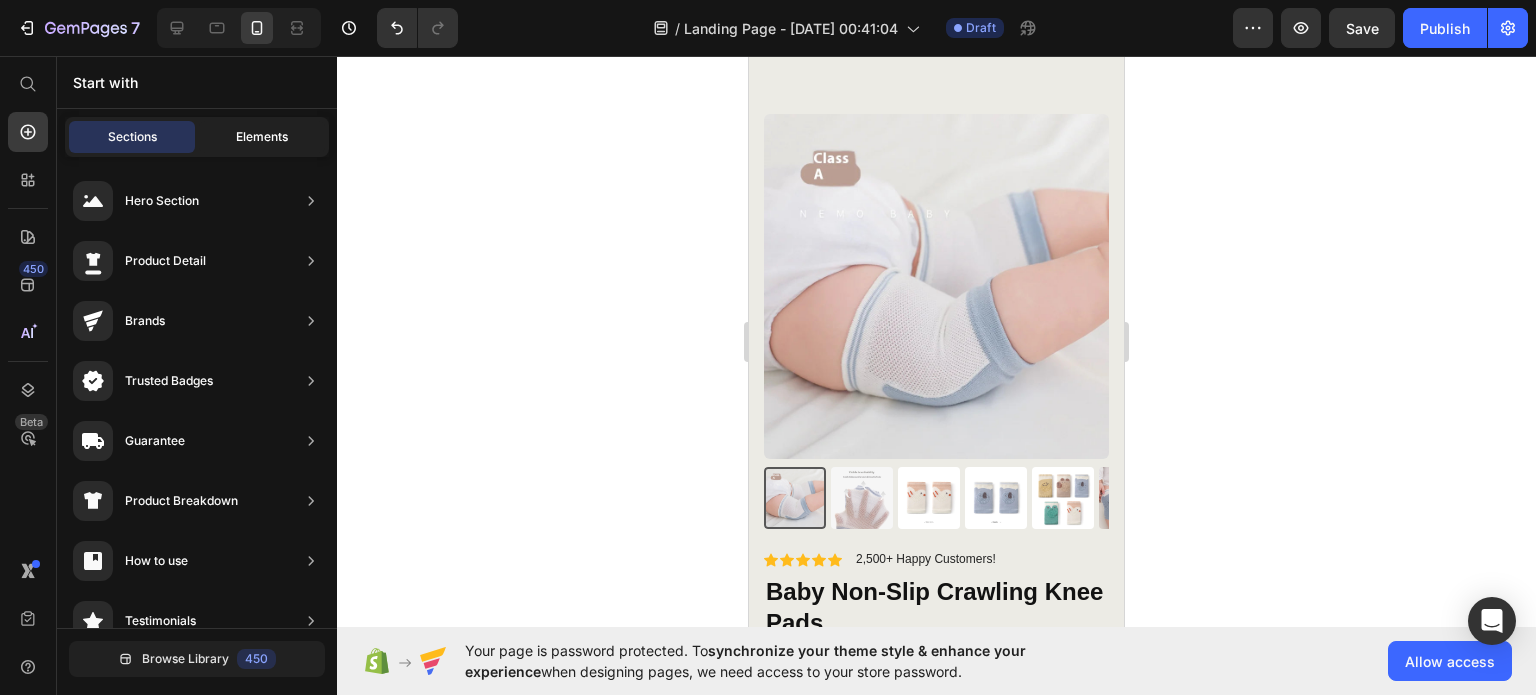 click on "Elements" at bounding box center [262, 137] 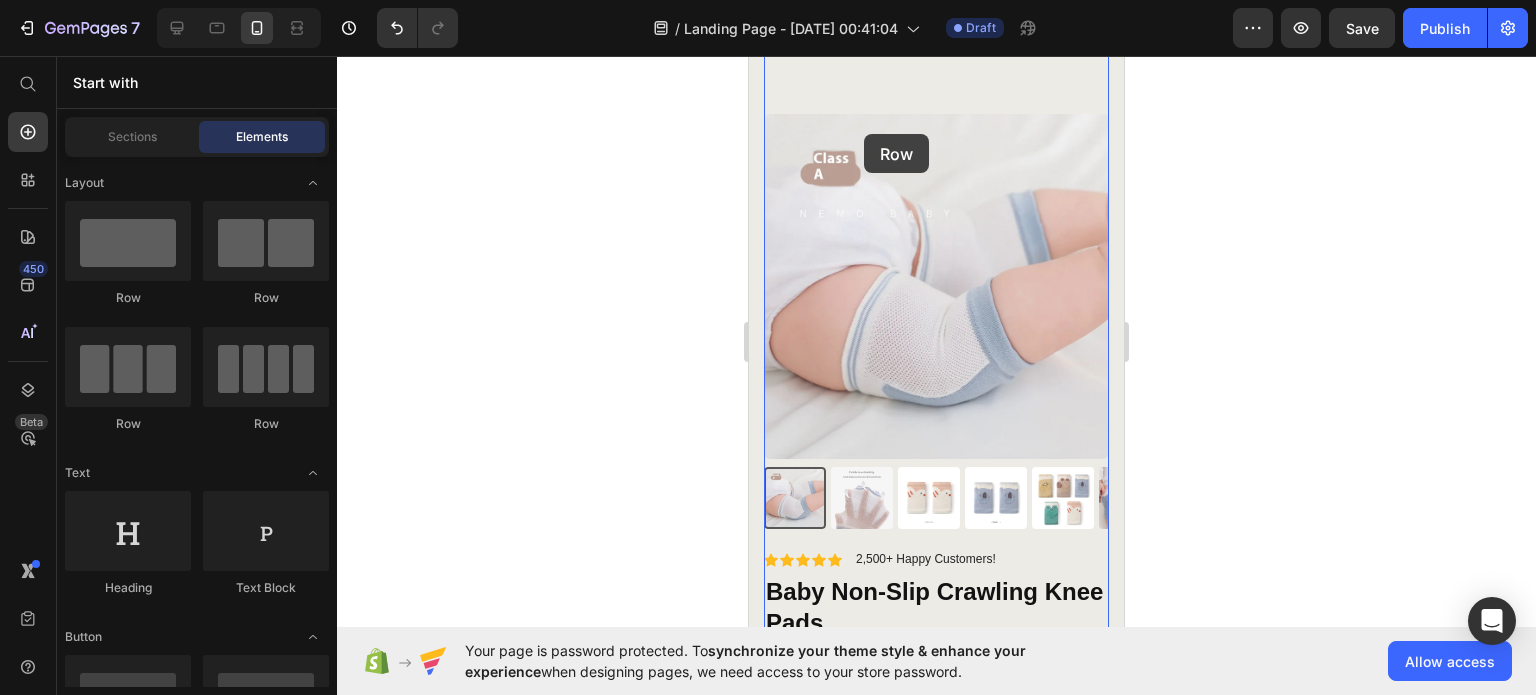 scroll, scrollTop: 0, scrollLeft: 0, axis: both 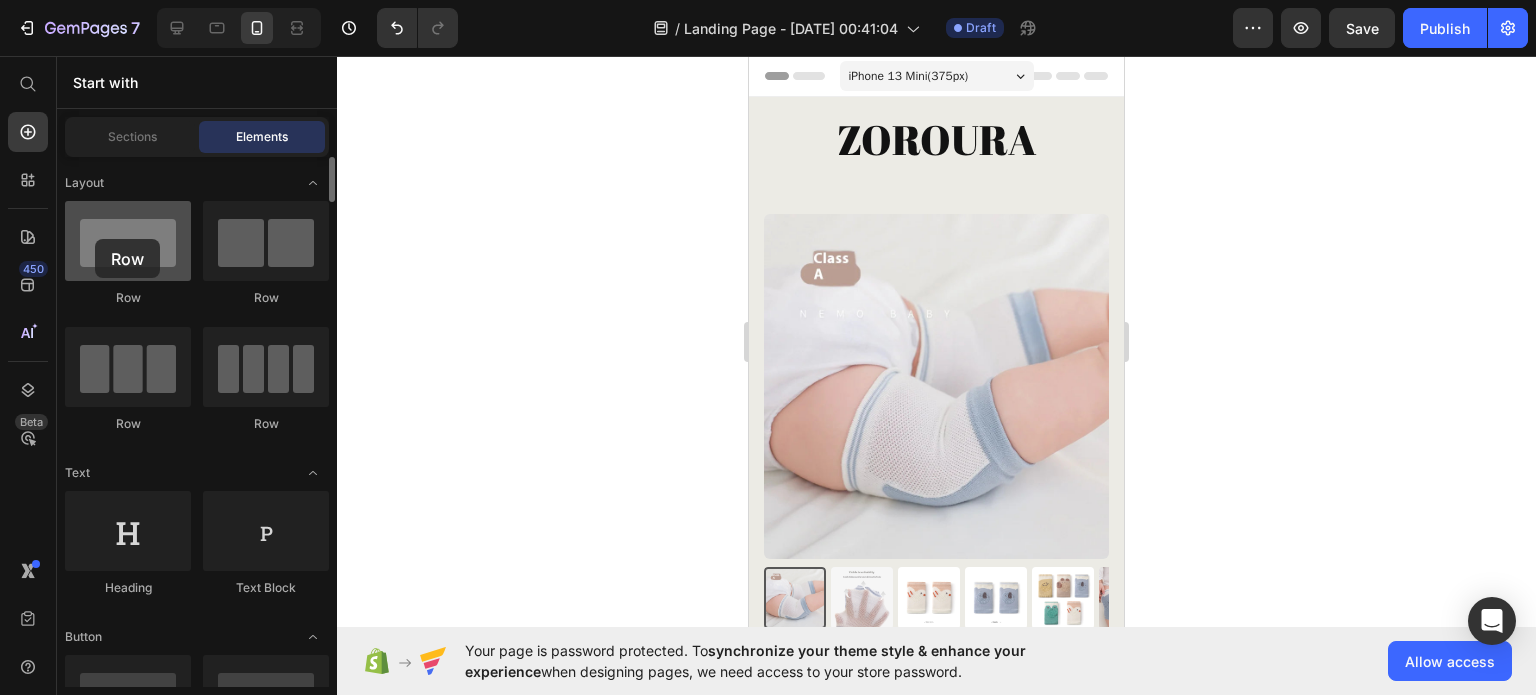 drag, startPoint x: 126, startPoint y: 259, endPoint x: 95, endPoint y: 239, distance: 36.891735 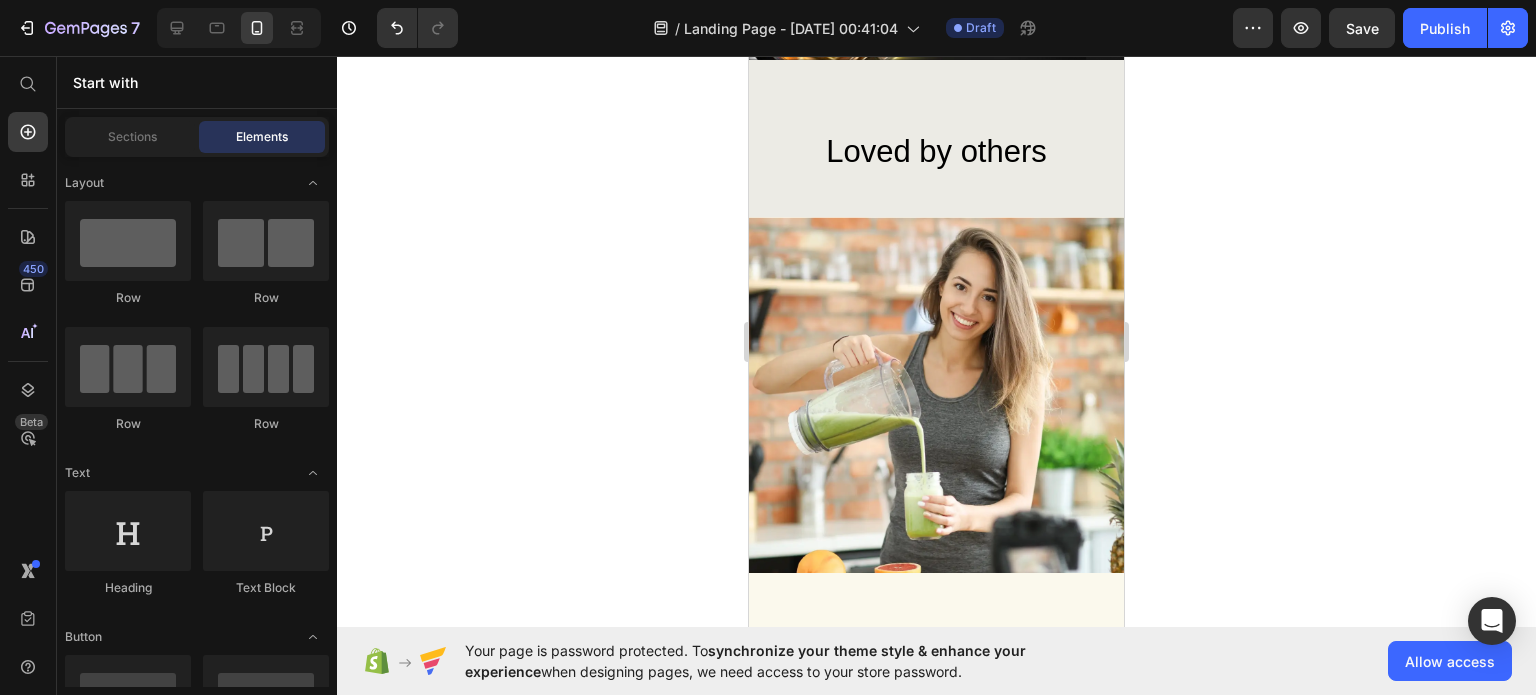 scroll, scrollTop: 5600, scrollLeft: 0, axis: vertical 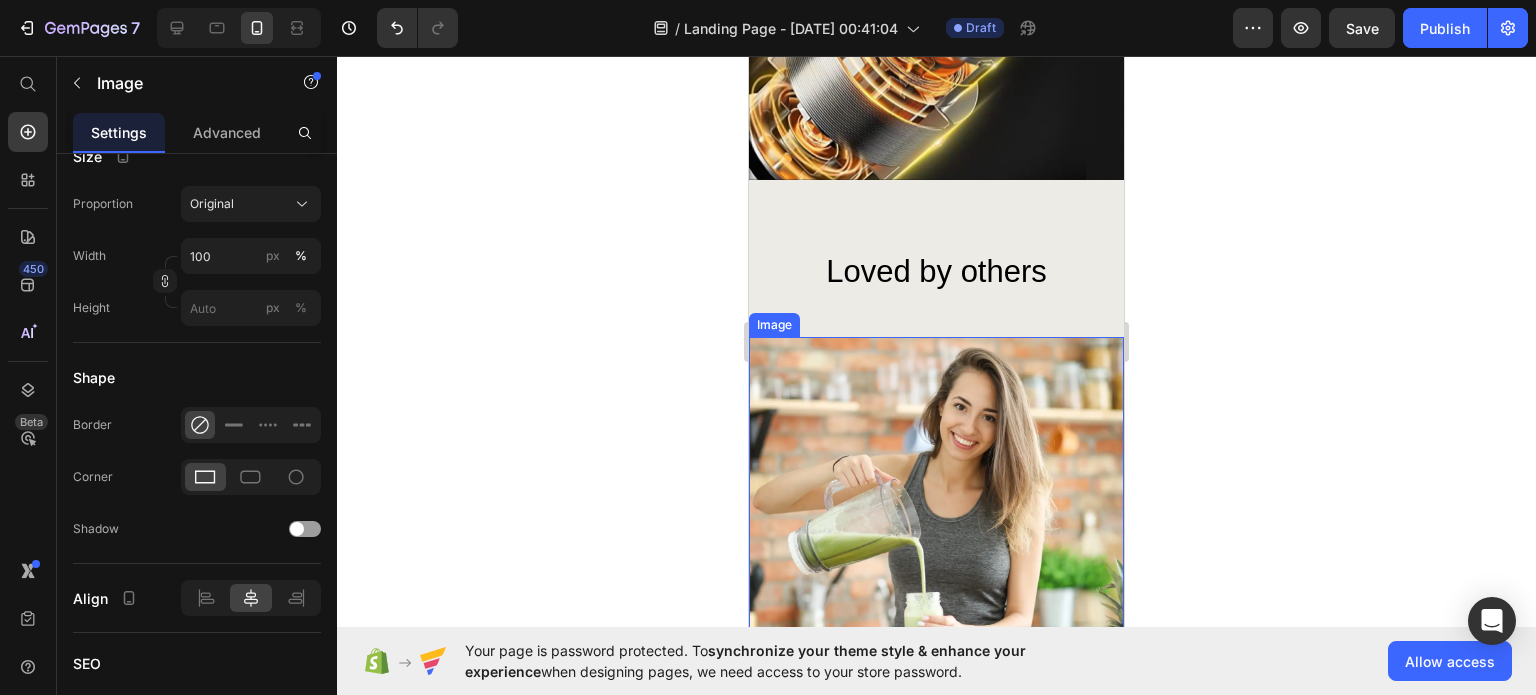 click at bounding box center [936, 515] 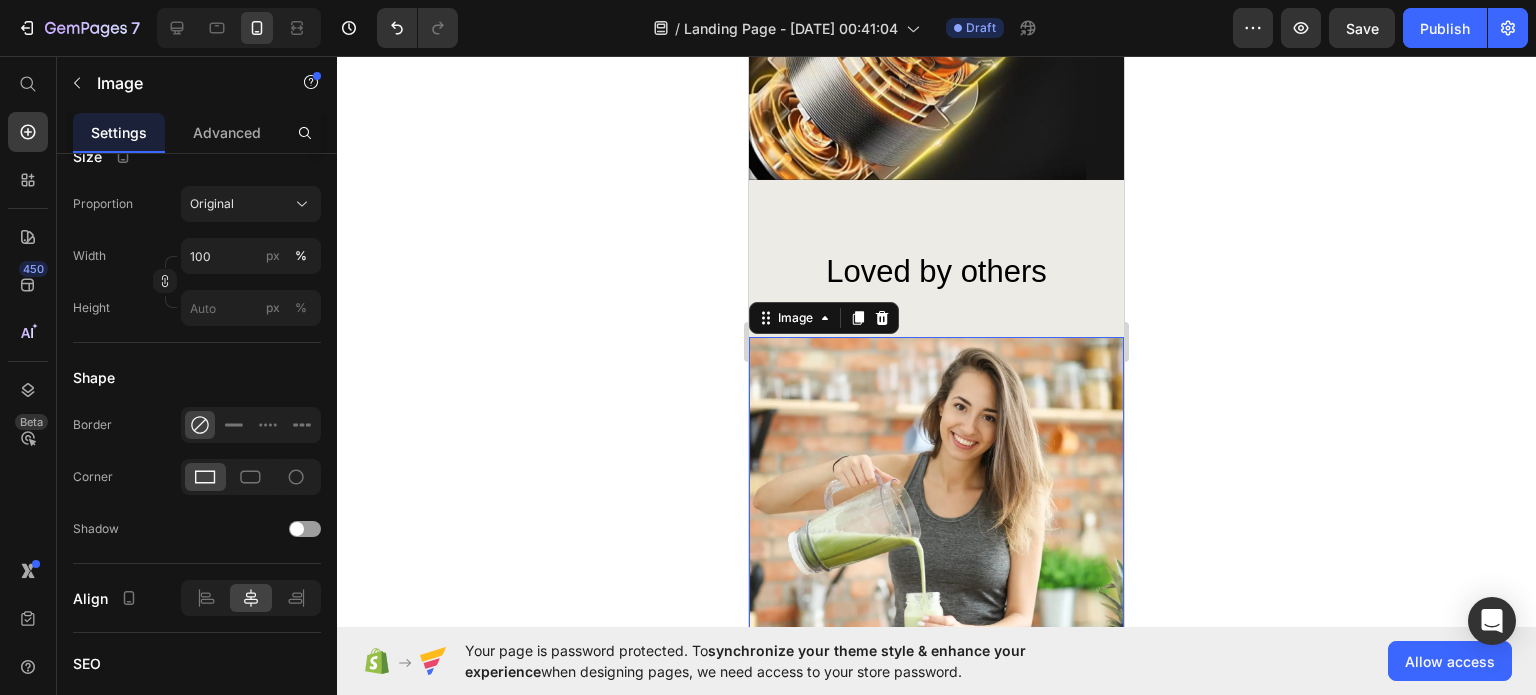 scroll, scrollTop: 0, scrollLeft: 0, axis: both 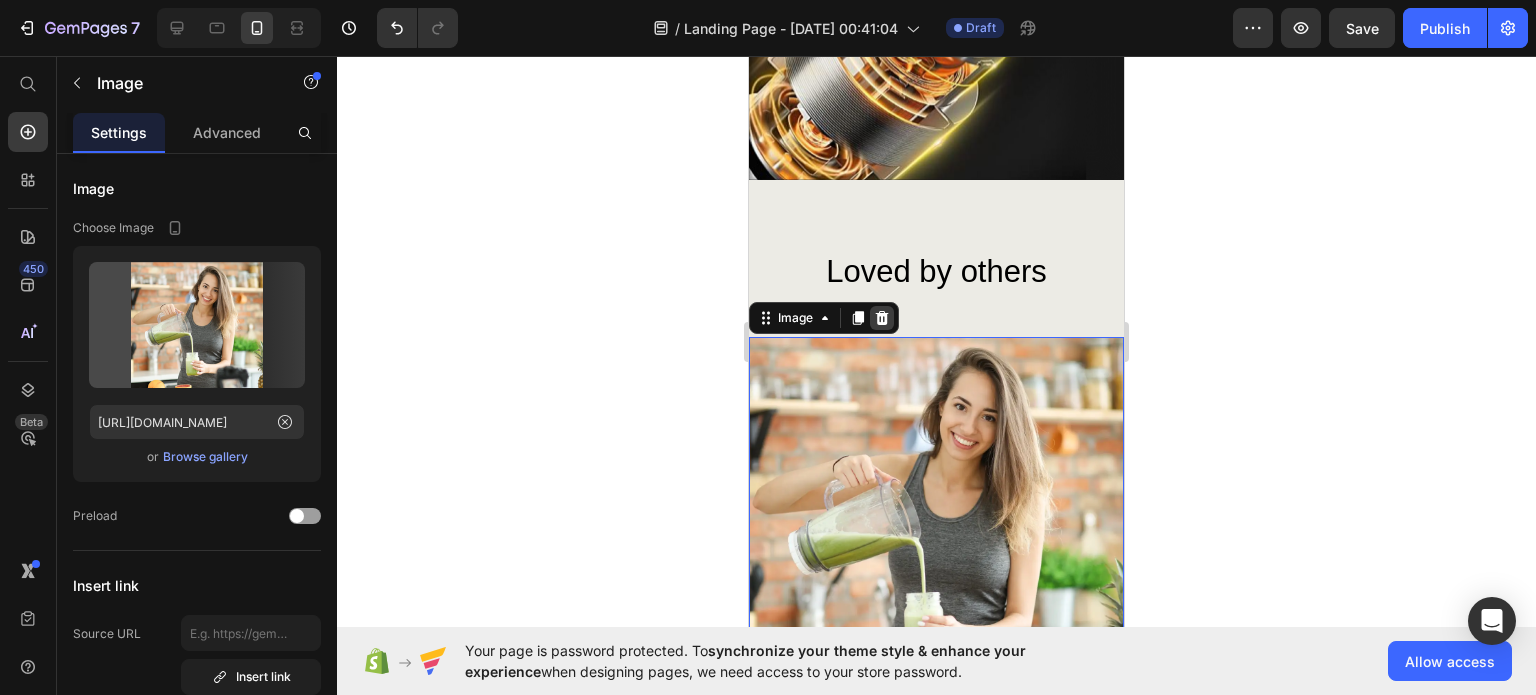 click 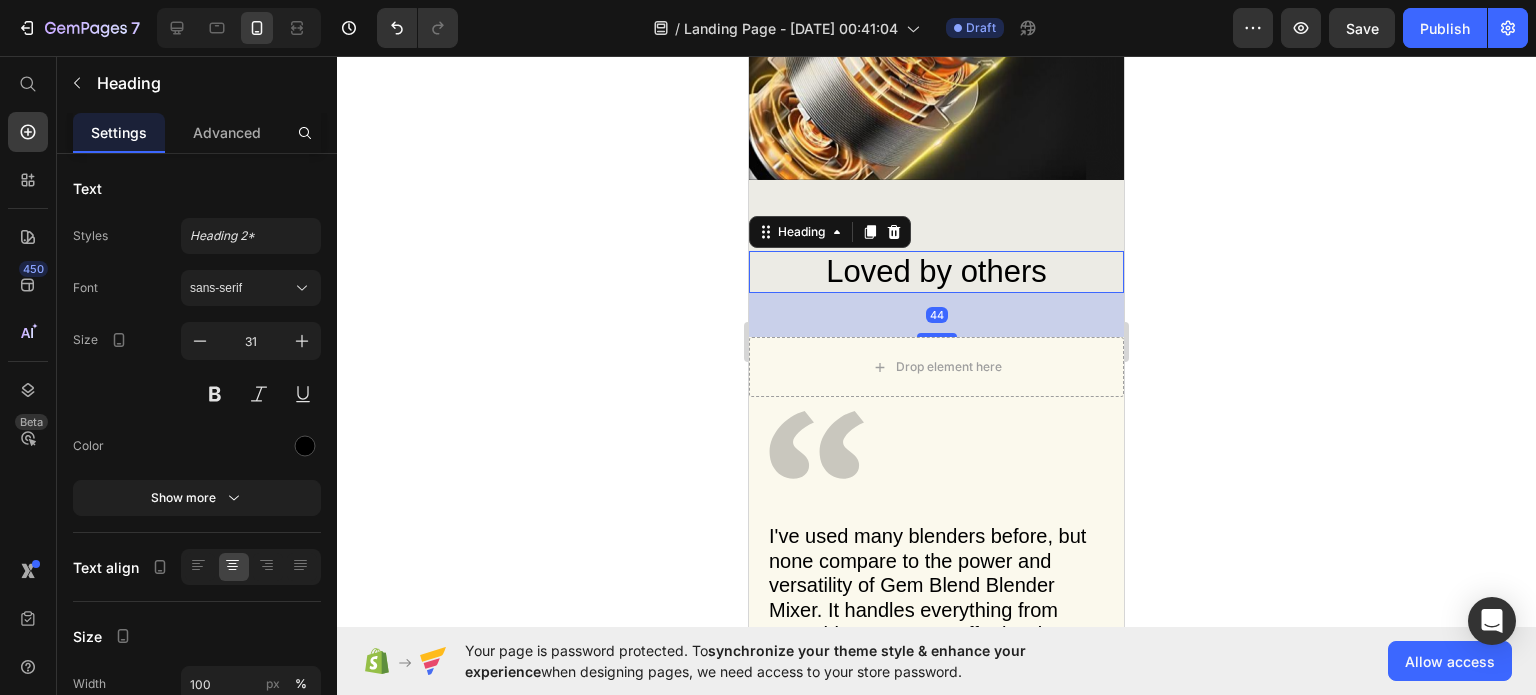 click on "Loved by others" at bounding box center (936, 272) 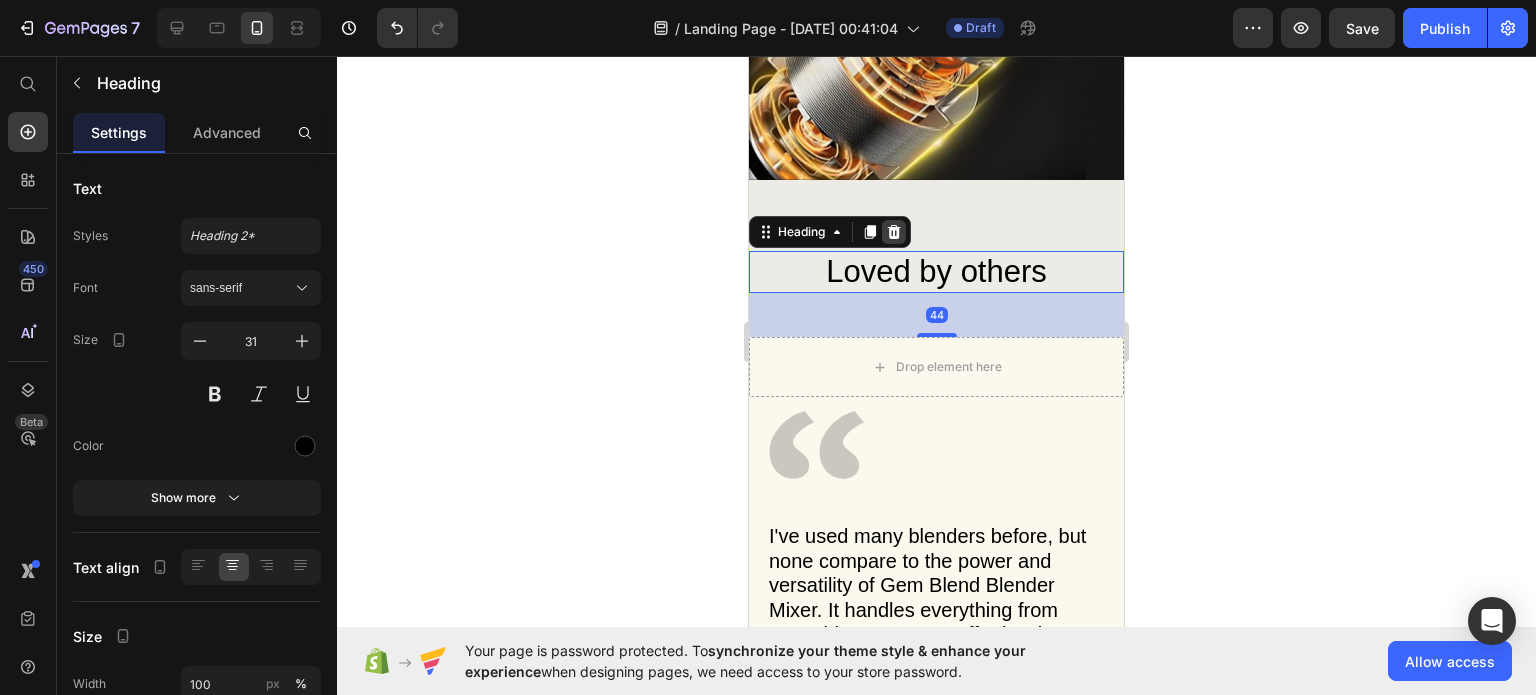 click 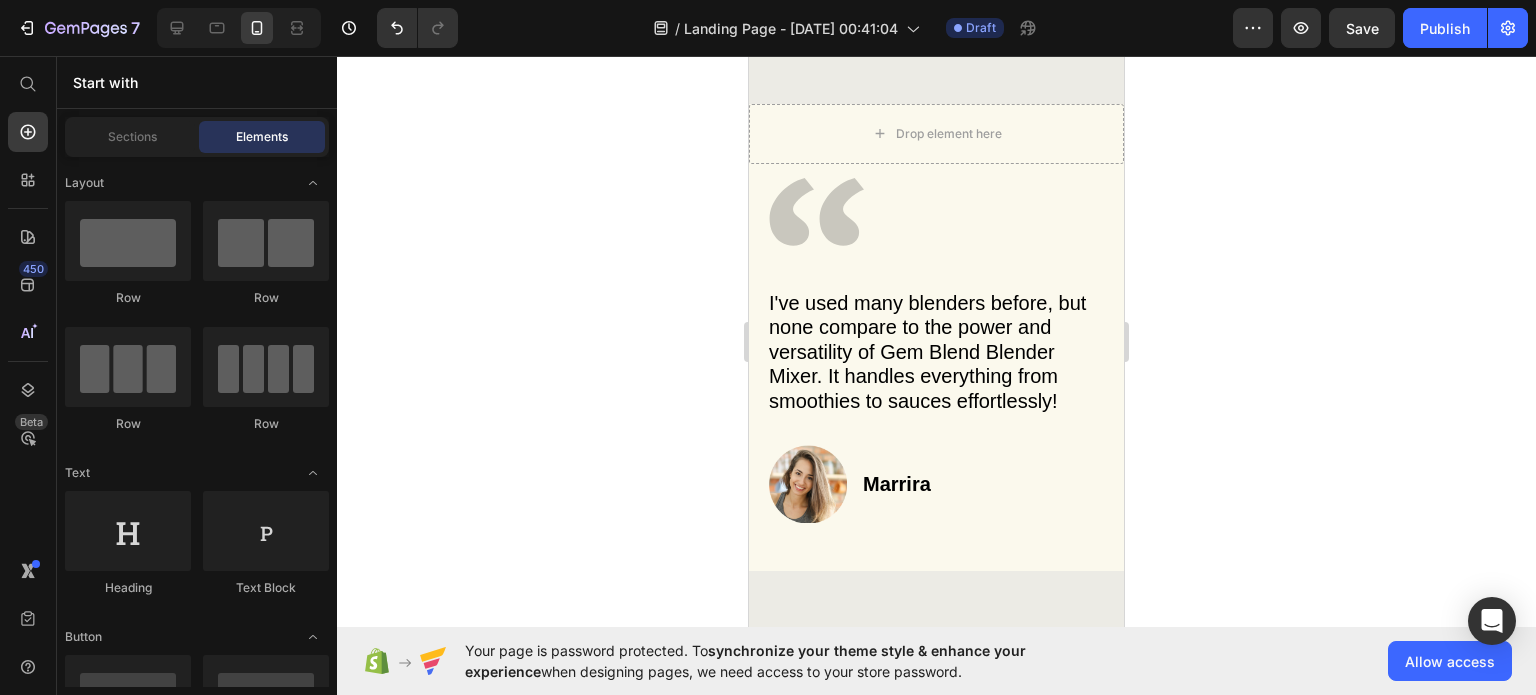 scroll, scrollTop: 5500, scrollLeft: 0, axis: vertical 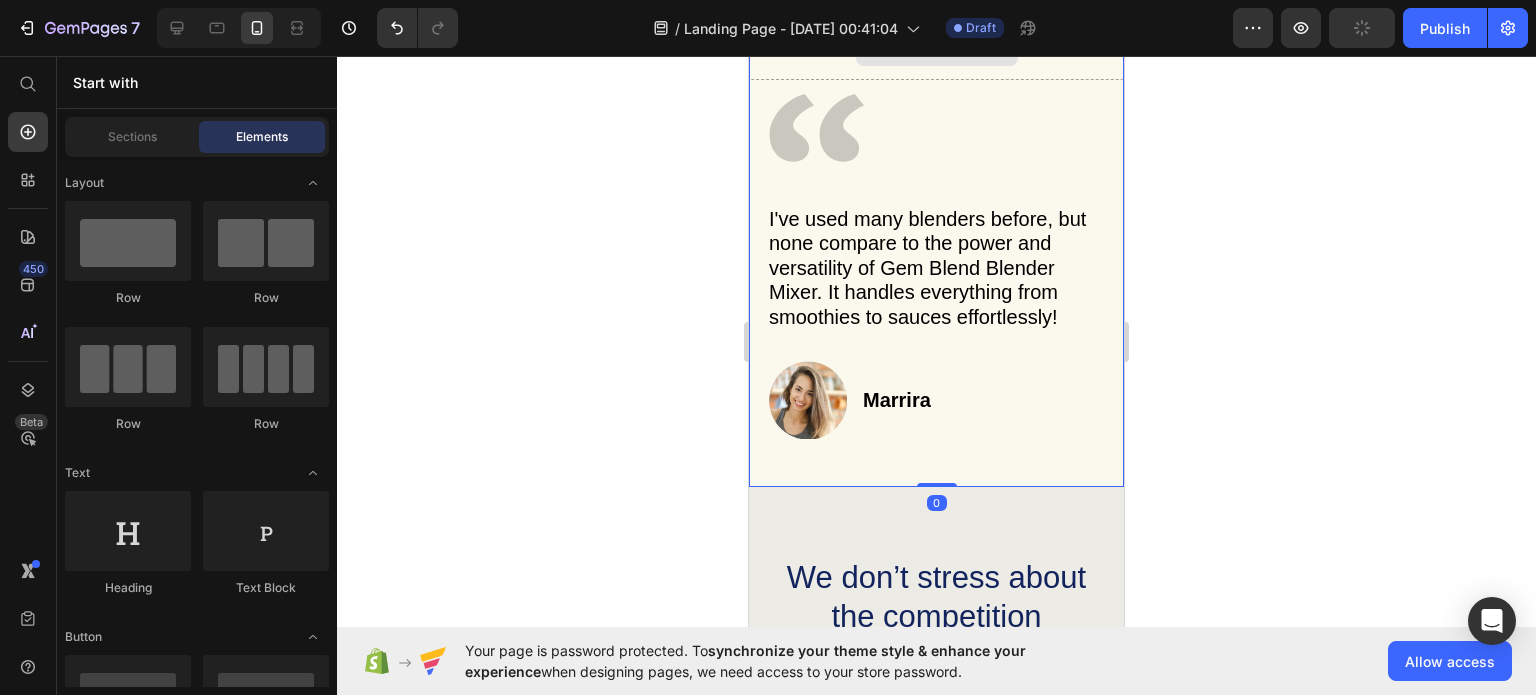 click on "Drop element here" at bounding box center (936, 50) 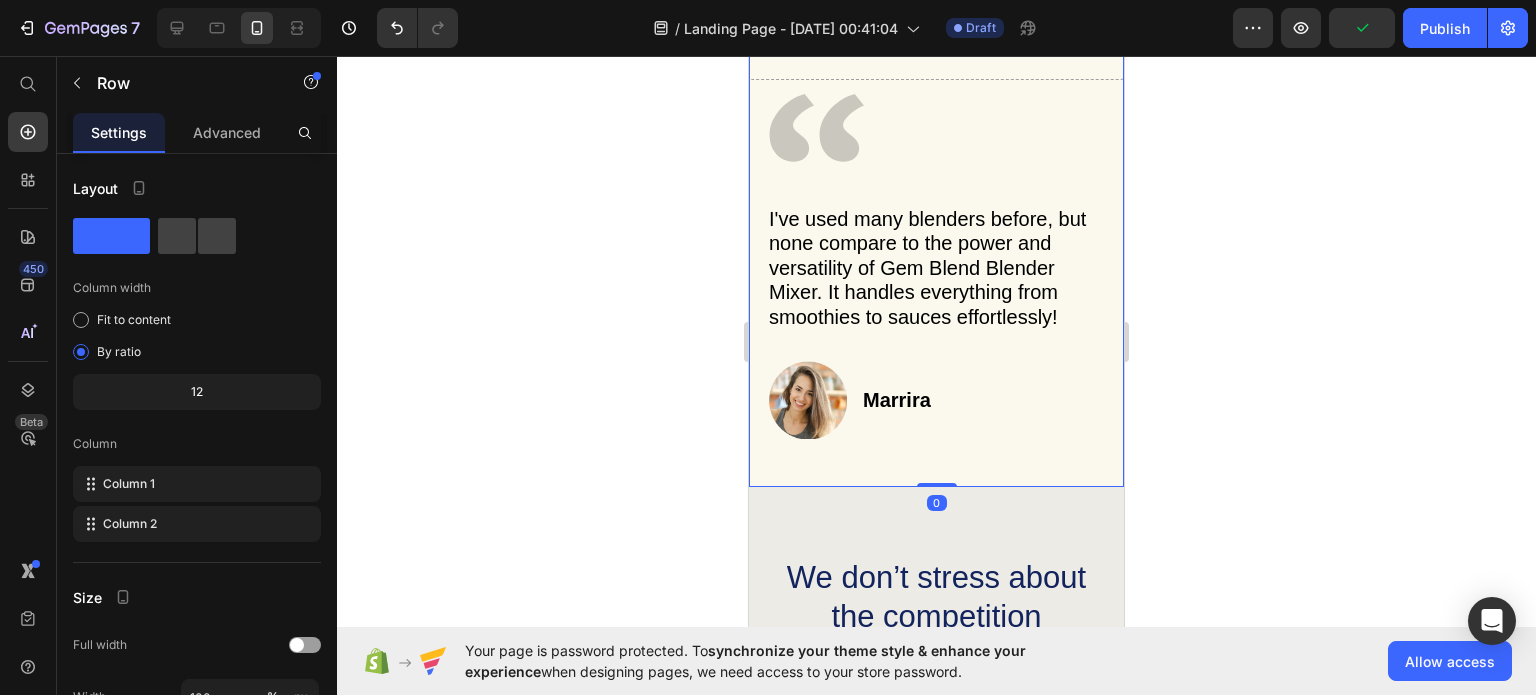 click 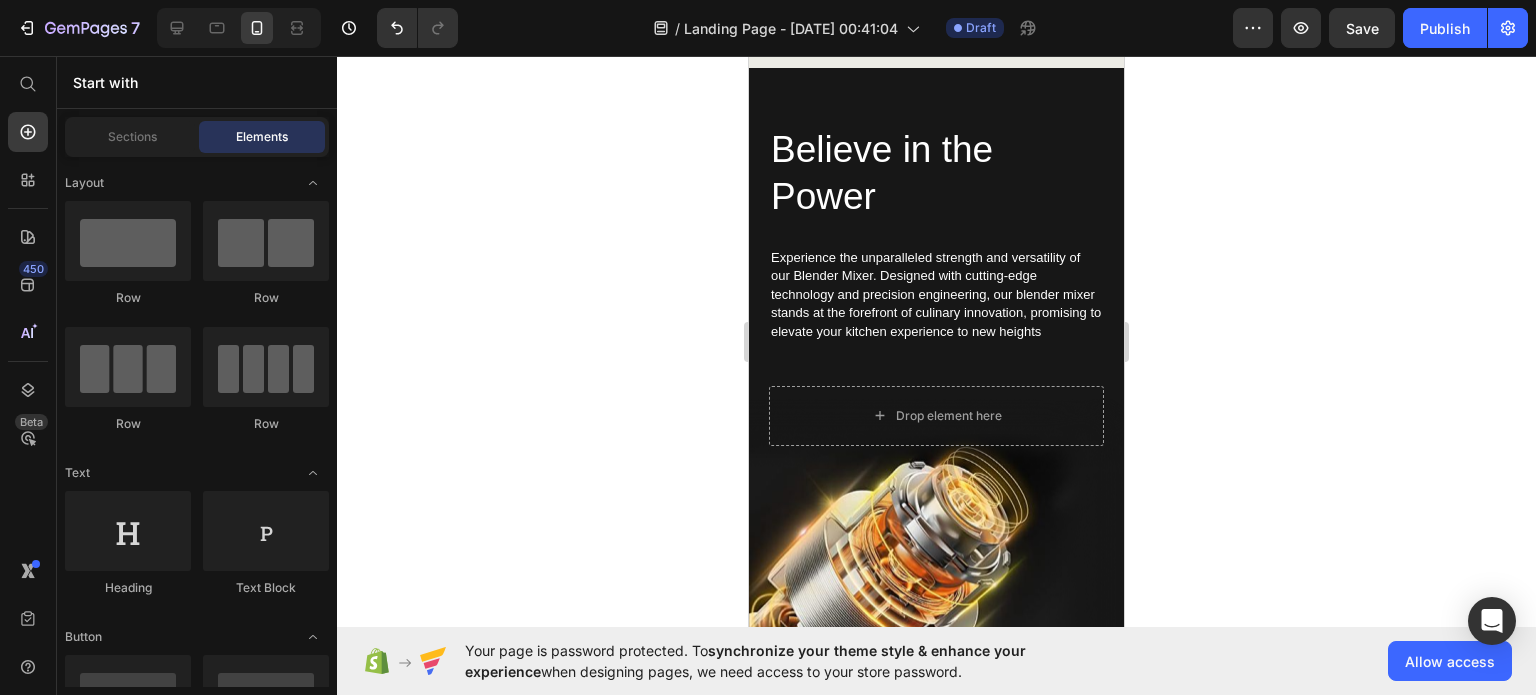 scroll, scrollTop: 4207, scrollLeft: 0, axis: vertical 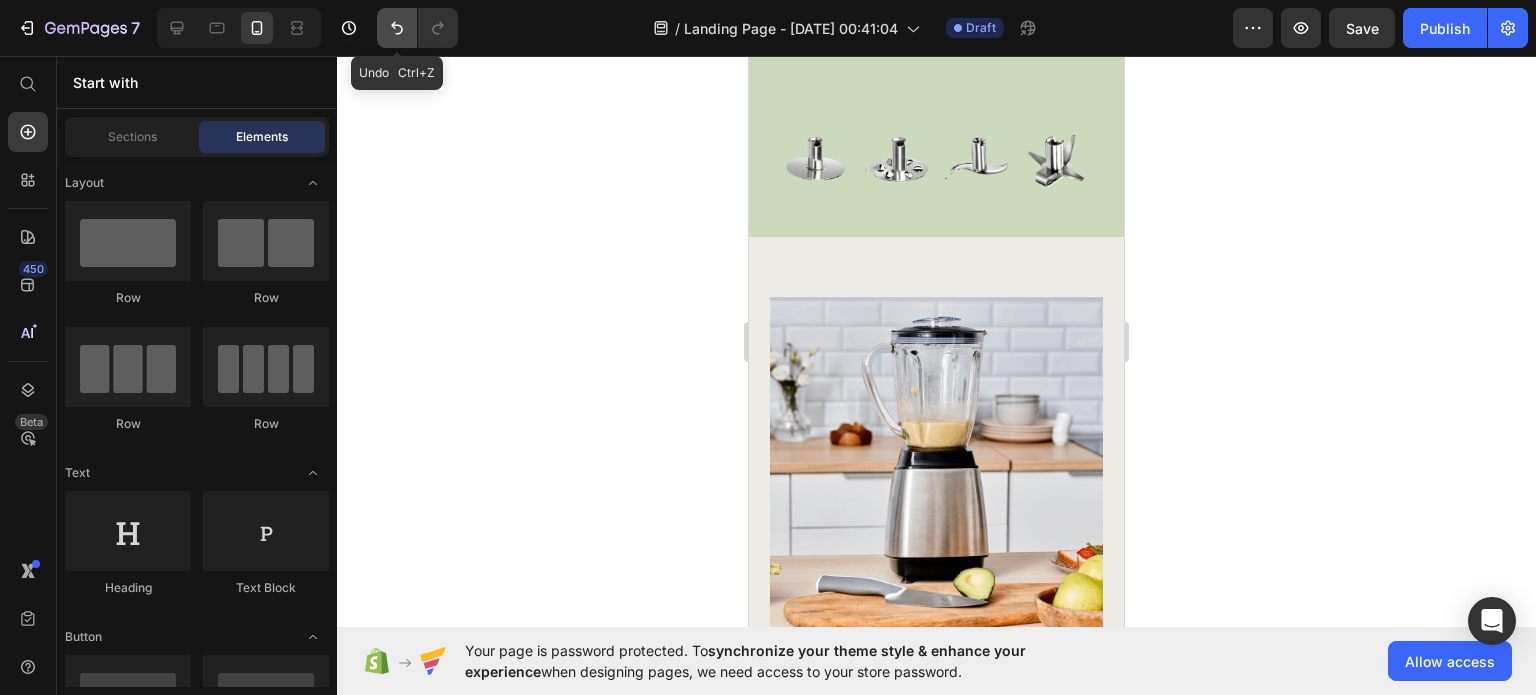 click 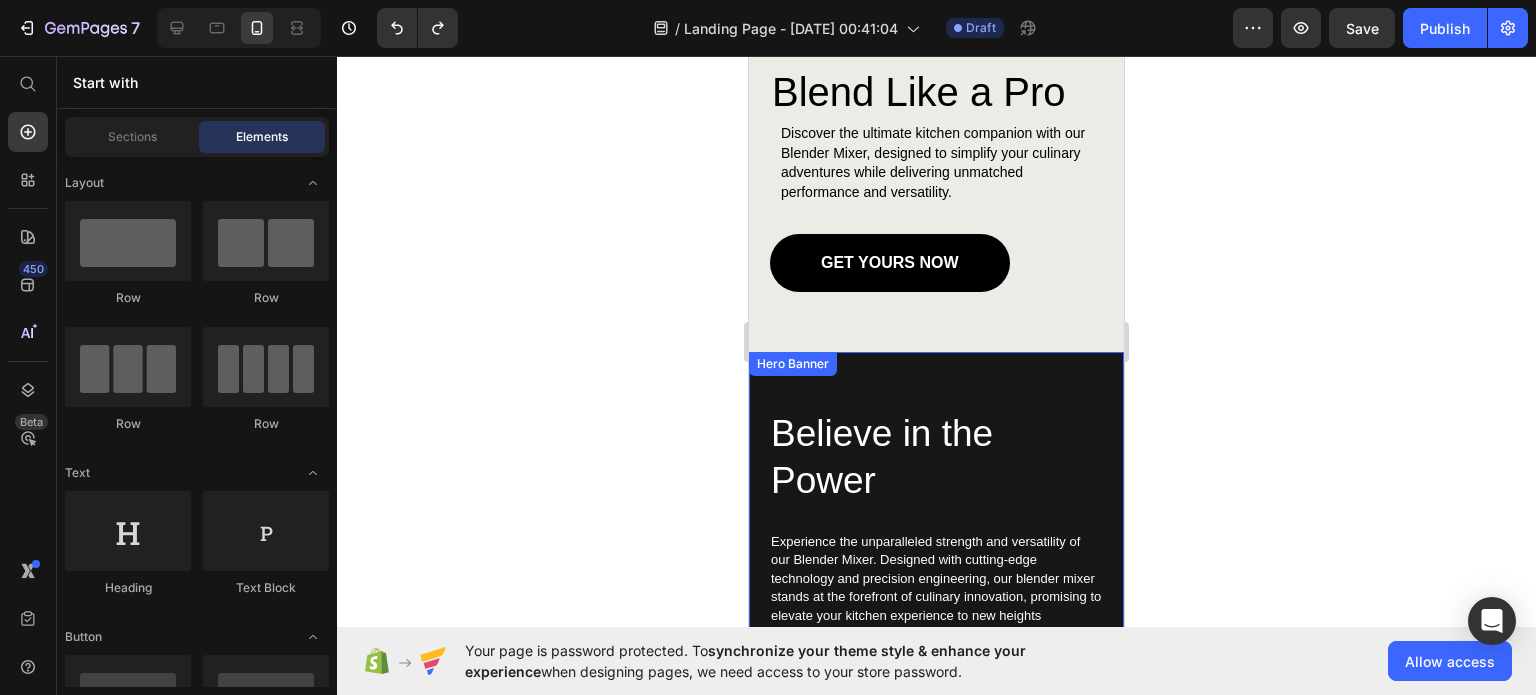 scroll, scrollTop: 4807, scrollLeft: 0, axis: vertical 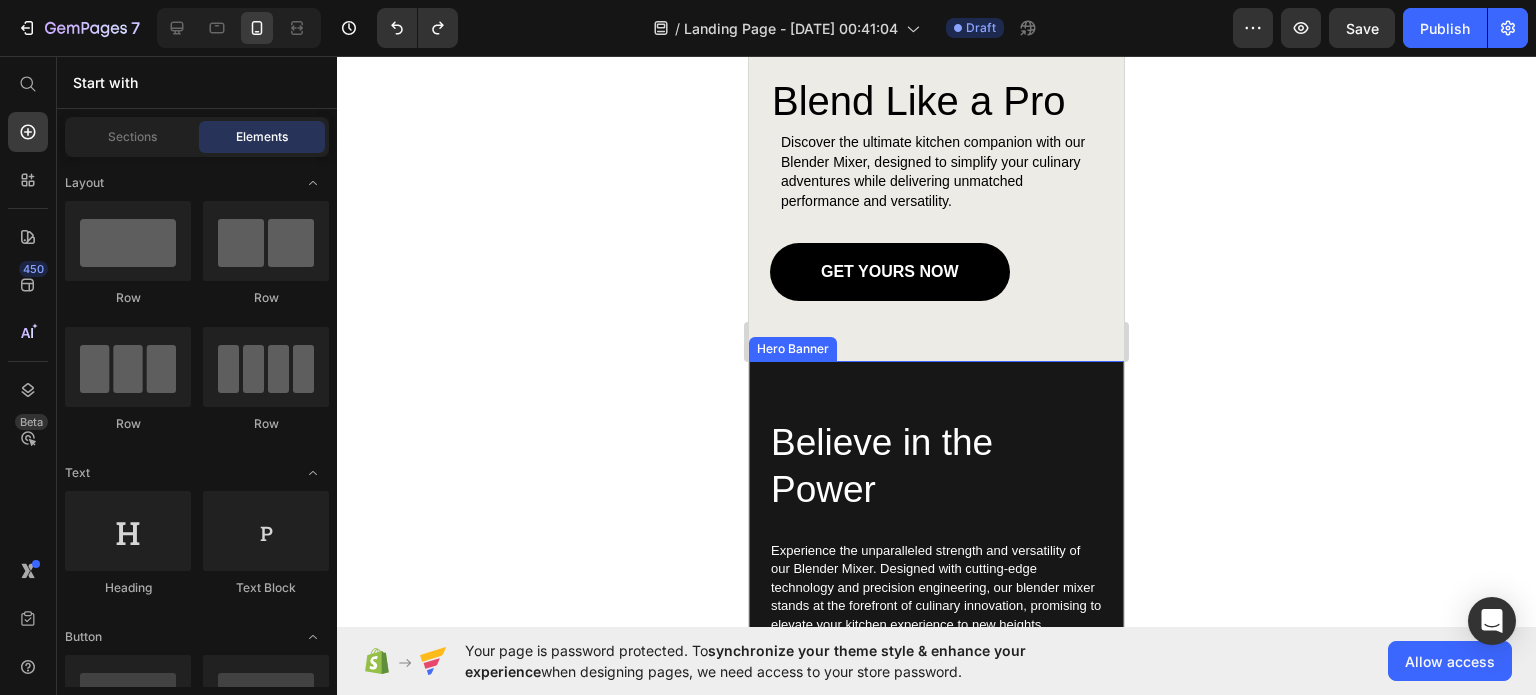 click on "Believe in the Power Heading Experience the unparalleled strength and versatility of our Blender Mixer. Designed with cutting-edge technology and precision engineering, our blender mixer stands at the forefront of culinary innovation, promising to elevate your kitchen experience to new heights Text Block Row
Drop element here" at bounding box center [936, 550] 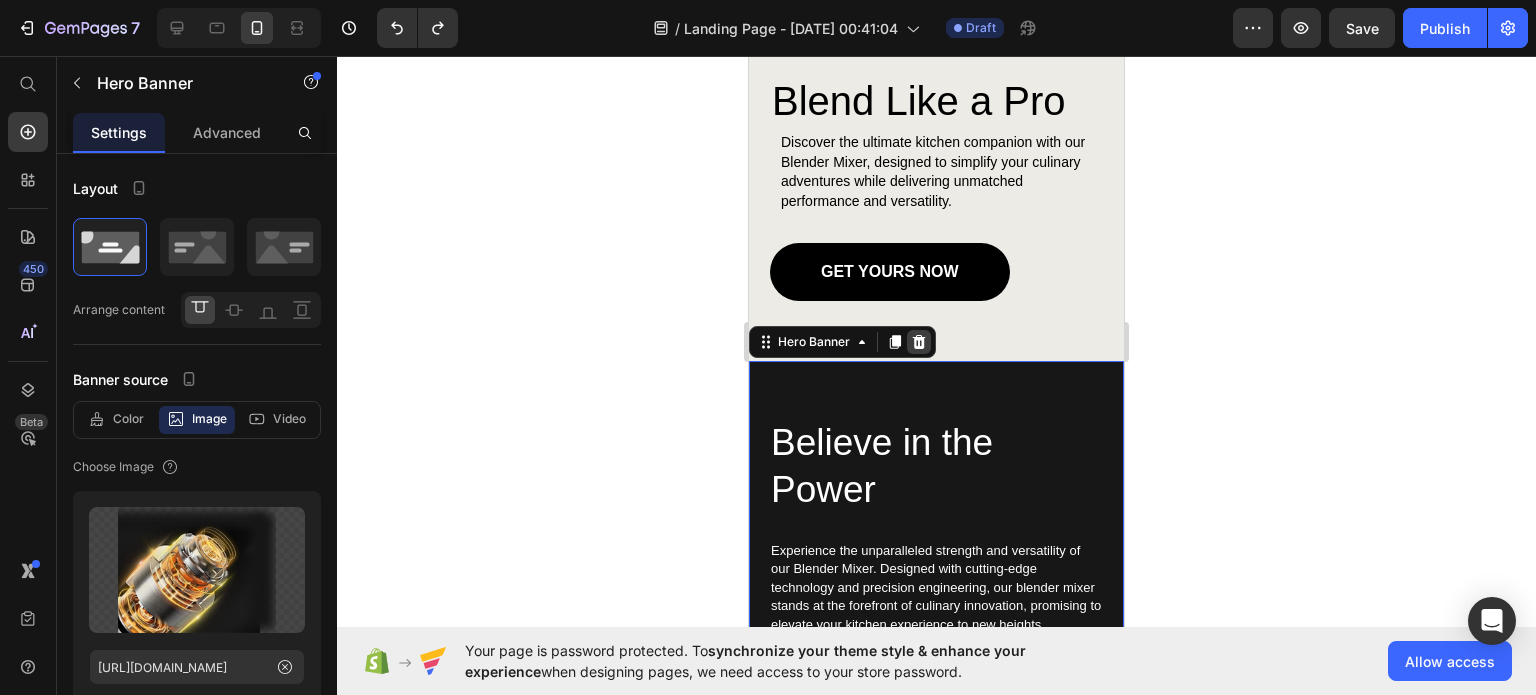 click 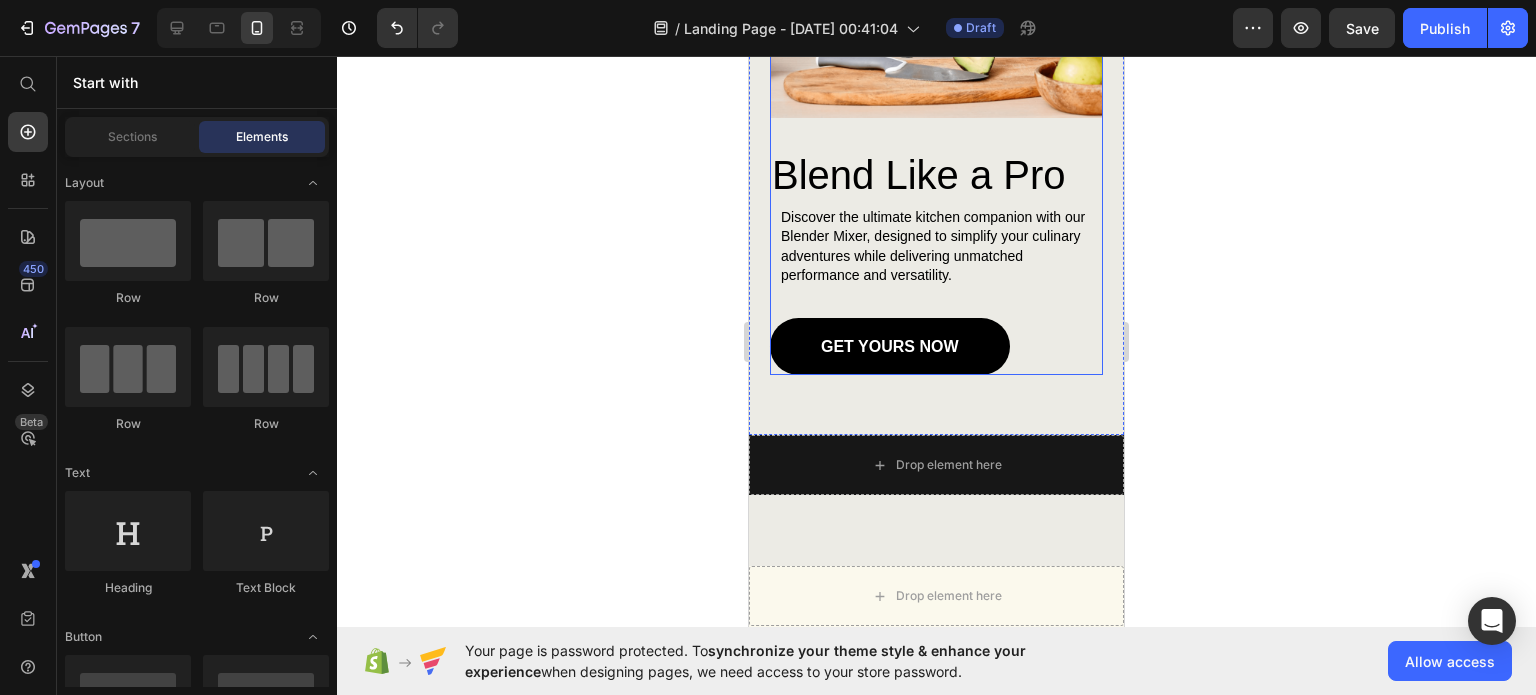 scroll, scrollTop: 4007, scrollLeft: 0, axis: vertical 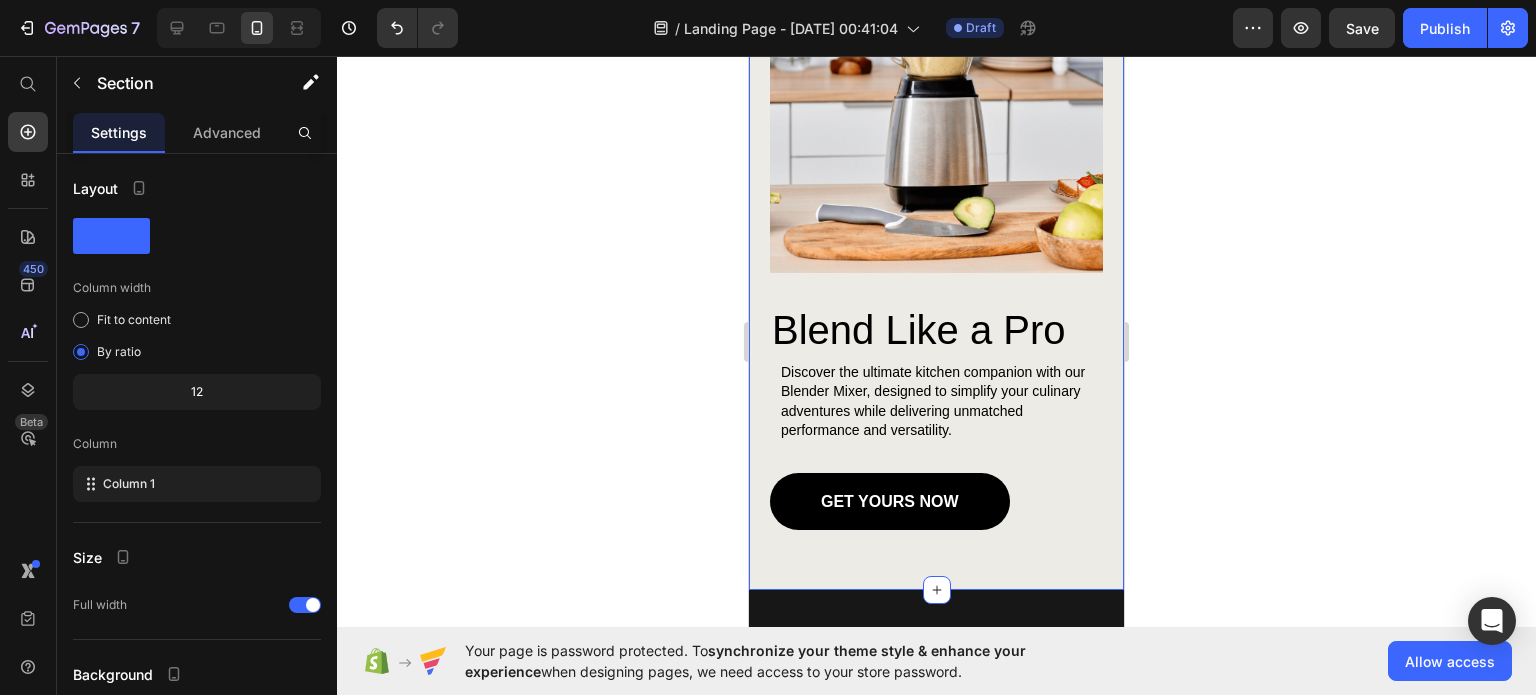 click on "Blend Like a Pro Heading Discover the ultimate kitchen companion with our Blender Mixer, designed to simplify your culinary adventures while delivering unmatched performance and versatility. Text Block GET YOURS NOW Button Image Row Section 5" at bounding box center (936, 228) 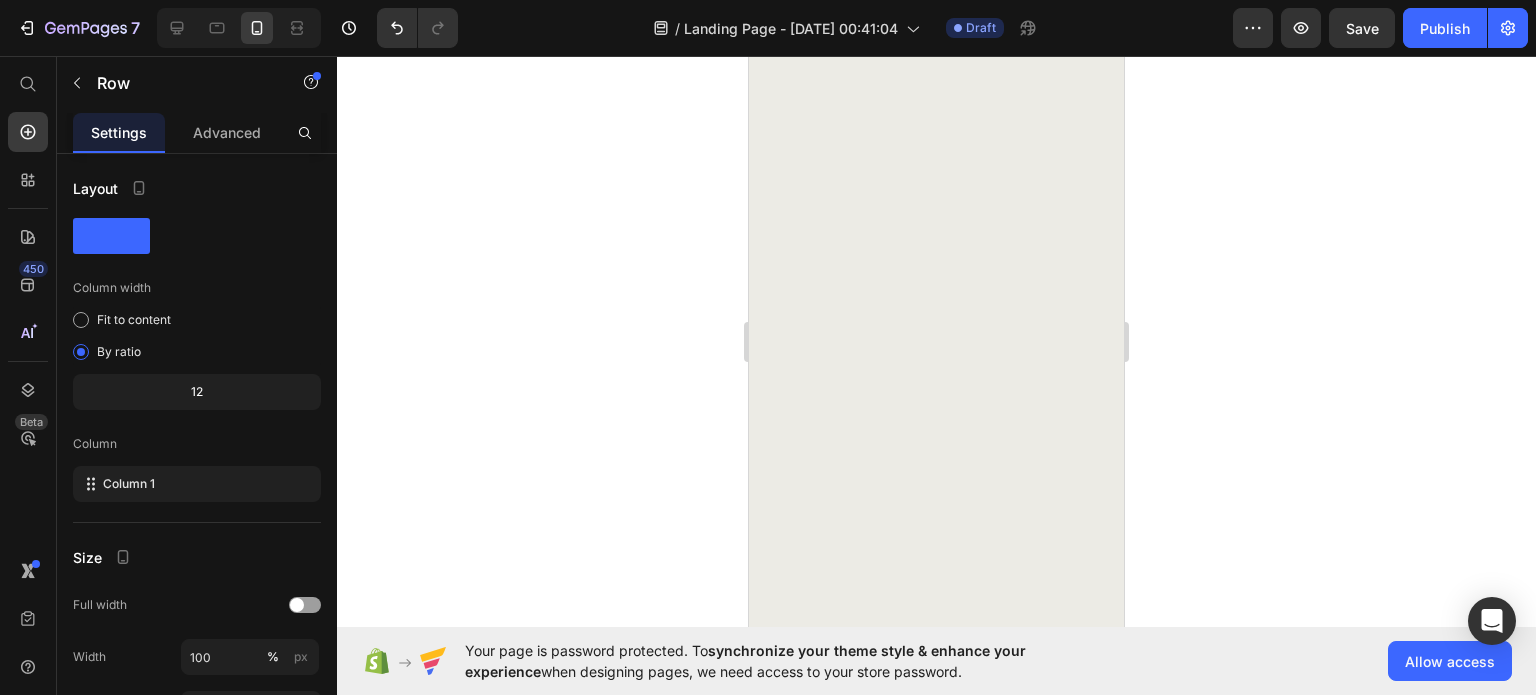 click on "4 stainless sharp blades Heading Image Image Image Image Row" at bounding box center [936, -458] 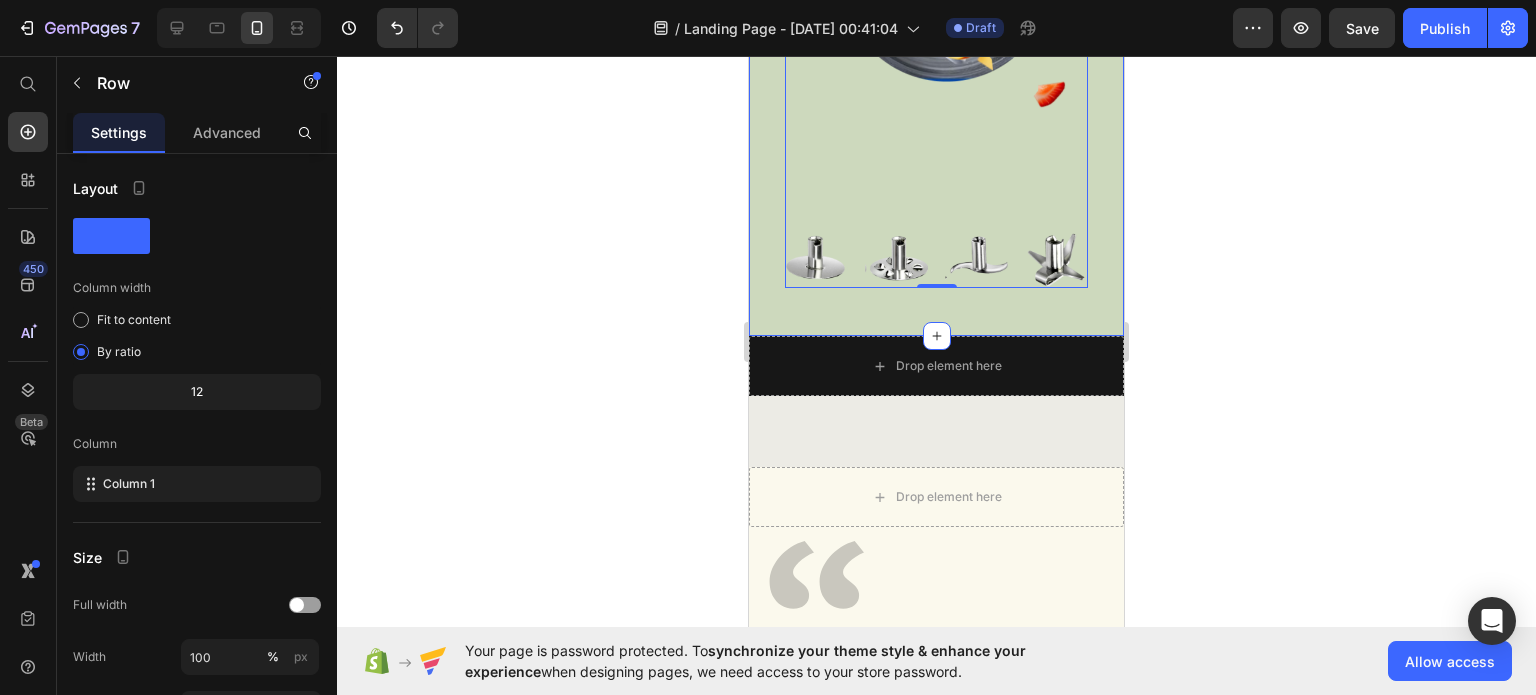 scroll, scrollTop: 3407, scrollLeft: 0, axis: vertical 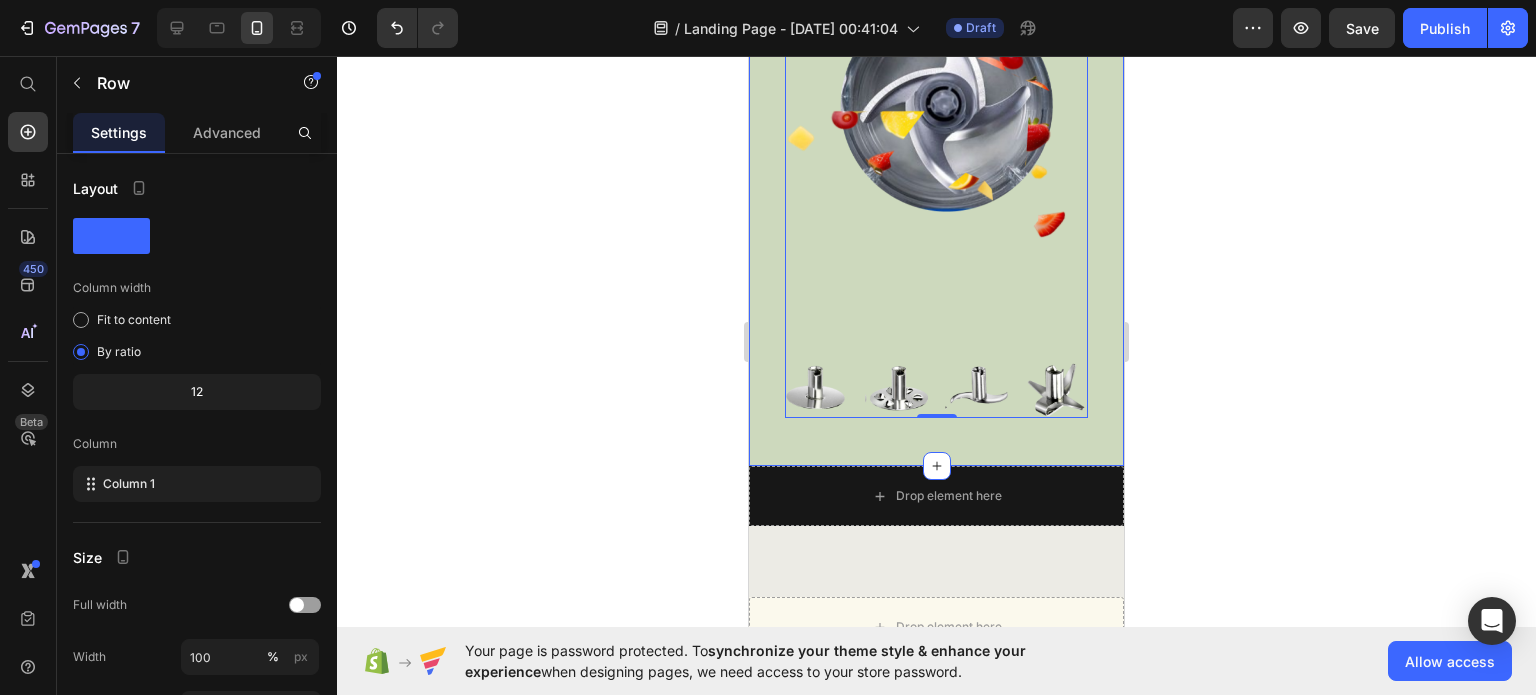 click on "4 stainless sharp blades Heading Image Image Image Image Row Row   0
Drop element here Hero Banner Section 4" at bounding box center [936, 116] 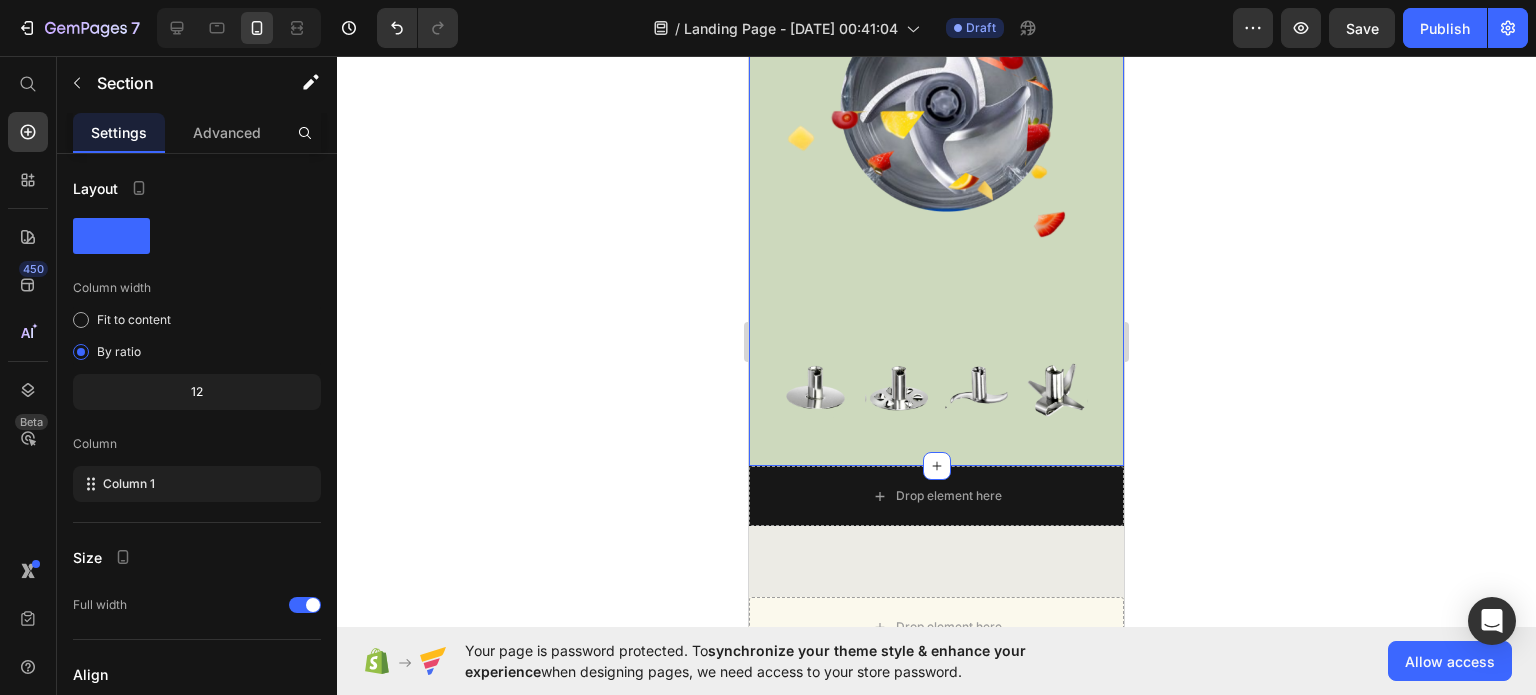 click 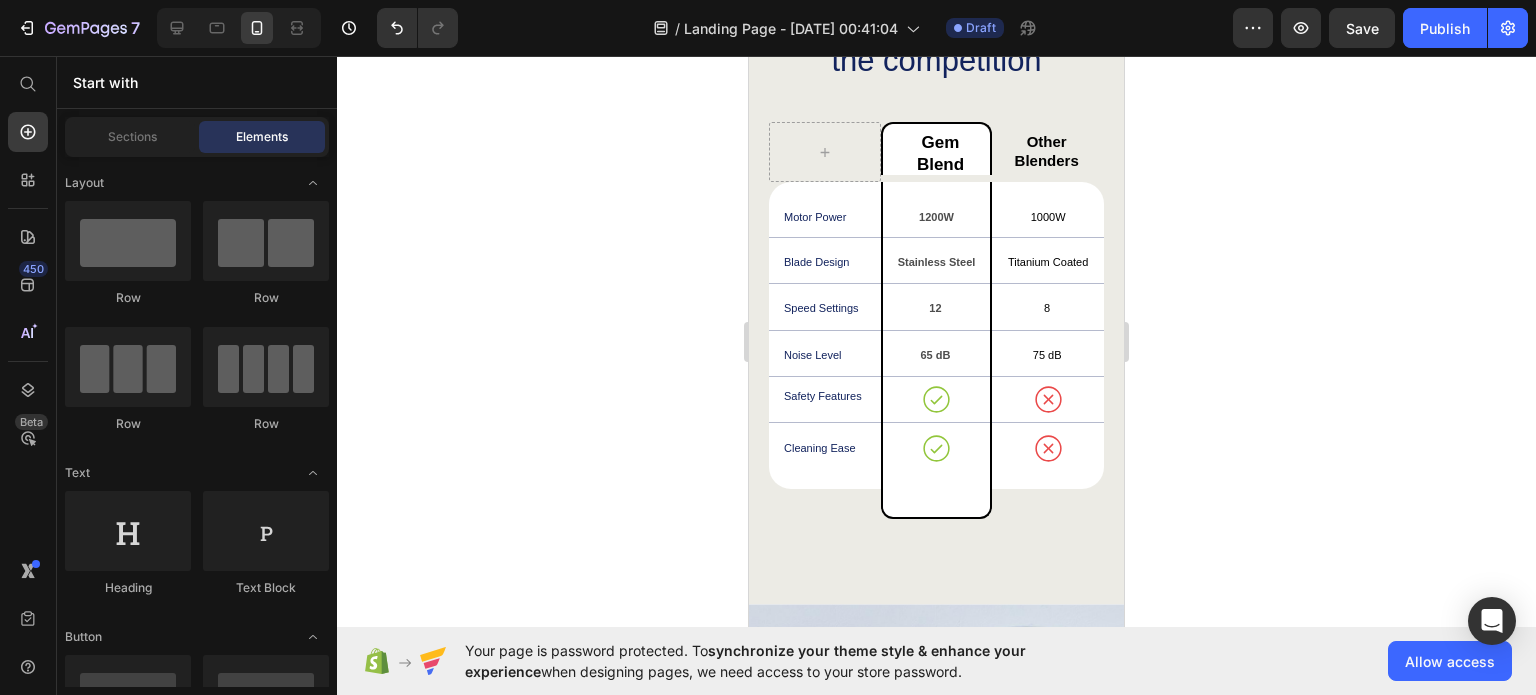 scroll, scrollTop: 4407, scrollLeft: 0, axis: vertical 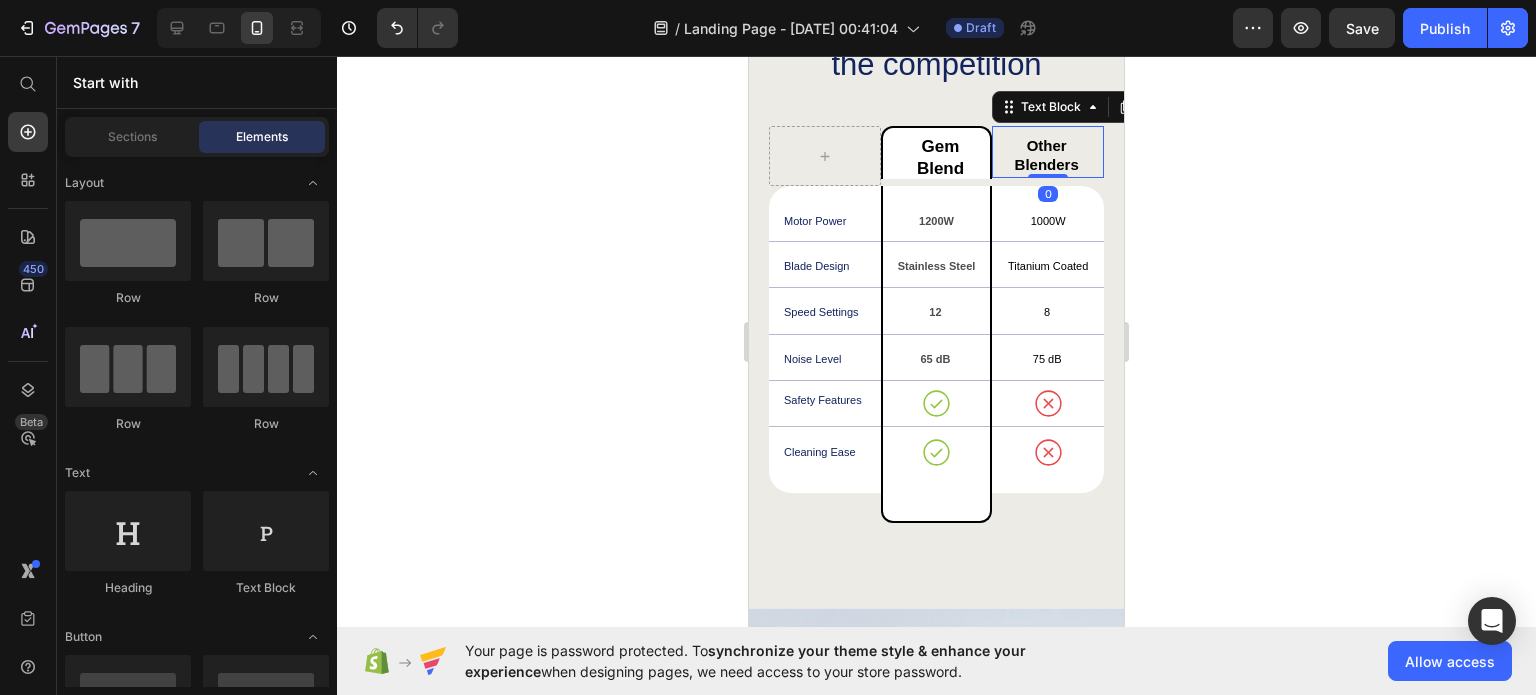 click on "Other Blenders" at bounding box center (1046, 155) 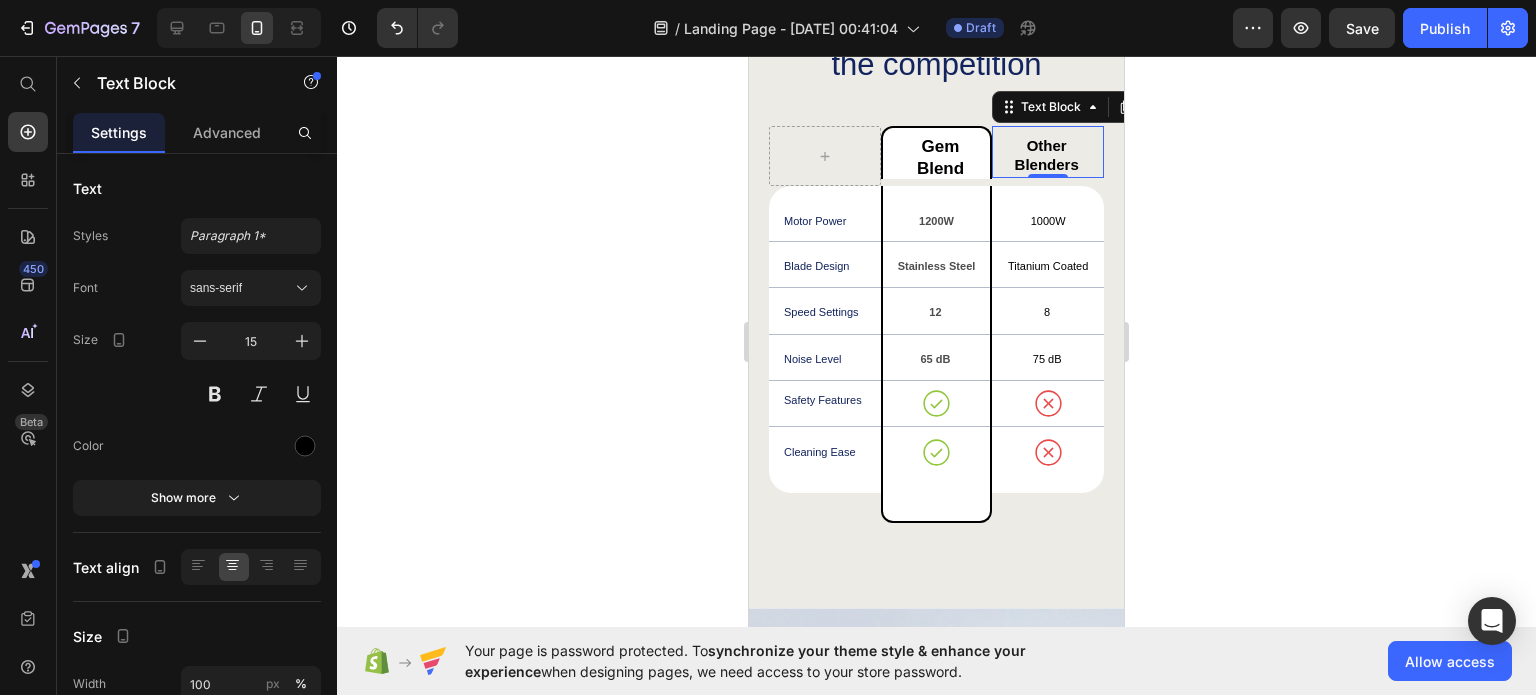 click on "Other Blenders" at bounding box center [1046, 155] 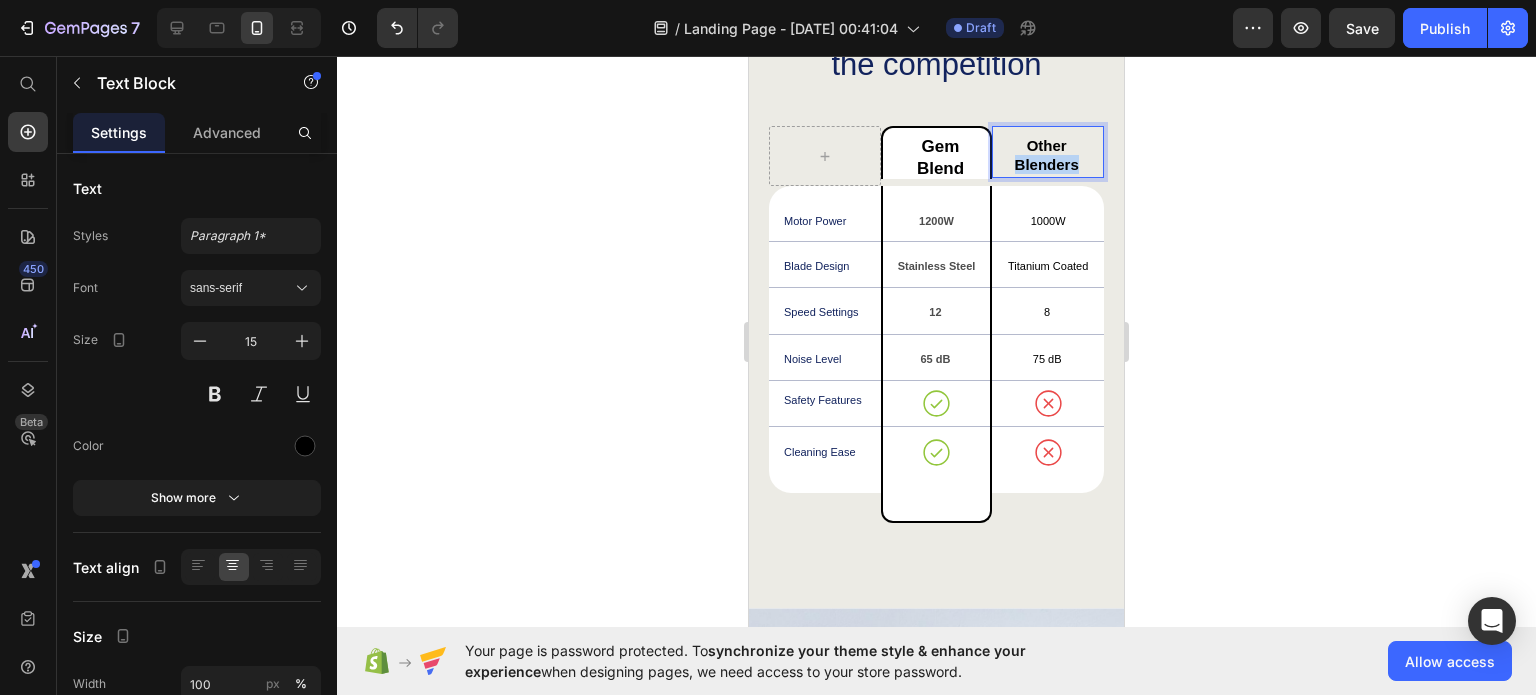 click on "Other Blenders" at bounding box center (1046, 155) 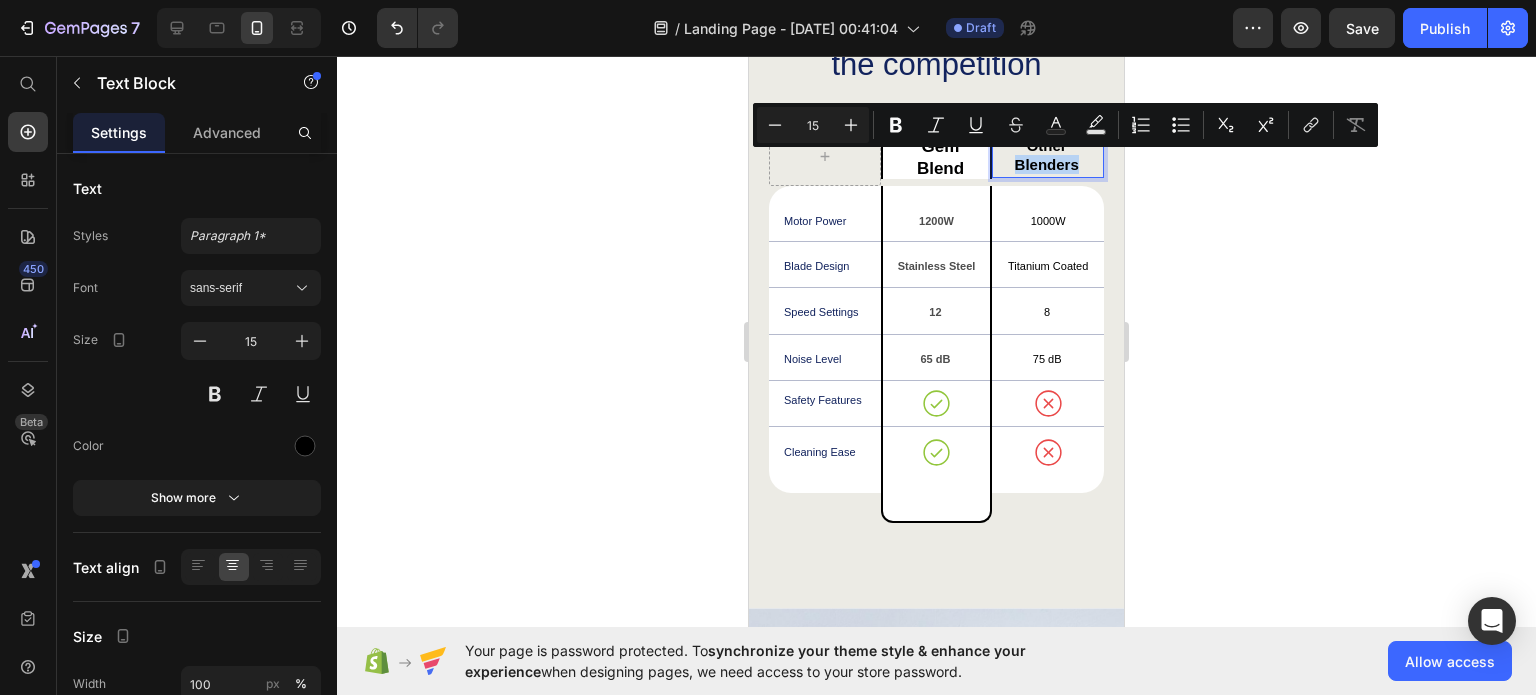 click on "Other Blenders" at bounding box center [1046, 155] 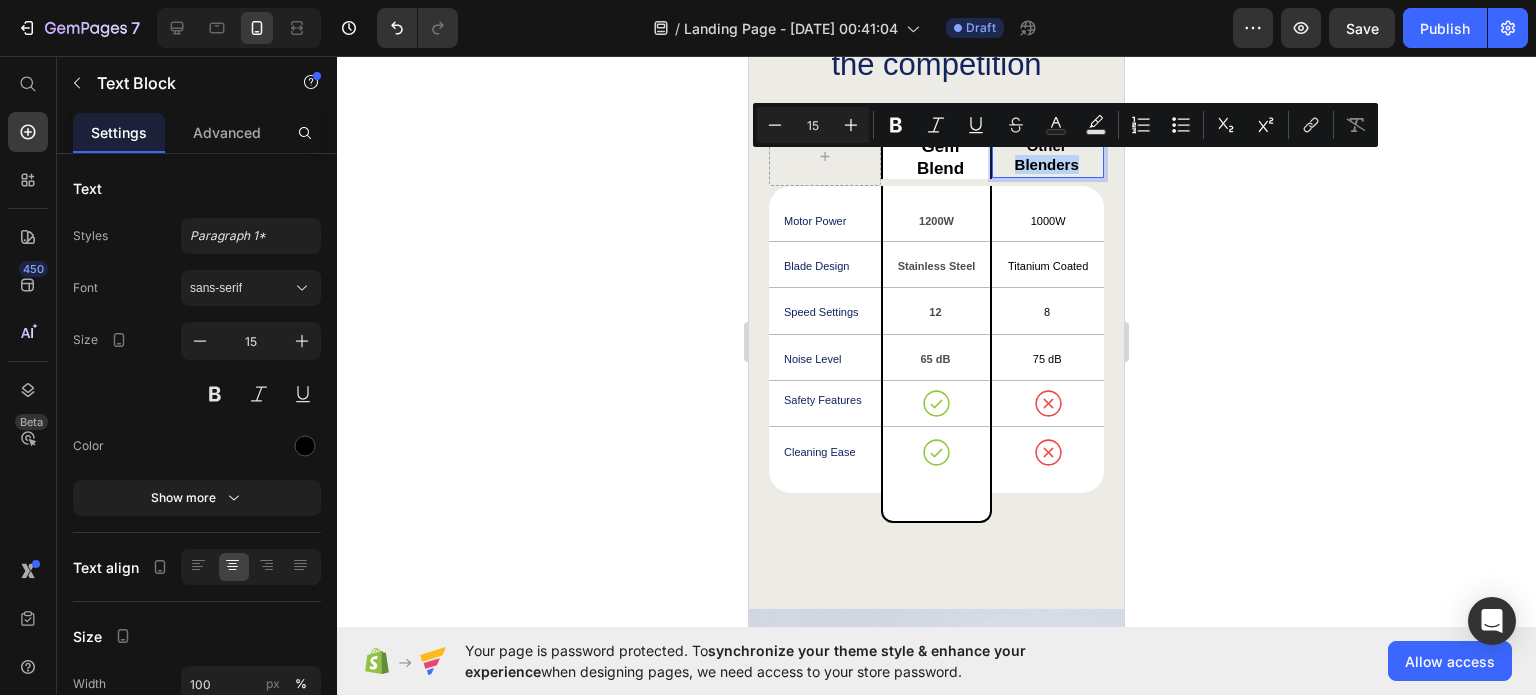 click on "Other Blenders" at bounding box center (1046, 155) 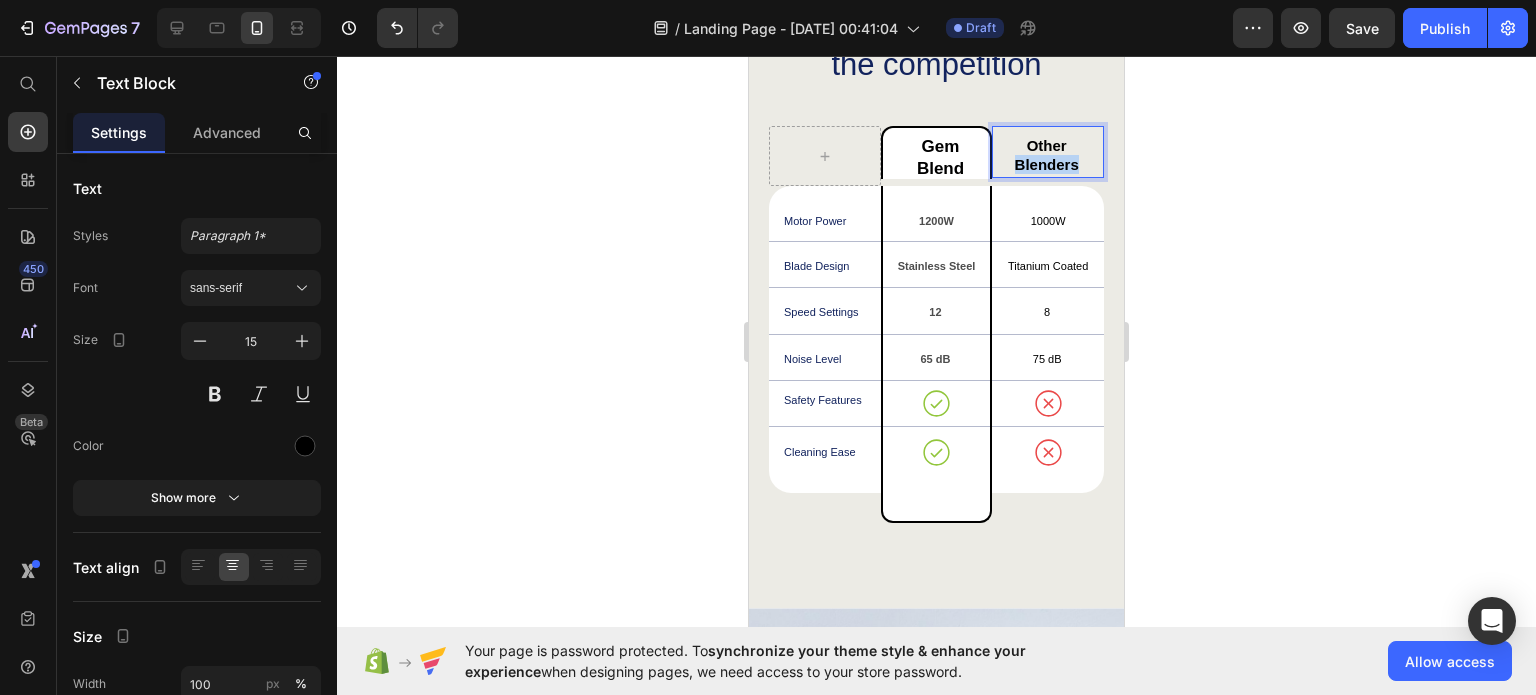click on "Other Blenders" at bounding box center (1046, 155) 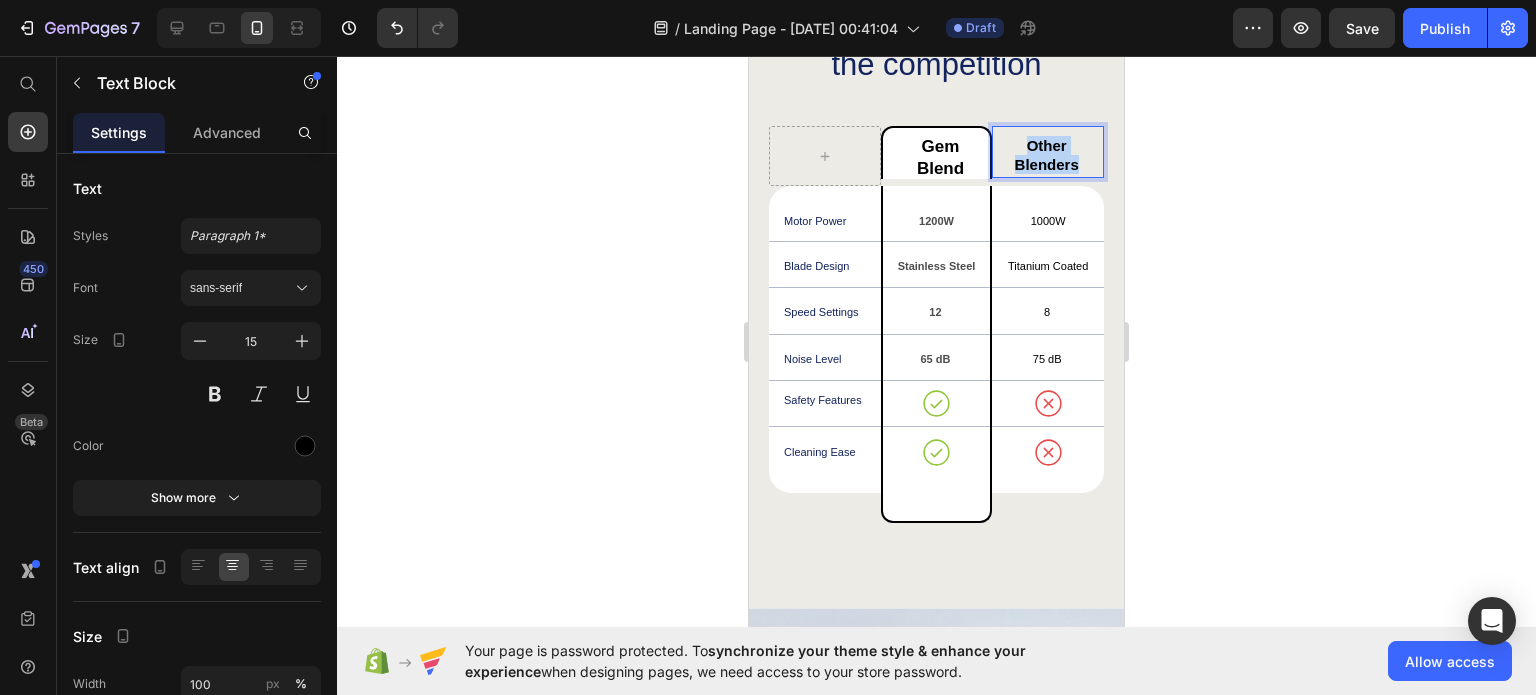 click on "Other Blenders" at bounding box center (1046, 155) 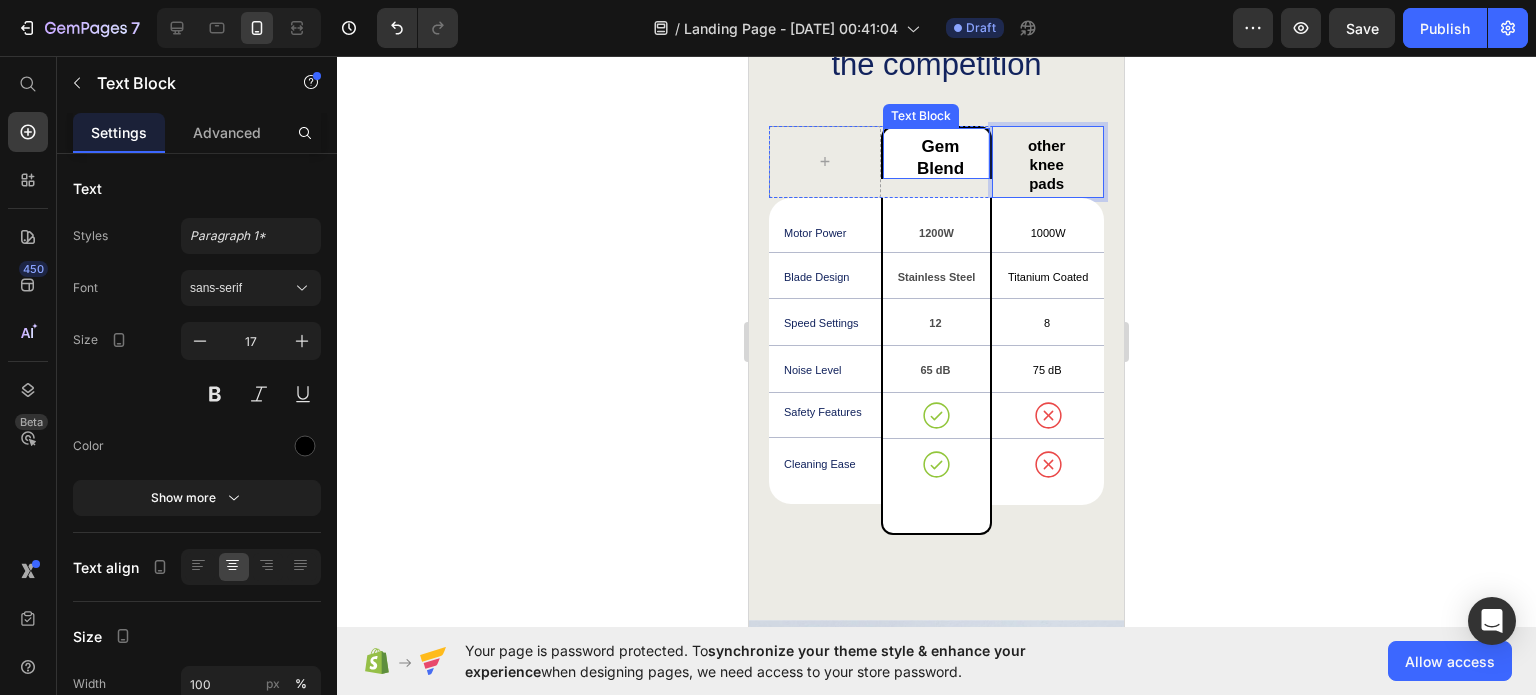 click on "Gem Blend" at bounding box center (941, 157) 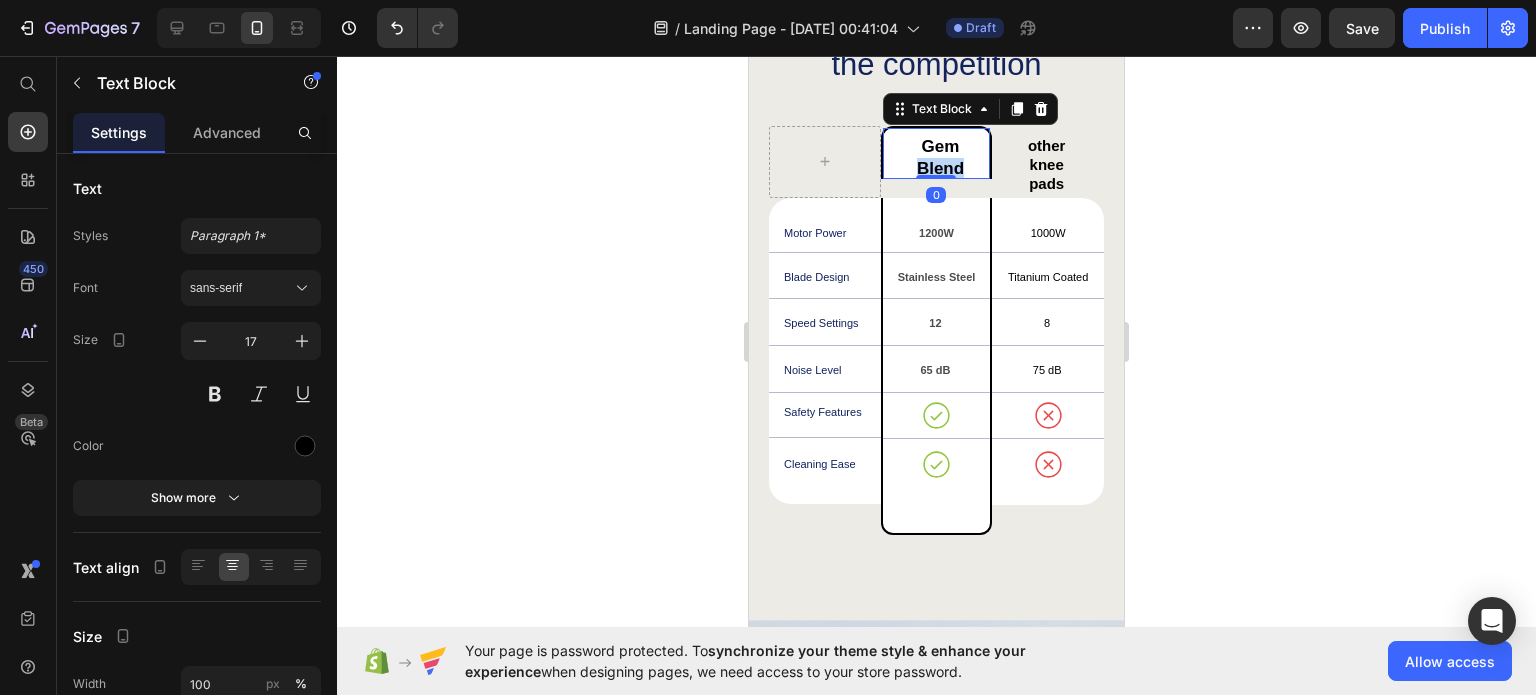 click on "Gem Blend" at bounding box center [941, 157] 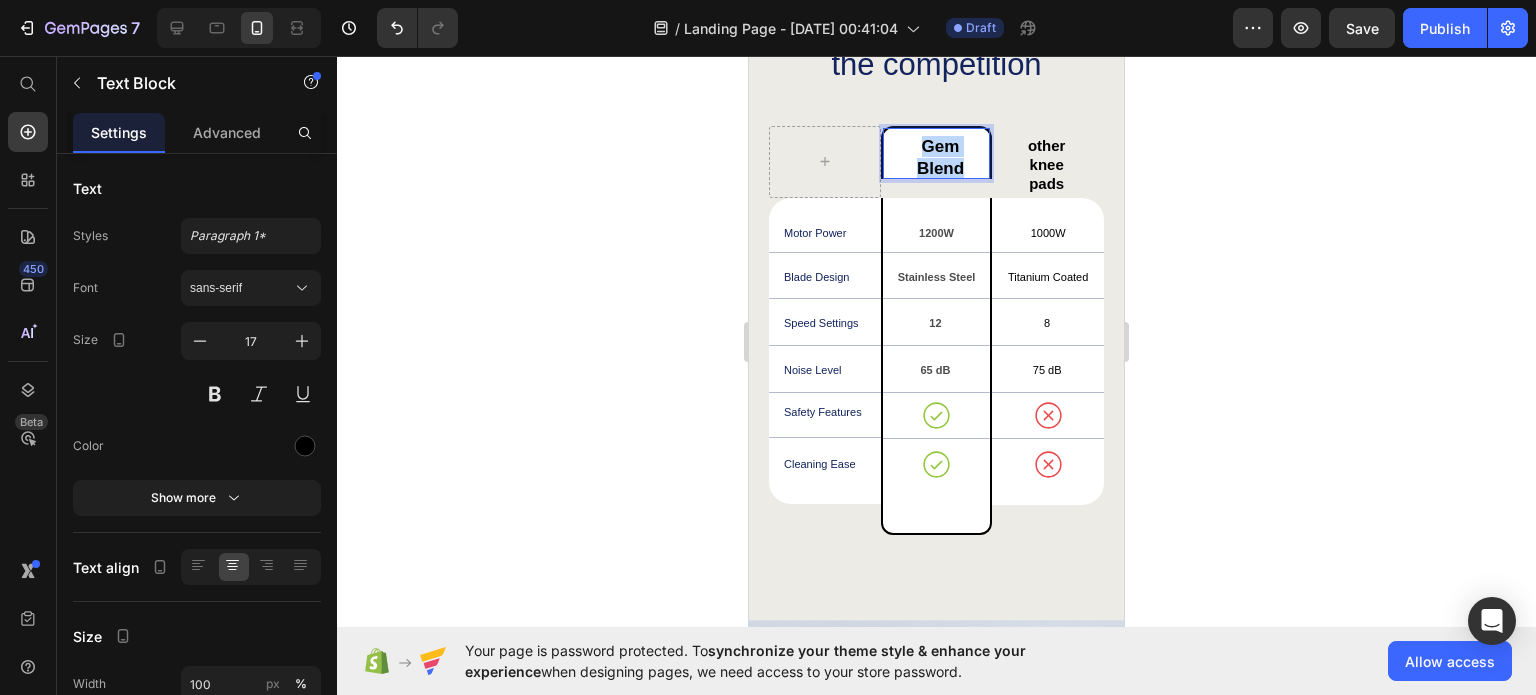 click on "Gem Blend" at bounding box center [941, 157] 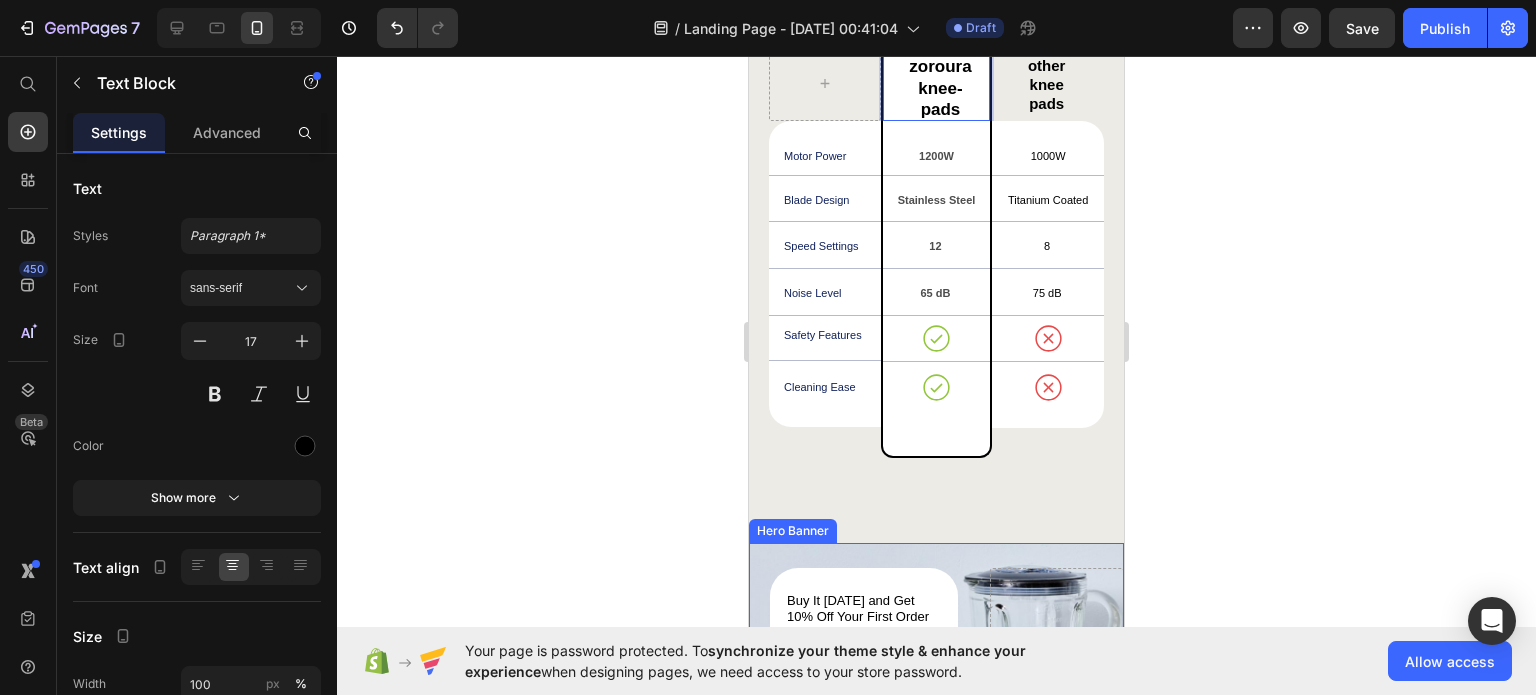 scroll, scrollTop: 4407, scrollLeft: 0, axis: vertical 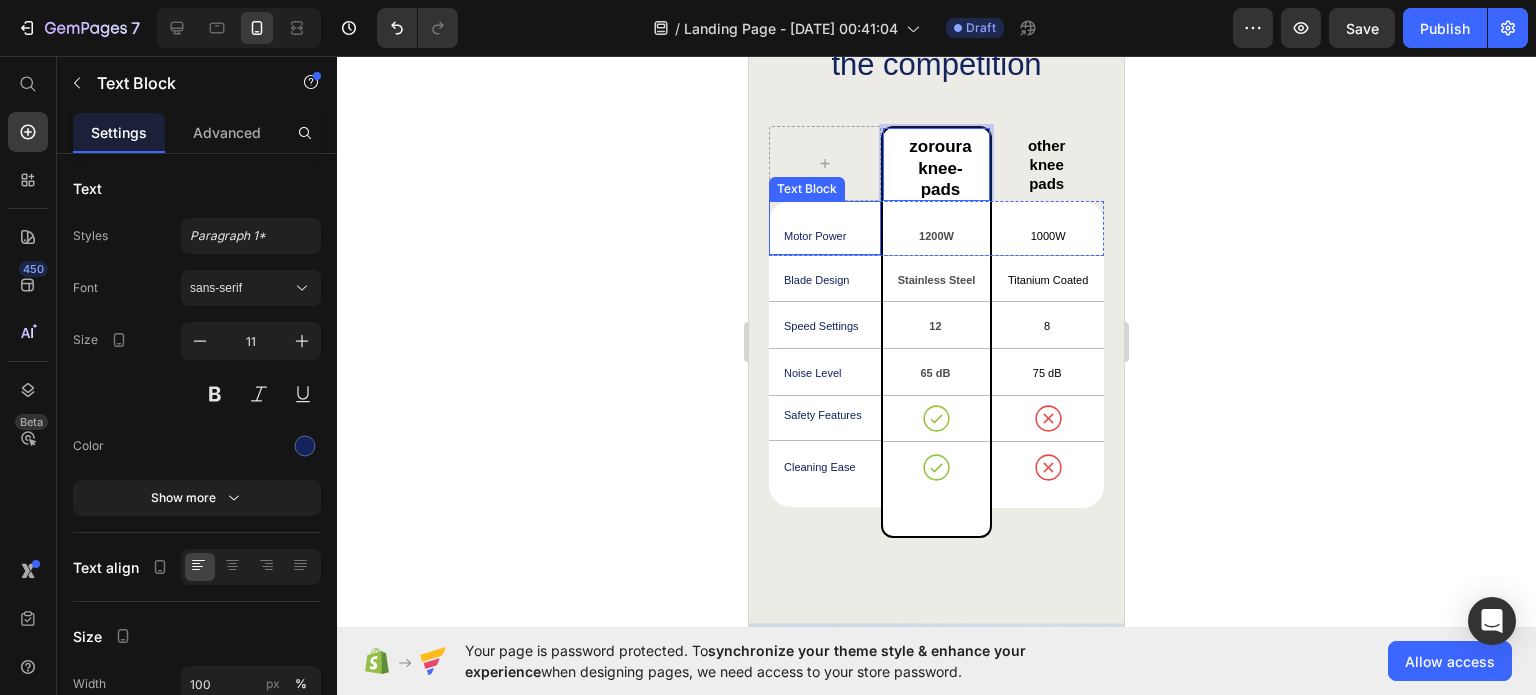 click on "Motor Power" at bounding box center (831, 237) 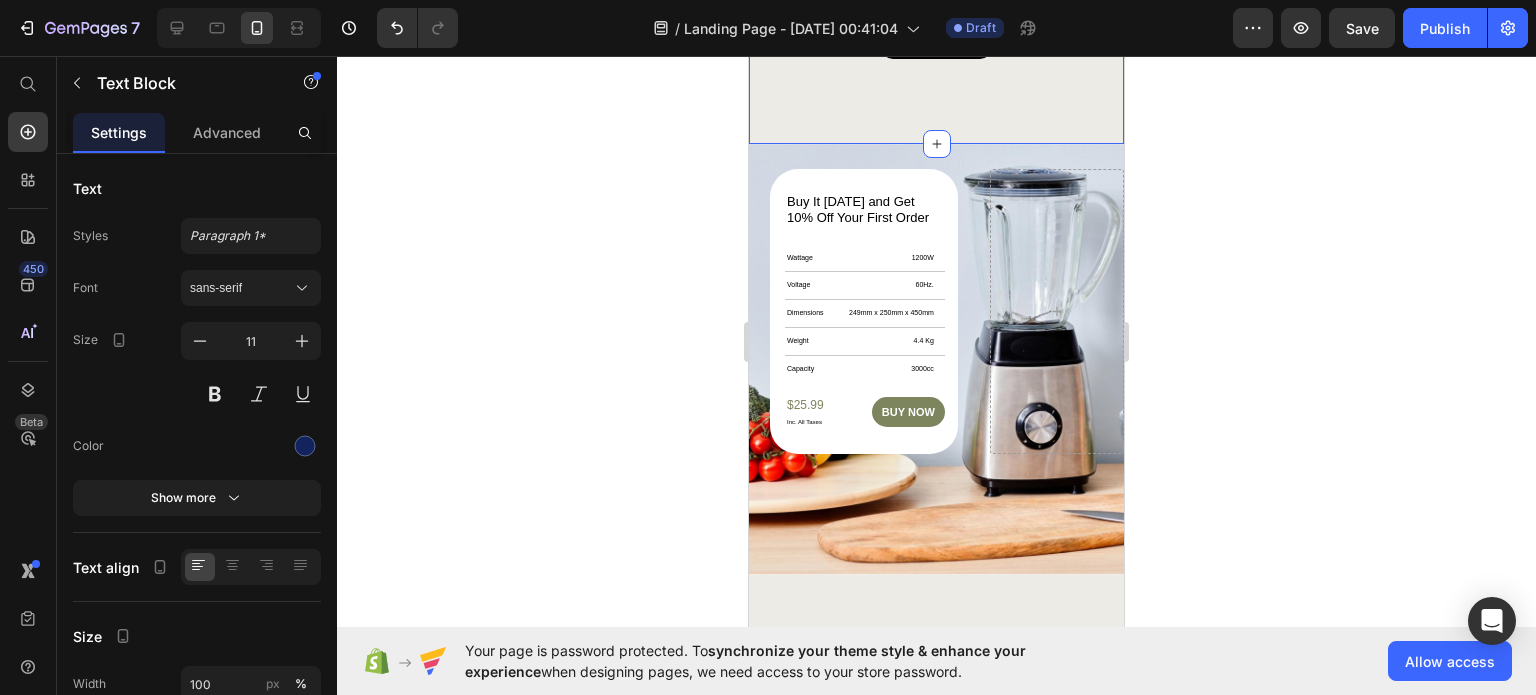 scroll, scrollTop: 4907, scrollLeft: 0, axis: vertical 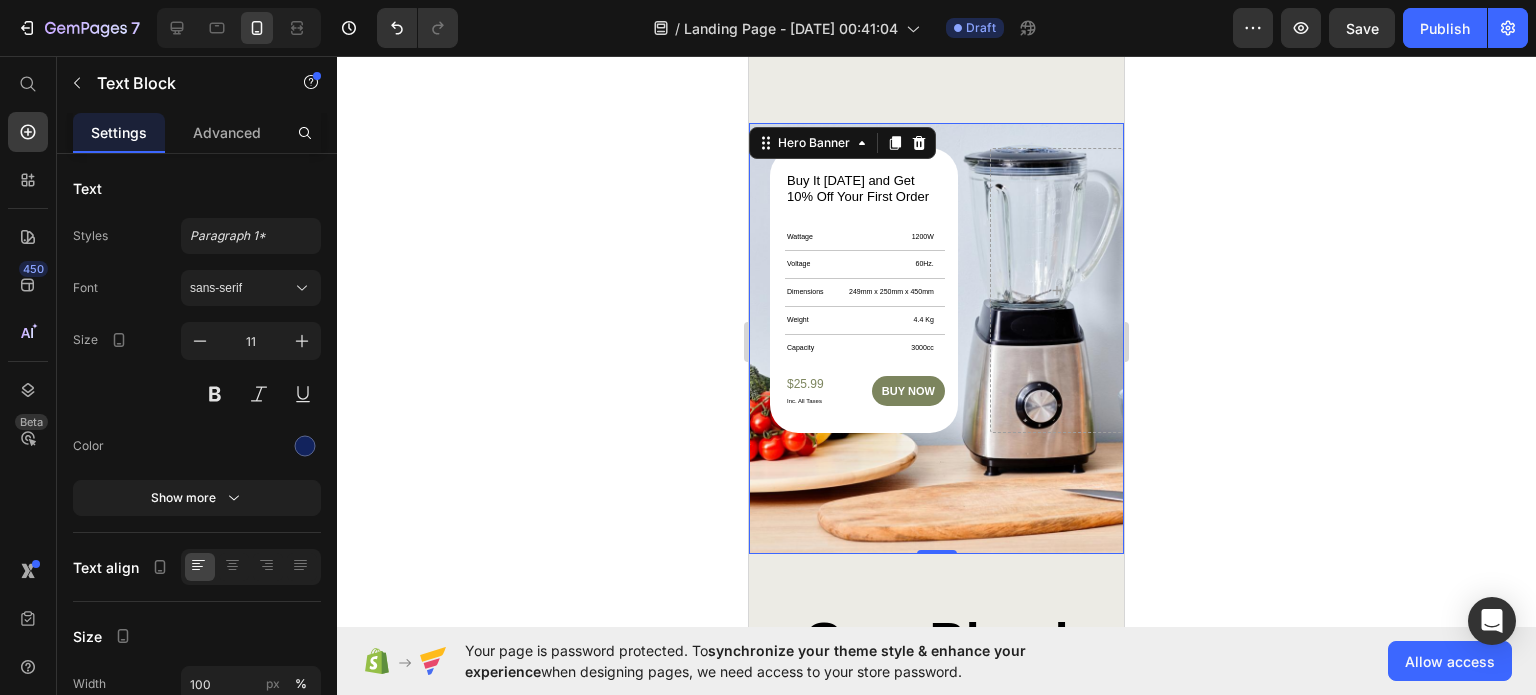 click at bounding box center (936, 339) 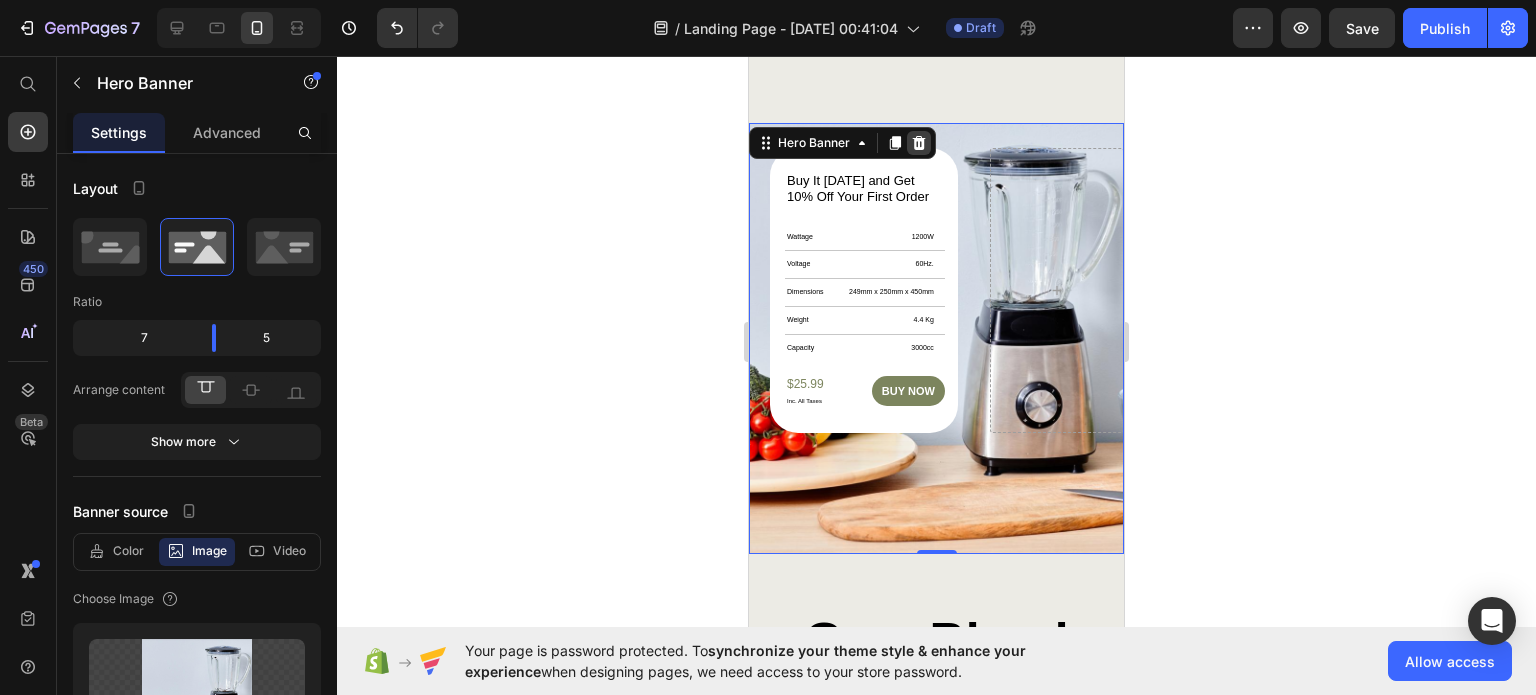 click 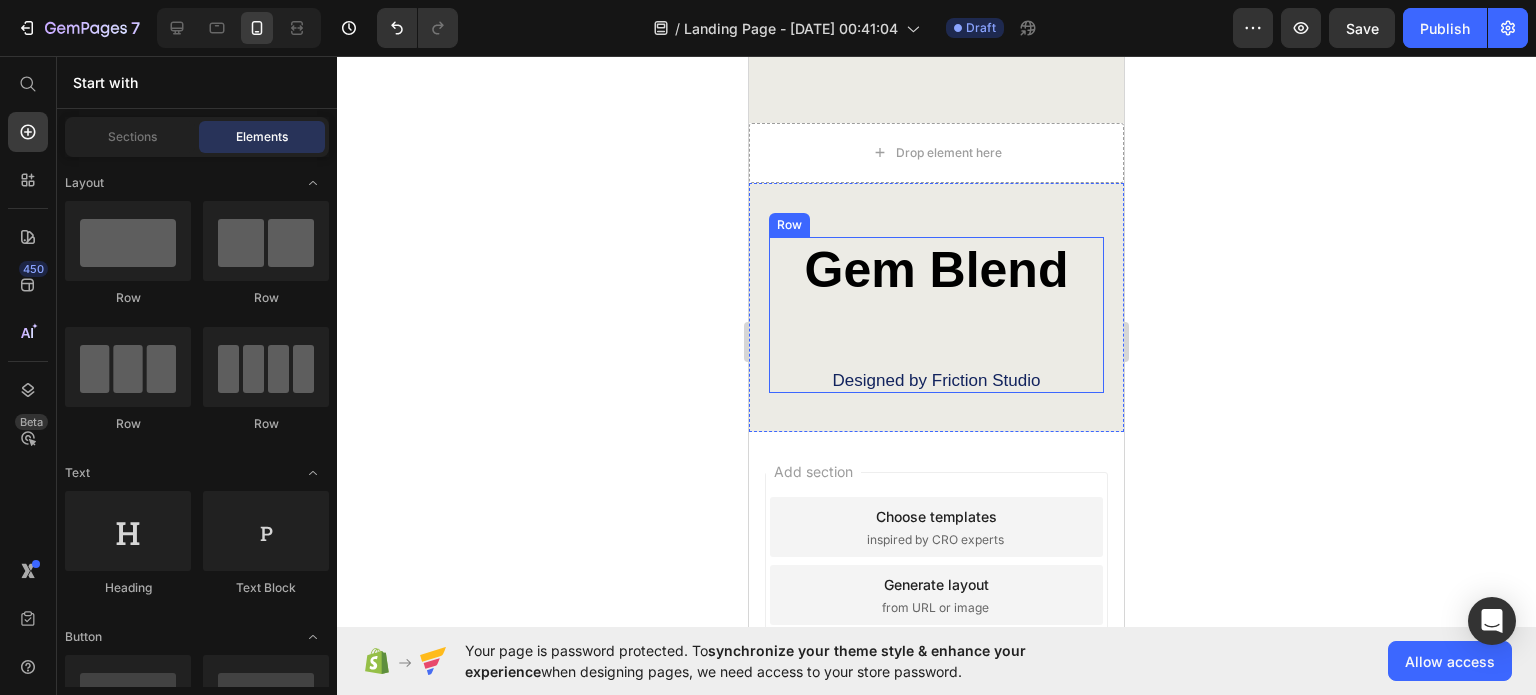 scroll, scrollTop: 4997, scrollLeft: 0, axis: vertical 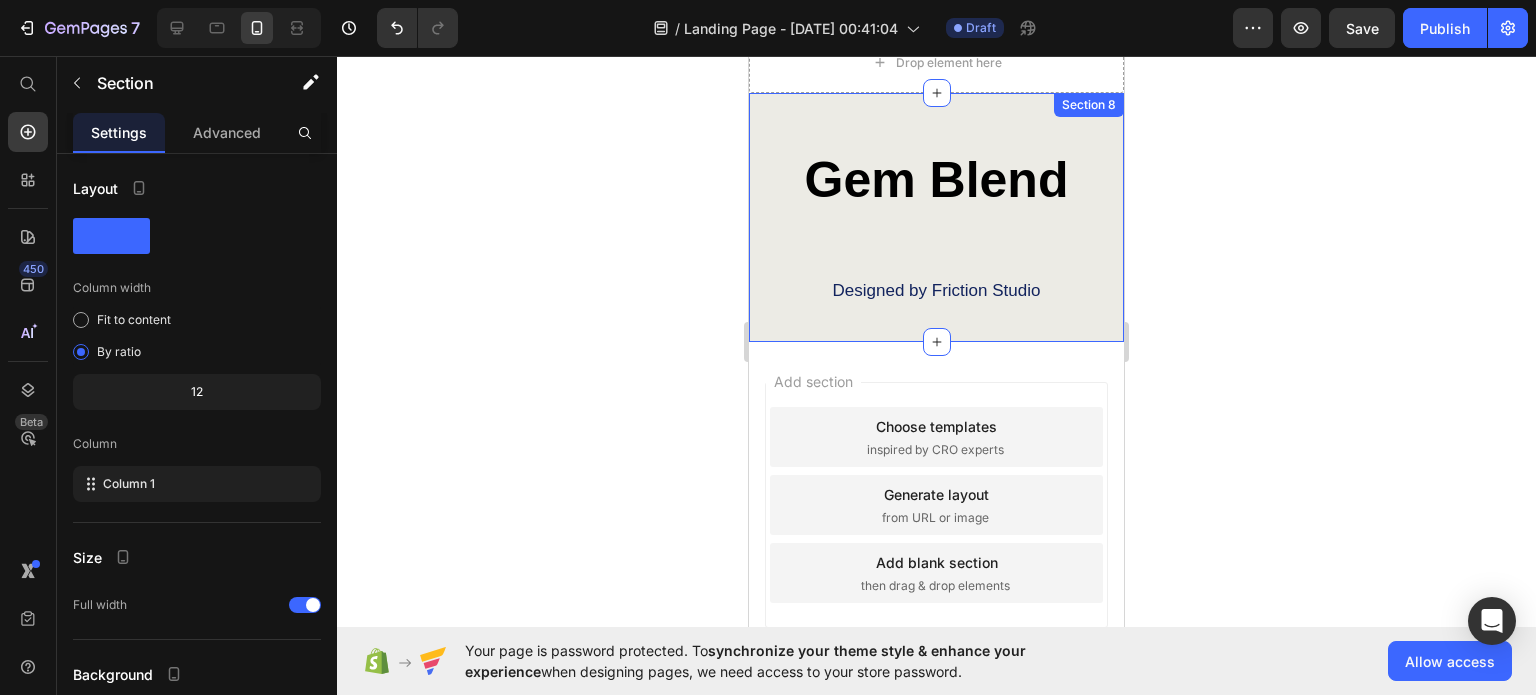click on "Gem Blend Heading Designed by Friction Studio Text Block Row Section 8" at bounding box center [936, 218] 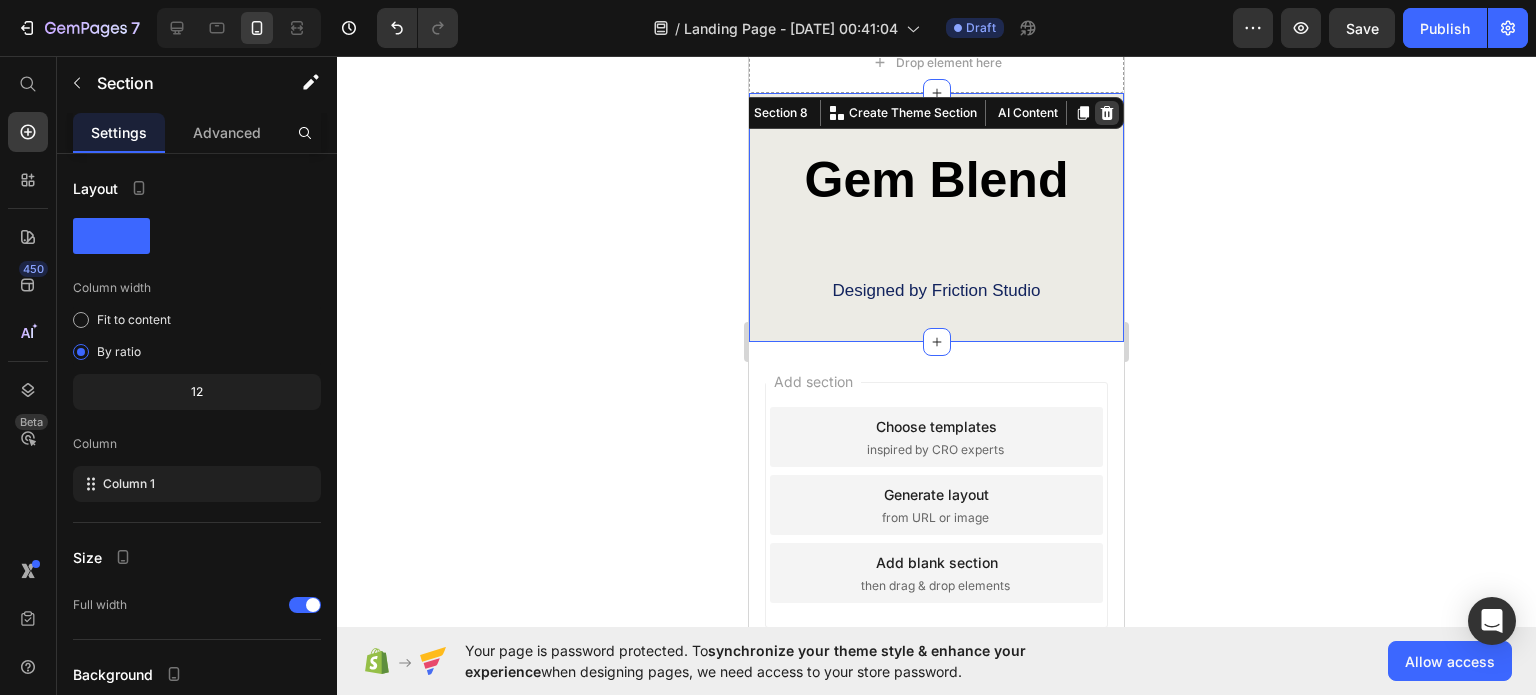 click 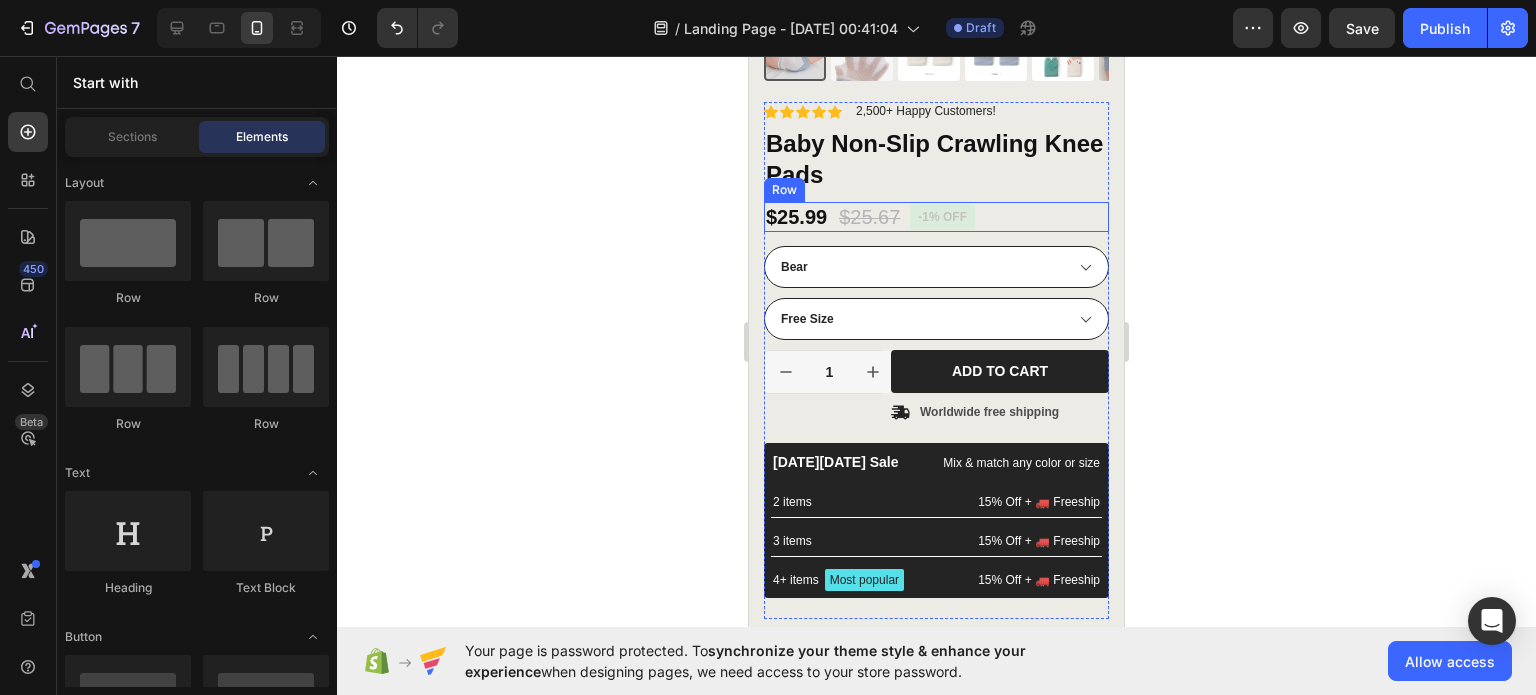 scroll, scrollTop: 648, scrollLeft: 0, axis: vertical 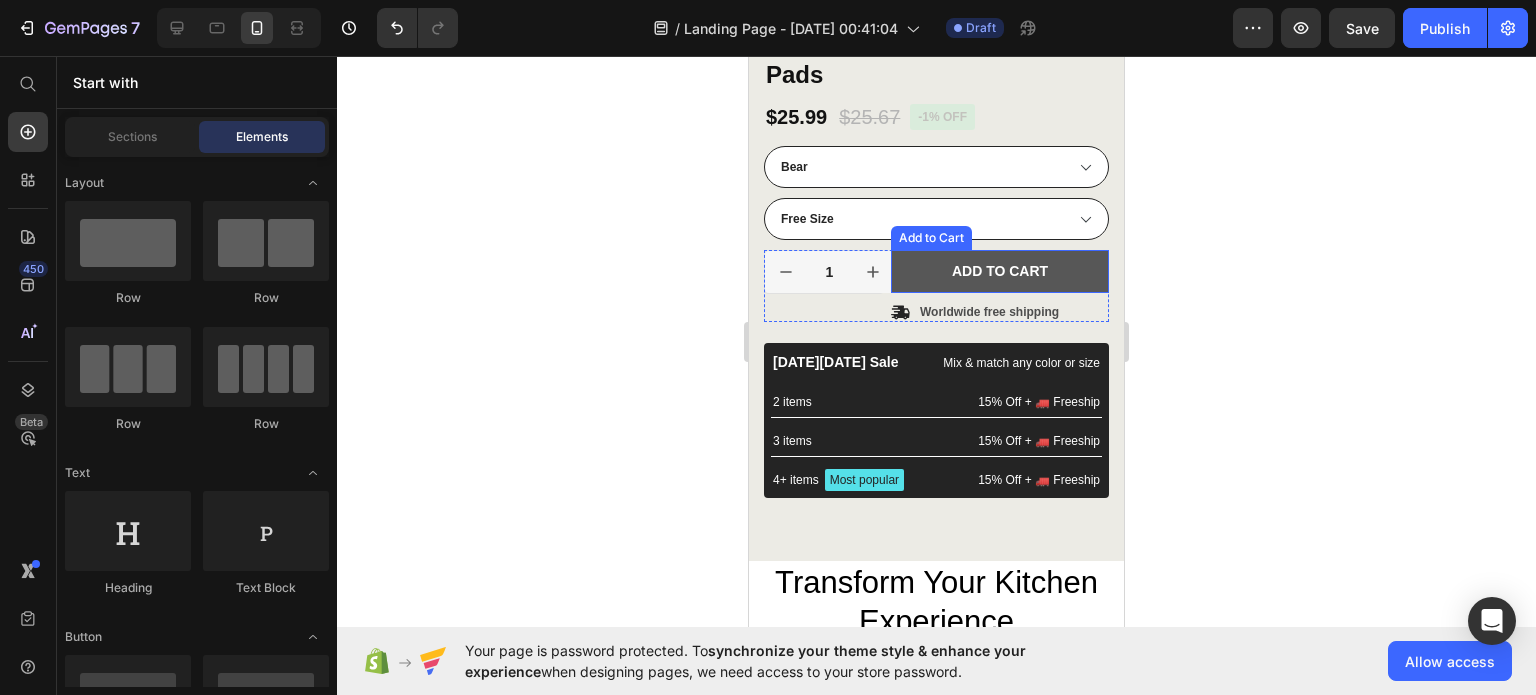click on "Add to cart" at bounding box center [1000, 271] 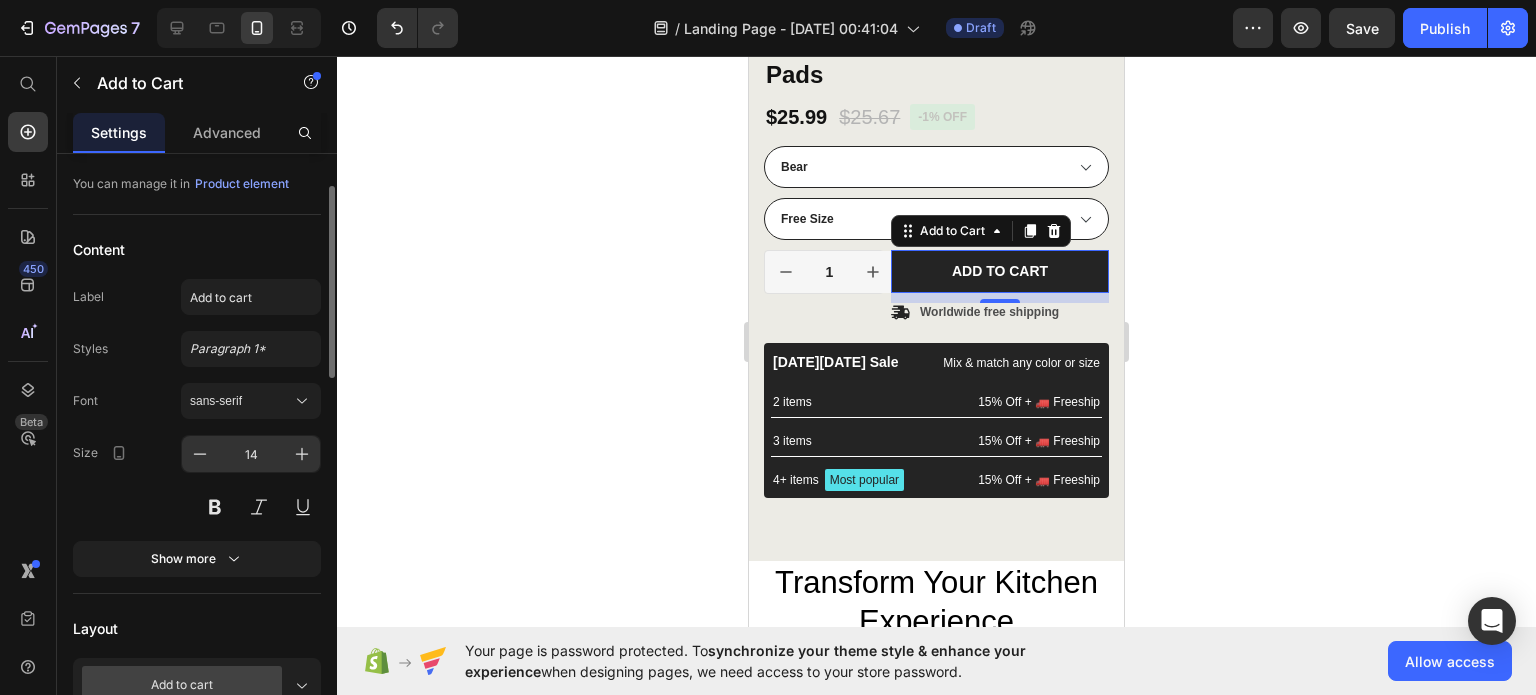 scroll, scrollTop: 0, scrollLeft: 0, axis: both 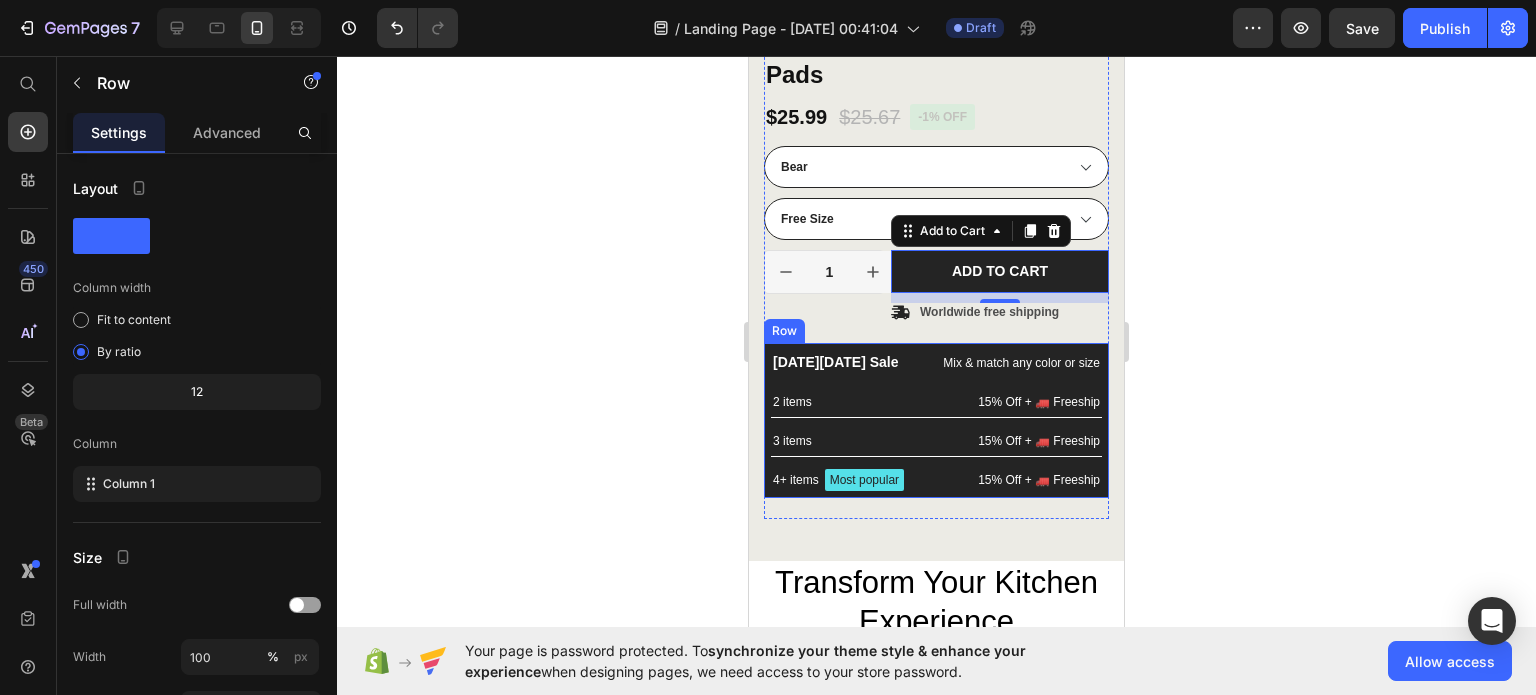 click on "[DATE][DATE] Sale Text Block Mix & match any color or size Text Block Row 2 items Text Block 15% Off + 🚛 Freeship Text Block Row 3 items Text Block 15% Off + 🚛 Freeship Text Block Row 4+ items Text Block Most popular Text Block Row 15% Off + 🚛 Freeship Text Block Row" at bounding box center [936, 420] 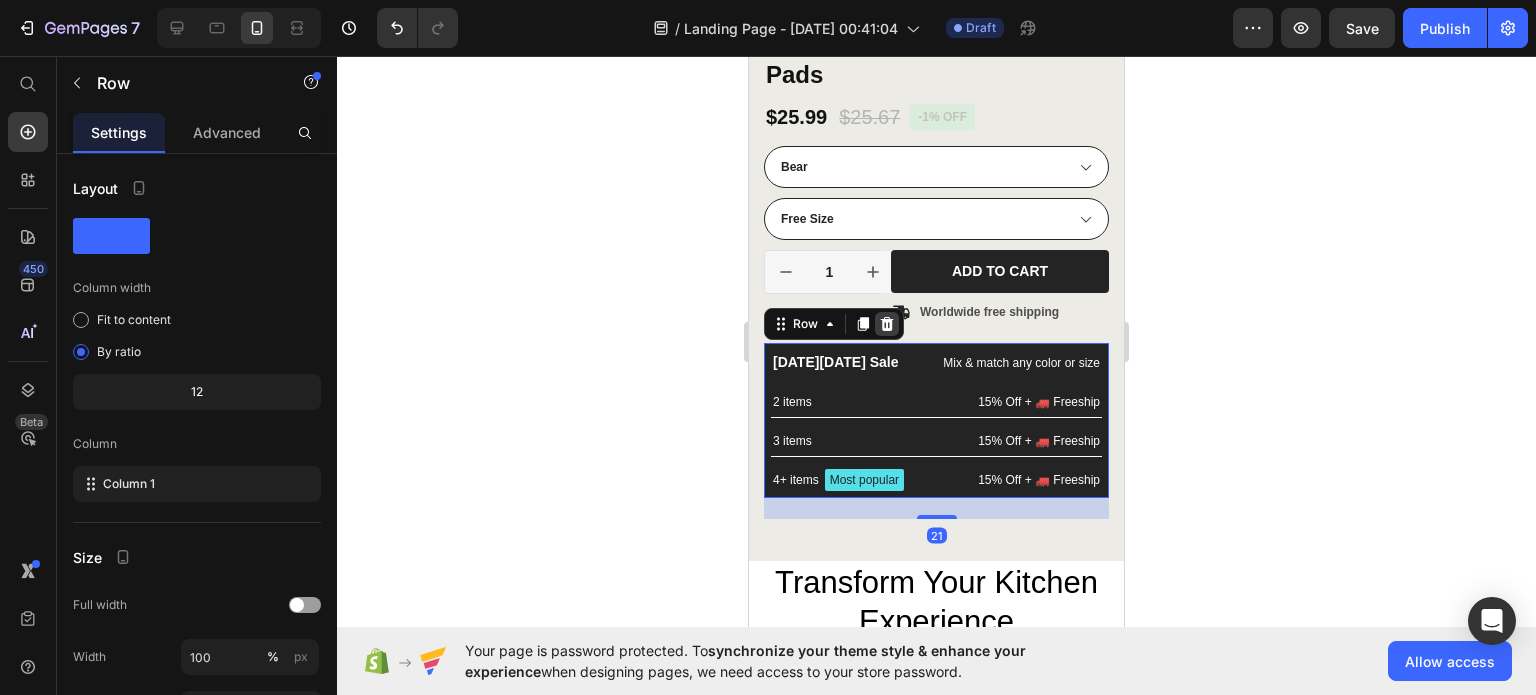 click 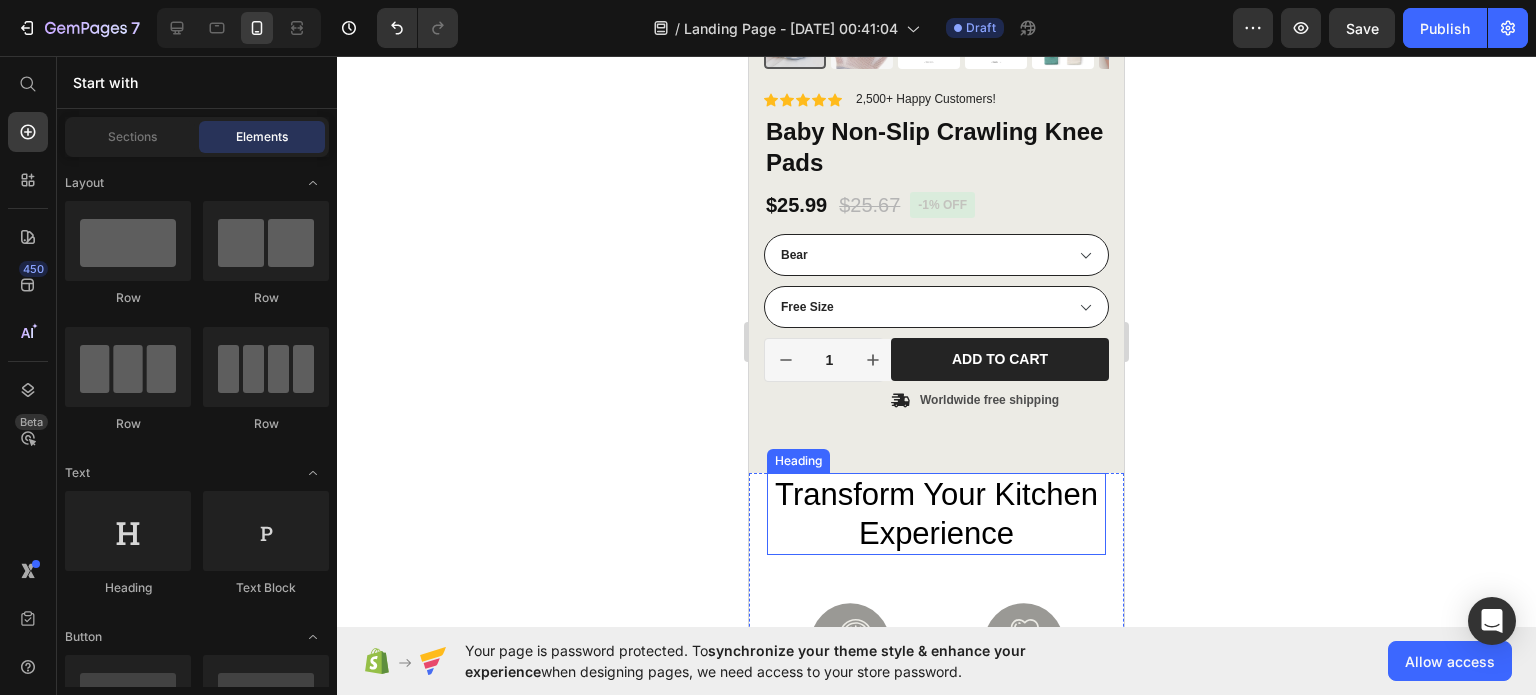 scroll, scrollTop: 348, scrollLeft: 0, axis: vertical 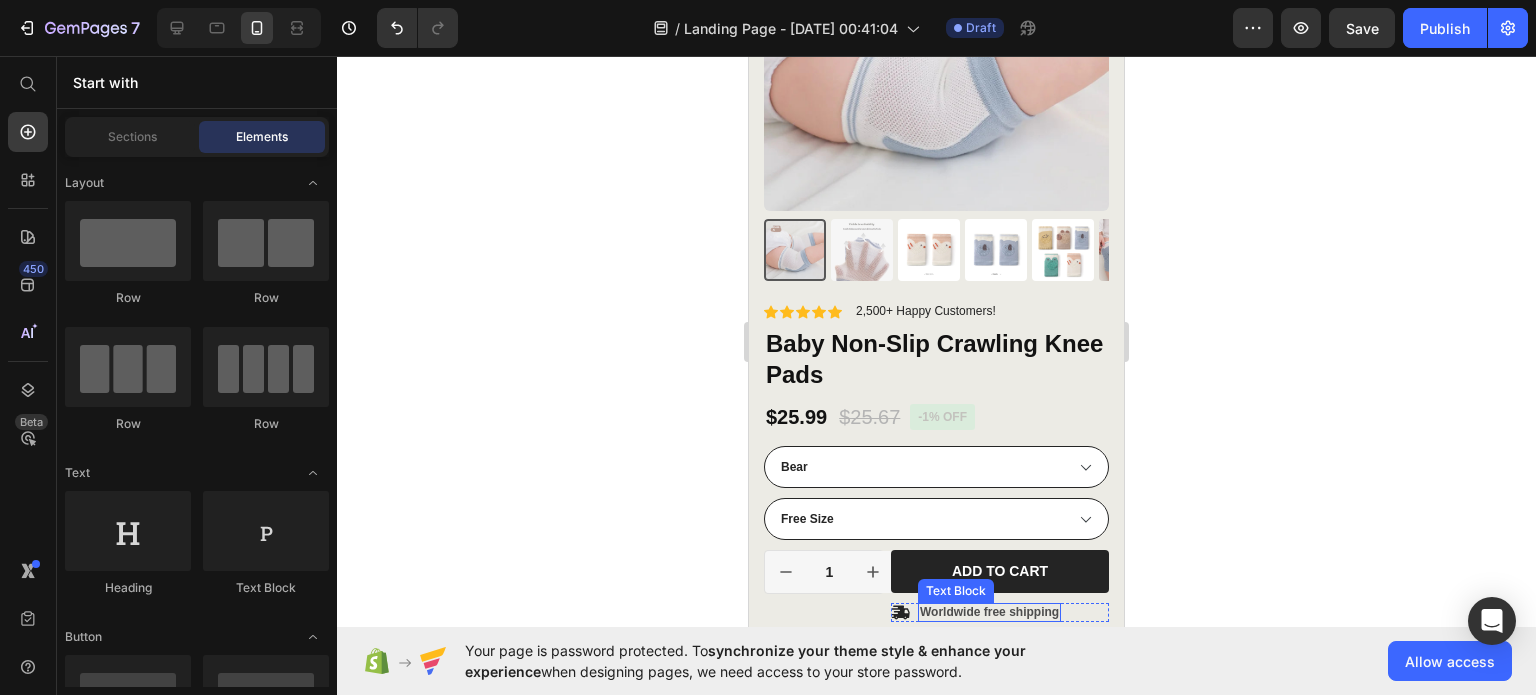 click on "Worldwide free shipping" at bounding box center (989, 613) 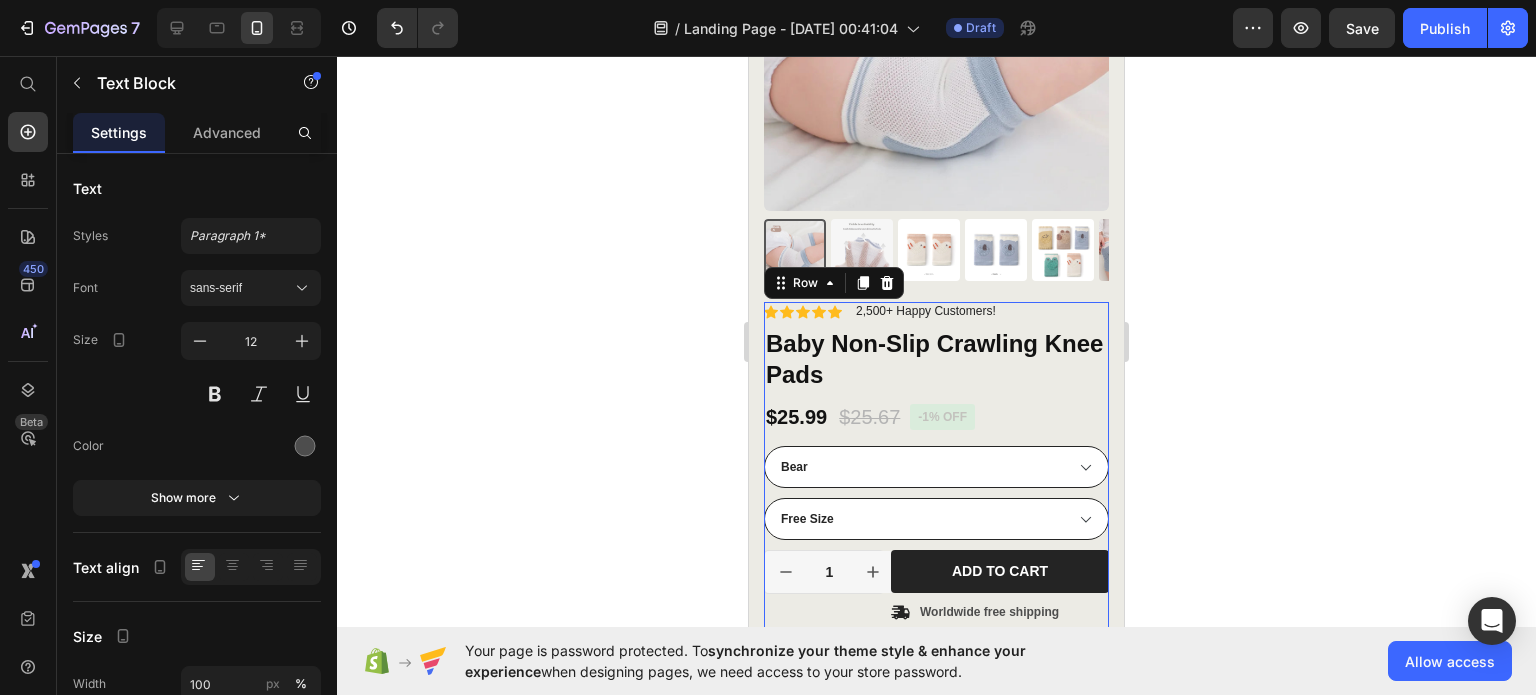 click on "Icon Icon Icon Icon Icon Icon List 2,500+ Happy Customers! Text Block Row -1% off Product Badge Baby Non-Slip Crawling Knee Pads Product Title Icon Icon Icon Icon Icon Icon List 2,500+ Verified Reviews! Text Block Row $25.99 Product Price $25.67 Product Price -1% off Product Badge Row Color: Bear Bear Bear Bear White Dove White Dove White Dove Smiling Face Smiling Face Smiling Face Frog Frog Frog Koala Koala Koala Size: Free Size Free Size Free Size Free Size Product Variants & Swatches Bear White Dove Smiling Face Frog Koala Free Size Product Variants & Swatches 1 Product Quantity Row Add to cart Add to Cart
Icon Worldwide free shipping Text Block Row Row" at bounding box center [936, 472] 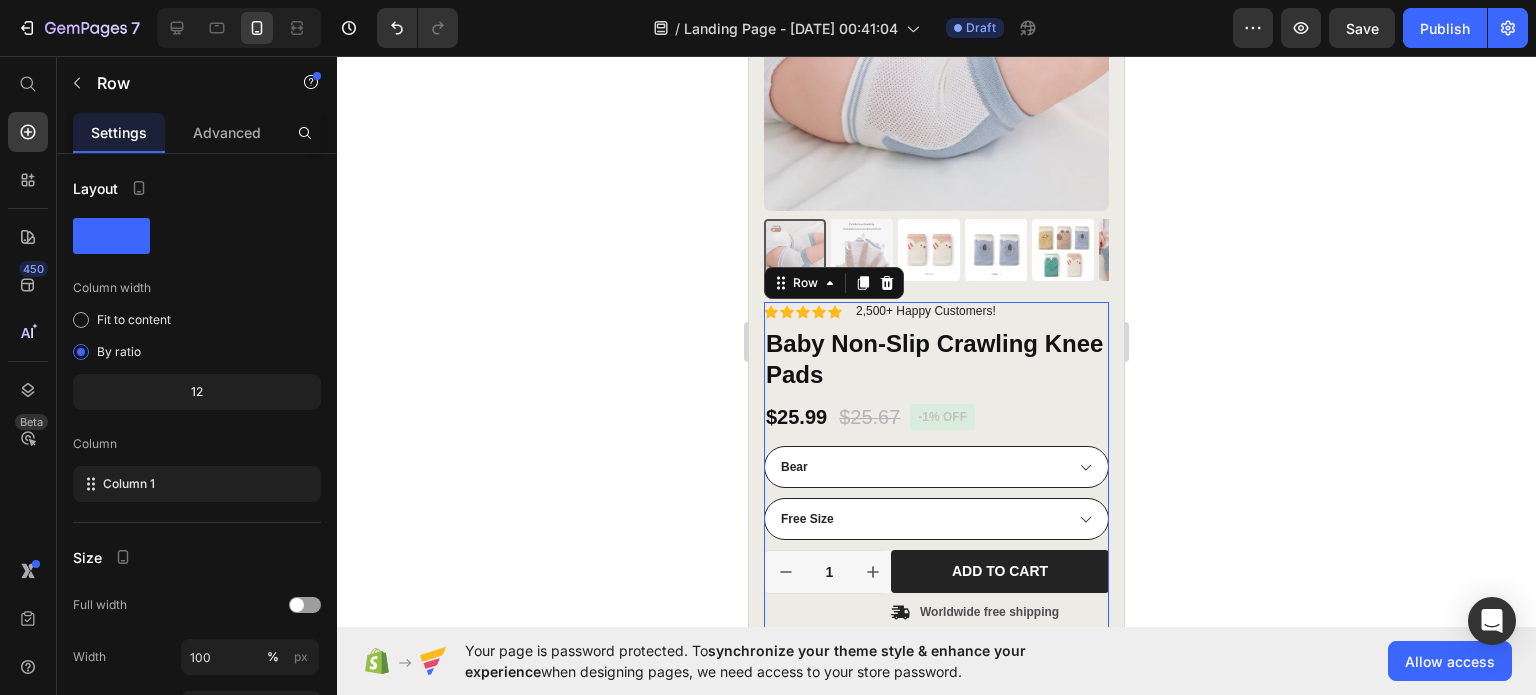 click 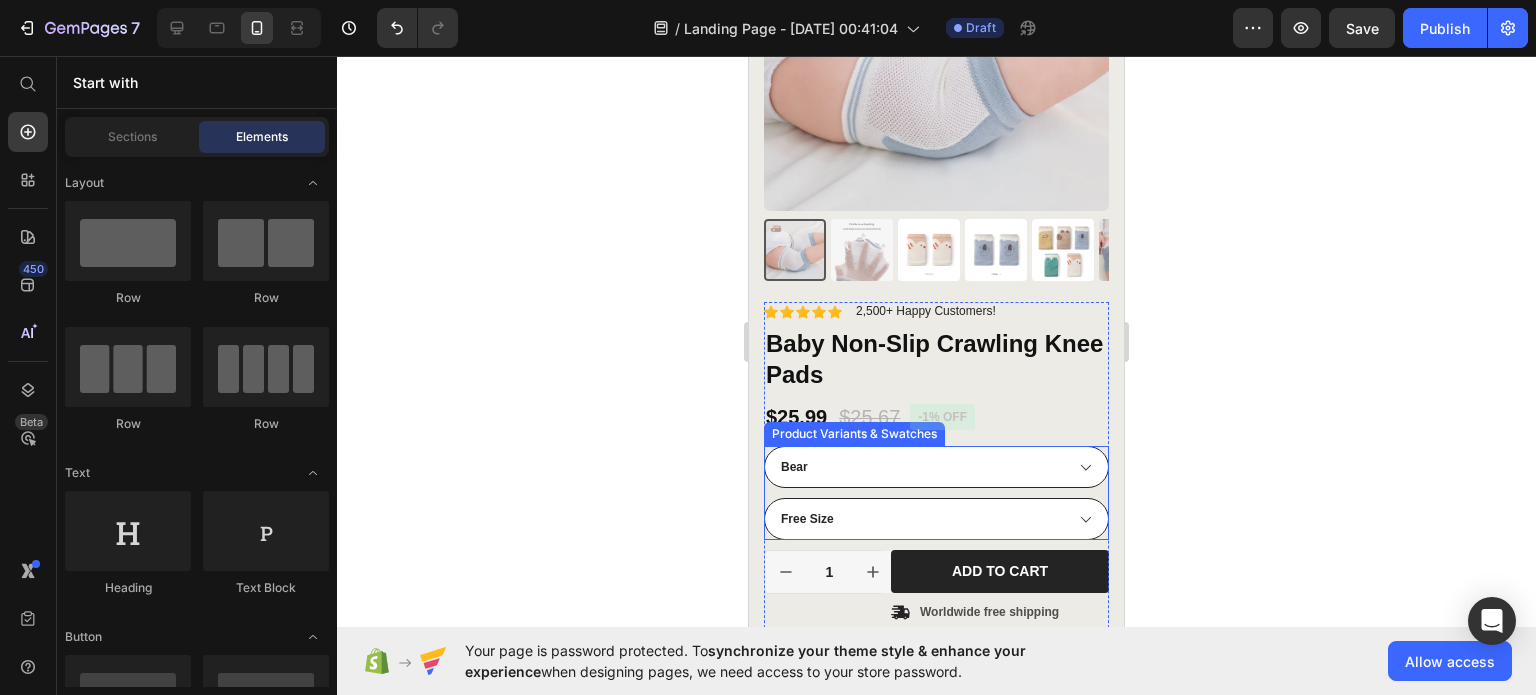 click on "Free Size" at bounding box center (936, 519) 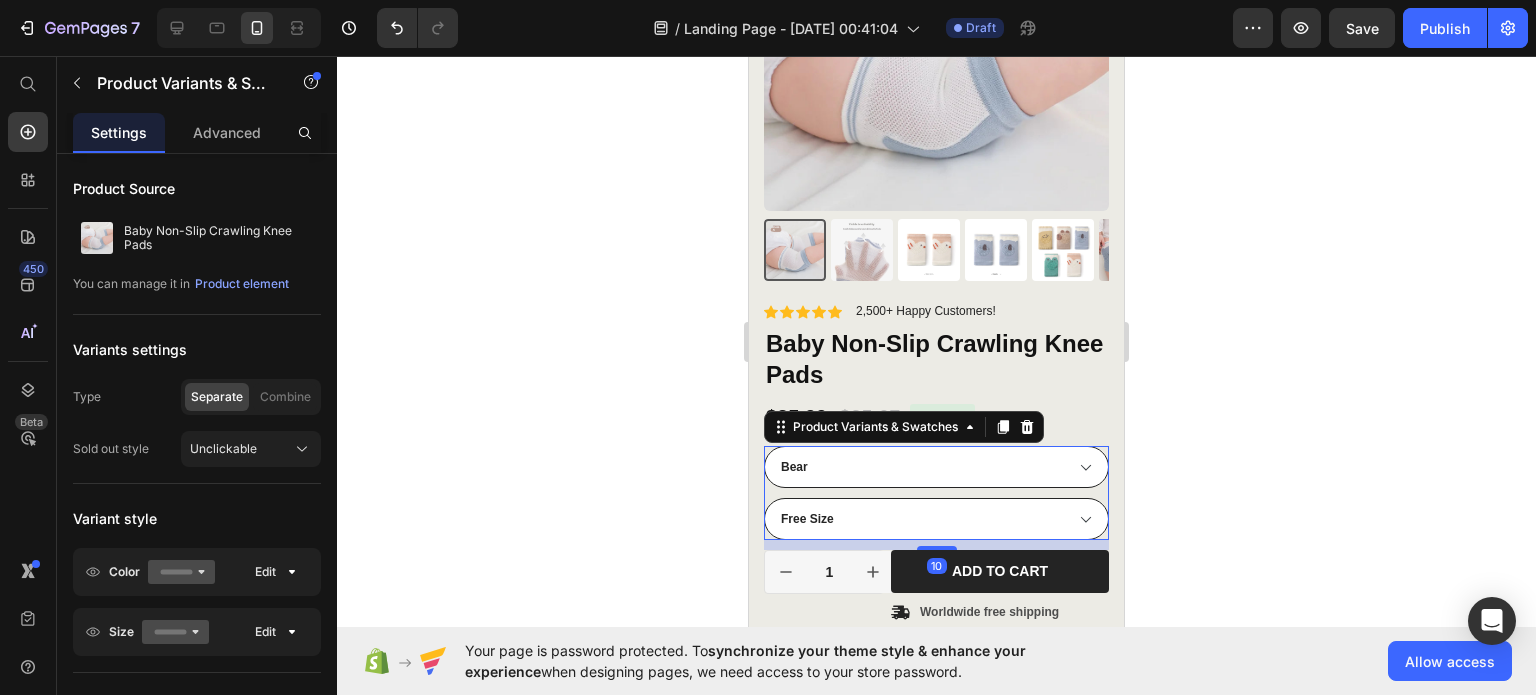 click on "Free Size" at bounding box center (936, 519) 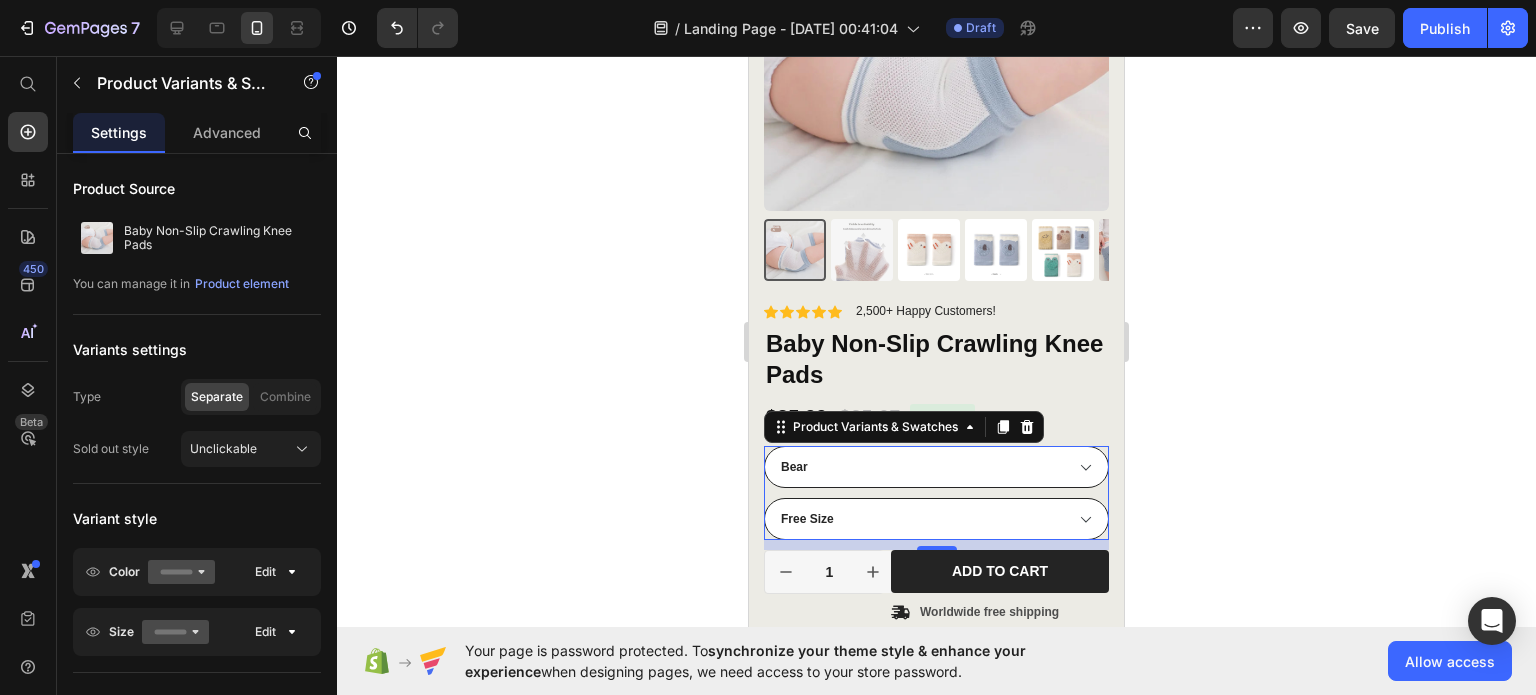 click on "Free Size" at bounding box center (936, 519) 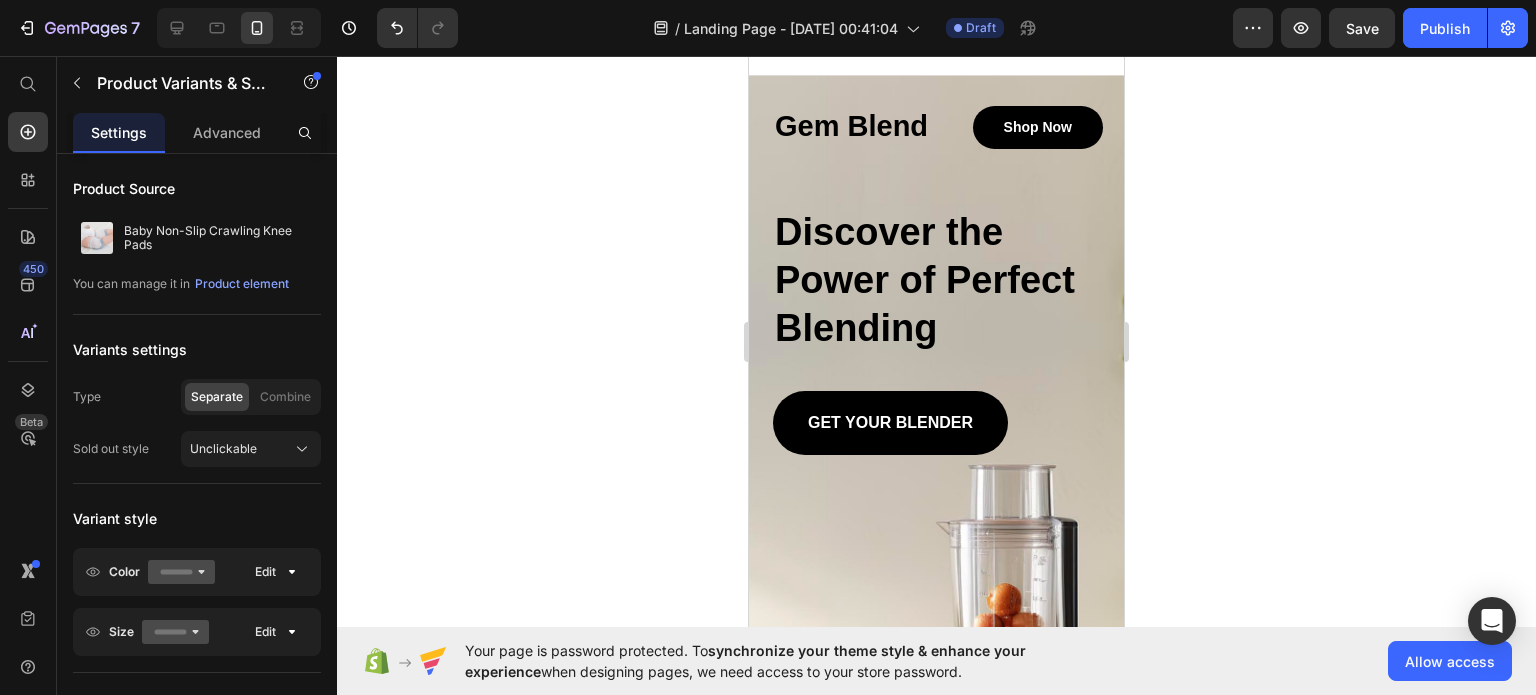 scroll, scrollTop: 1448, scrollLeft: 0, axis: vertical 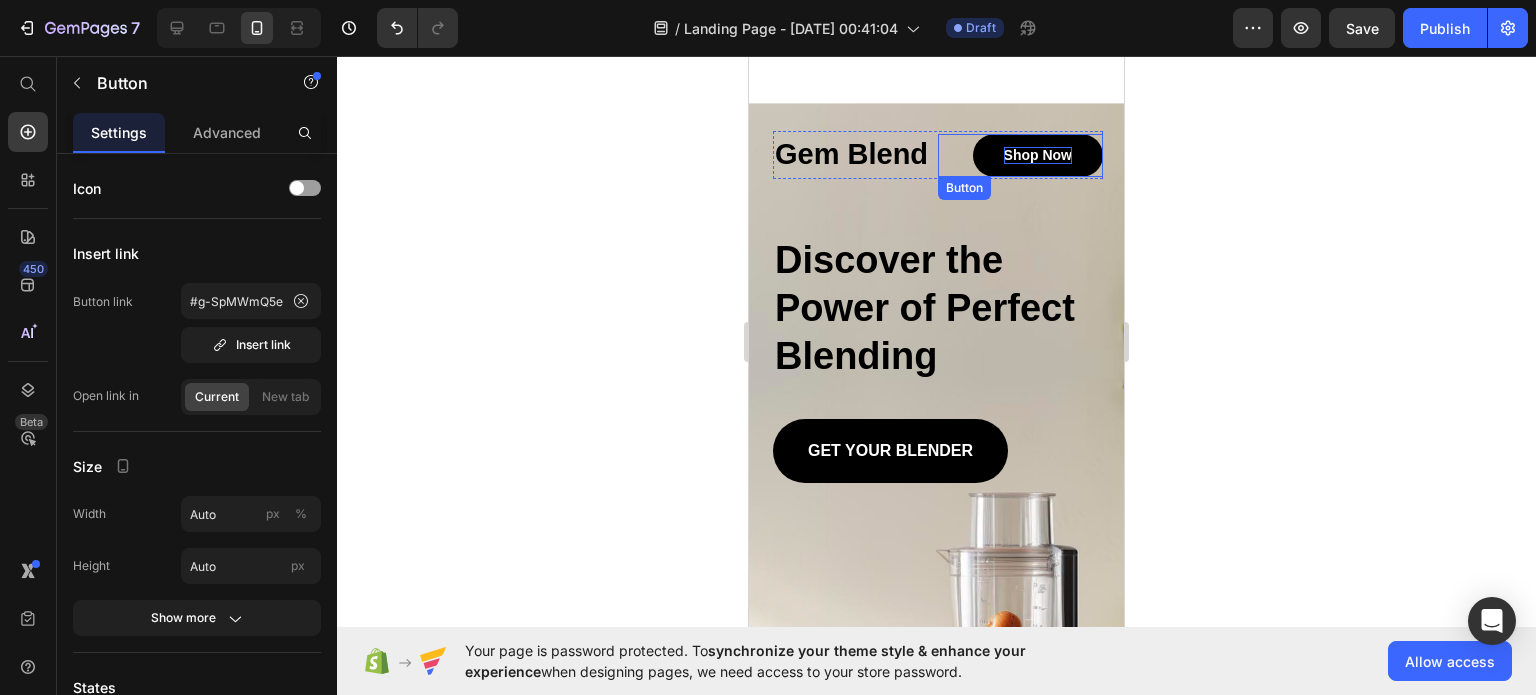 click on "shop now" at bounding box center (1038, 155) 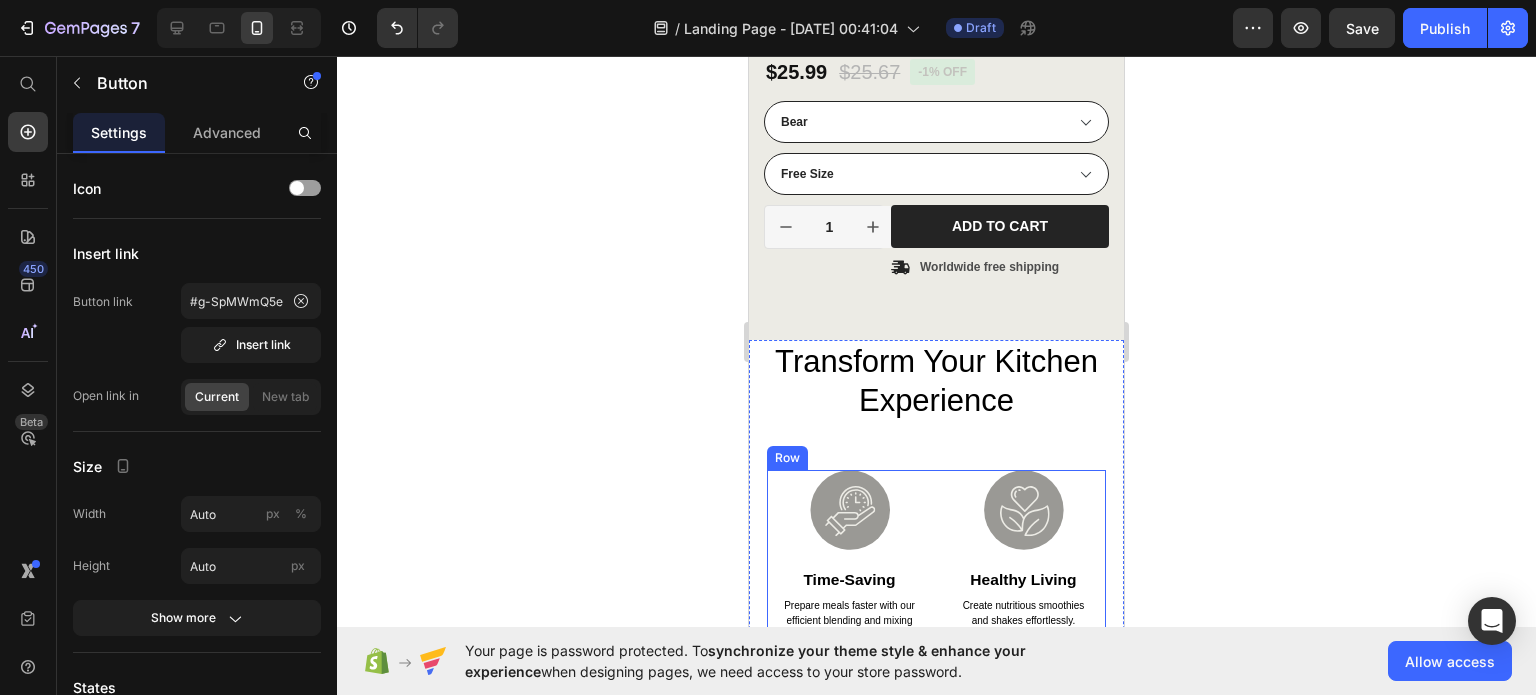 scroll, scrollTop: 548, scrollLeft: 0, axis: vertical 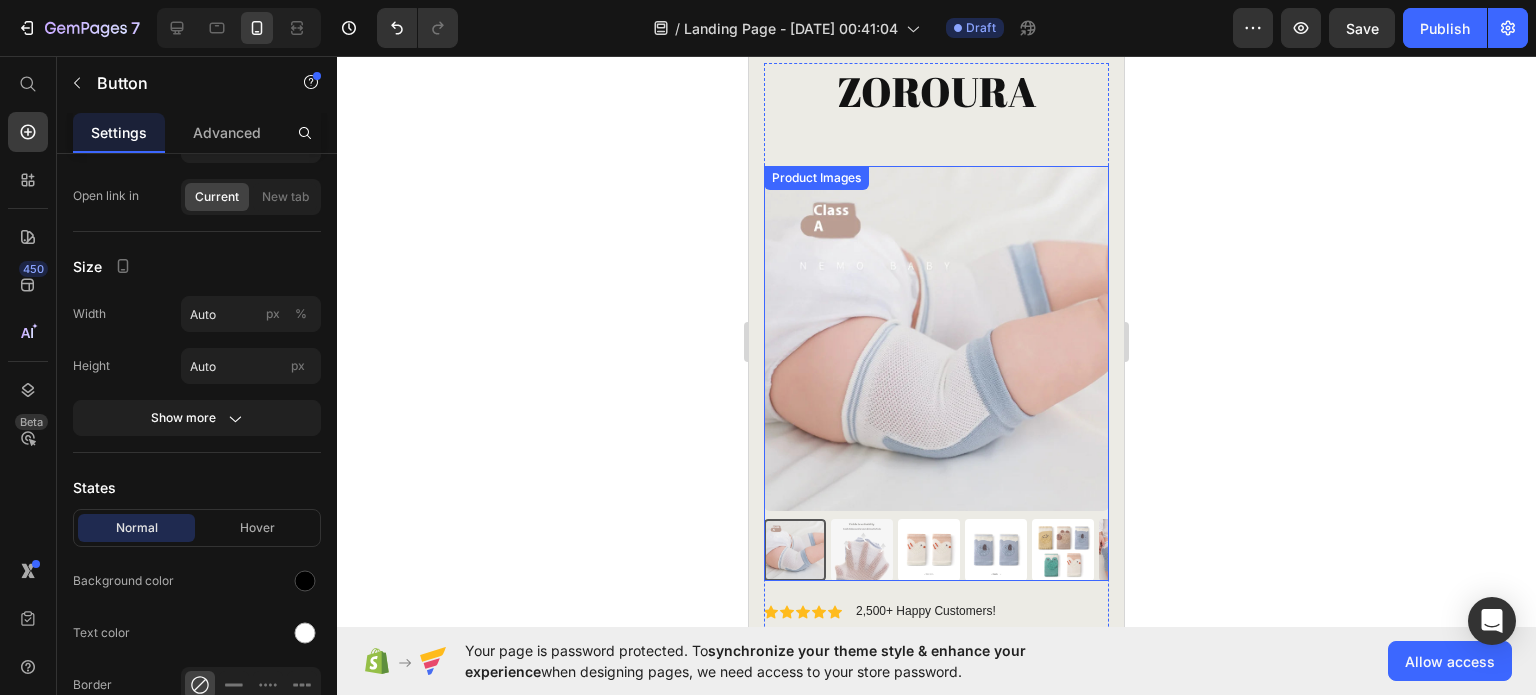 click at bounding box center (936, 338) 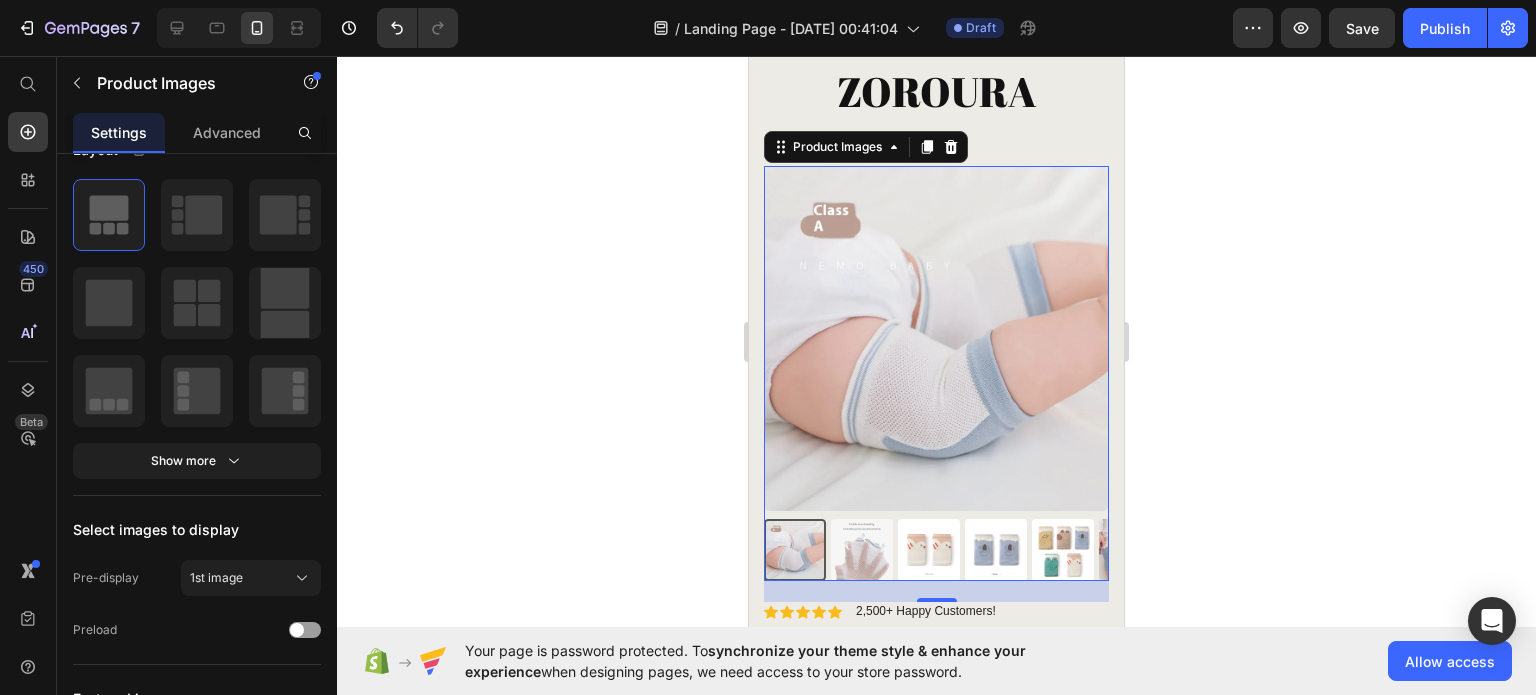 scroll, scrollTop: 0, scrollLeft: 0, axis: both 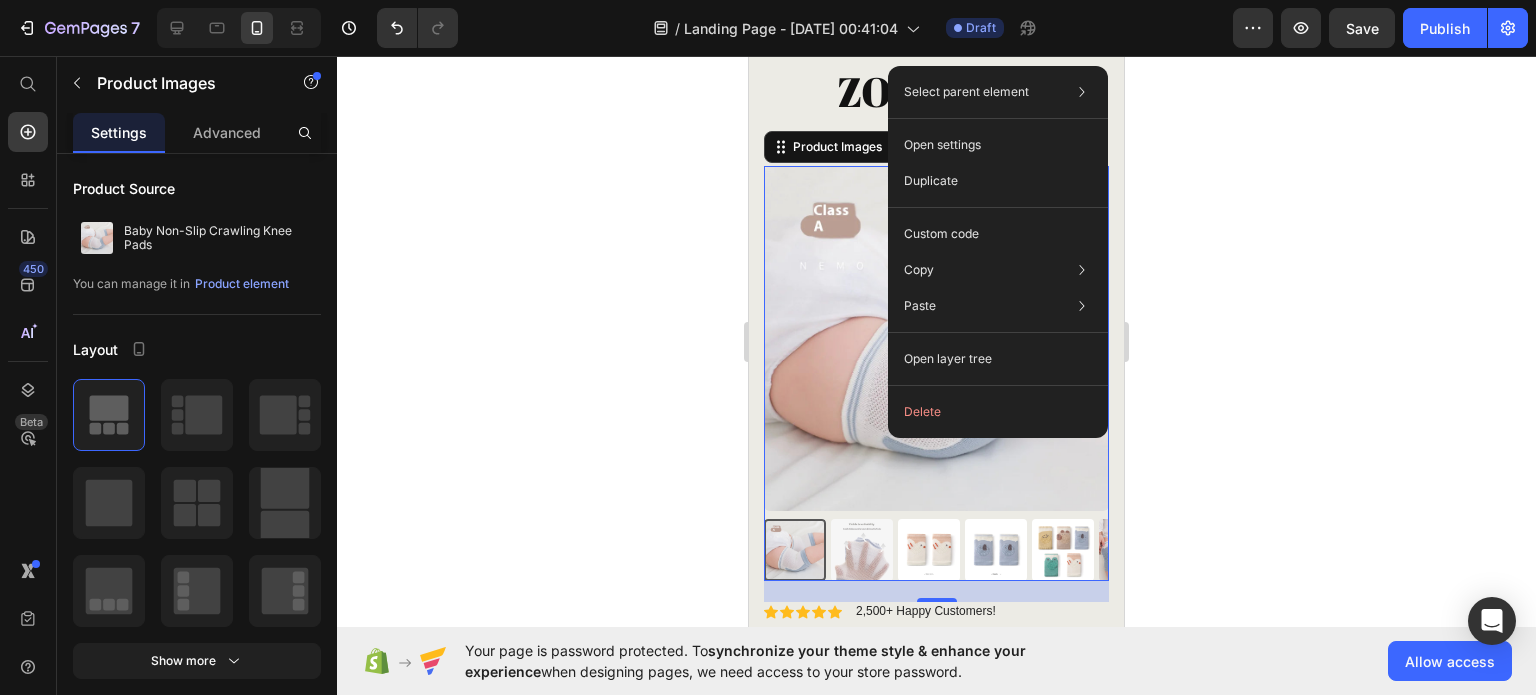 click 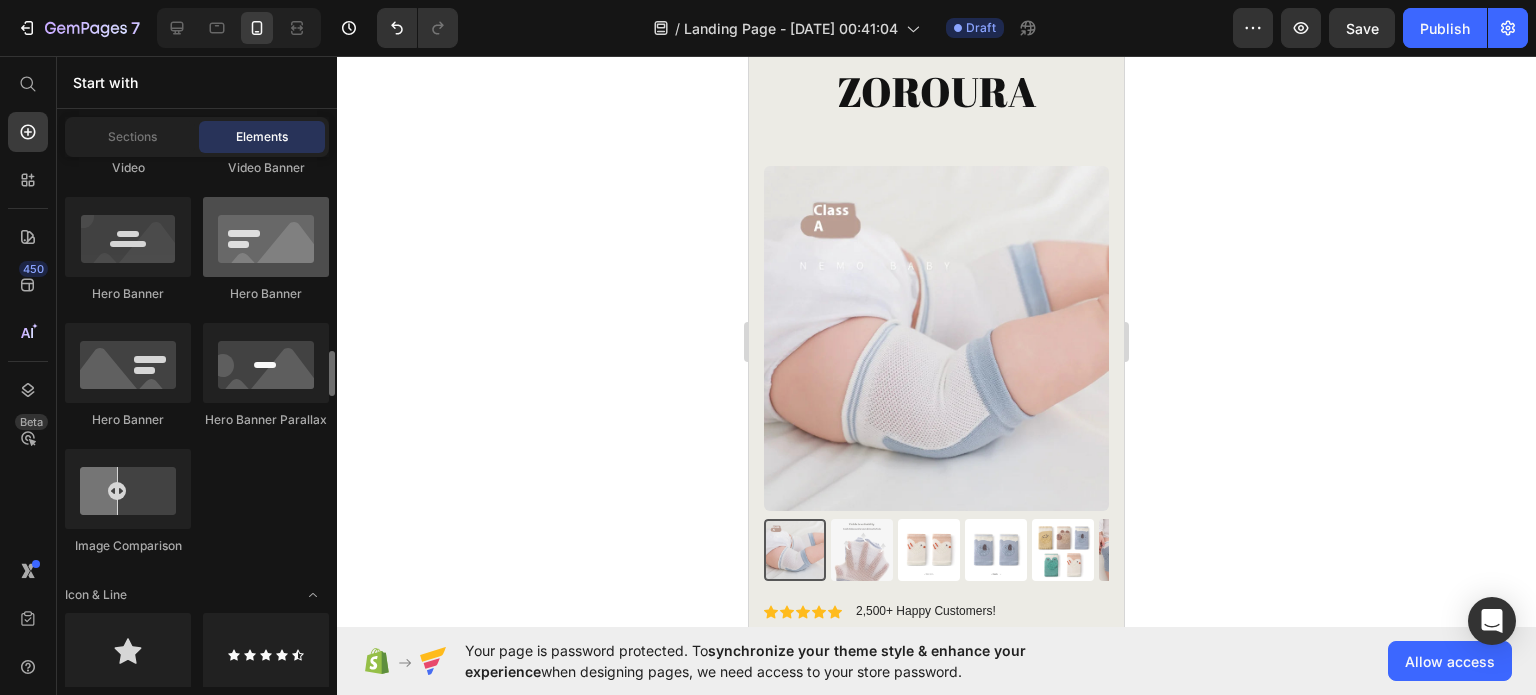 scroll, scrollTop: 1100, scrollLeft: 0, axis: vertical 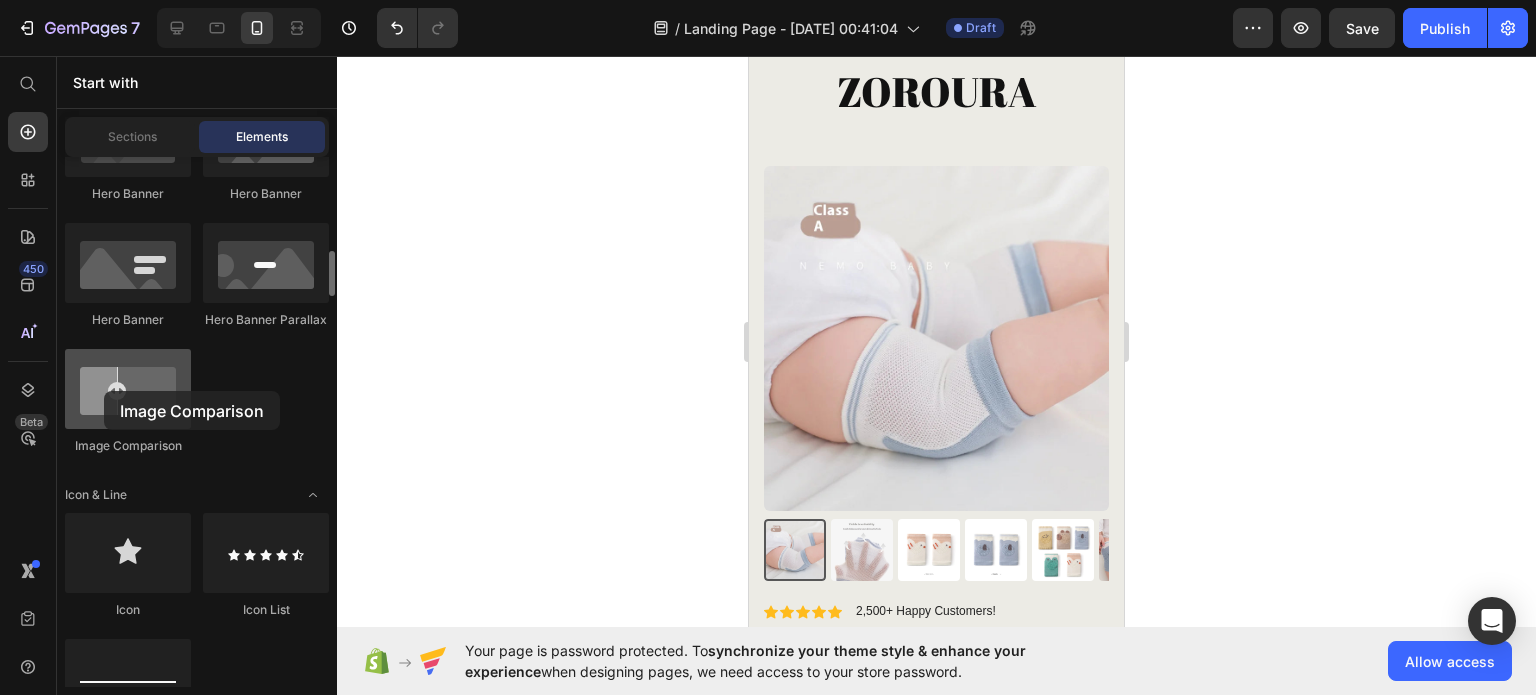 drag, startPoint x: 145, startPoint y: 406, endPoint x: 104, endPoint y: 391, distance: 43.65776 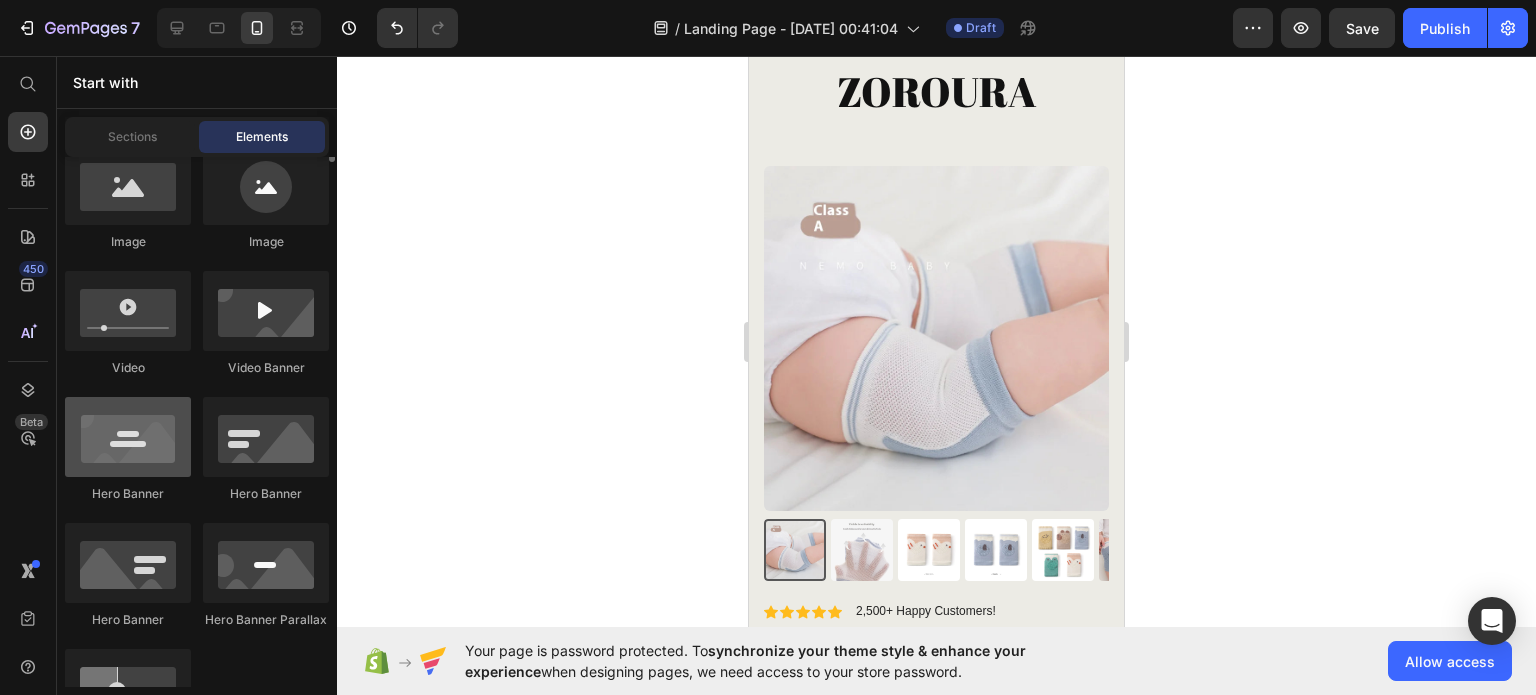 scroll, scrollTop: 600, scrollLeft: 0, axis: vertical 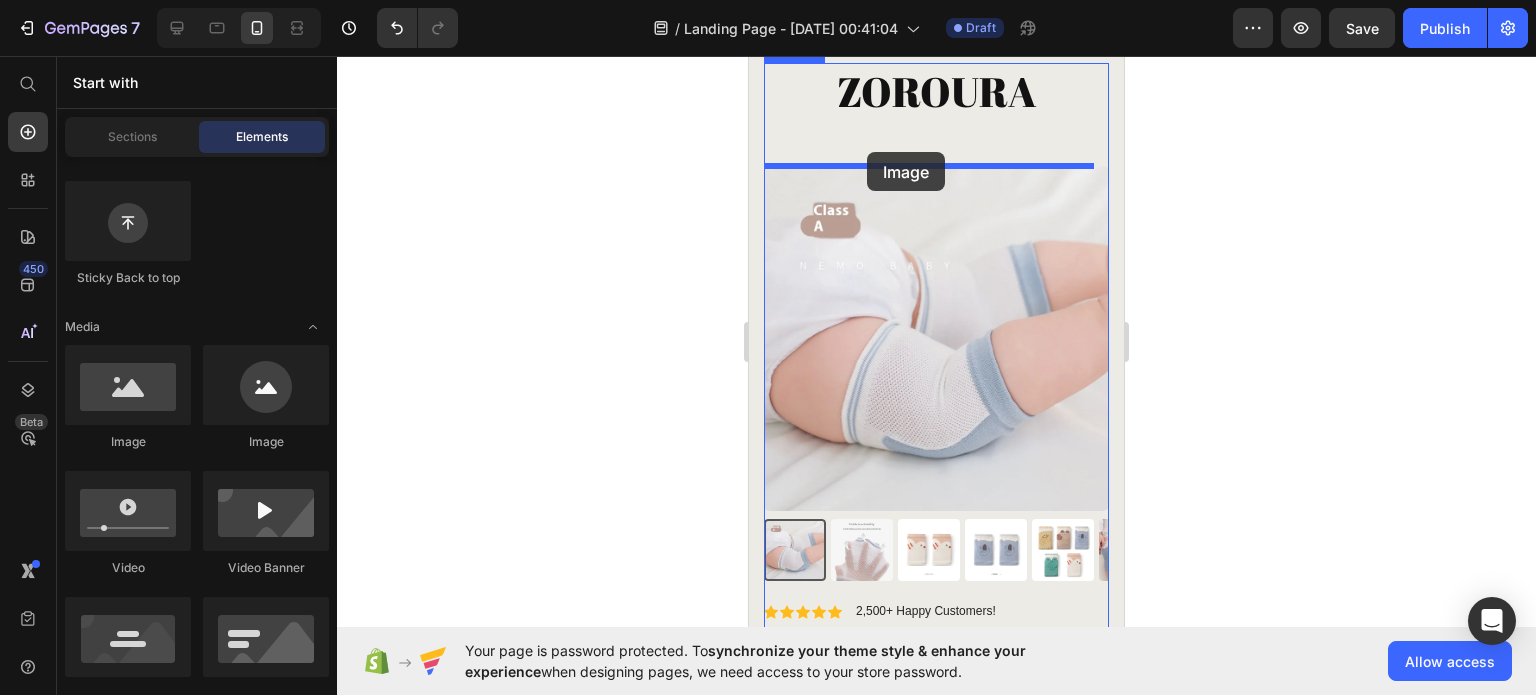 drag, startPoint x: 1012, startPoint y: 442, endPoint x: 867, endPoint y: 152, distance: 324.22986 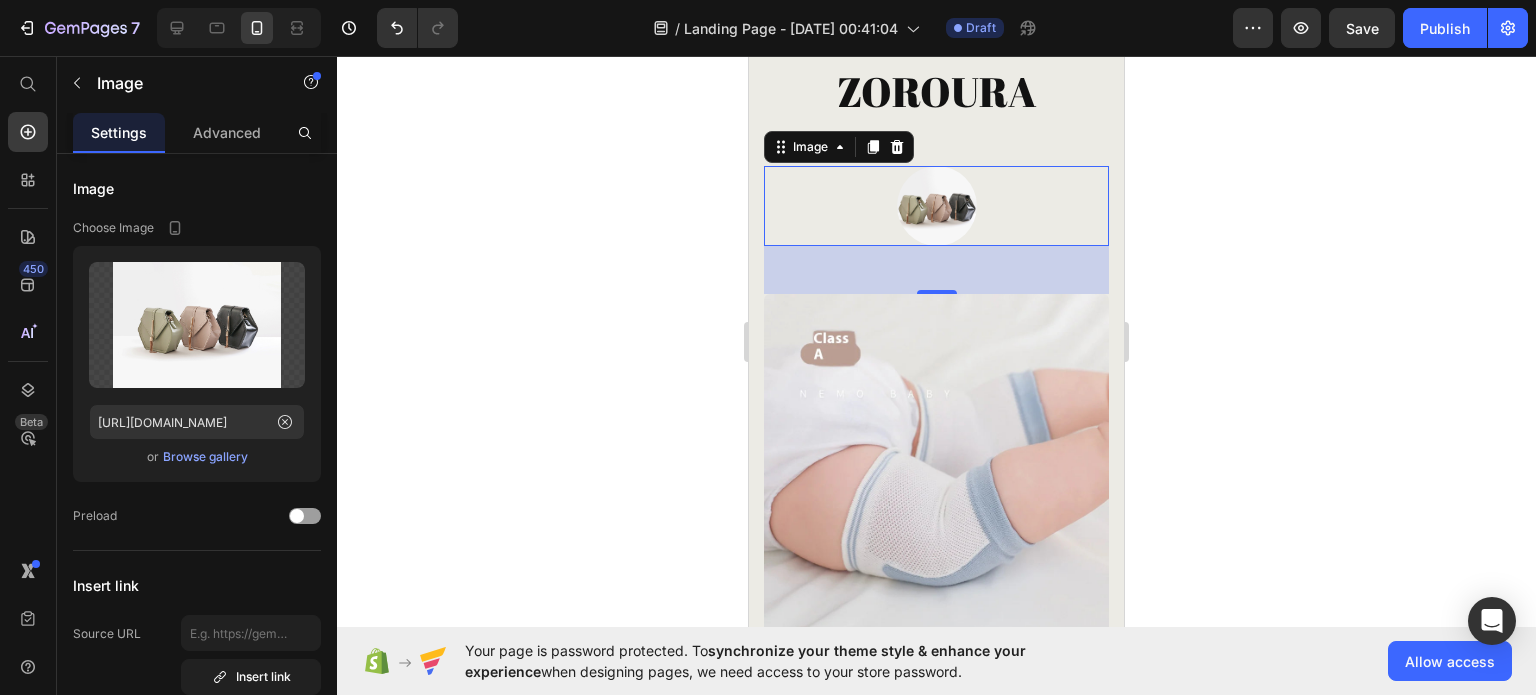 click at bounding box center [936, 206] 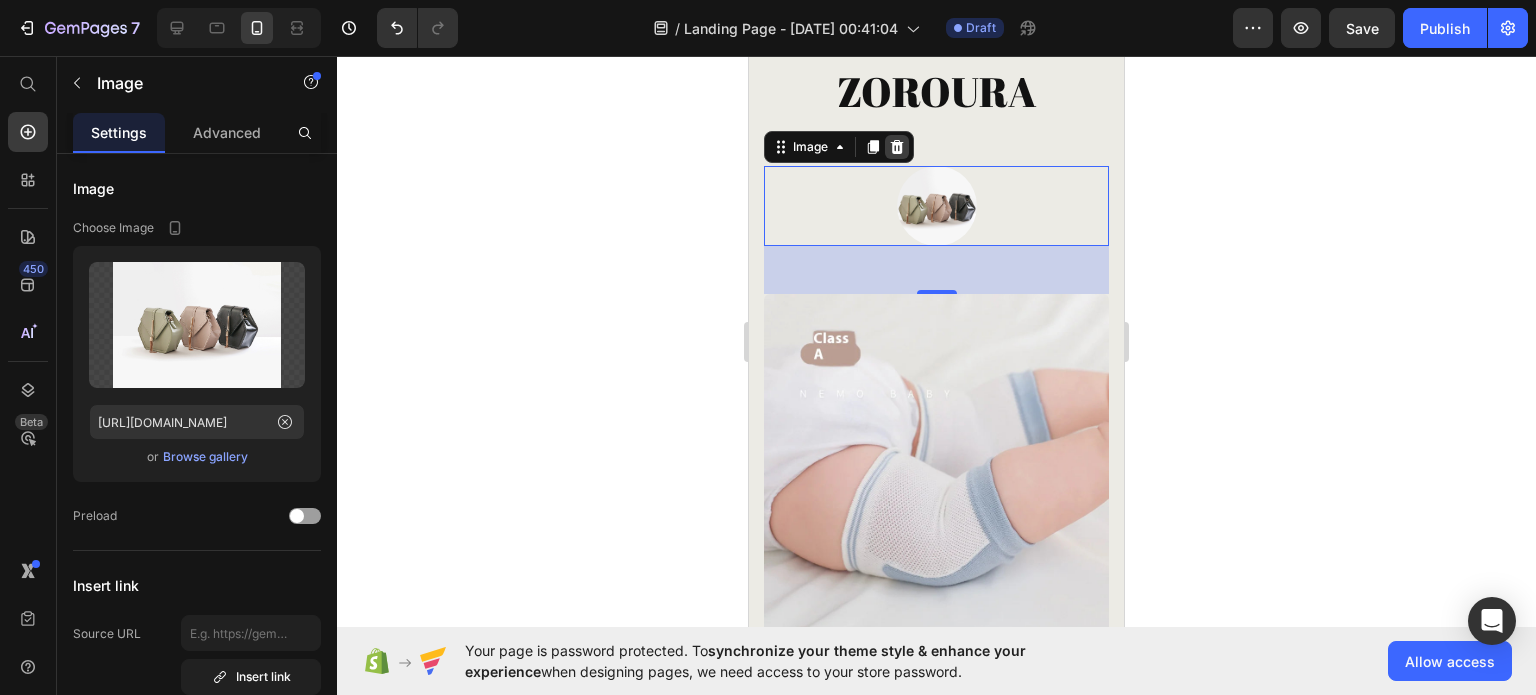 click 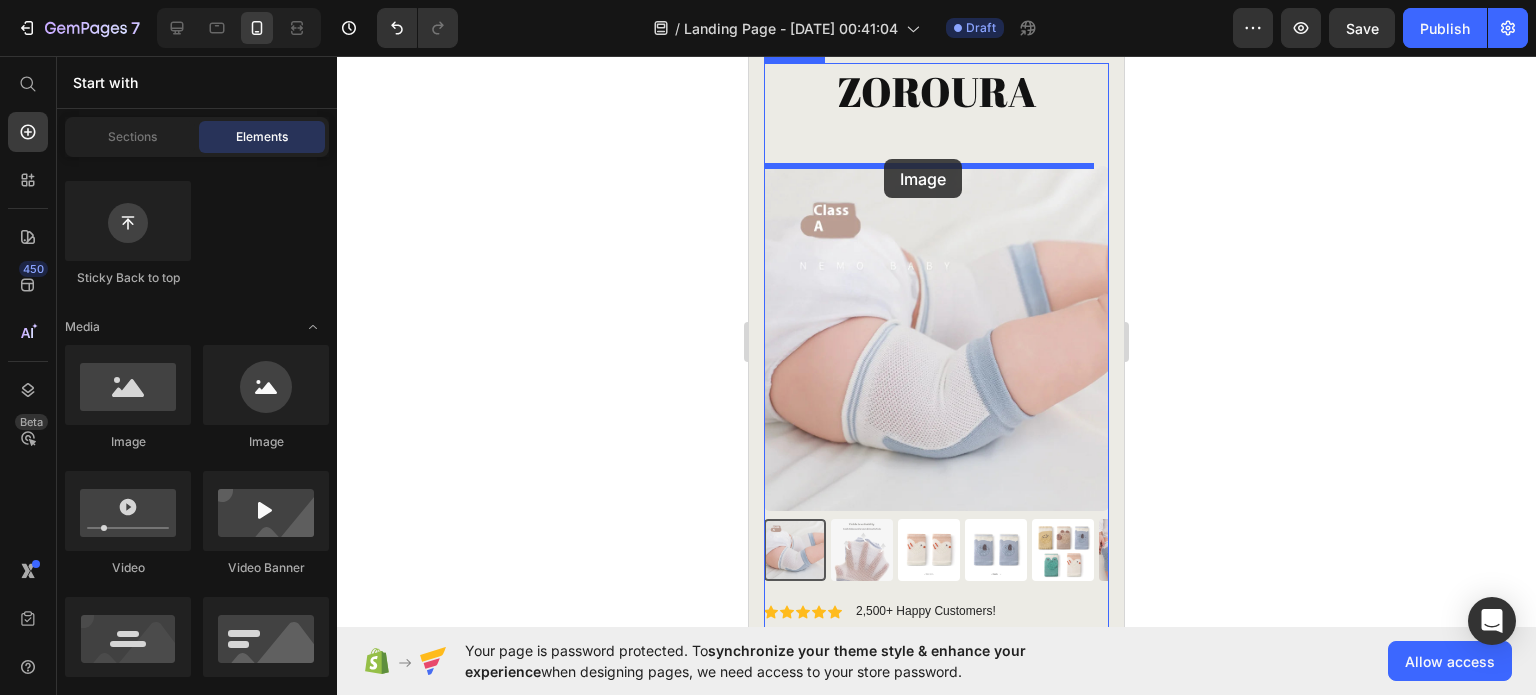 drag, startPoint x: 886, startPoint y: 459, endPoint x: 884, endPoint y: 159, distance: 300.00665 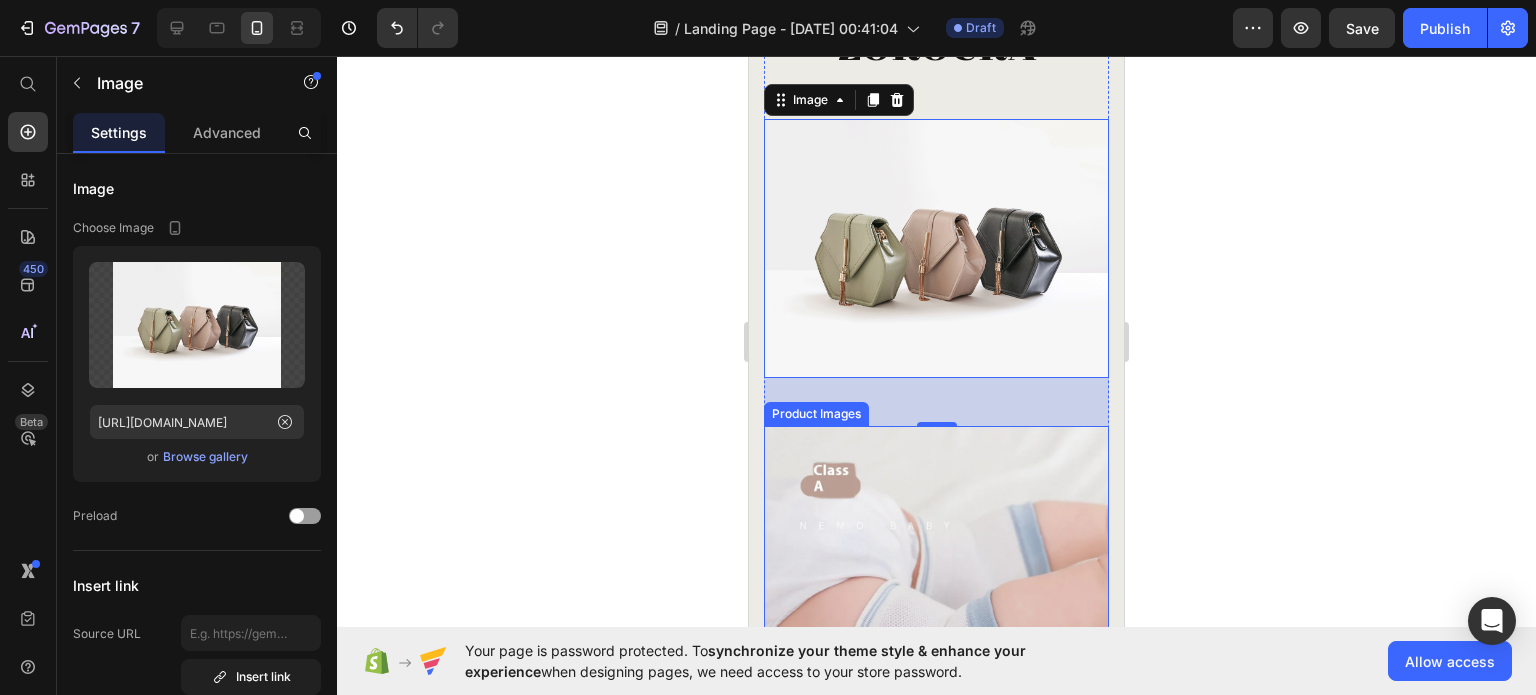 scroll, scrollTop: 0, scrollLeft: 0, axis: both 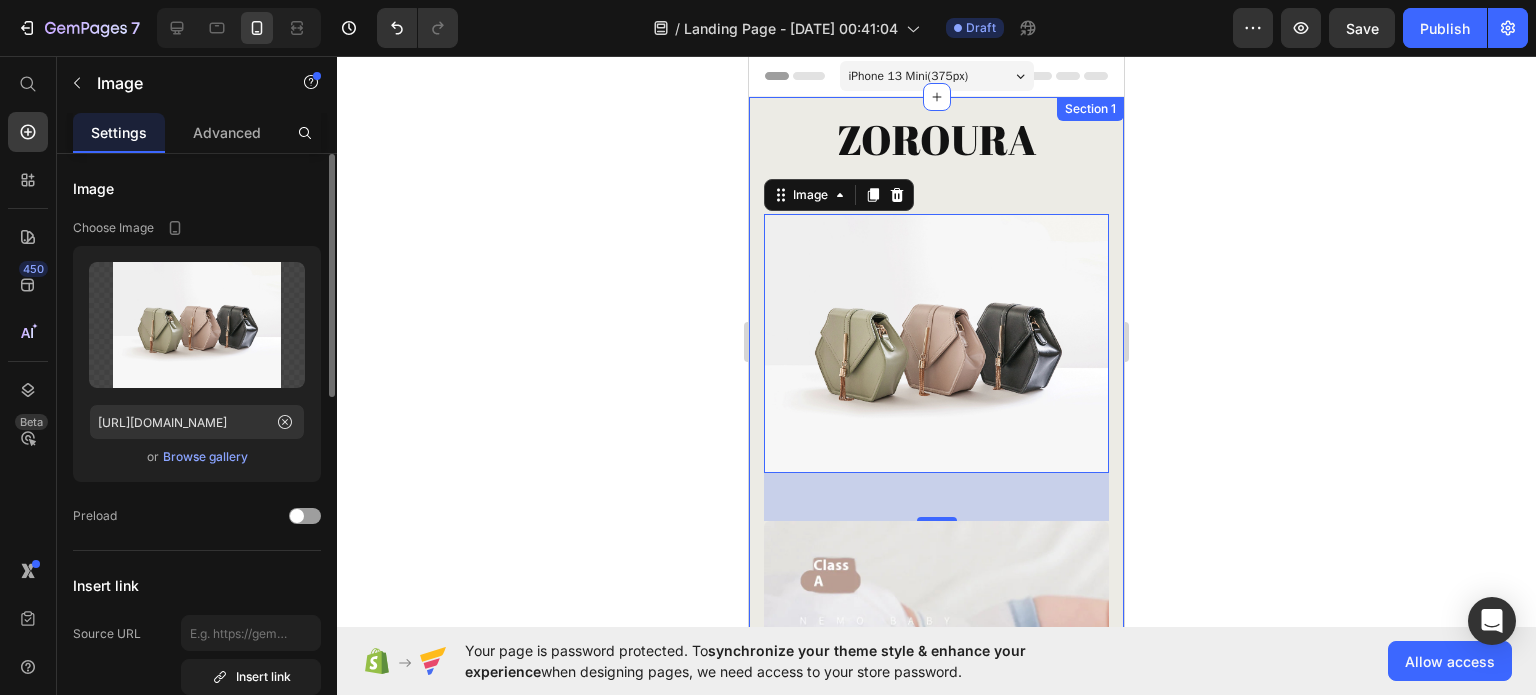 click on "Browse gallery" at bounding box center [205, 457] 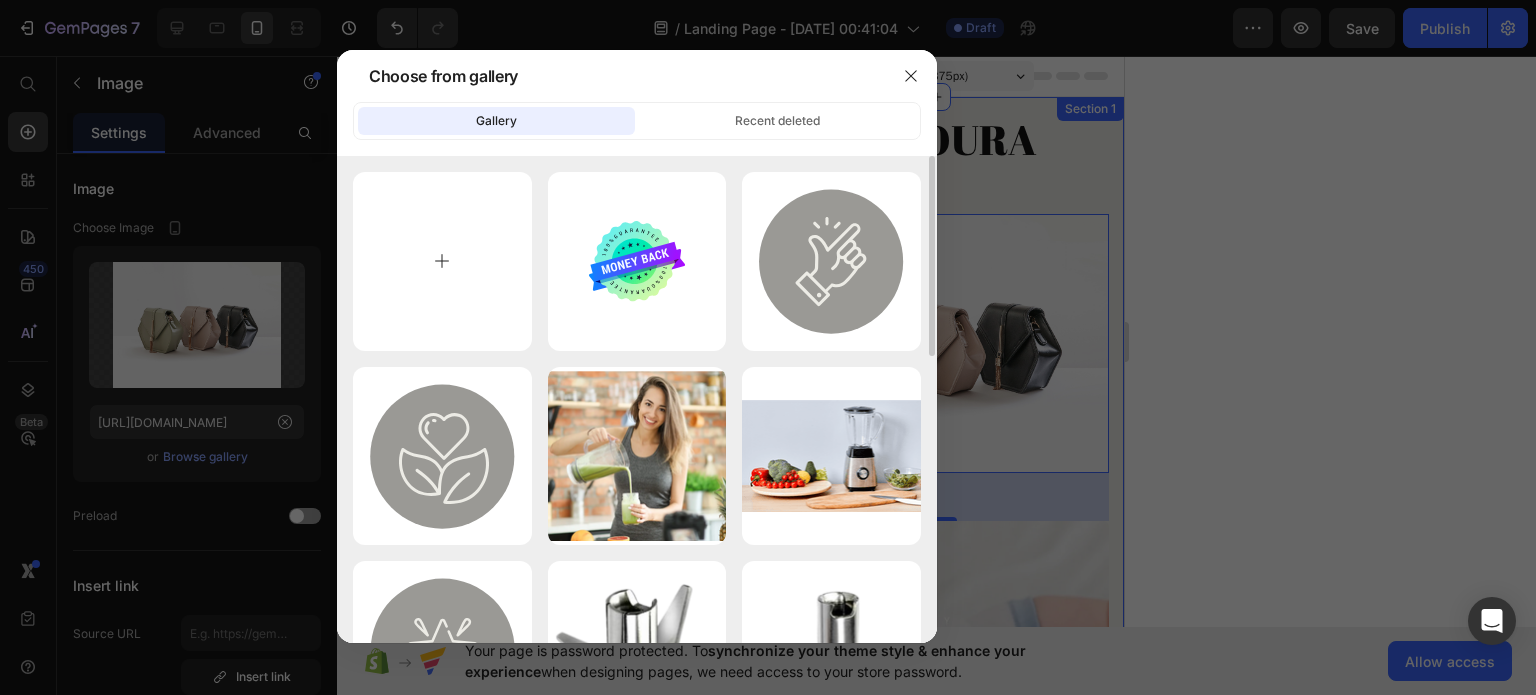 click at bounding box center (442, 261) 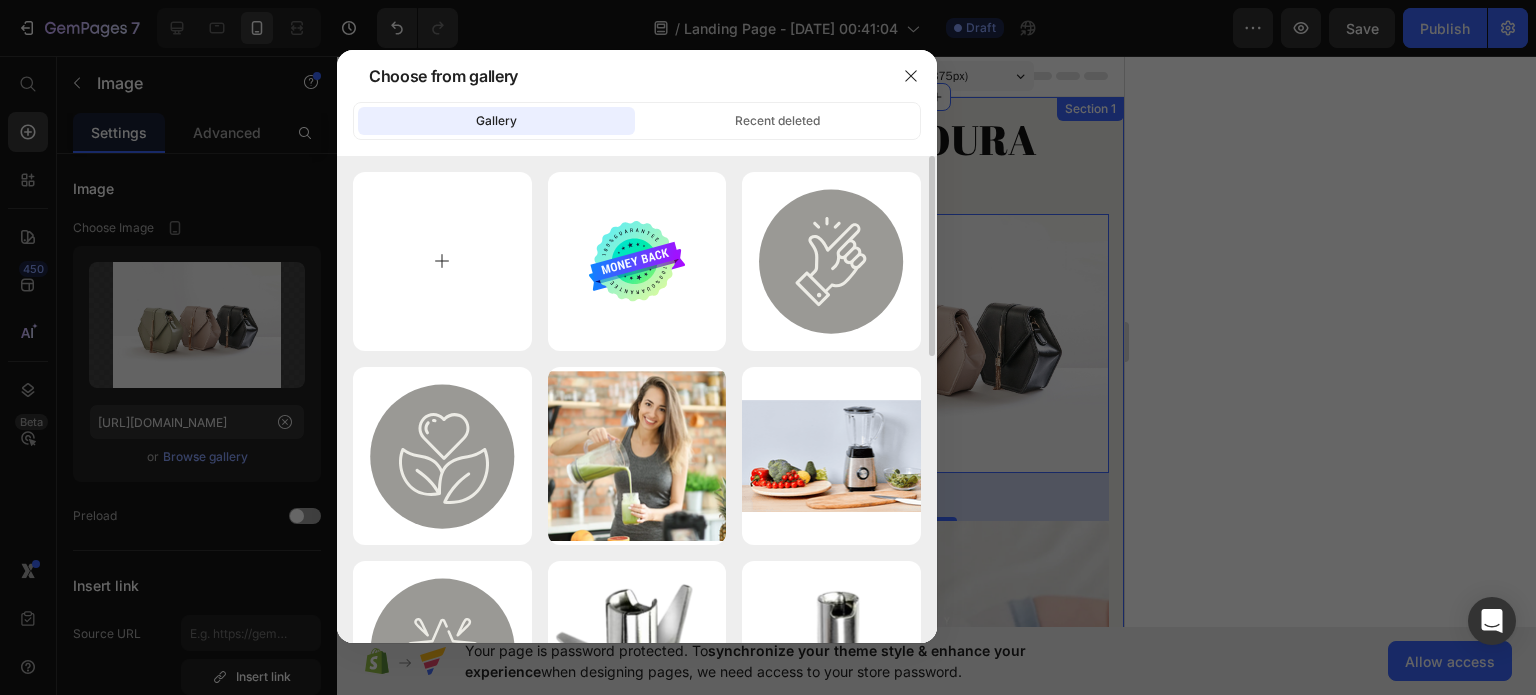 type on "C:\fakepath\S45aa5283eb654df694627cbfa4503106L.jpg_220x220q75.jpg_.avif" 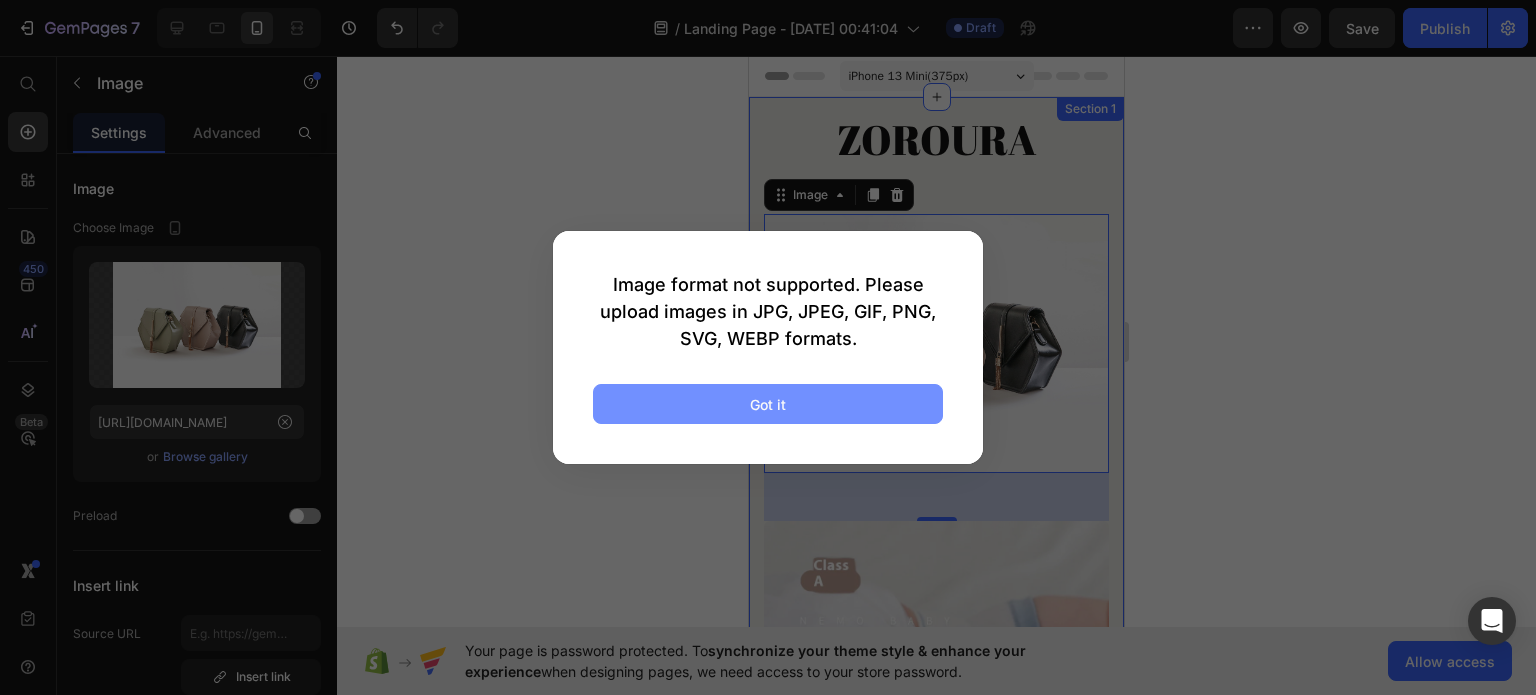 click on "Got it" at bounding box center [768, 404] 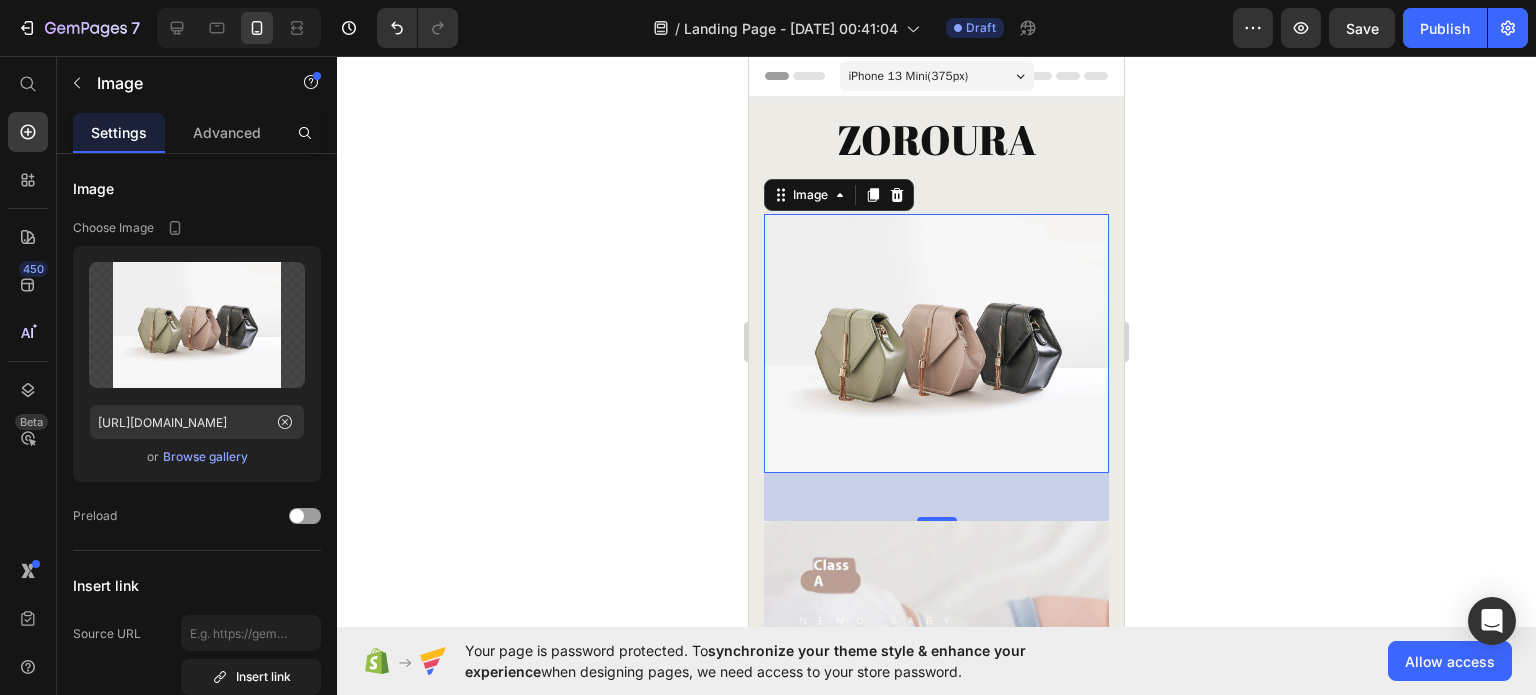 click at bounding box center [936, 343] 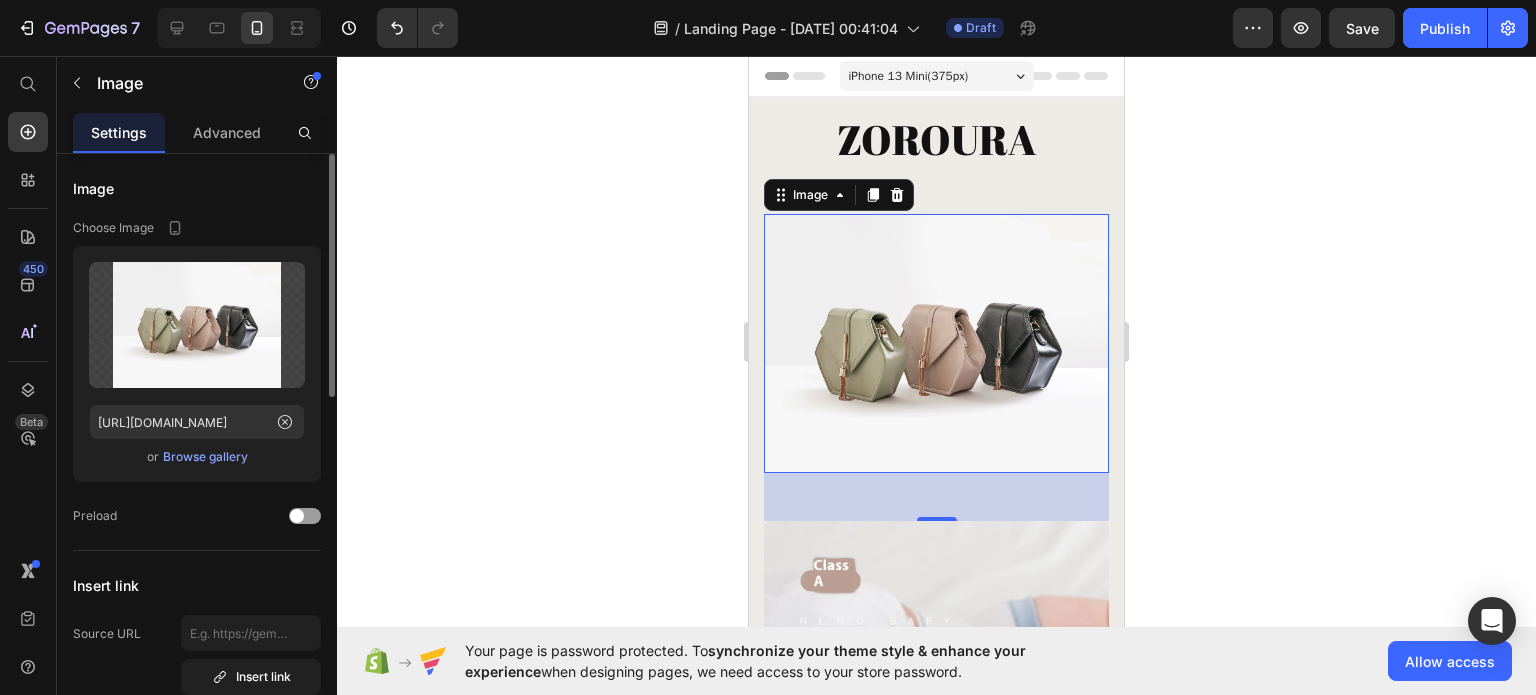 click on "Browse gallery" at bounding box center (205, 457) 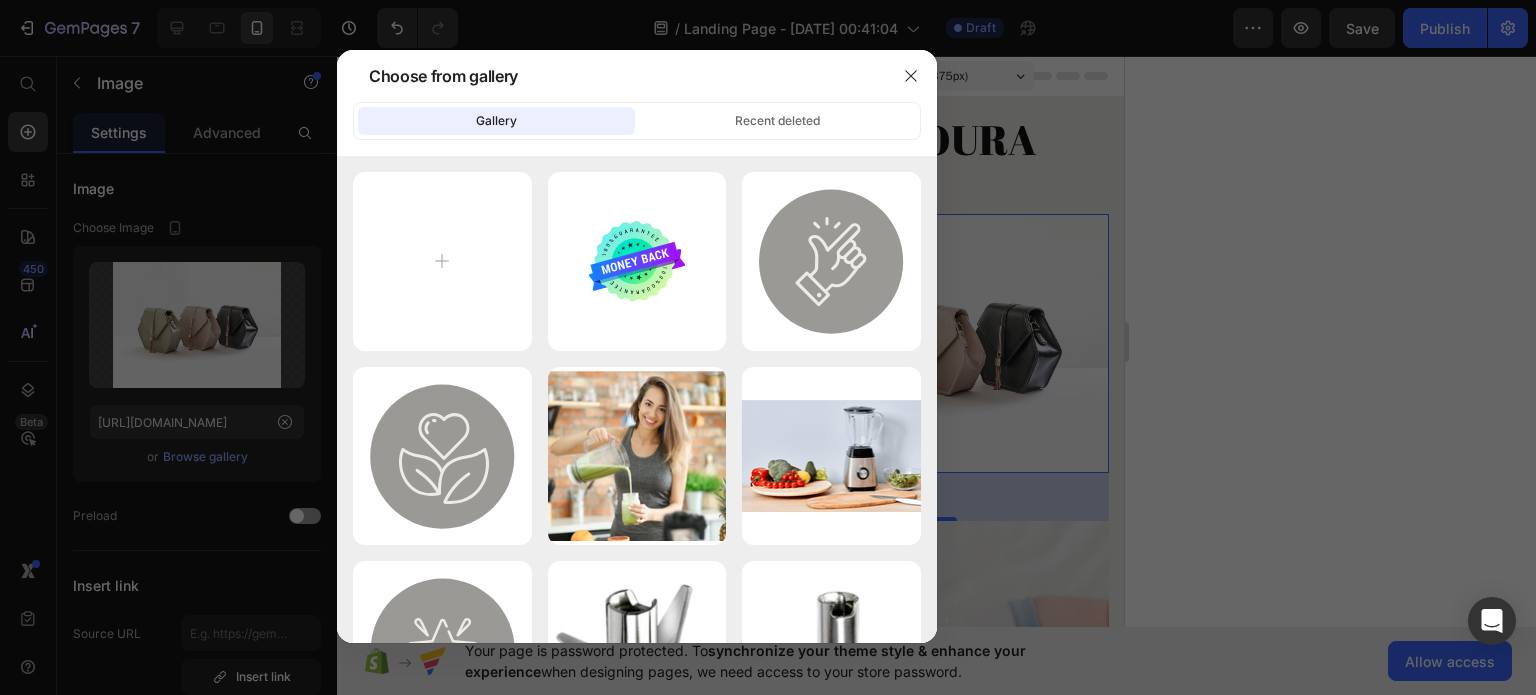 click on "Gallery" 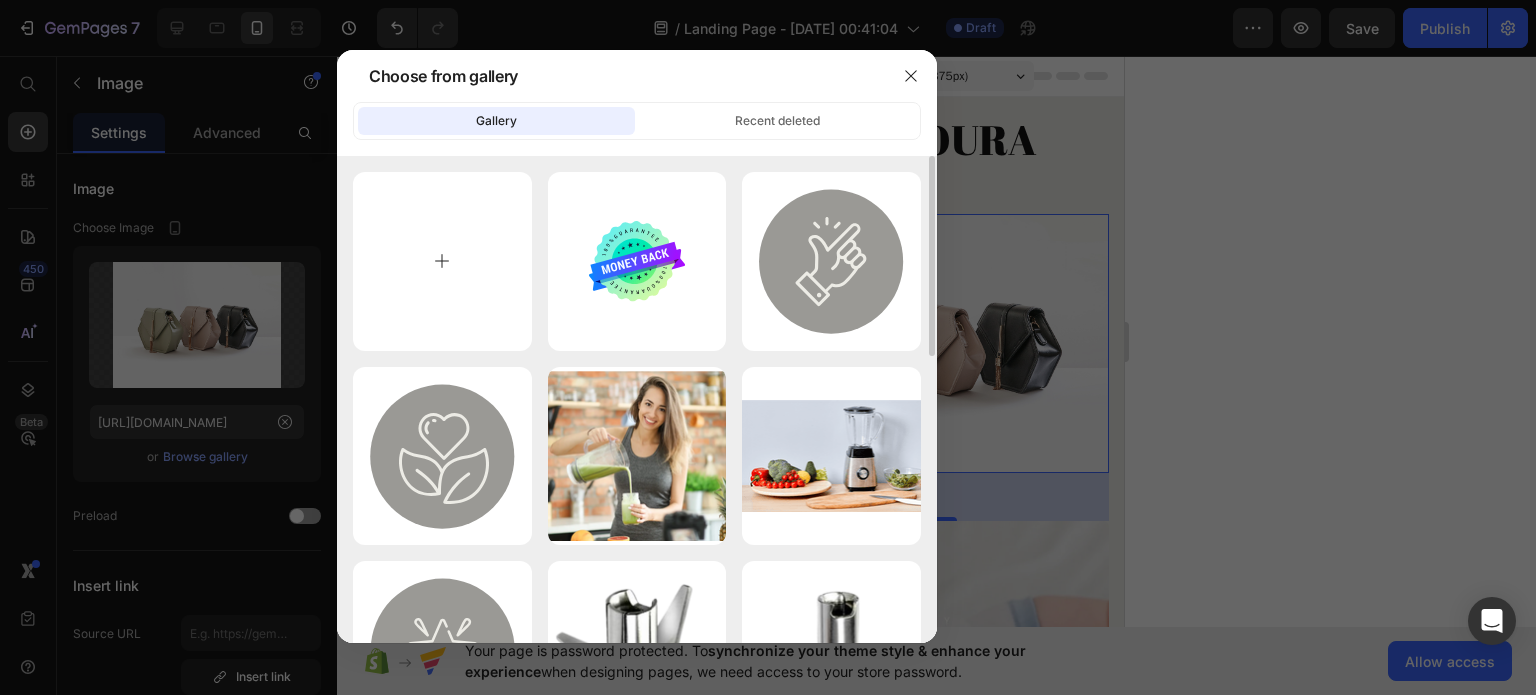 click at bounding box center [442, 261] 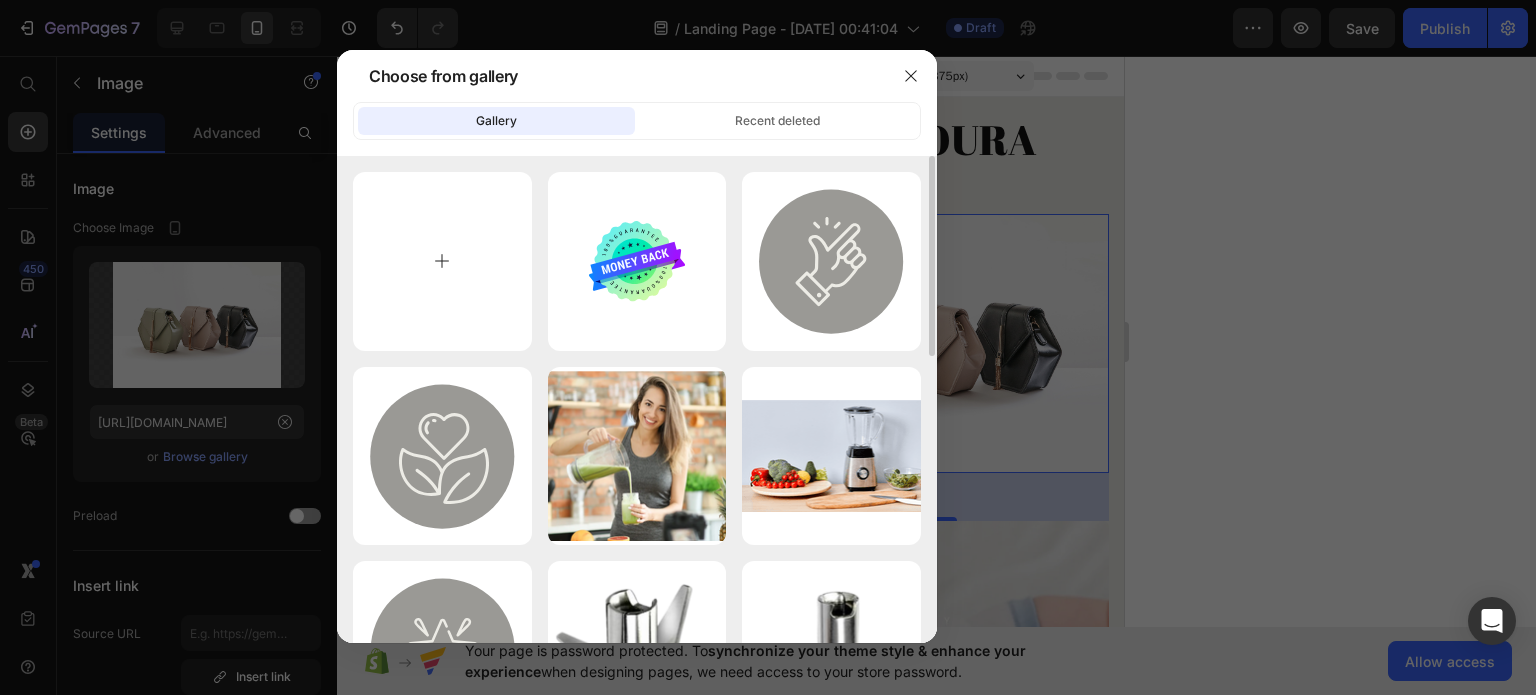 type on "C:\fakepath\S0ee6f63e6c33466f9b33fdbe0eb7cc1bx.jpg_220x220q75.jpg_.avif" 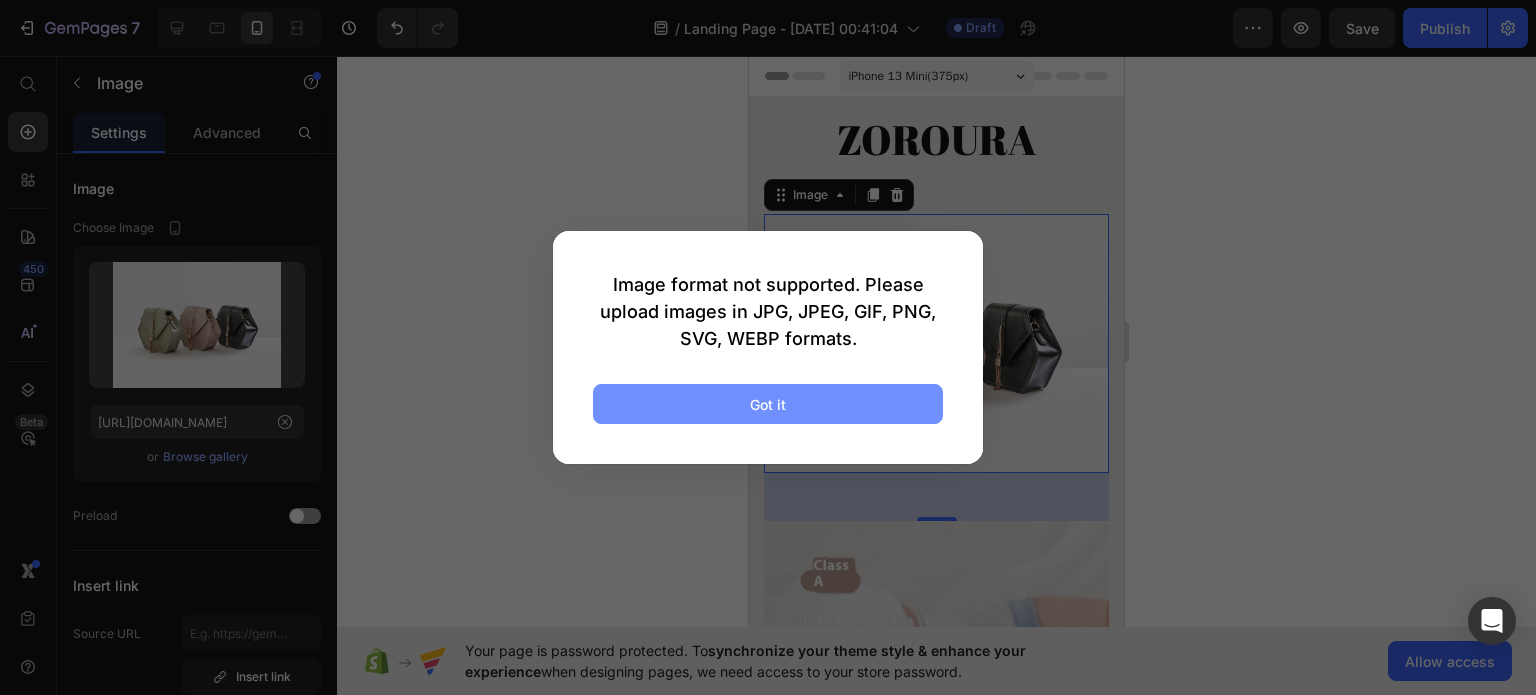 click on "Got it" at bounding box center [768, 404] 